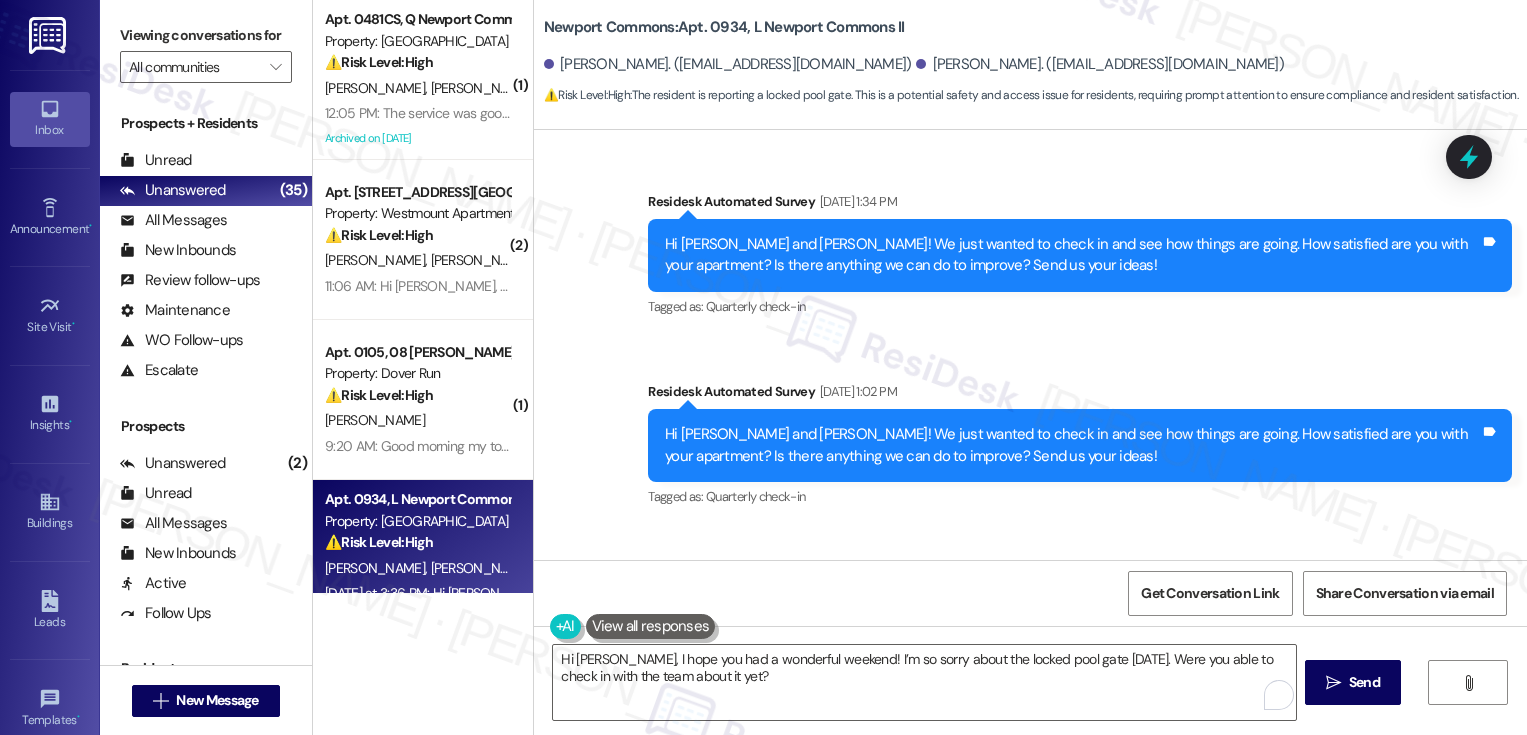 scroll, scrollTop: 0, scrollLeft: 0, axis: both 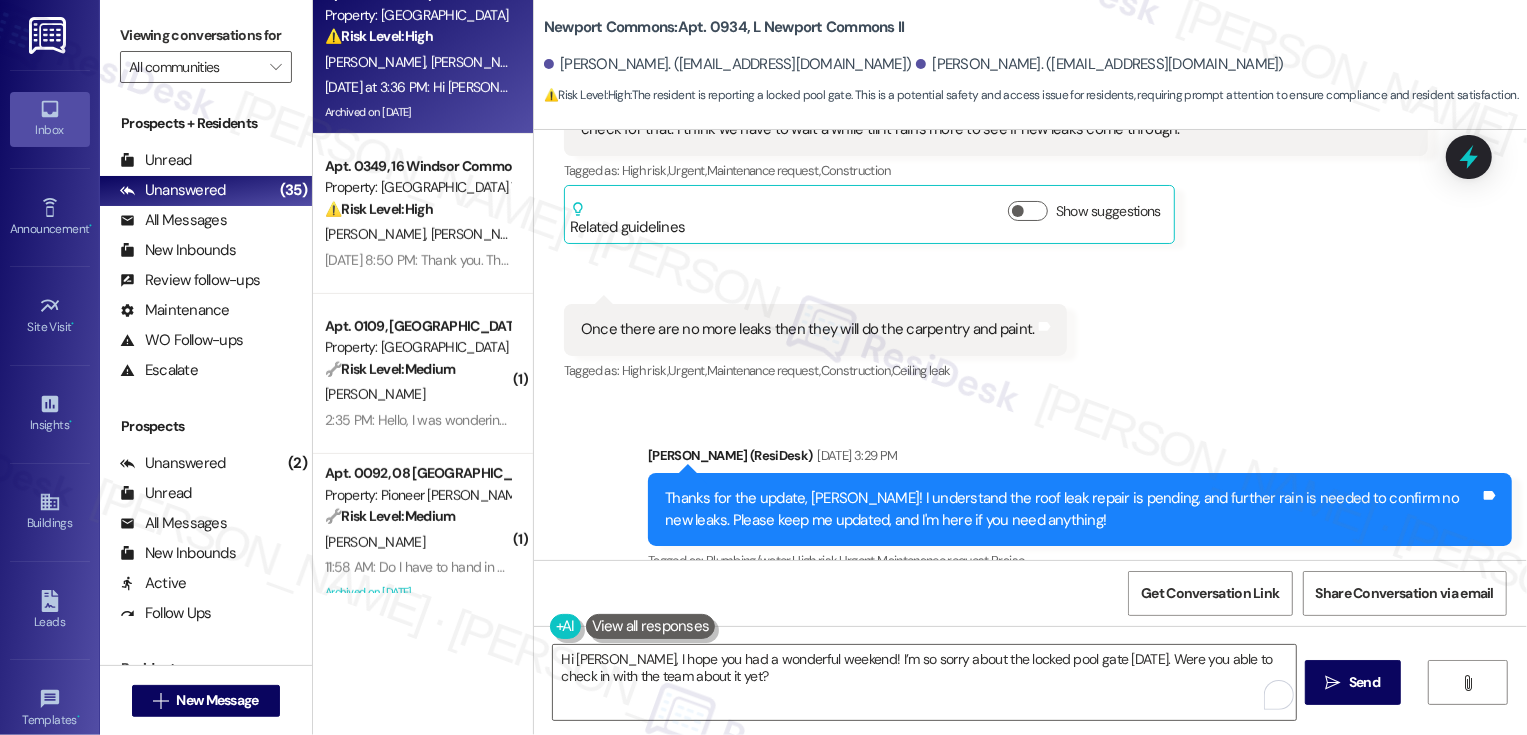 click on "[PERSON_NAME]" at bounding box center (480, 234) 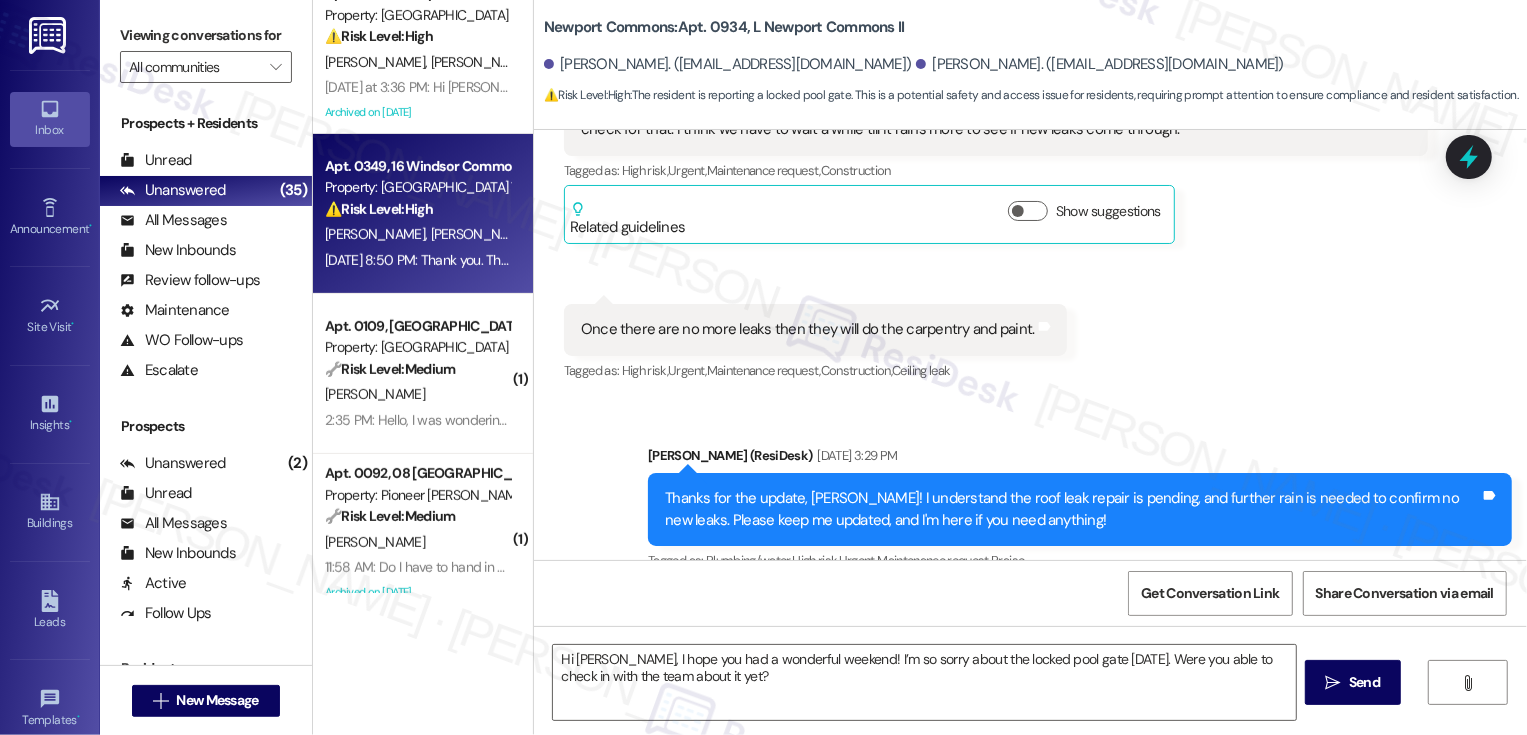 click on "[PERSON_NAME]" at bounding box center (480, 234) 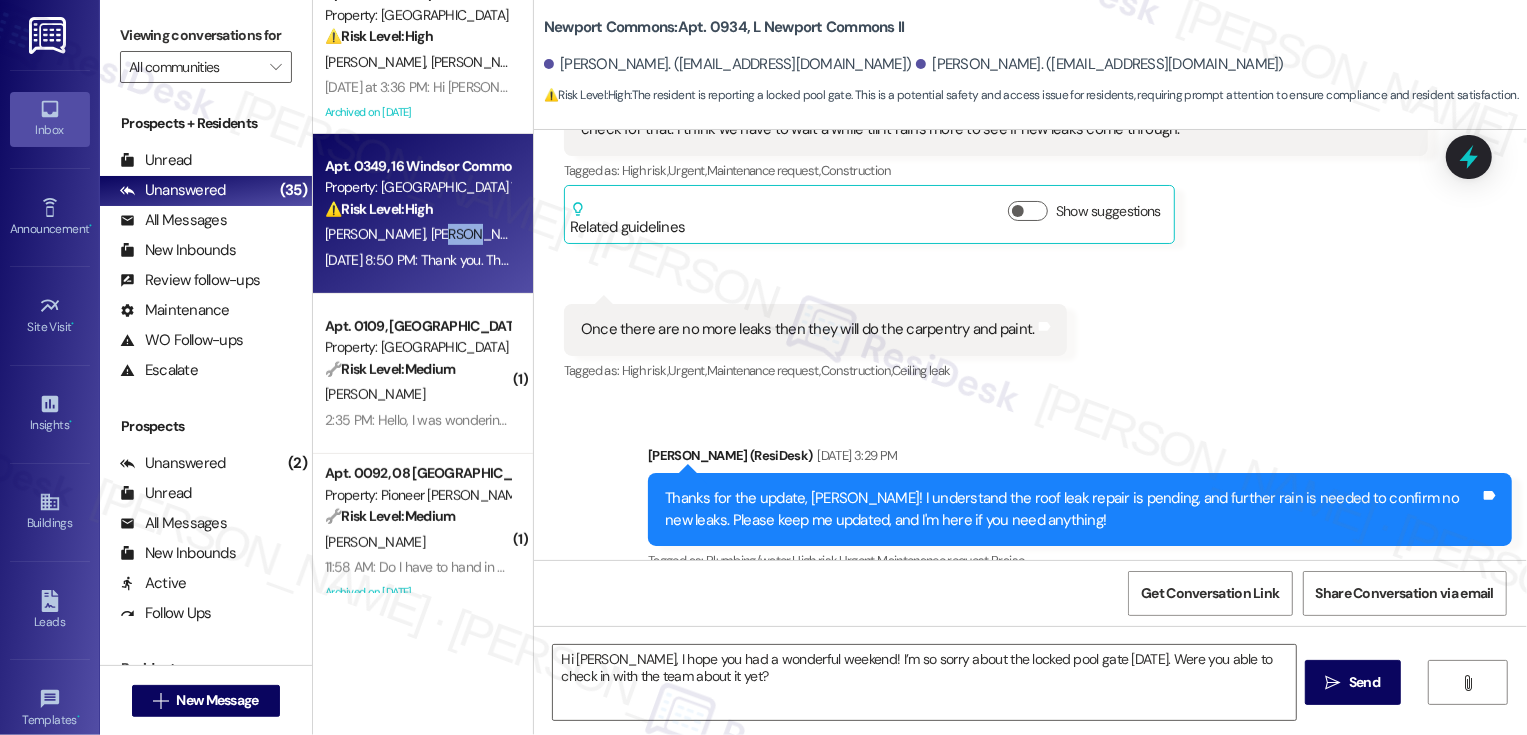 type on "Fetching suggested responses. Please feel free to read through the conversation in the meantime." 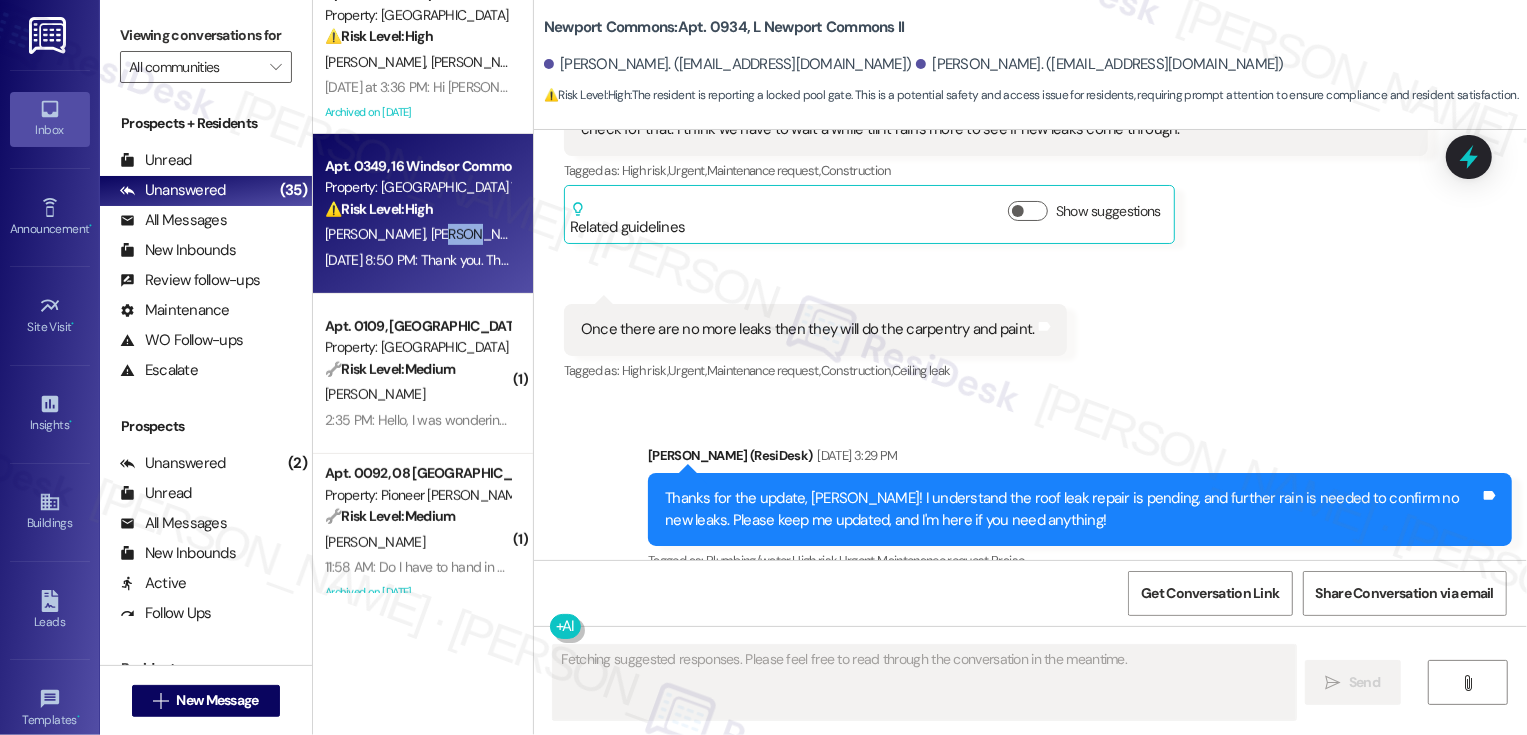 click on "[PERSON_NAME]" at bounding box center (480, 234) 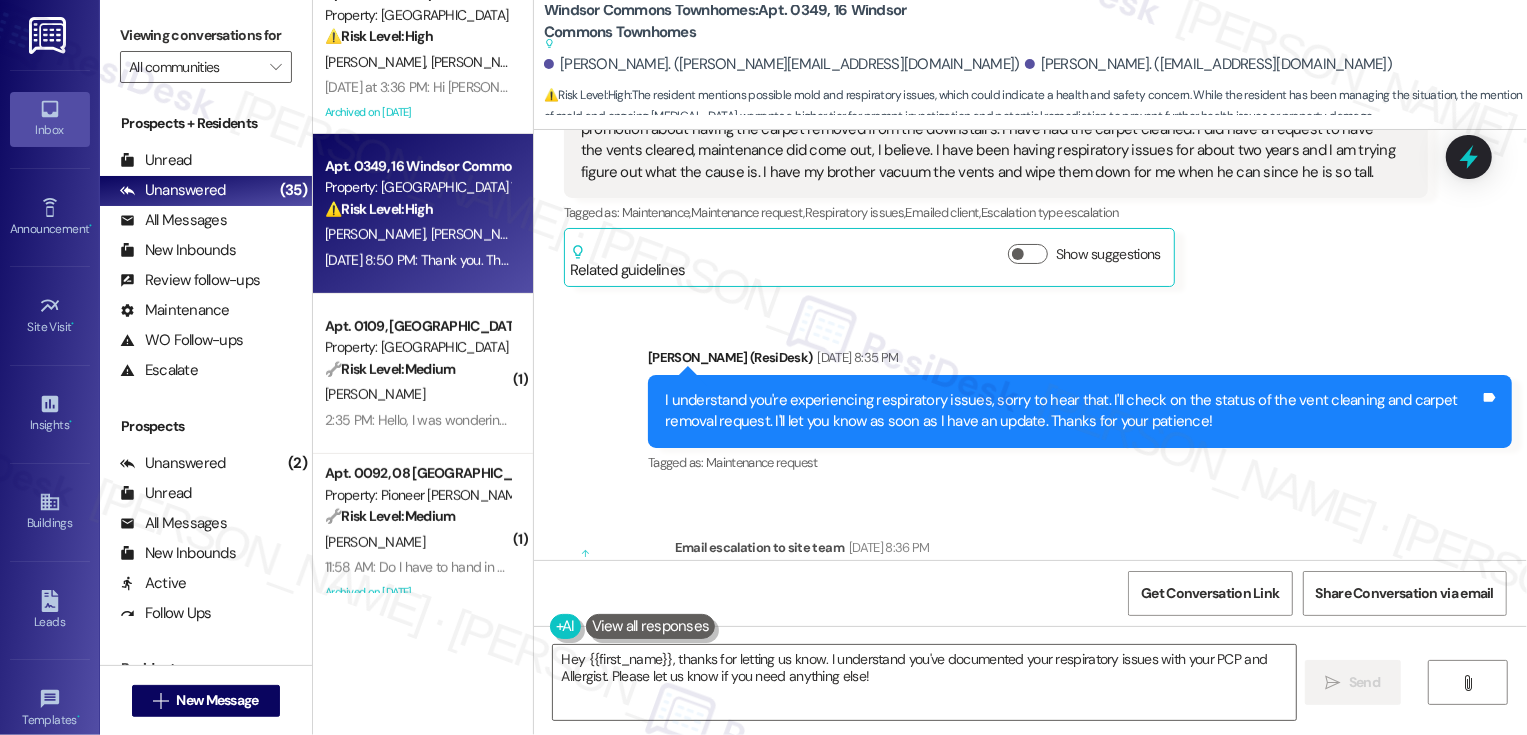 scroll, scrollTop: 13612, scrollLeft: 0, axis: vertical 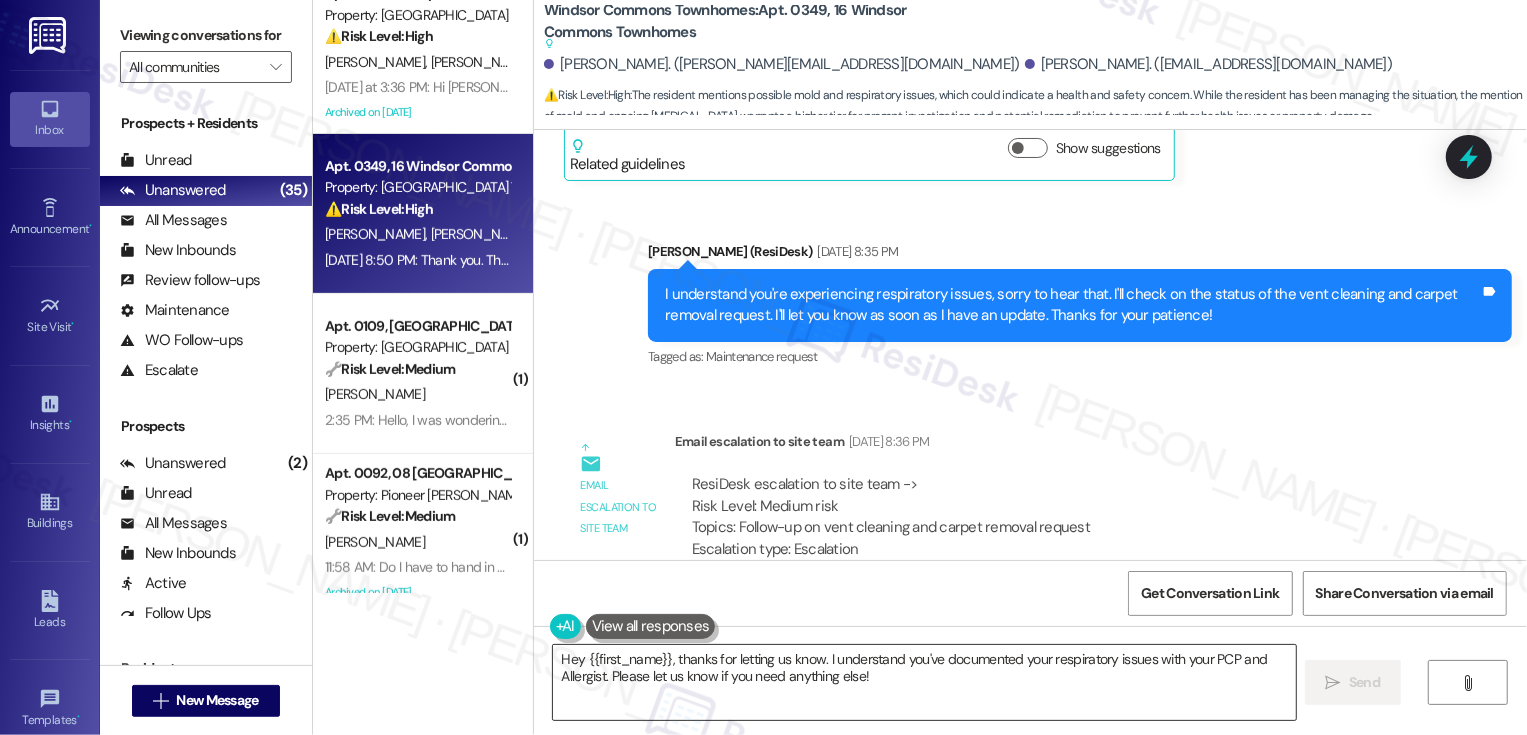 click on "Hey {{first_name}}, thanks for letting us know. I understand you've documented your respiratory issues with your PCP and Allergist. Please let us know if you need anything else!" at bounding box center (924, 682) 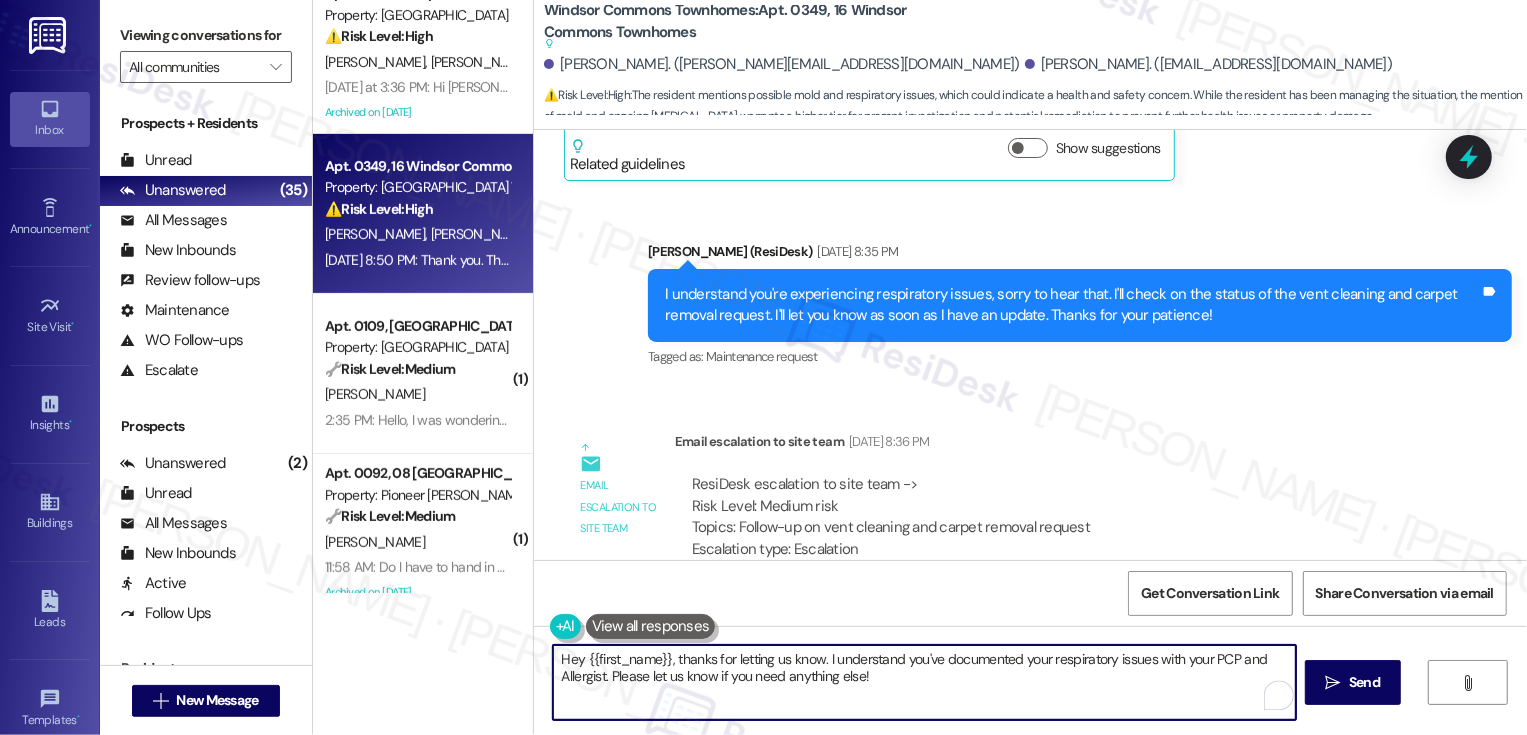 click on "Hey {{first_name}}, thanks for letting us know. I understand you've documented your respiratory issues with your PCP and Allergist. Please let us know if you need anything else!" at bounding box center [924, 682] 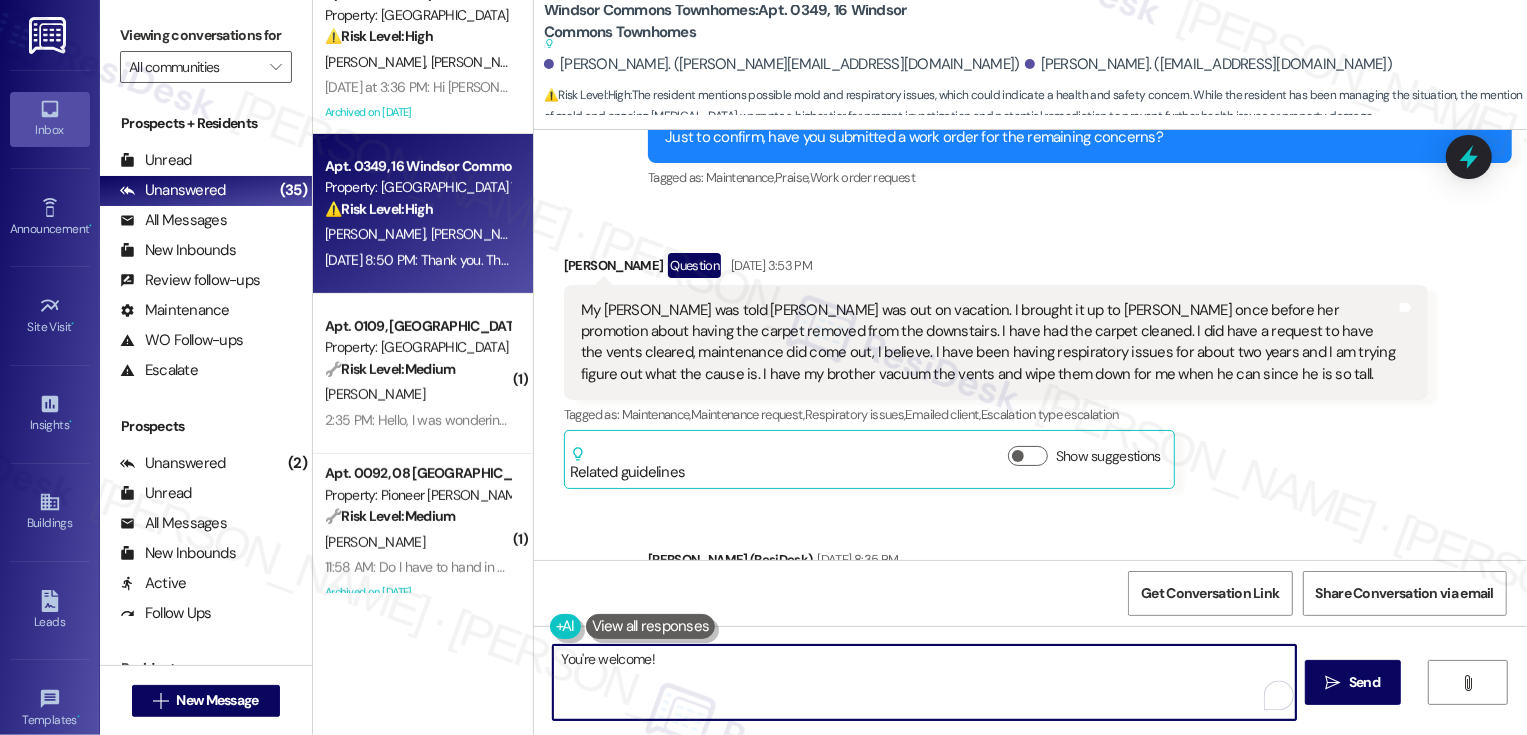 scroll, scrollTop: 13612, scrollLeft: 0, axis: vertical 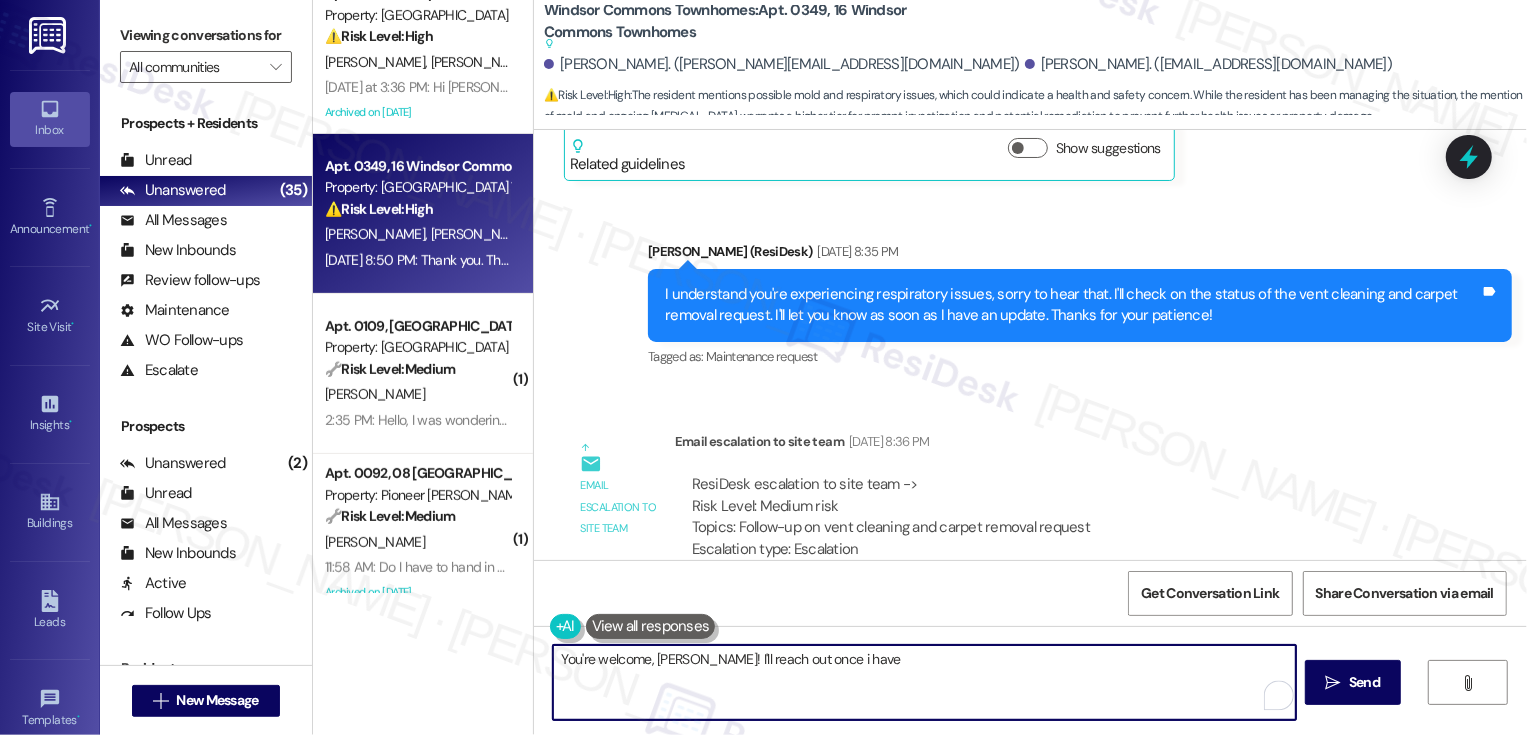 click on "You're welcome, [PERSON_NAME]! I'll reach out once i have" at bounding box center [924, 682] 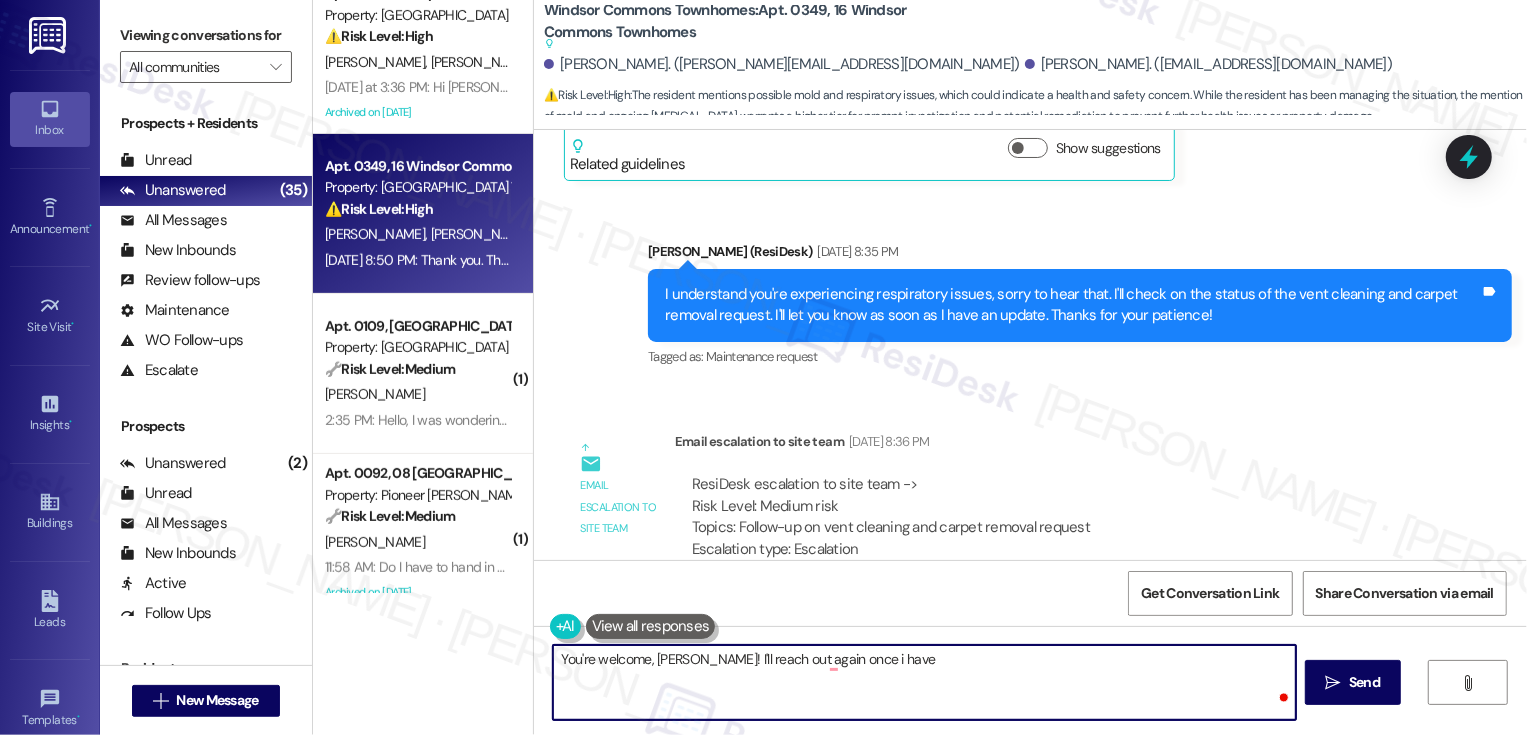 click on "You're welcome, [PERSON_NAME]! I'll reach out again once i have" at bounding box center (924, 682) 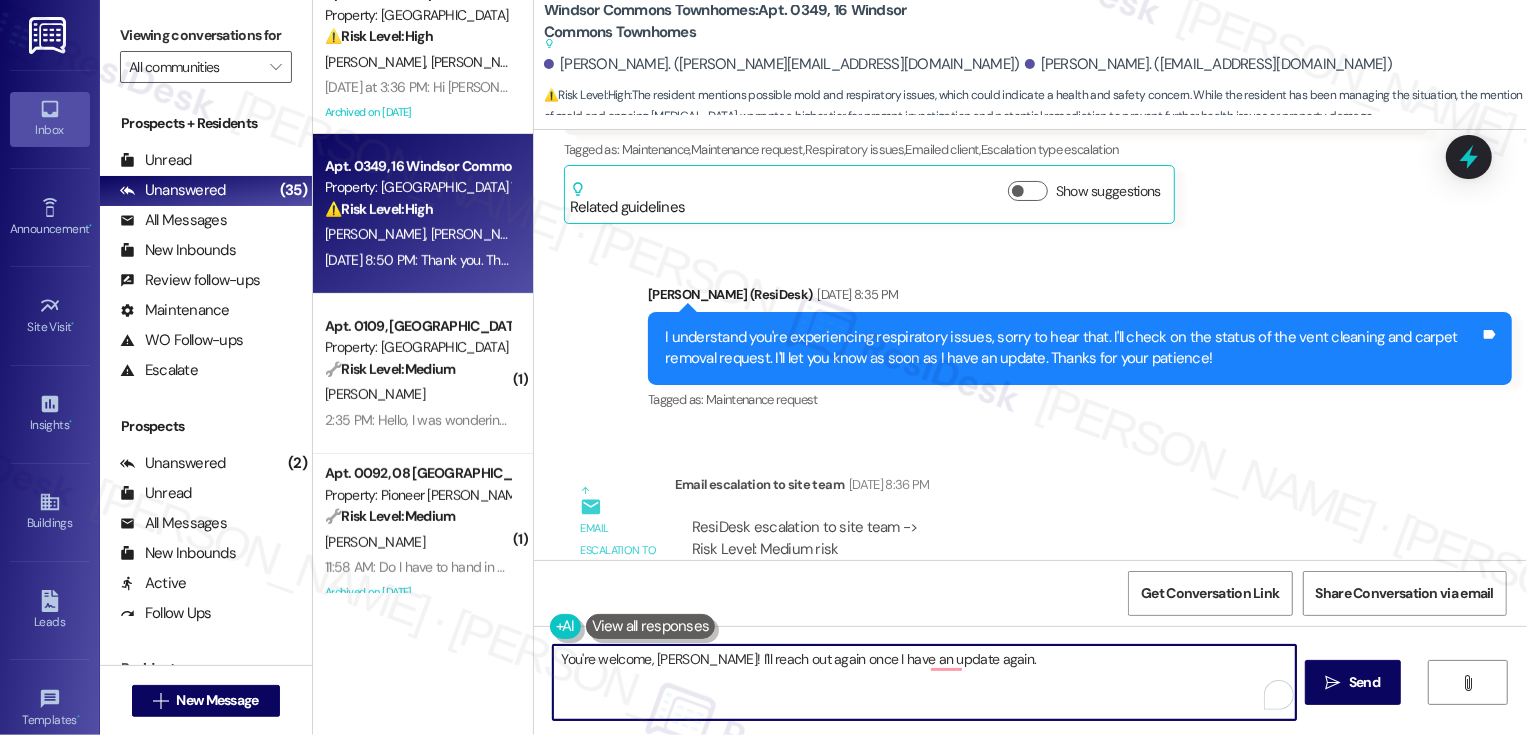 scroll, scrollTop: 13612, scrollLeft: 0, axis: vertical 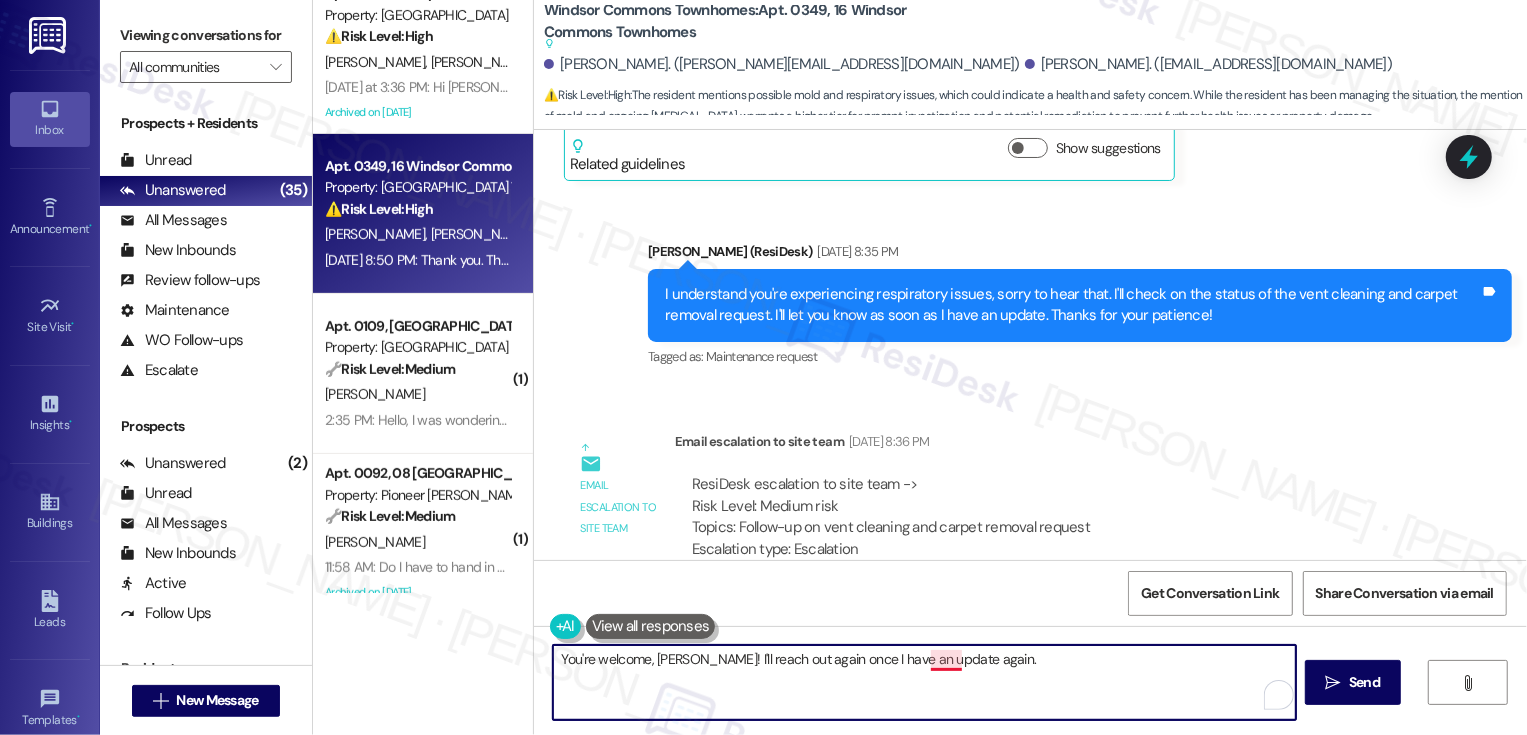 click on "You're welcome, [PERSON_NAME]! I'll reach out again once I have an update again." at bounding box center [924, 682] 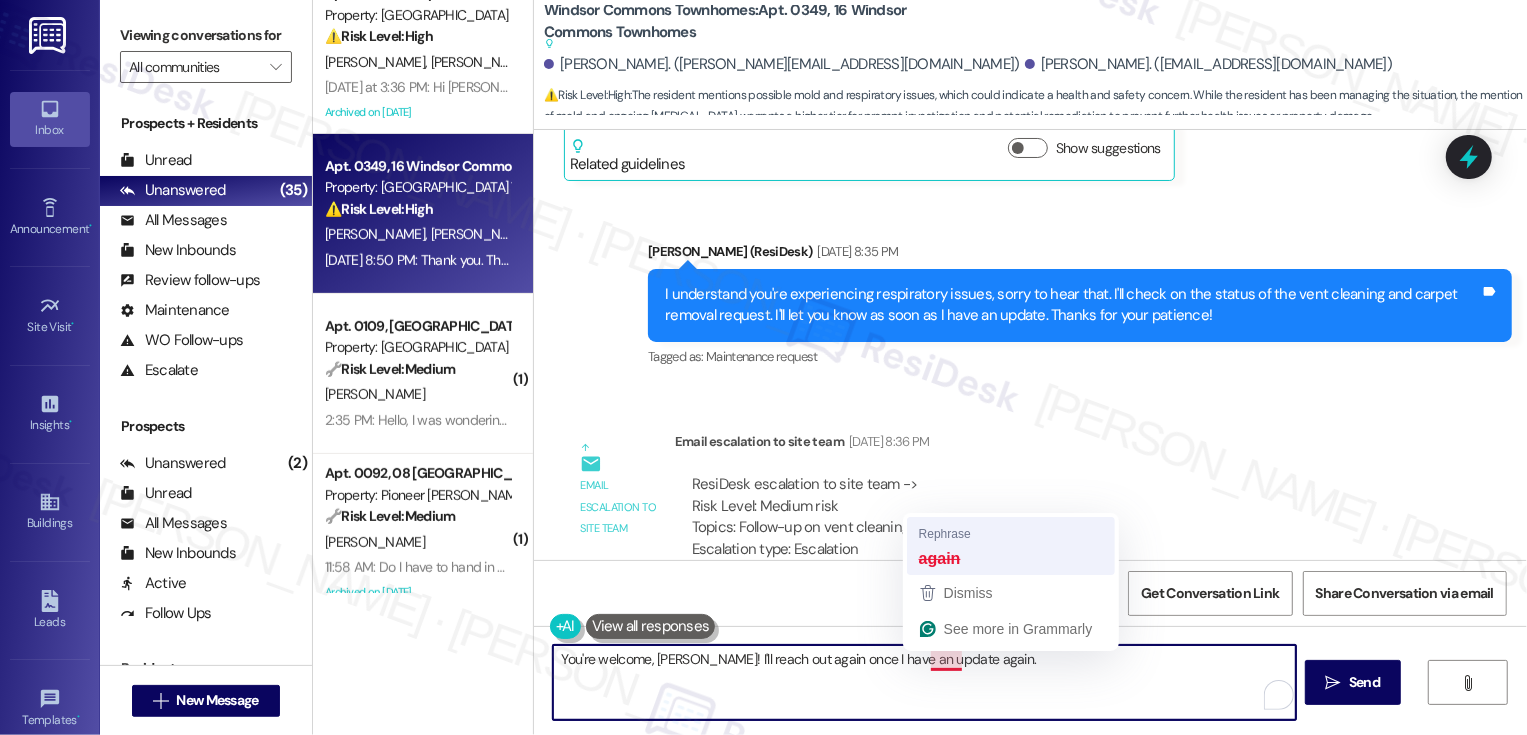 type on "You're welcome, [PERSON_NAME]! I'll reach out again once I have an update." 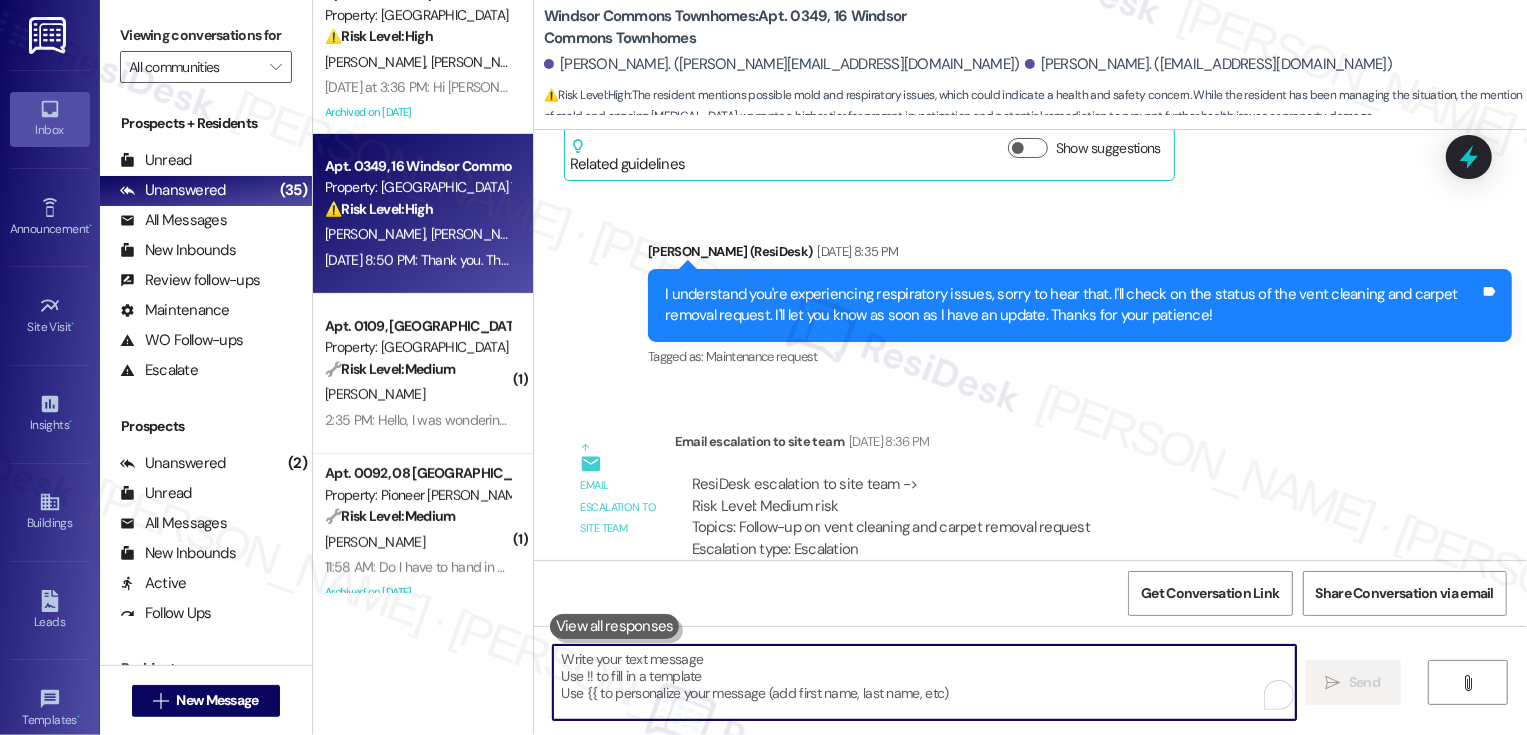 scroll, scrollTop: 13752, scrollLeft: 0, axis: vertical 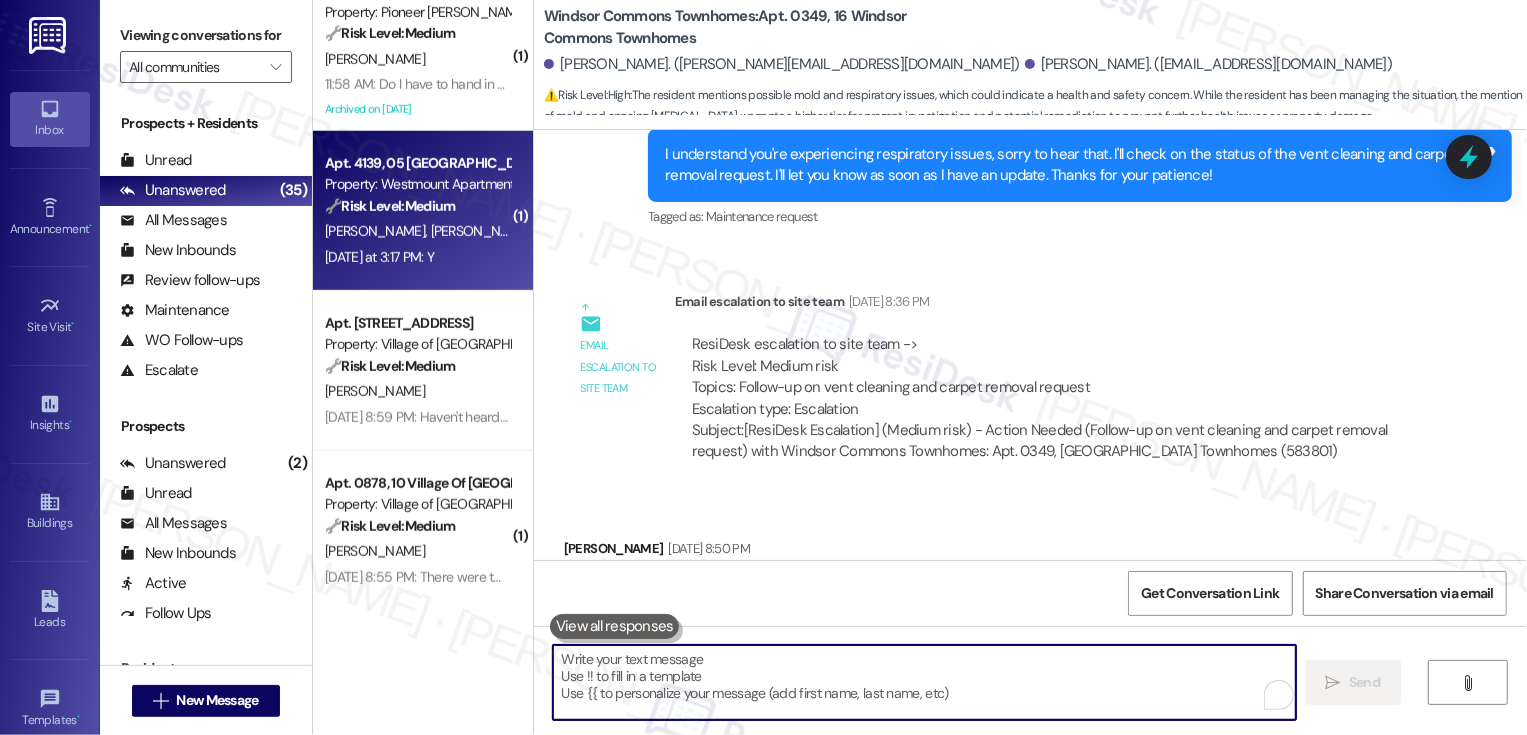 type 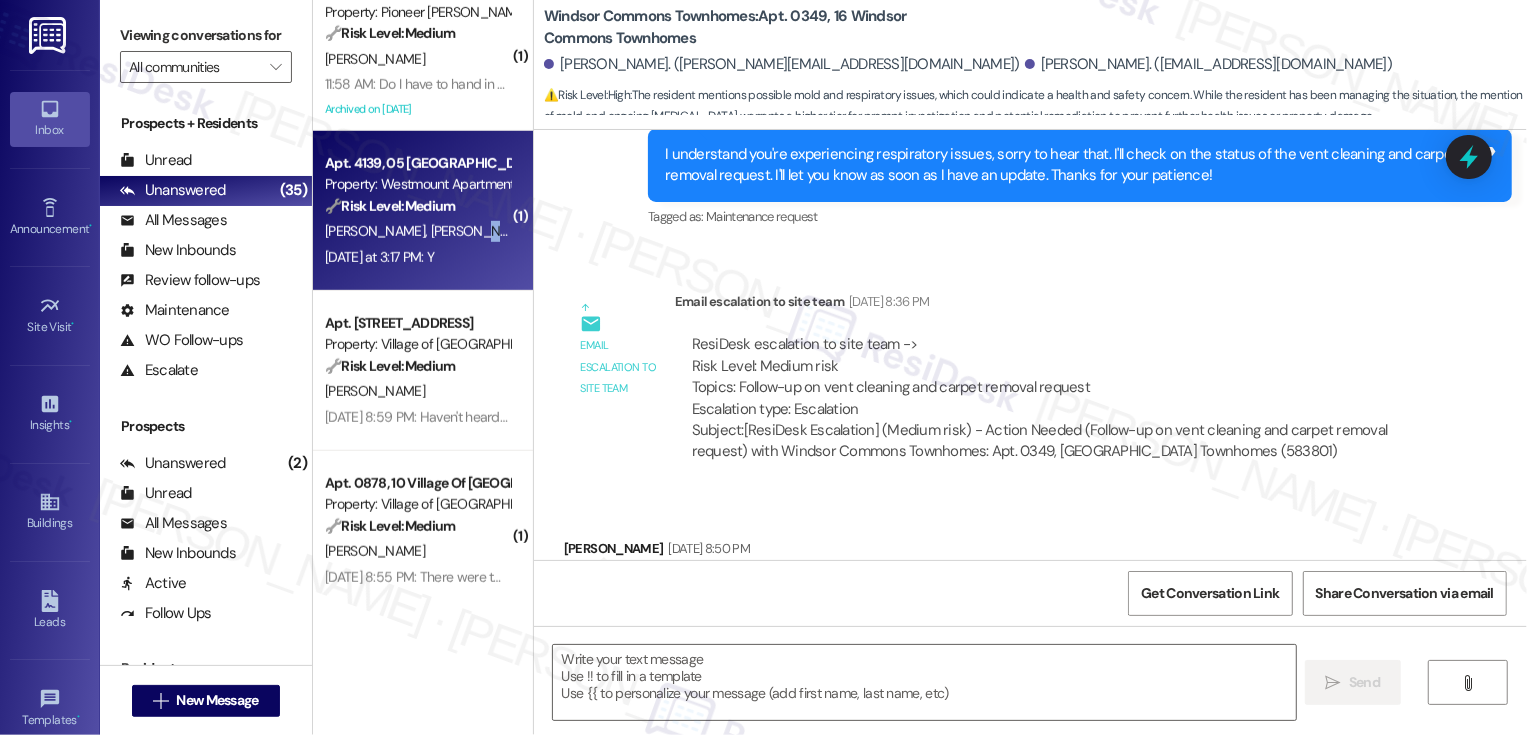 type on "Fetching suggested responses. Please feel free to read through the conversation in the meantime." 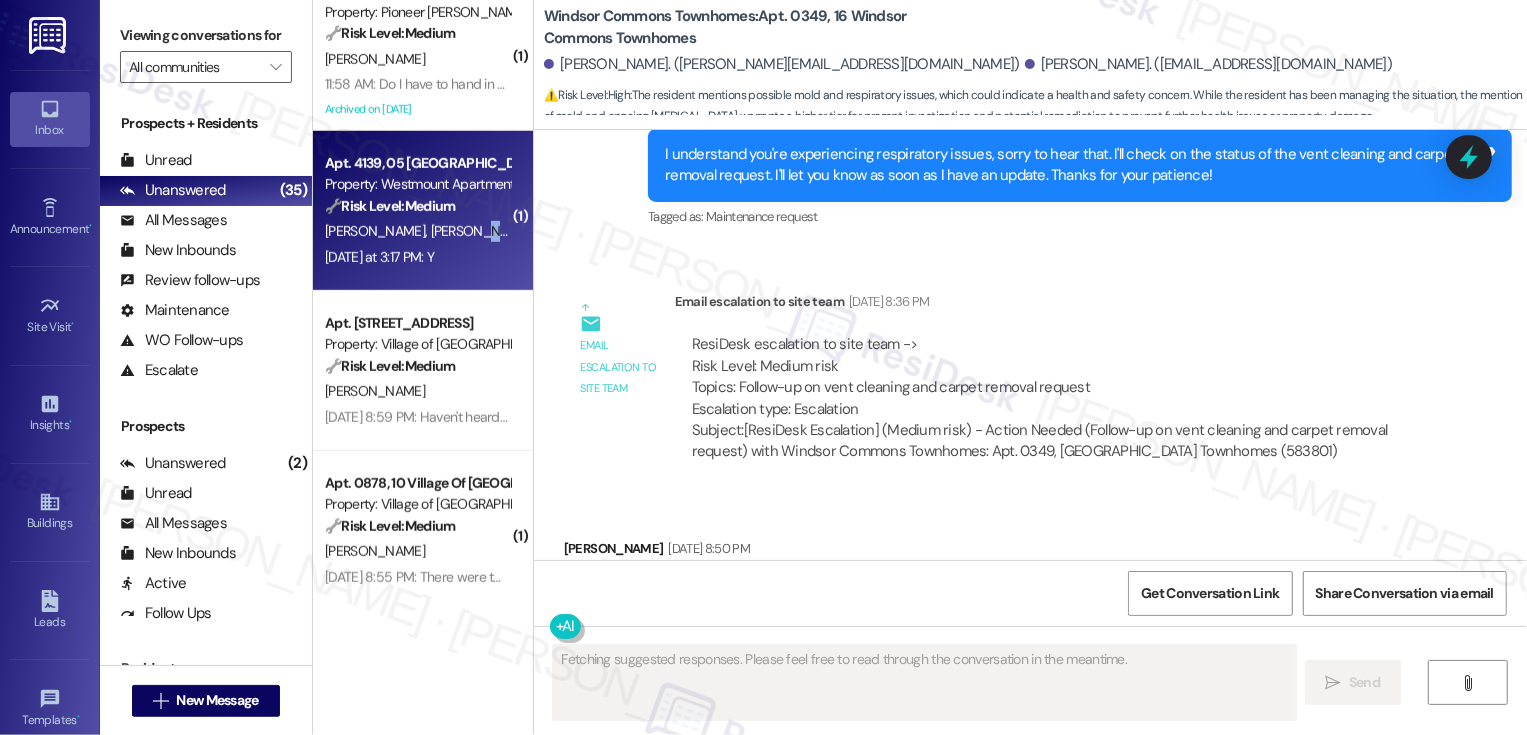 click on "[PERSON_NAME] [PERSON_NAME]" at bounding box center [417, 231] 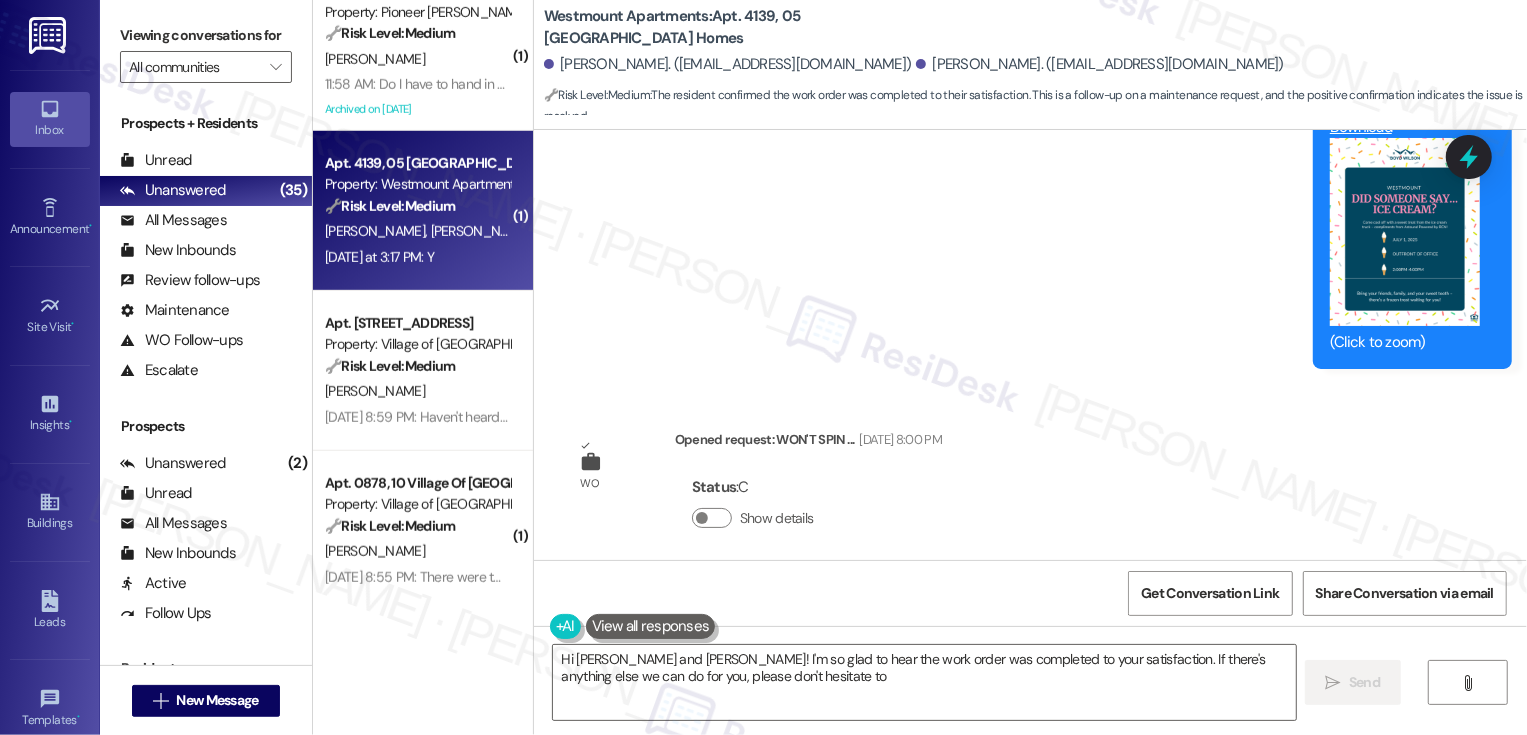 scroll, scrollTop: 9184, scrollLeft: 0, axis: vertical 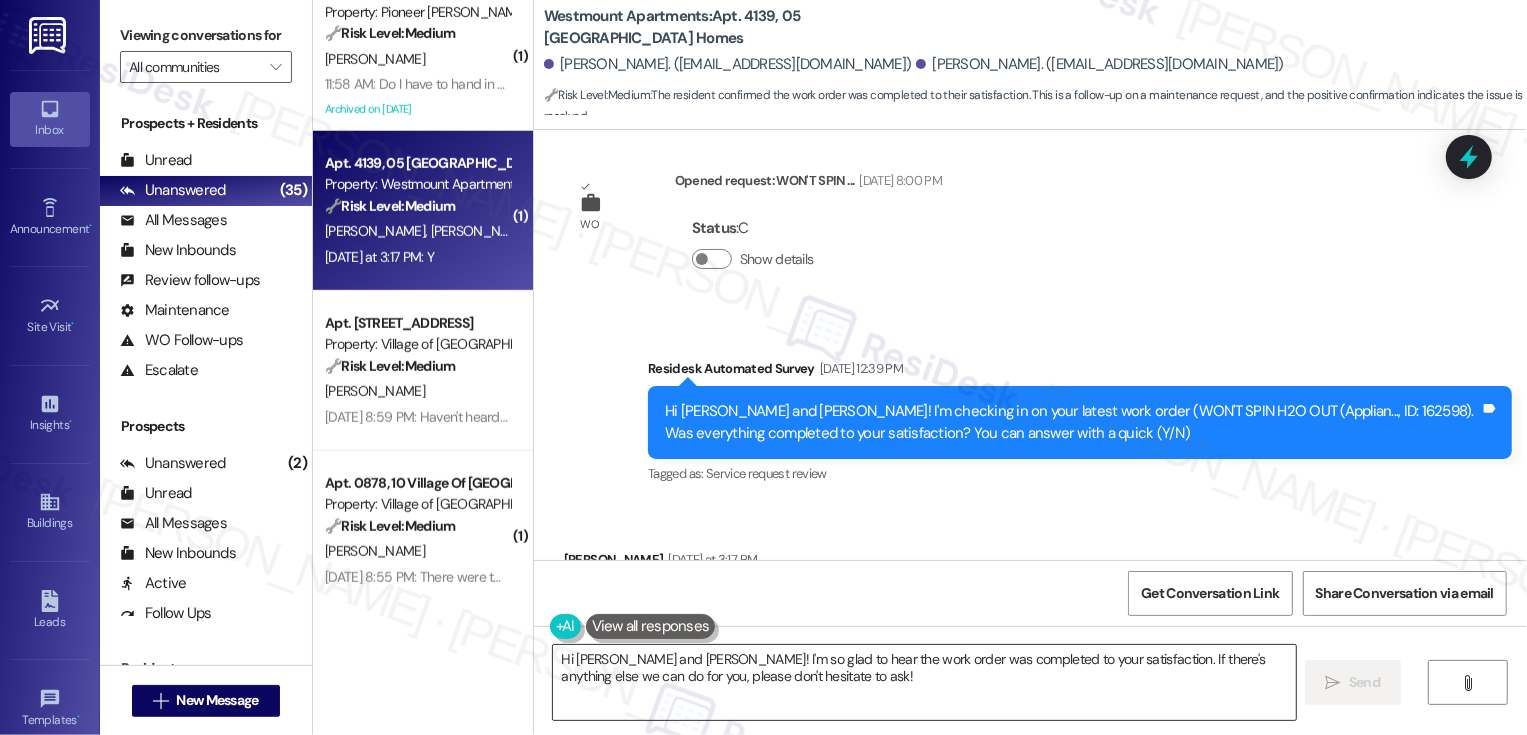 click on "Hi [PERSON_NAME] and [PERSON_NAME]! I'm so glad to hear the work order was completed to your satisfaction. If there's anything else we can do for you, please don't hesitate to ask!" at bounding box center [924, 682] 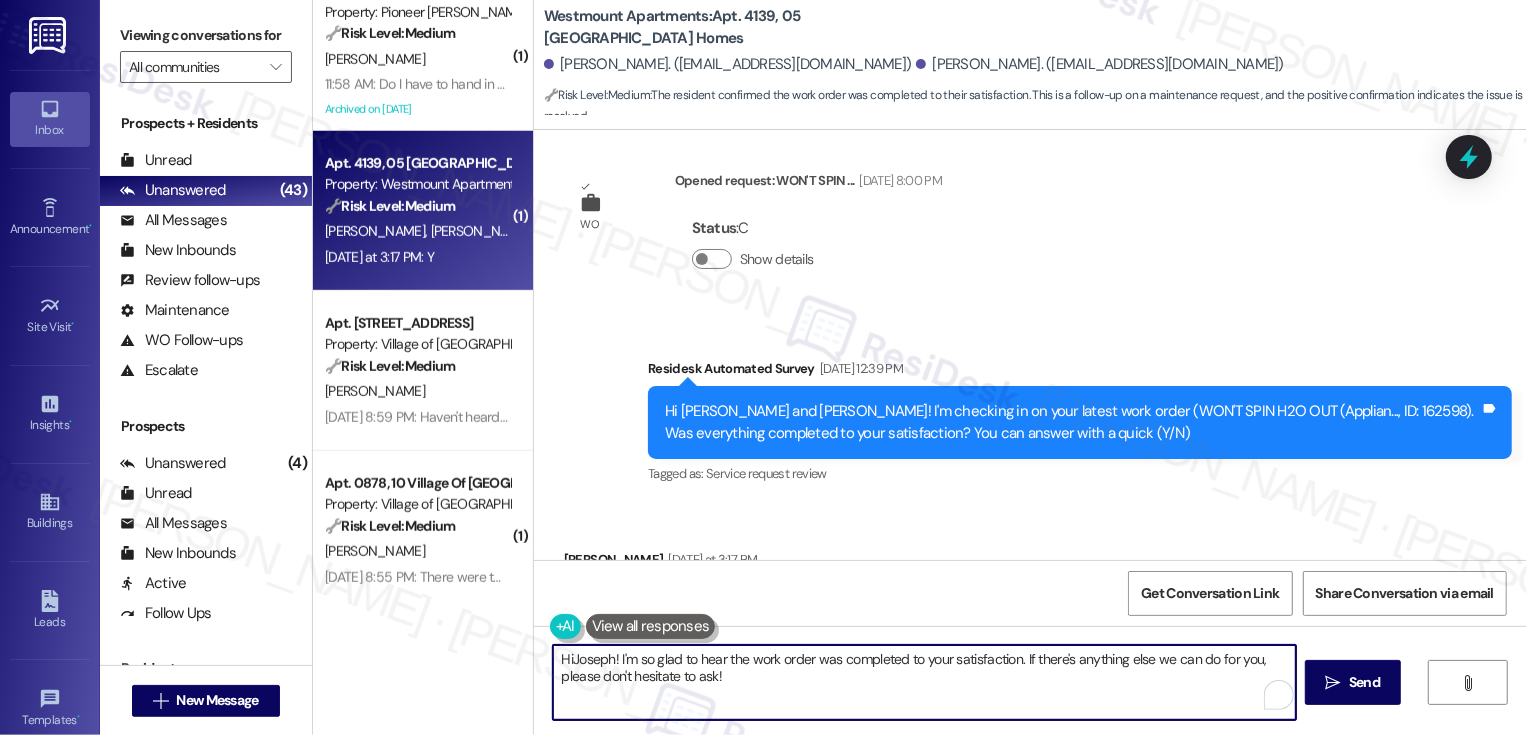 click on "HiJoseph! I'm so glad to hear the work order was completed to your satisfaction. If there's anything else we can do for you, please don't hesitate to ask!" at bounding box center [924, 682] 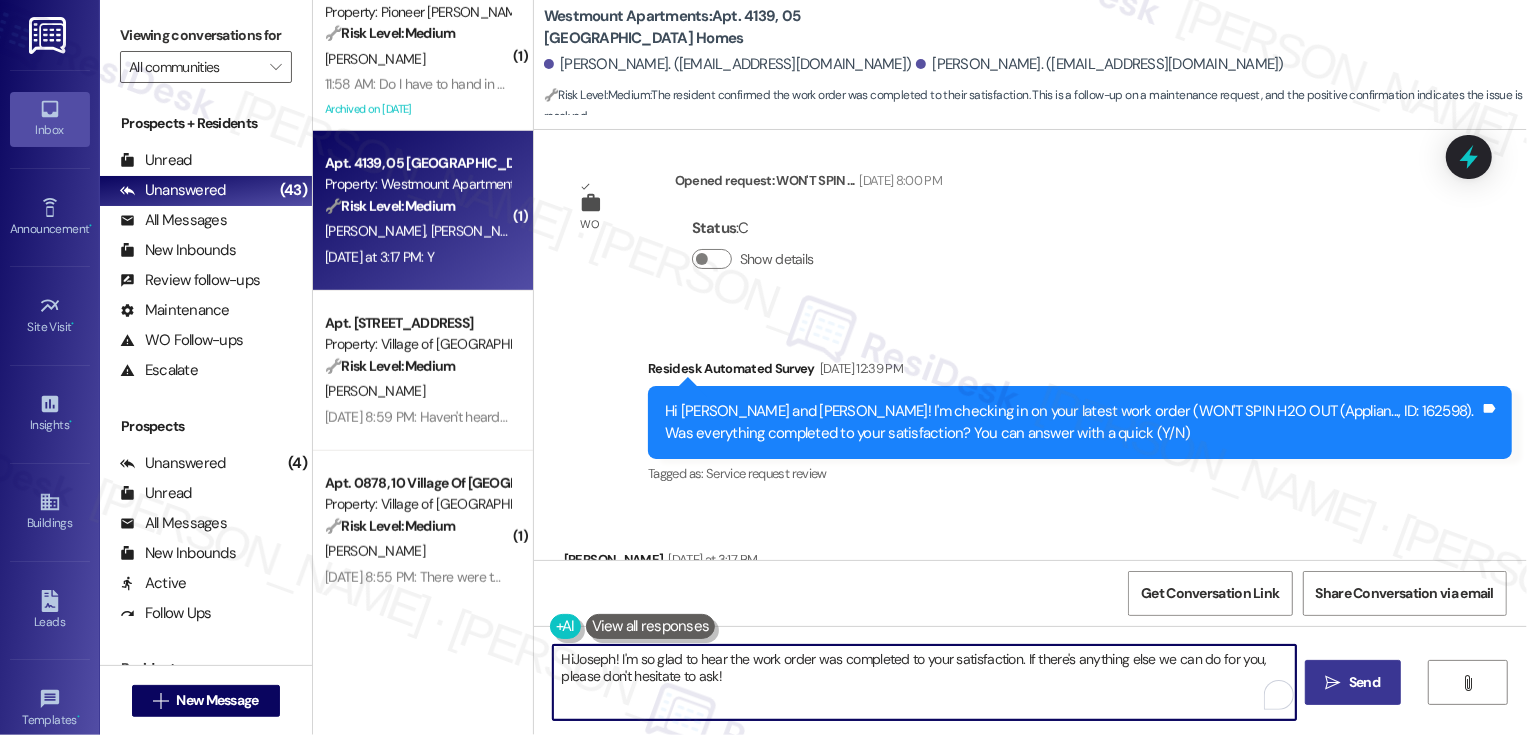 type on "HiJoseph! I'm so glad to hear the work order was completed to your satisfaction. If there's anything else we can do for you, please don't hesitate to ask!" 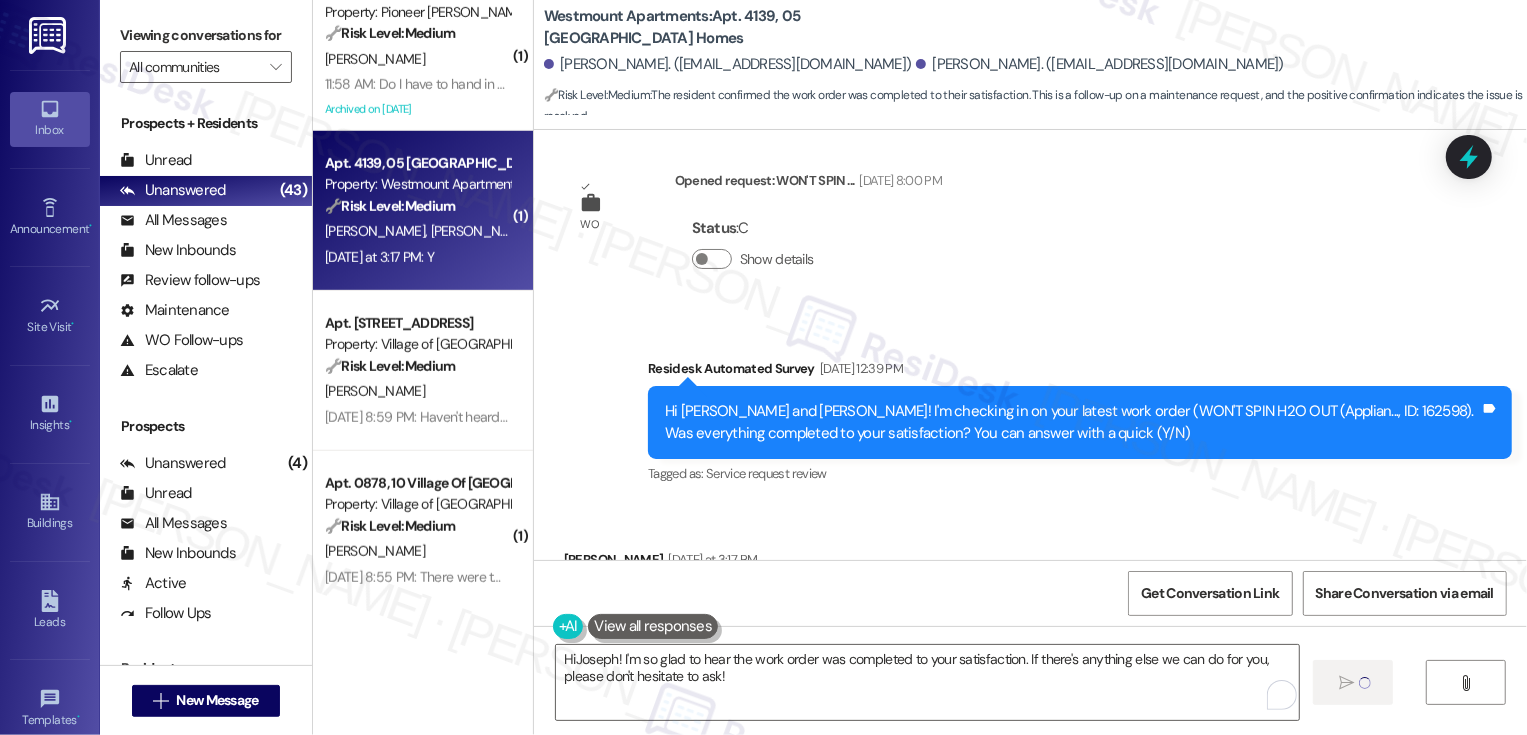 type 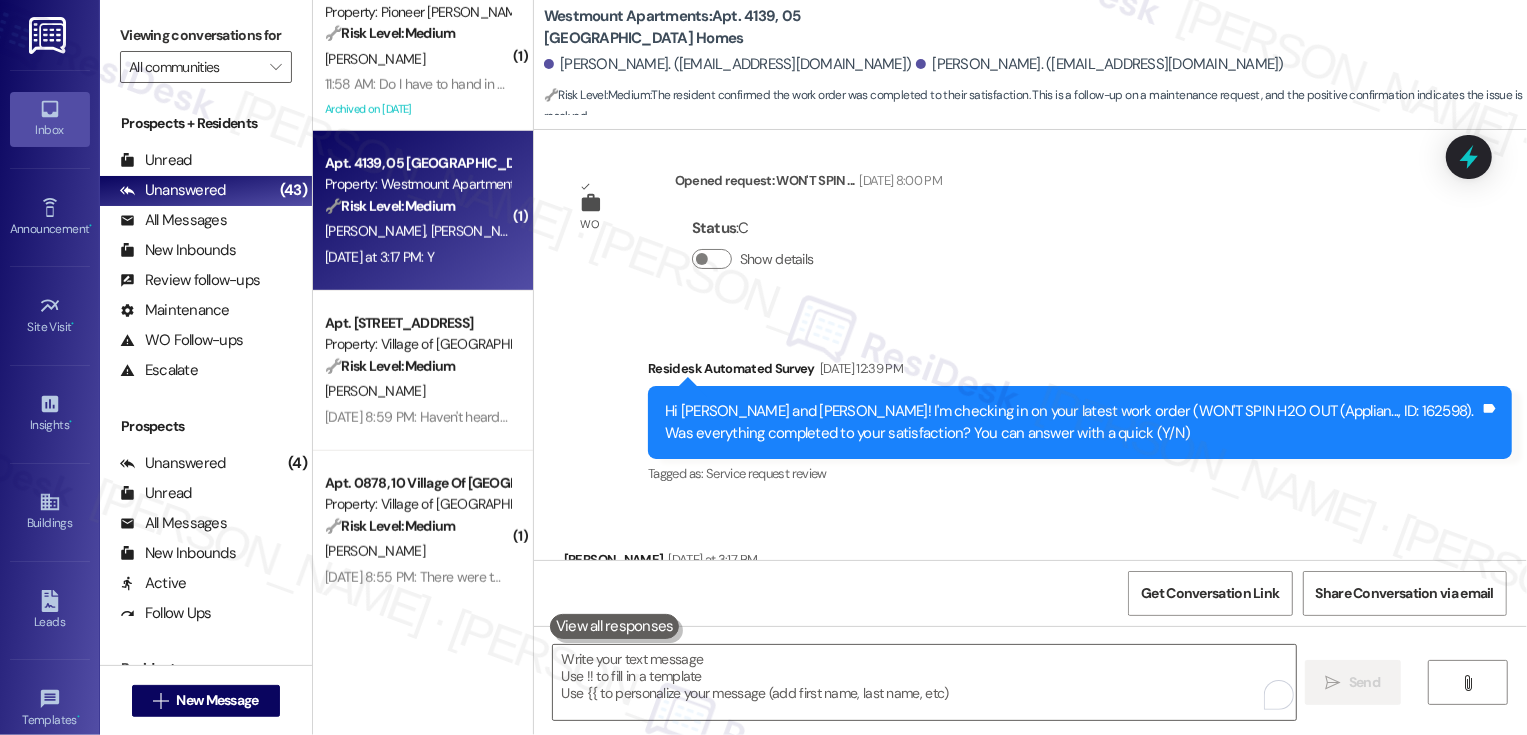 scroll, scrollTop: 9183, scrollLeft: 0, axis: vertical 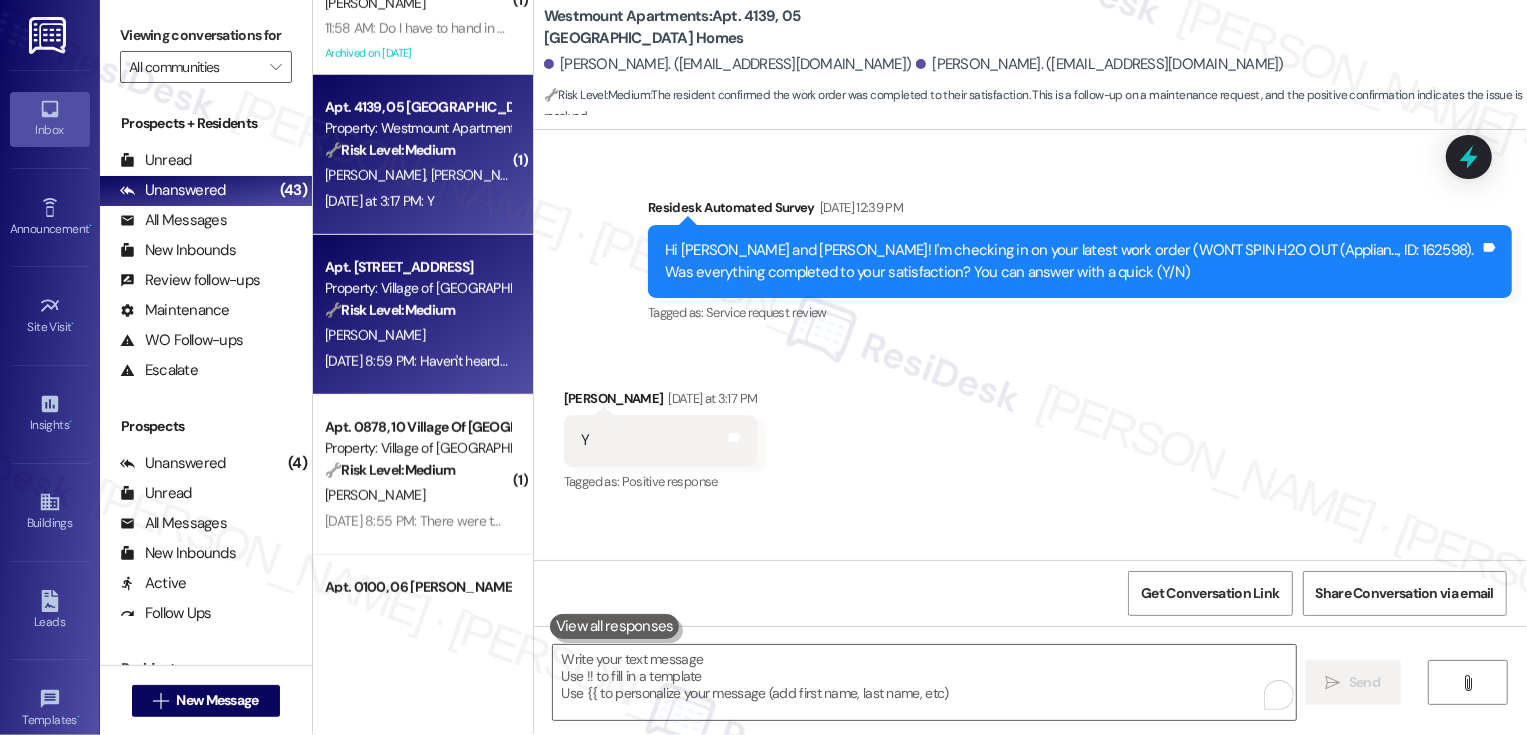 click on "Property: Village of [GEOGRAPHIC_DATA]" at bounding box center (417, 288) 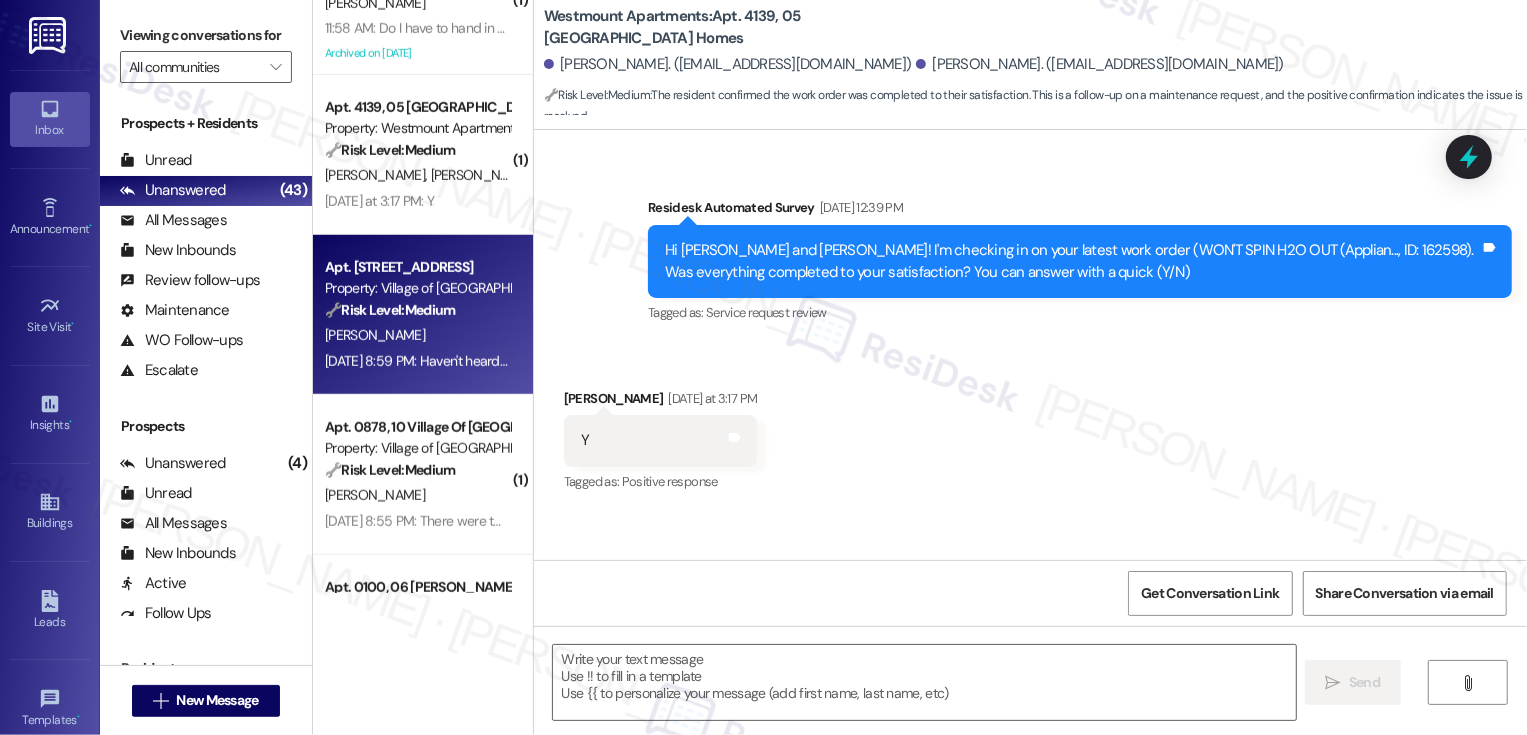 type on "Fetching suggested responses. Please feel free to read through the conversation in the meantime." 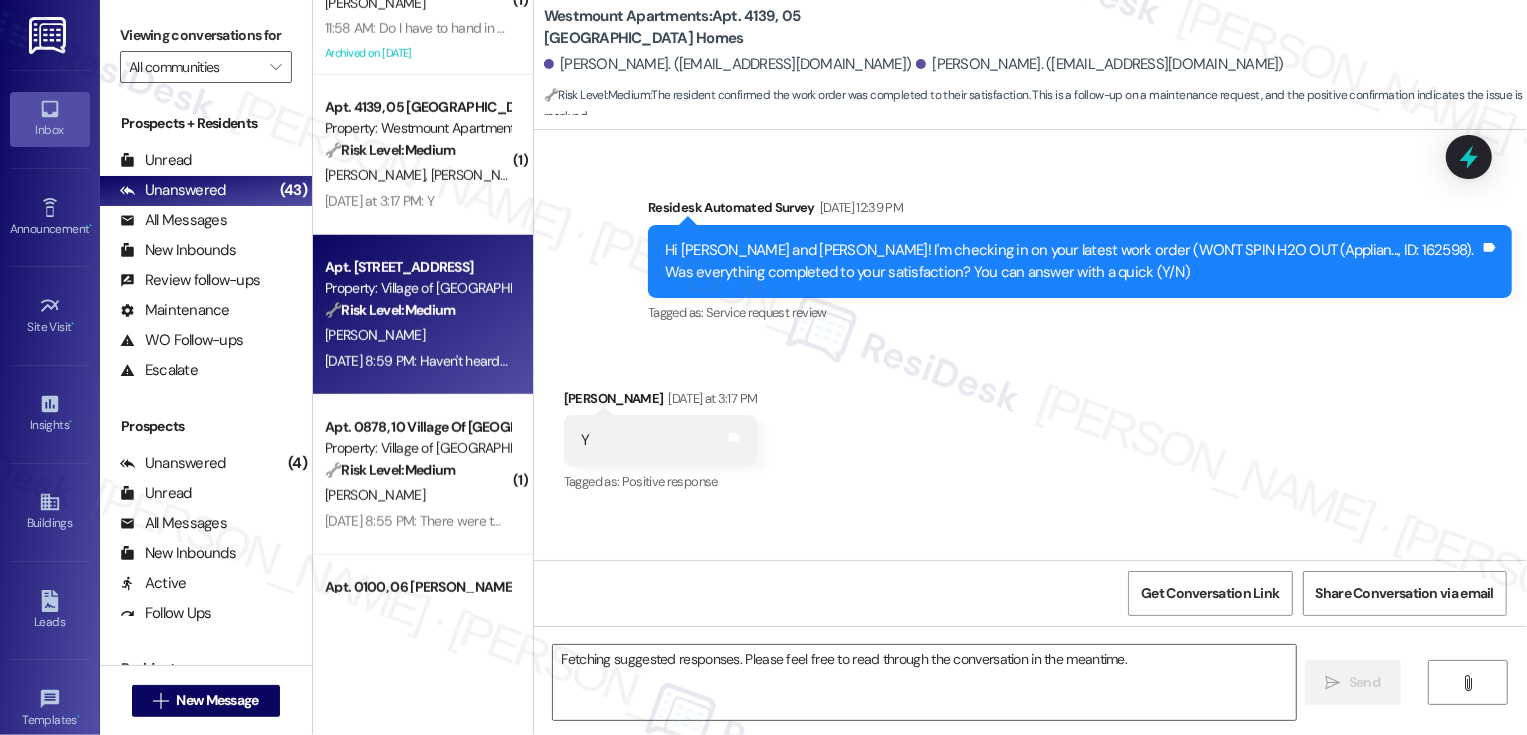 click on "Property: Village of [GEOGRAPHIC_DATA]" at bounding box center [417, 288] 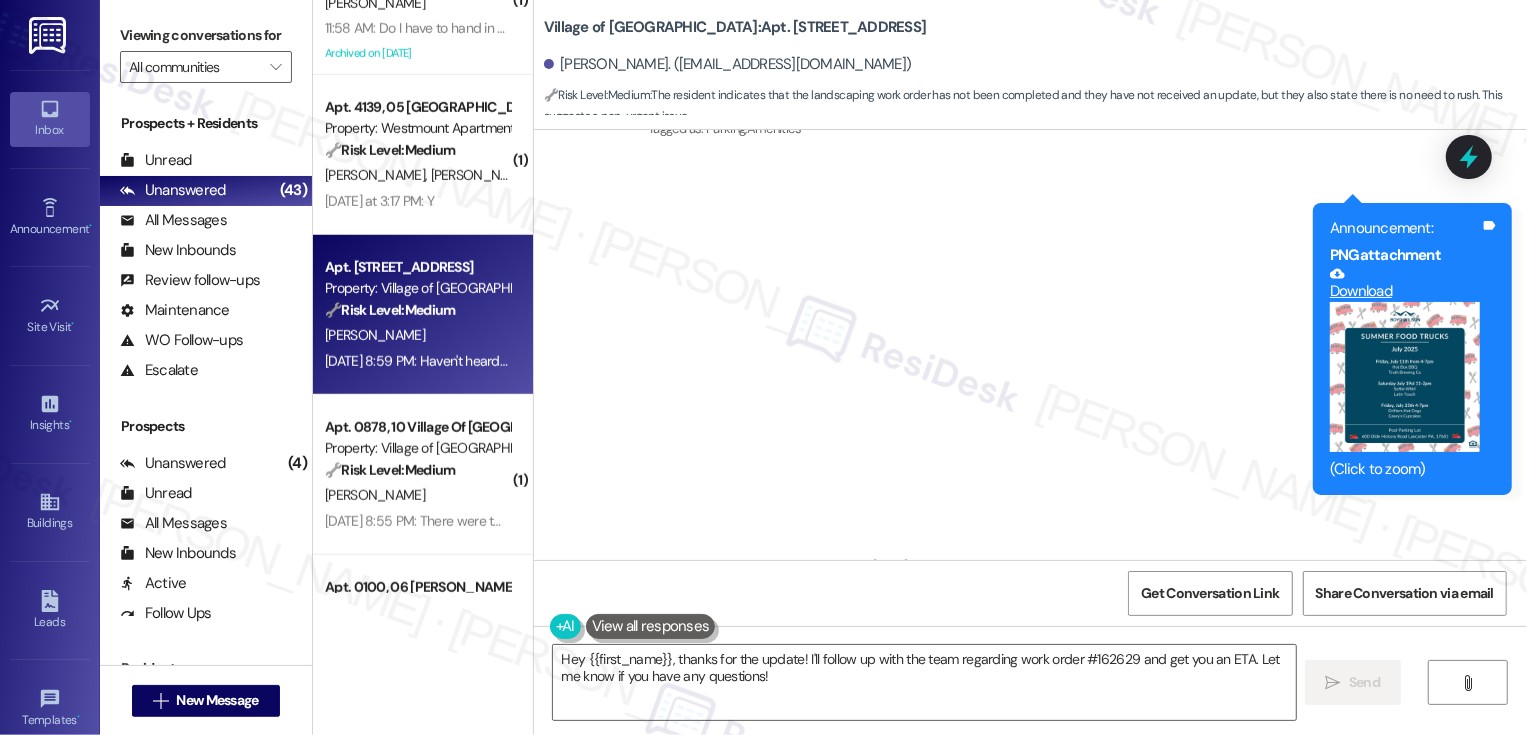 scroll, scrollTop: 21708, scrollLeft: 0, axis: vertical 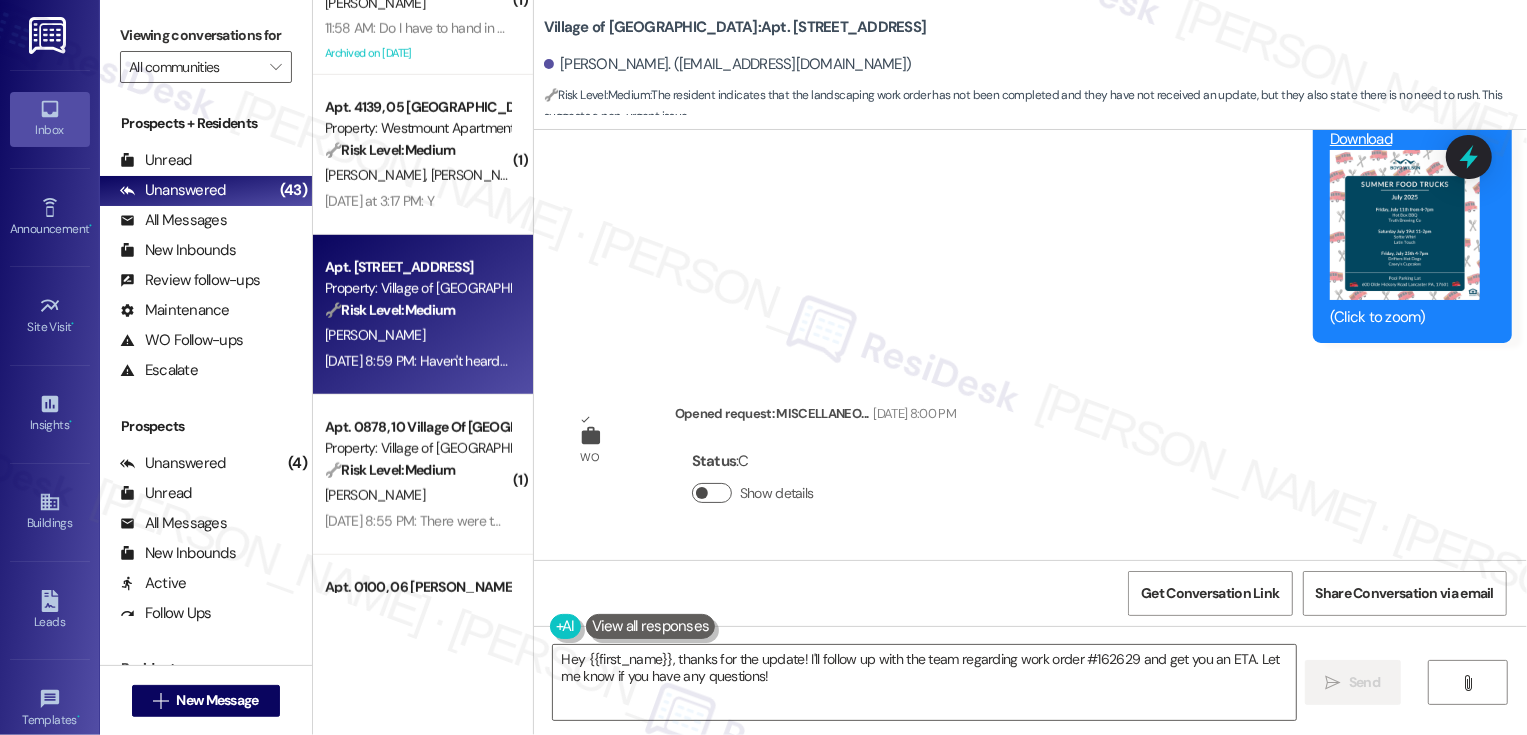 click on "Show details" at bounding box center (712, 493) 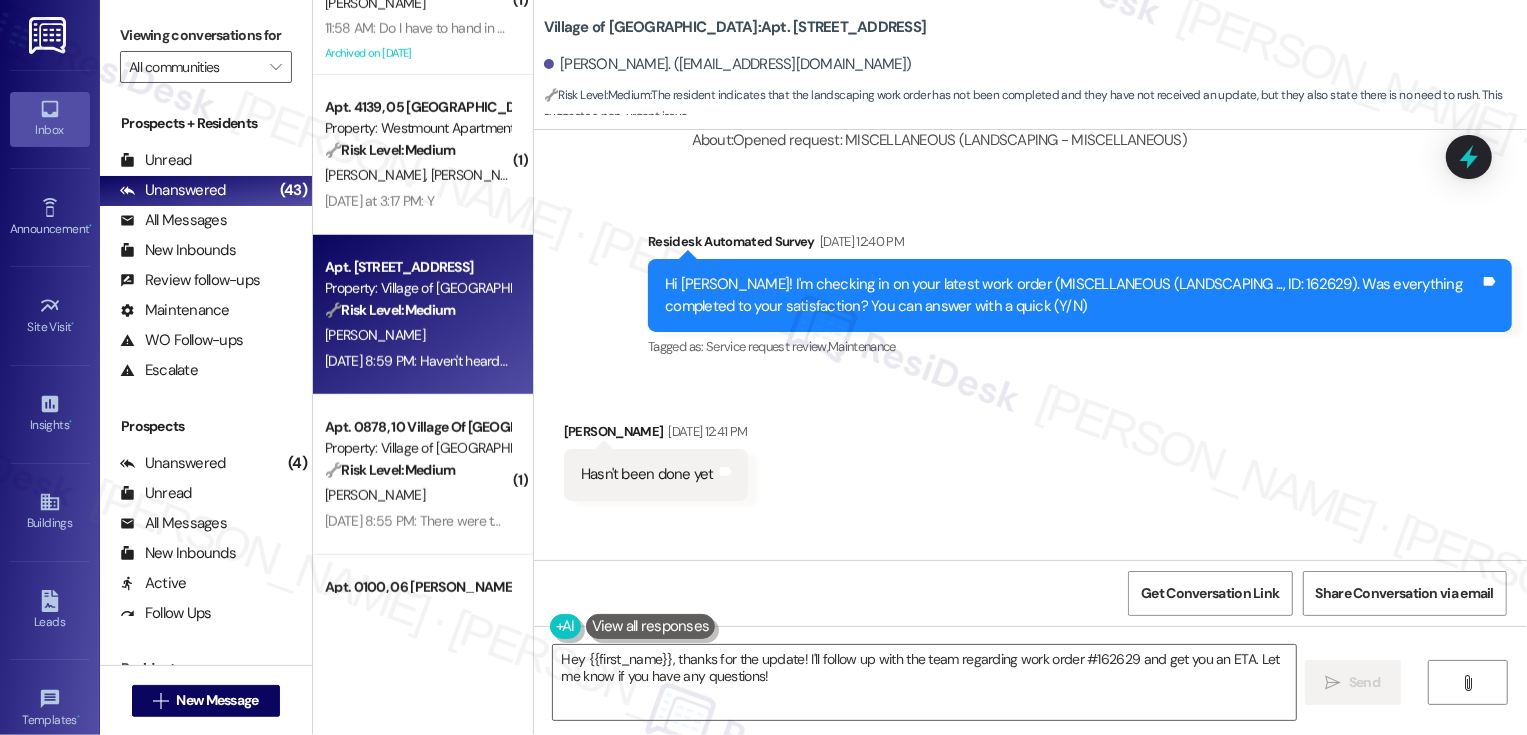 scroll, scrollTop: 22166, scrollLeft: 0, axis: vertical 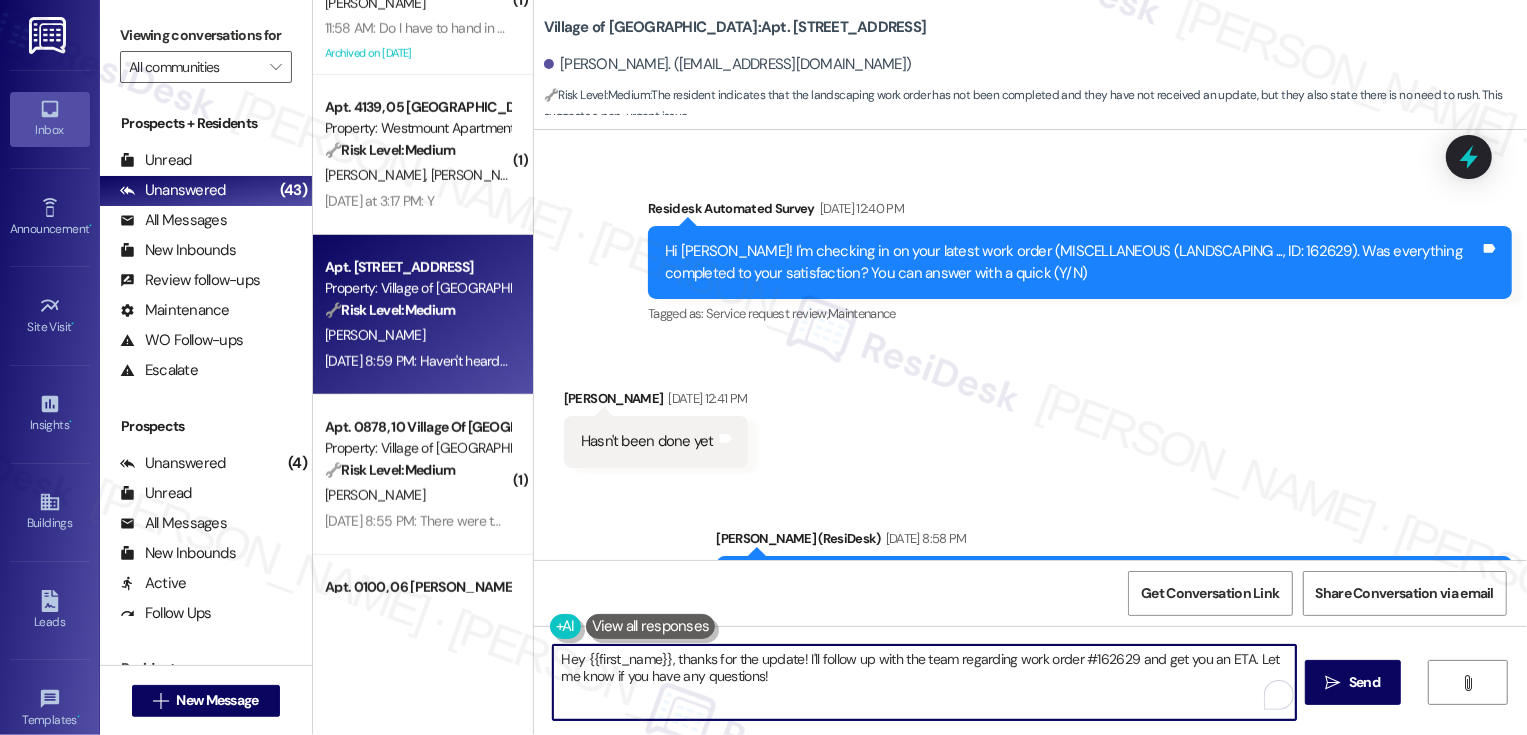 drag, startPoint x: 696, startPoint y: 665, endPoint x: 832, endPoint y: 721, distance: 147.07822 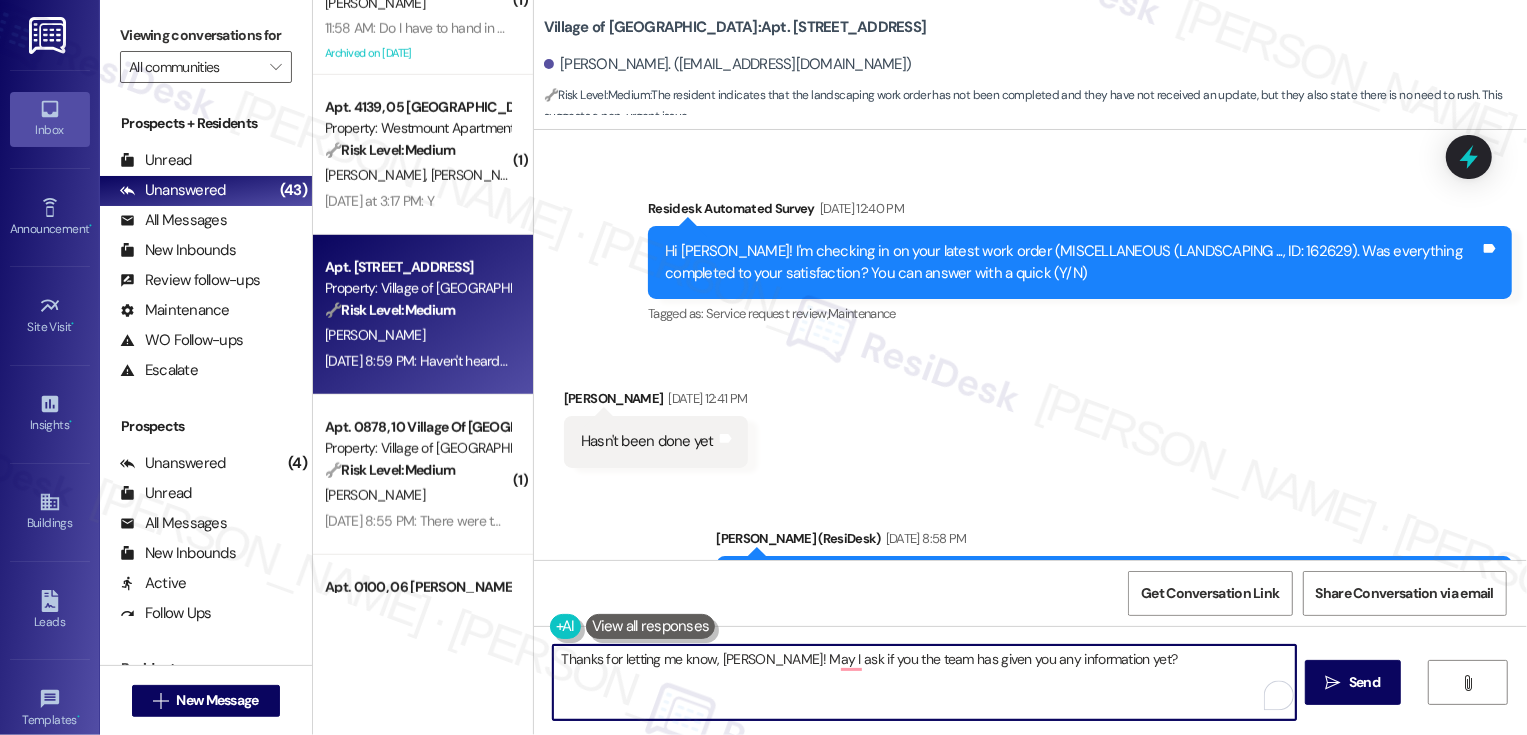 click on "Thanks for letting me know, [PERSON_NAME]! May I ask if you the team has given you any information yet?" at bounding box center [924, 682] 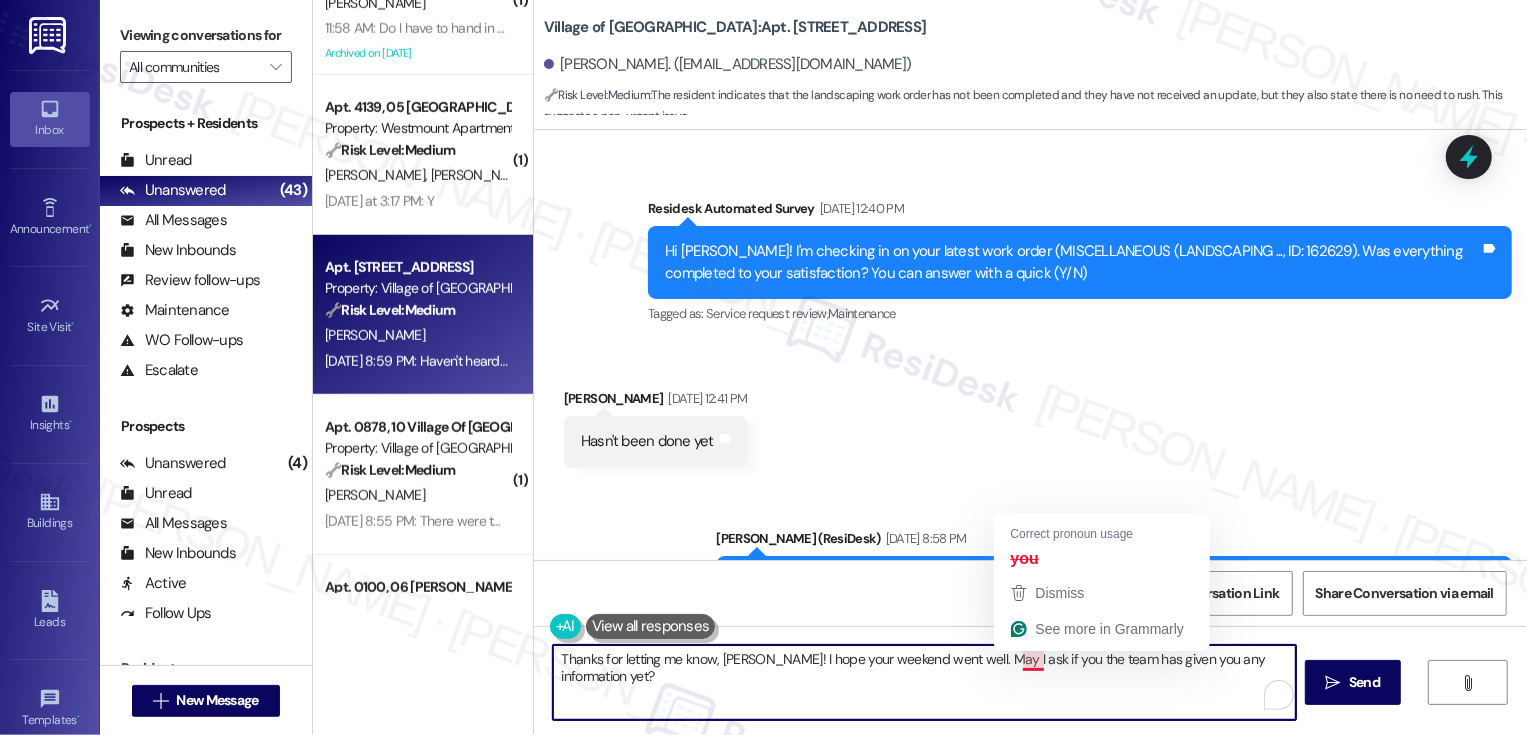 click on "Thanks for letting me know, [PERSON_NAME]! I hope your weekend went well. May I ask if you the team has given you any information yet?" at bounding box center (924, 682) 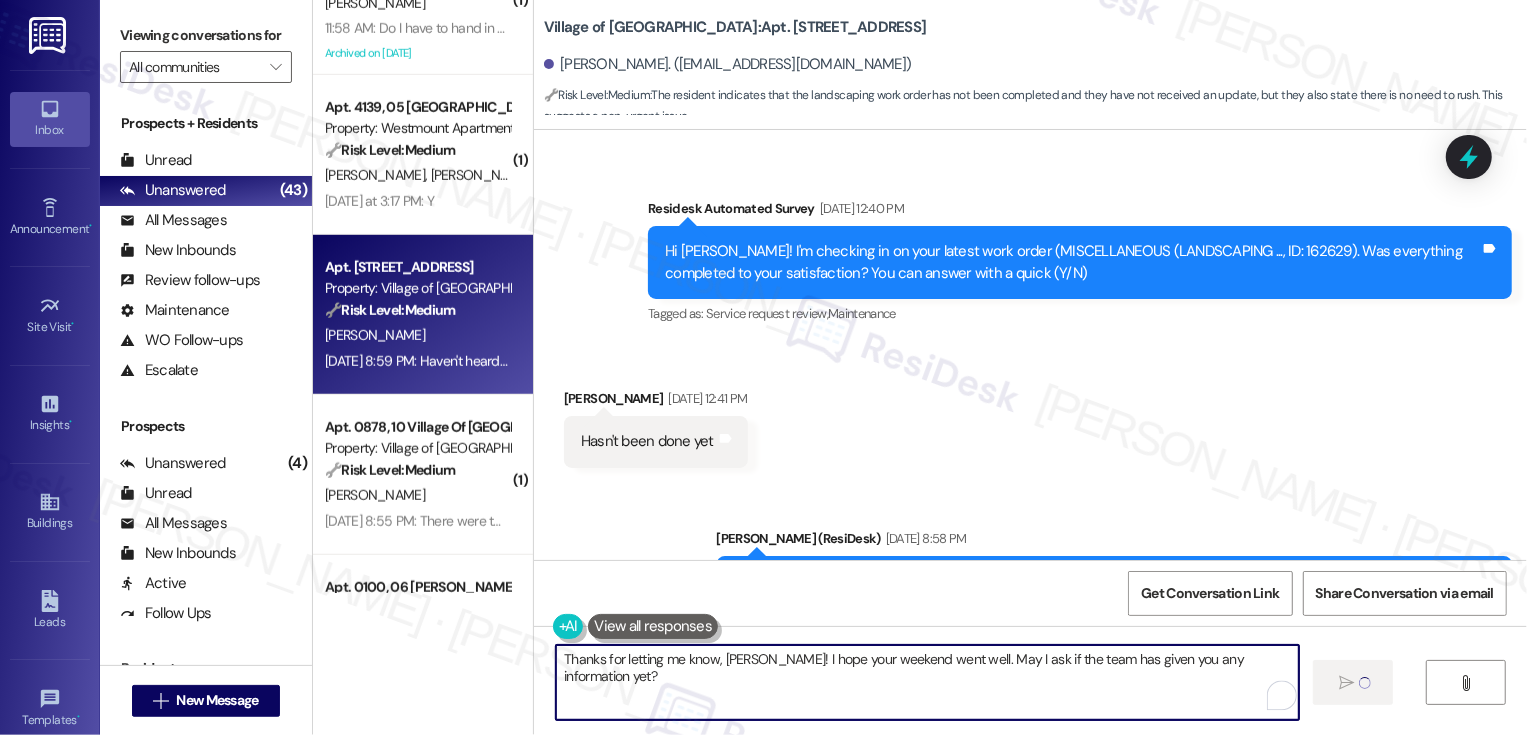 type 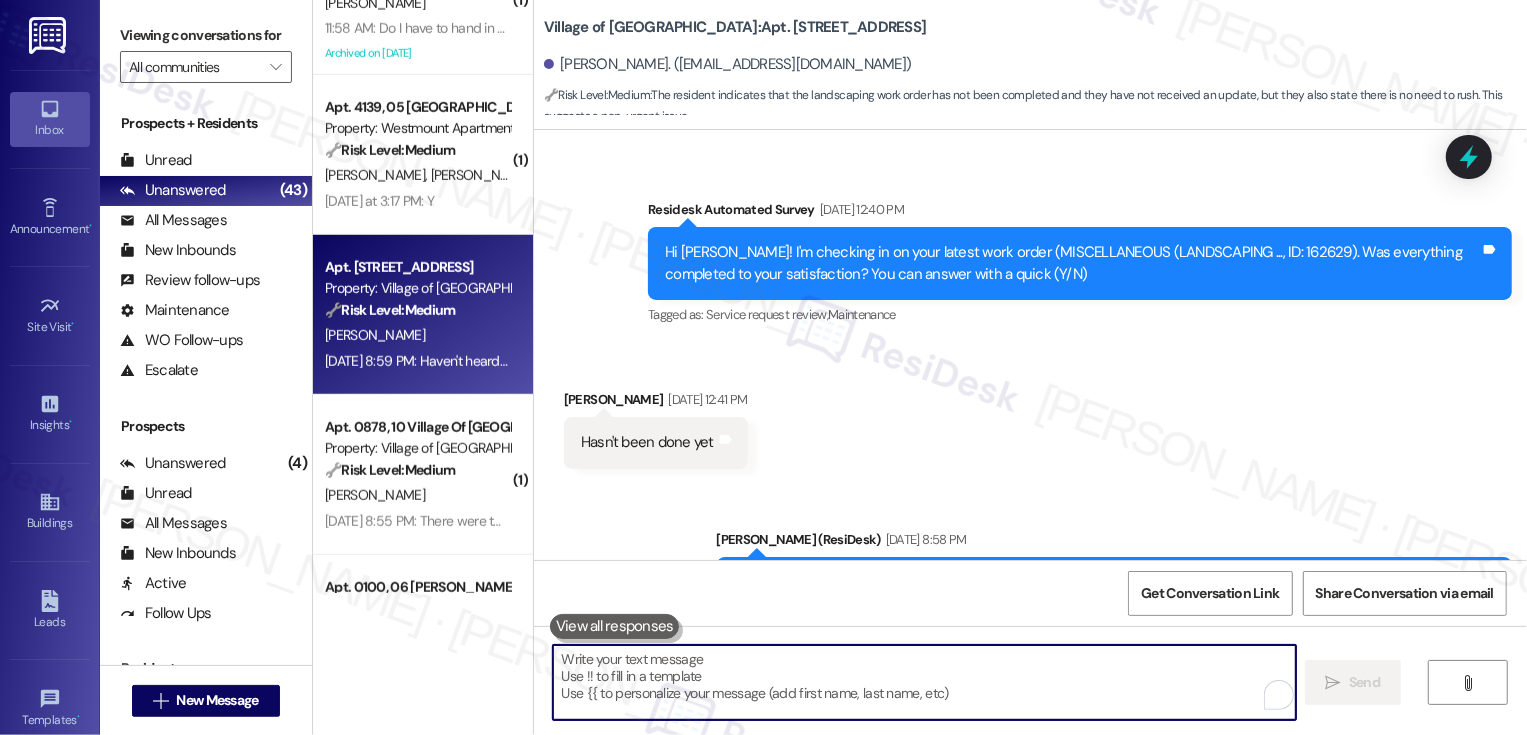 scroll, scrollTop: 22305, scrollLeft: 0, axis: vertical 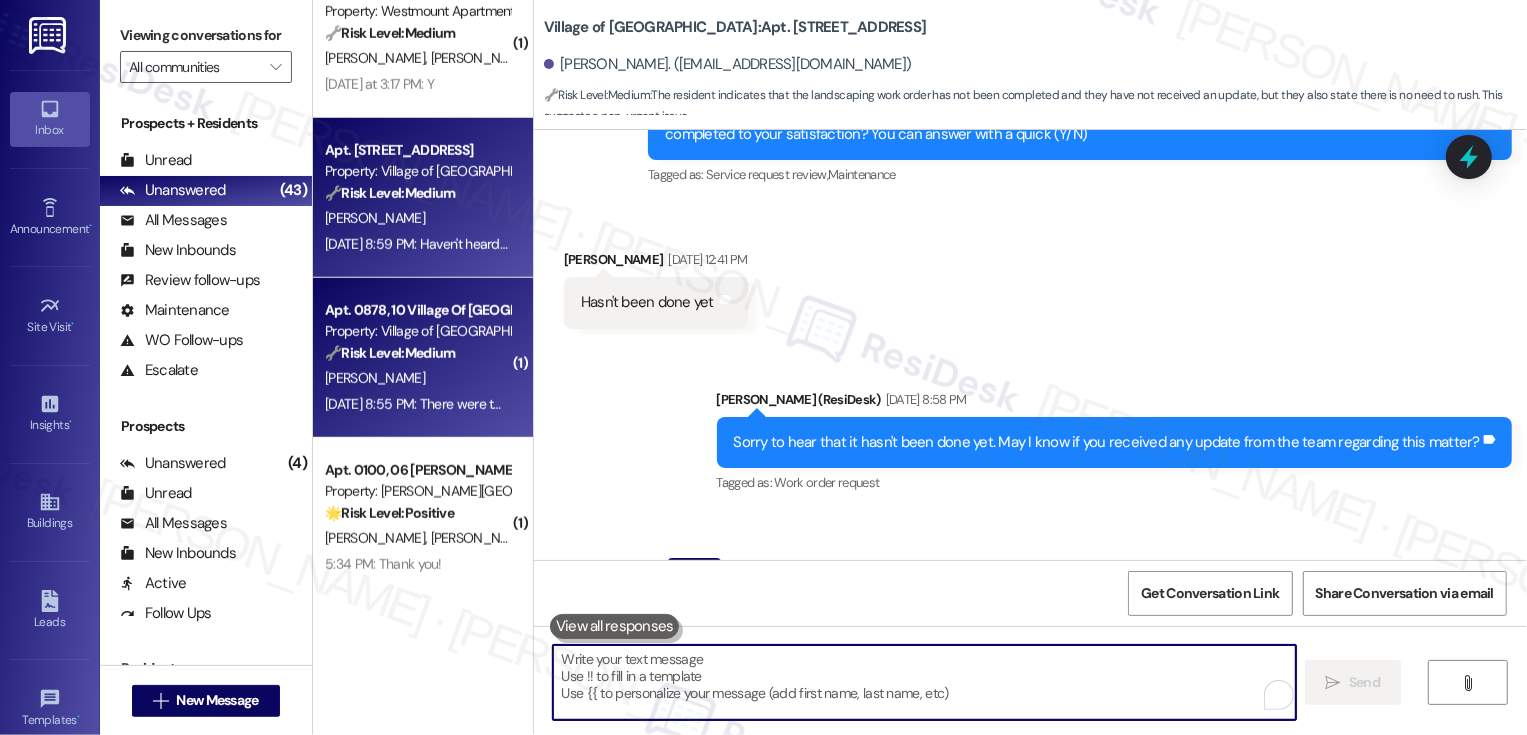 click on "Property: Village of [GEOGRAPHIC_DATA]" at bounding box center [417, 331] 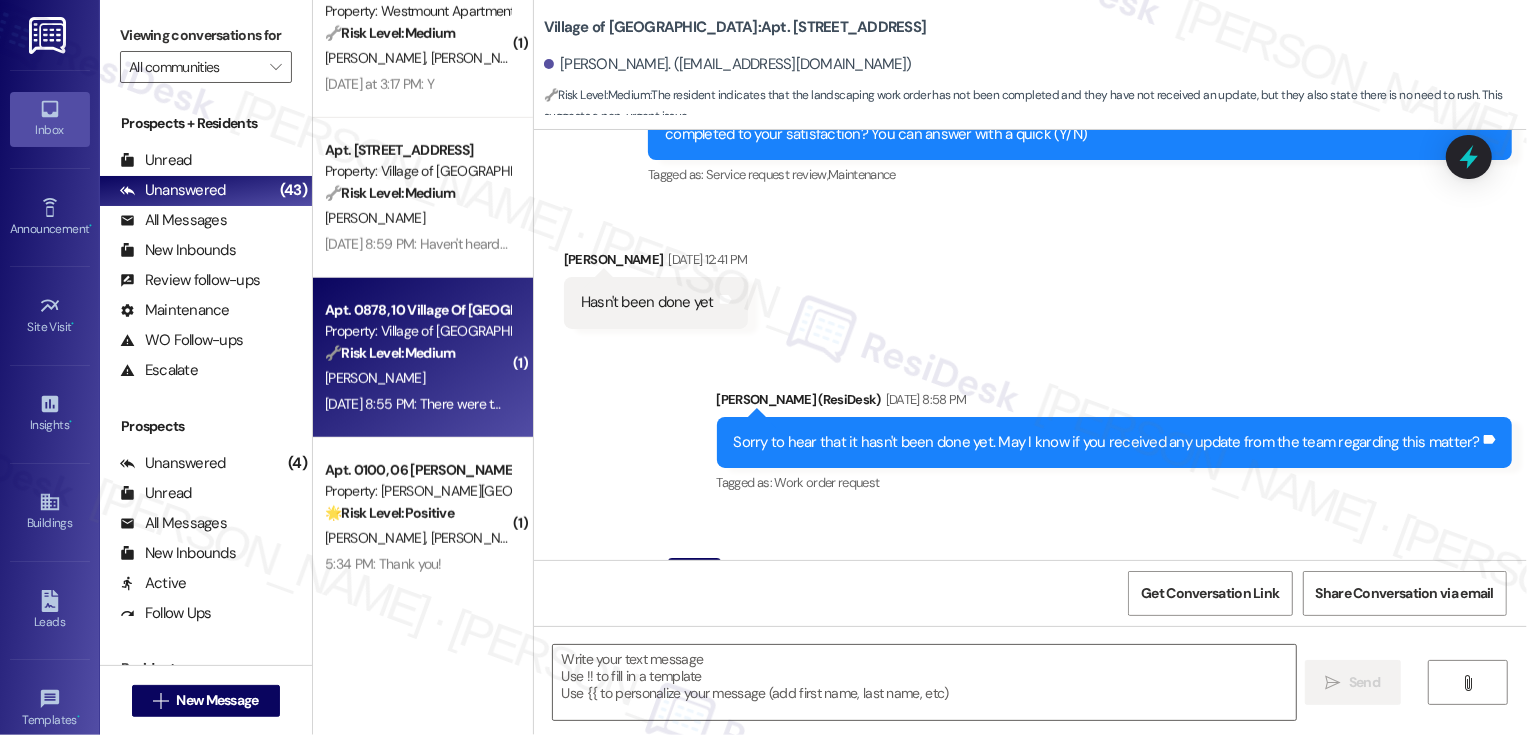 type on "Fetching suggested responses. Please feel free to read through the conversation in the meantime." 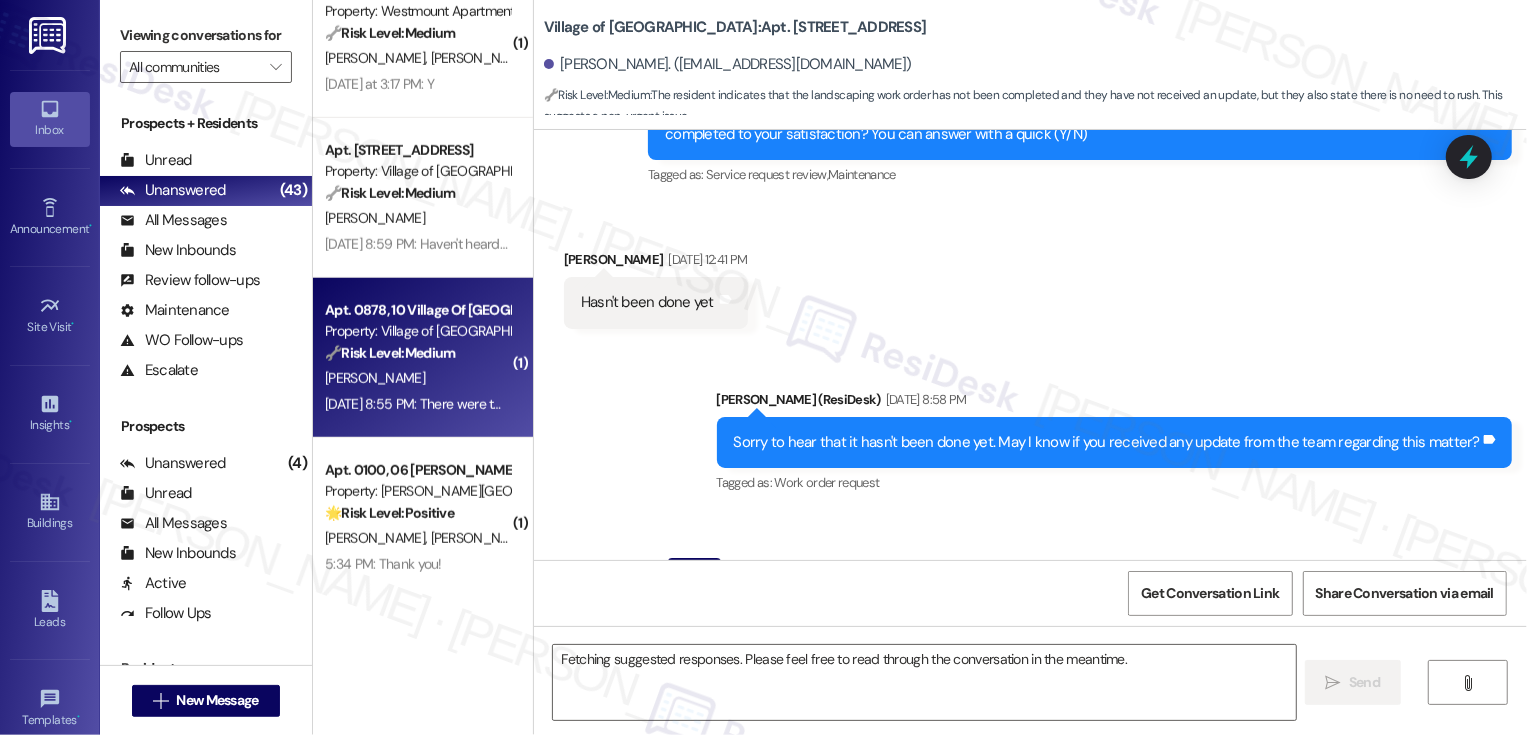 click on "Property: Village of [GEOGRAPHIC_DATA]" at bounding box center [417, 331] 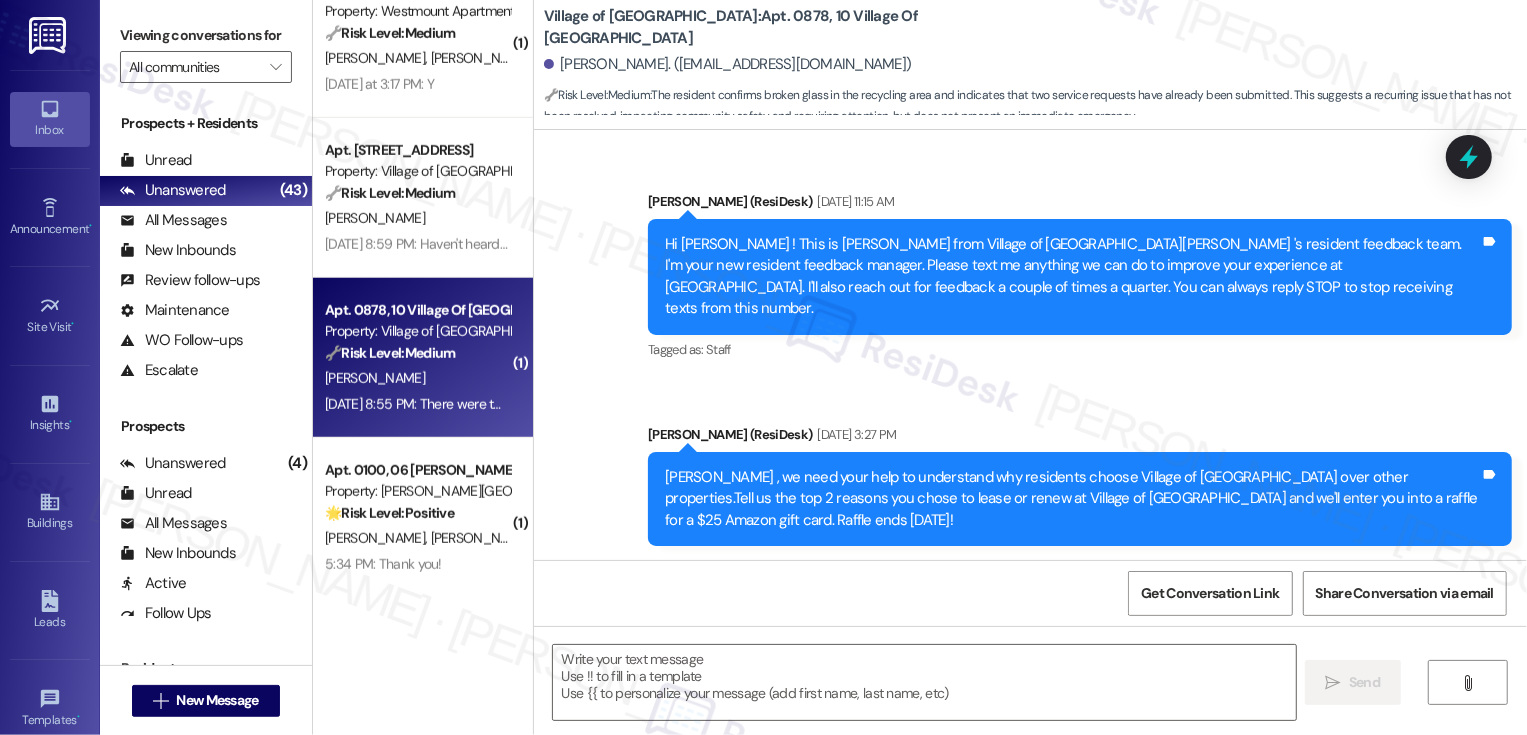 click on "Property: Village of [GEOGRAPHIC_DATA]" at bounding box center [417, 331] 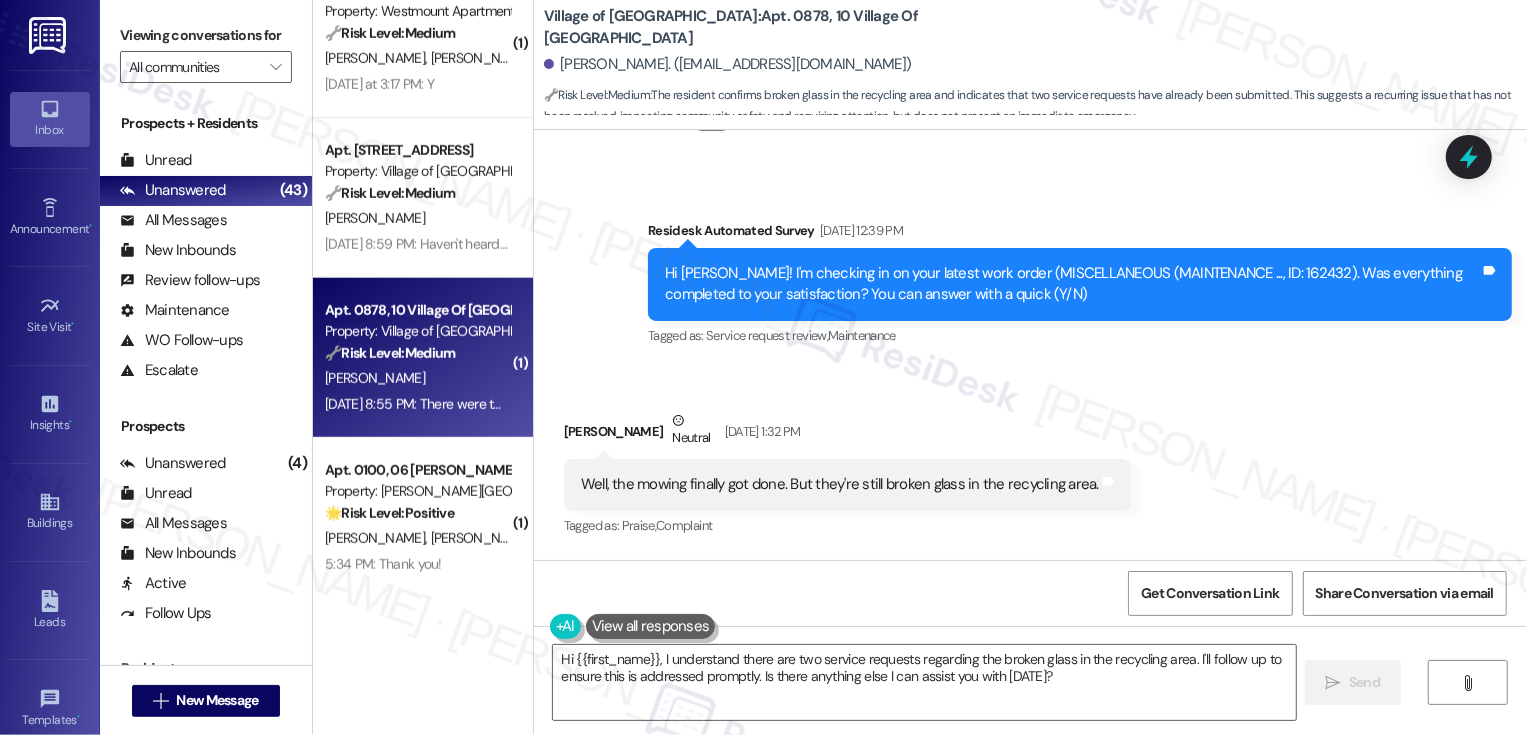 scroll, scrollTop: 36543, scrollLeft: 0, axis: vertical 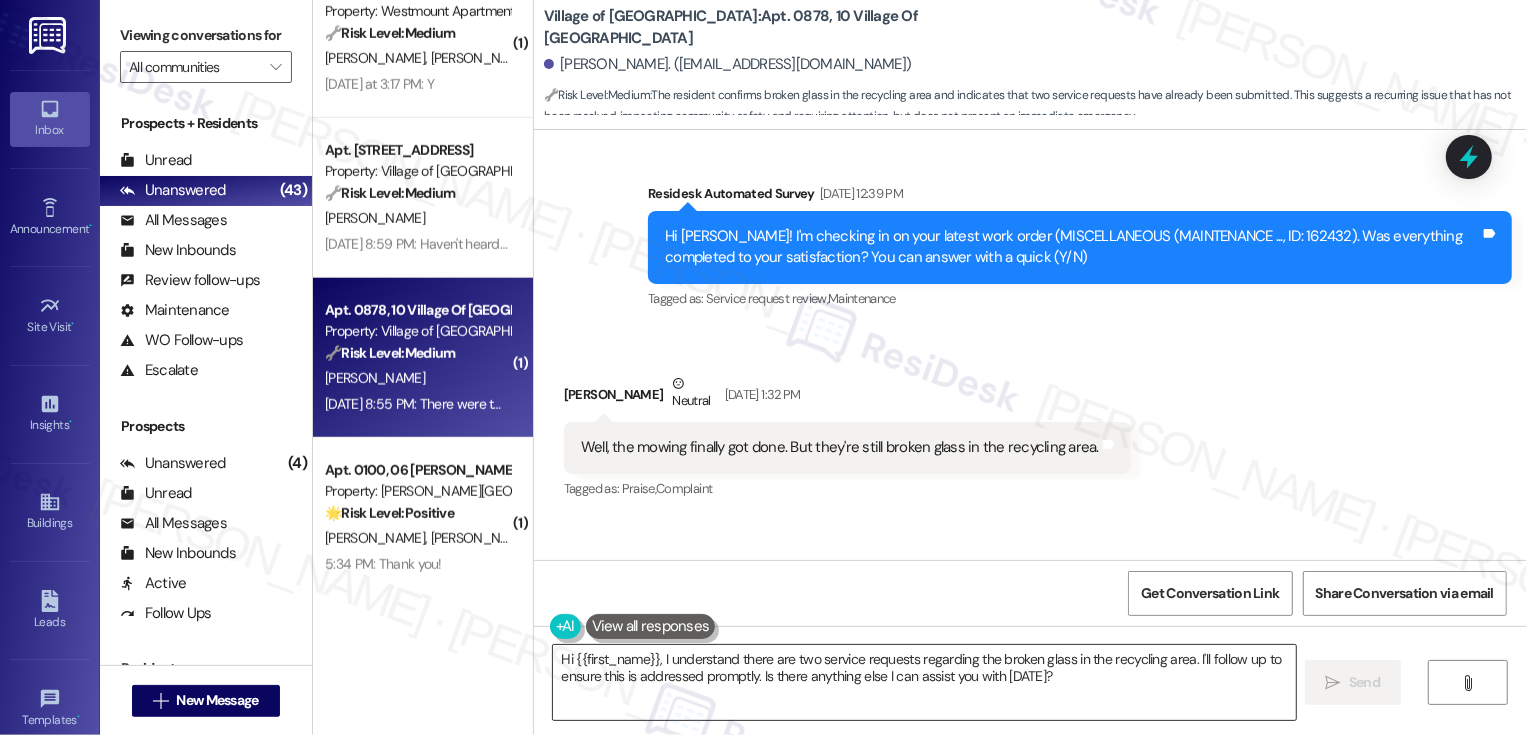 click on "Hi {{first_name}}, I understand there are two service requests regarding the broken glass in the recycling area. I'll follow up to ensure this is addressed promptly. Is there anything else I can assist you with [DATE]?" at bounding box center [924, 682] 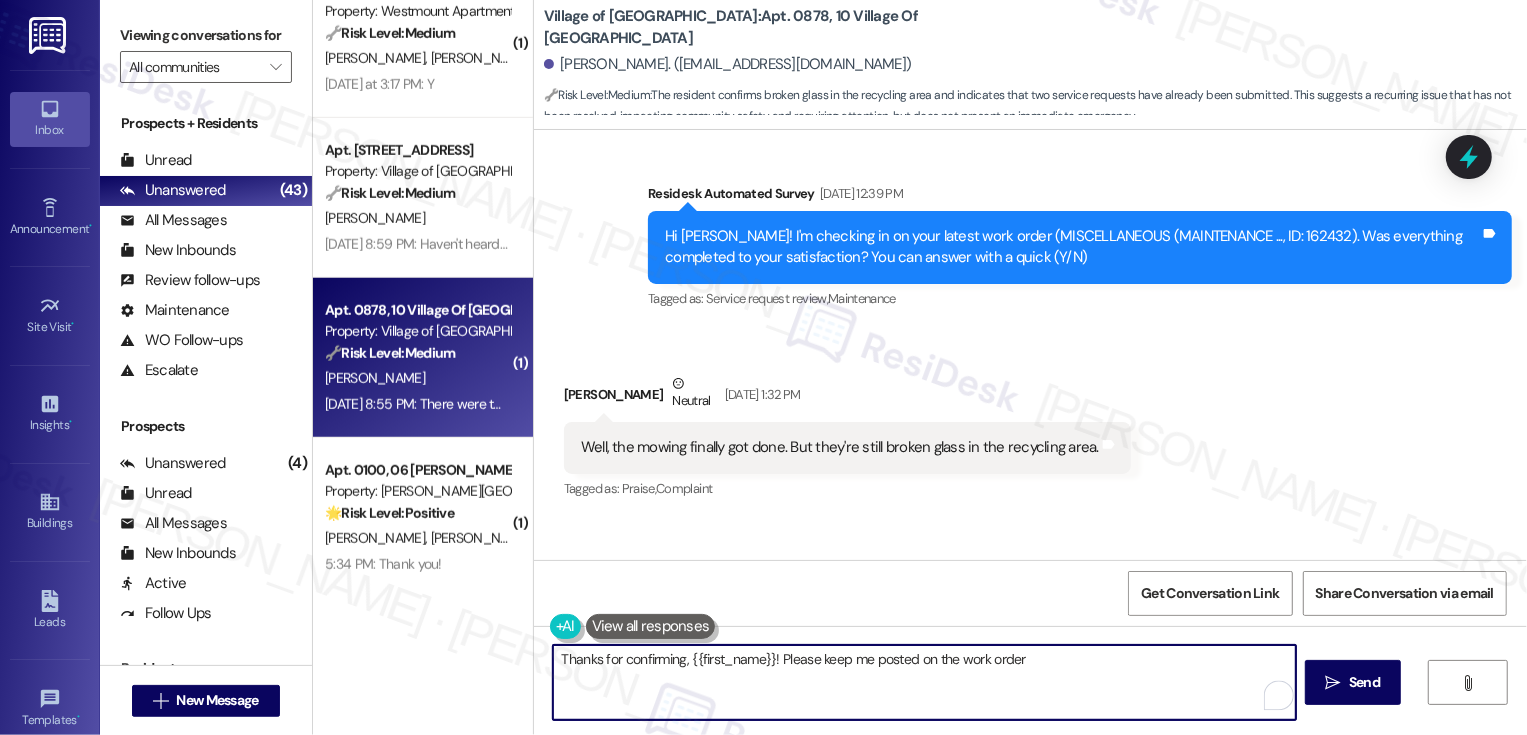 click on "Thanks for confirming, {{first_name}}! Please keep me posted on the work order" at bounding box center [924, 682] 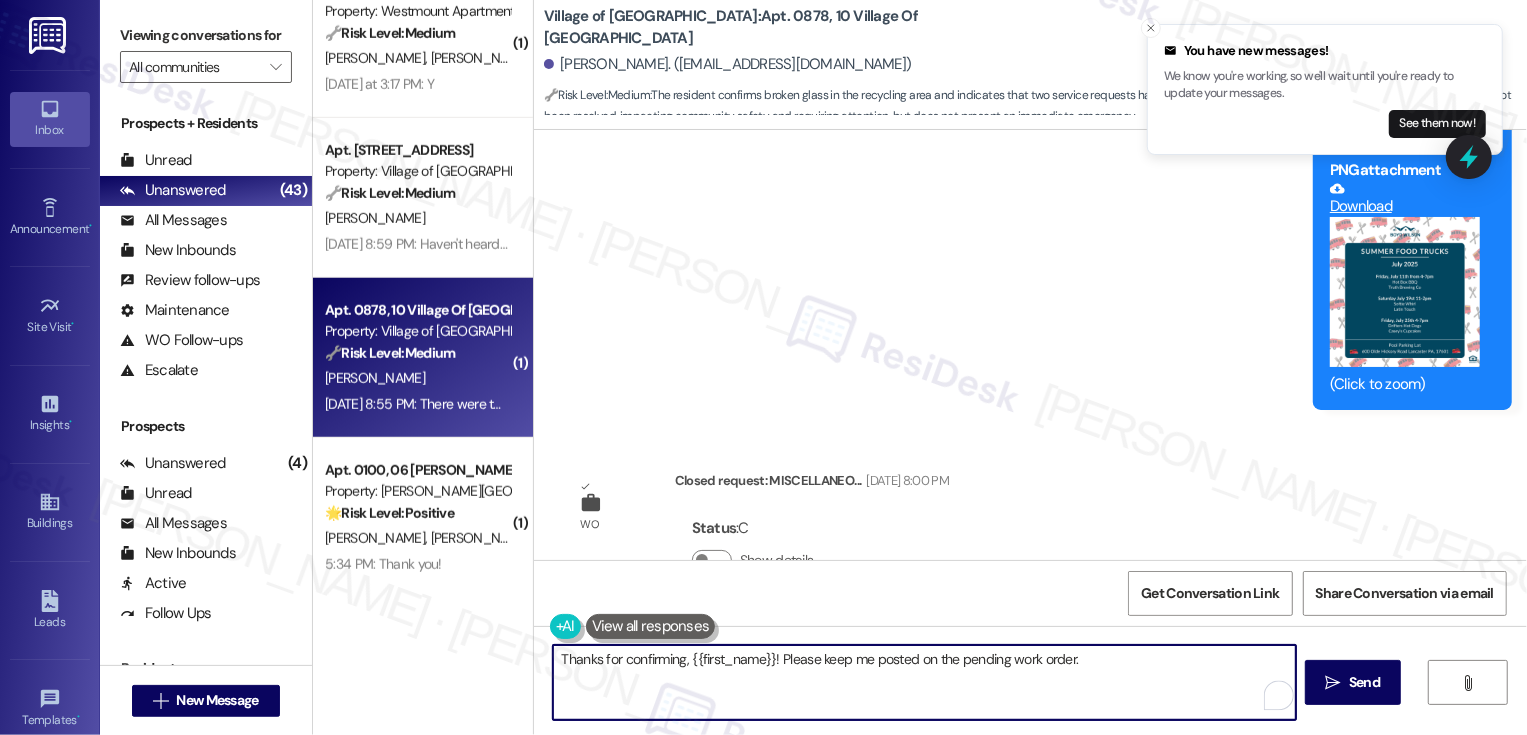 scroll, scrollTop: 36013, scrollLeft: 0, axis: vertical 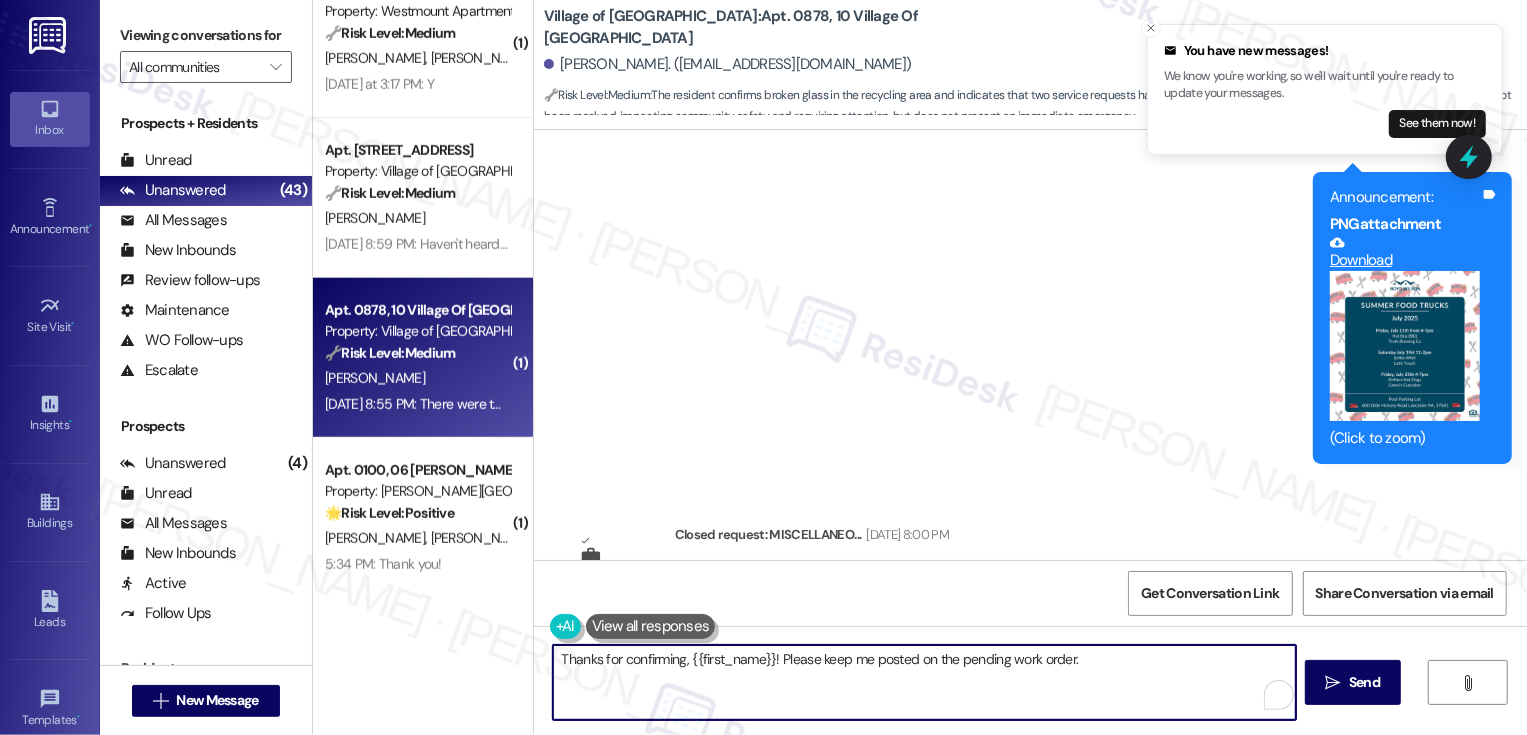 type on "Thanks for confirming, {{first_name}}! Please keep me posted on the pending work order." 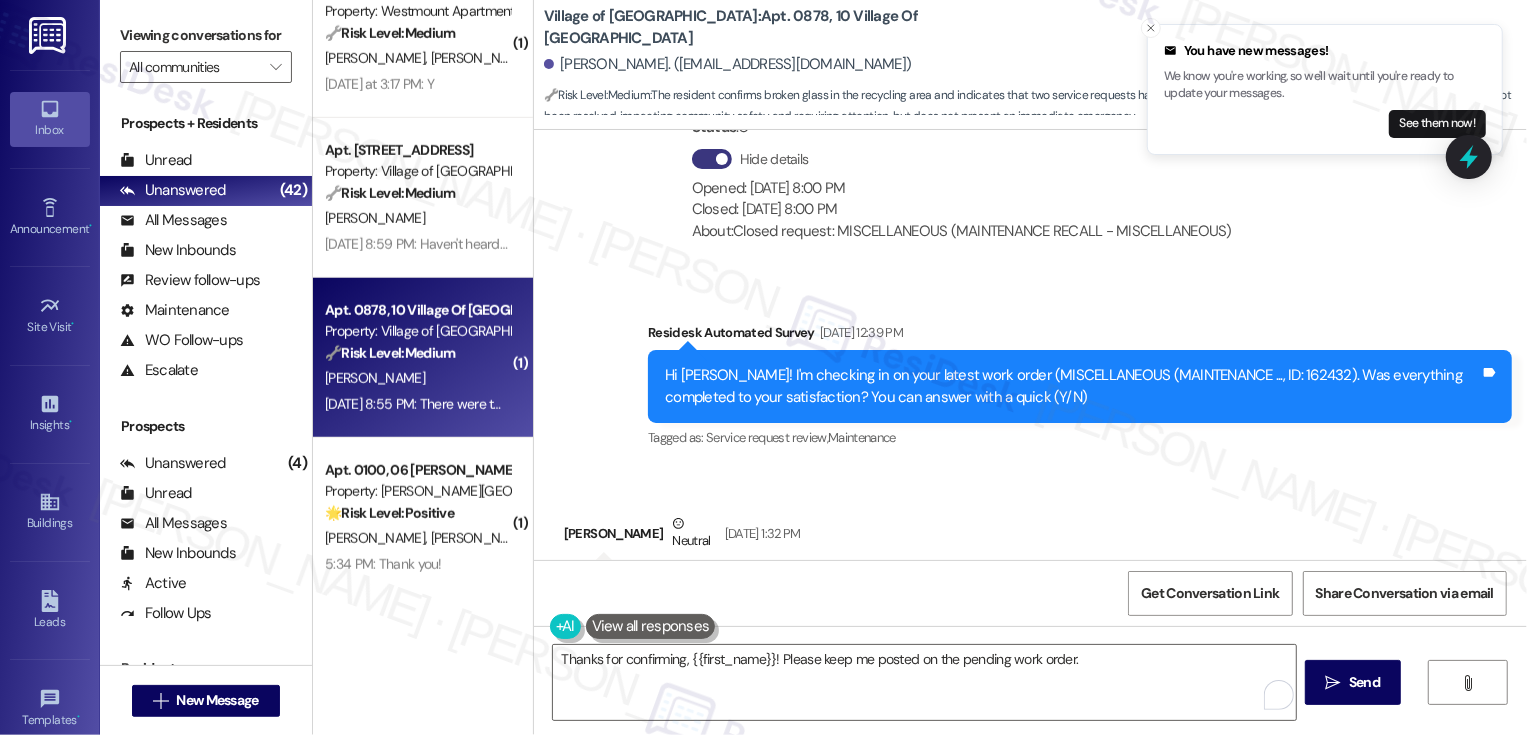 scroll, scrollTop: 36607, scrollLeft: 0, axis: vertical 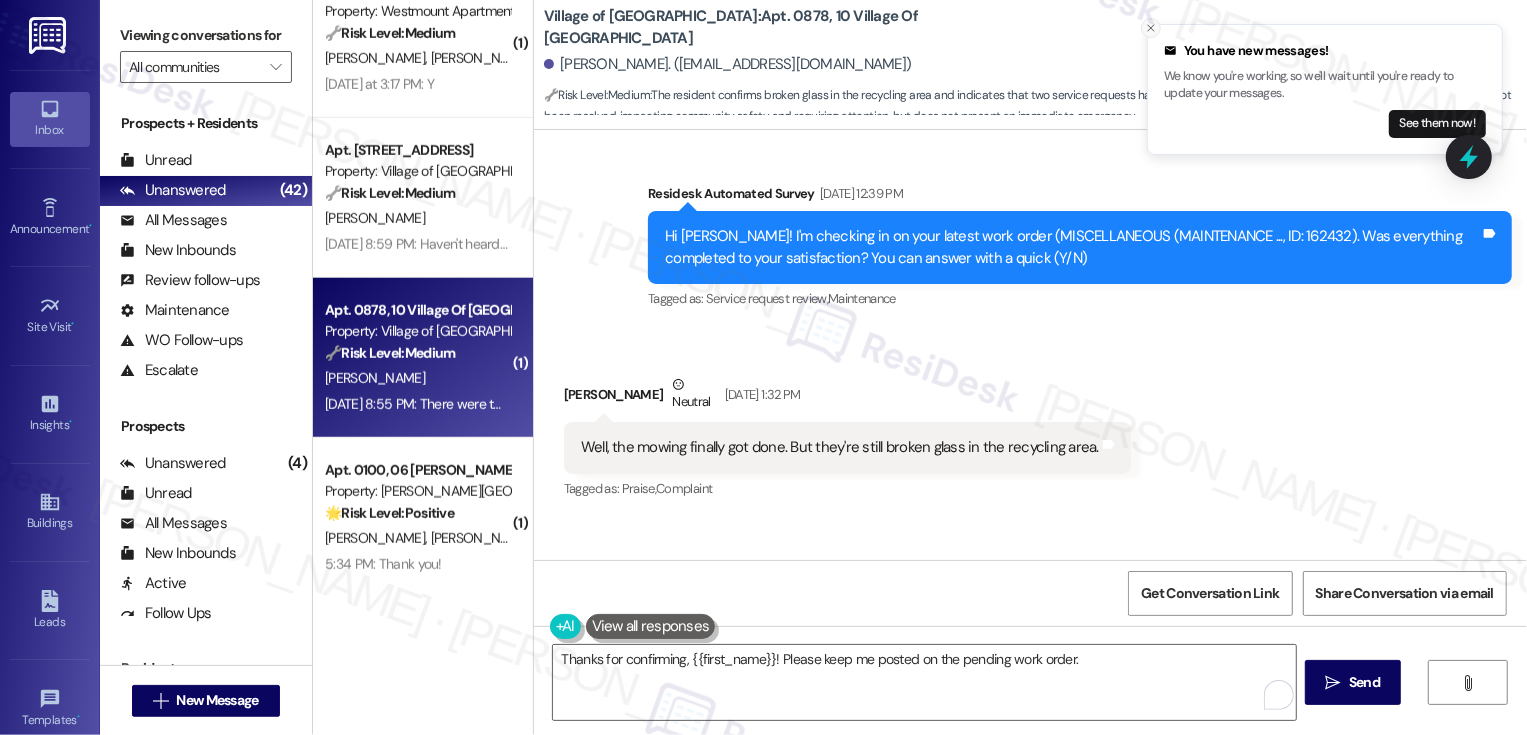 click 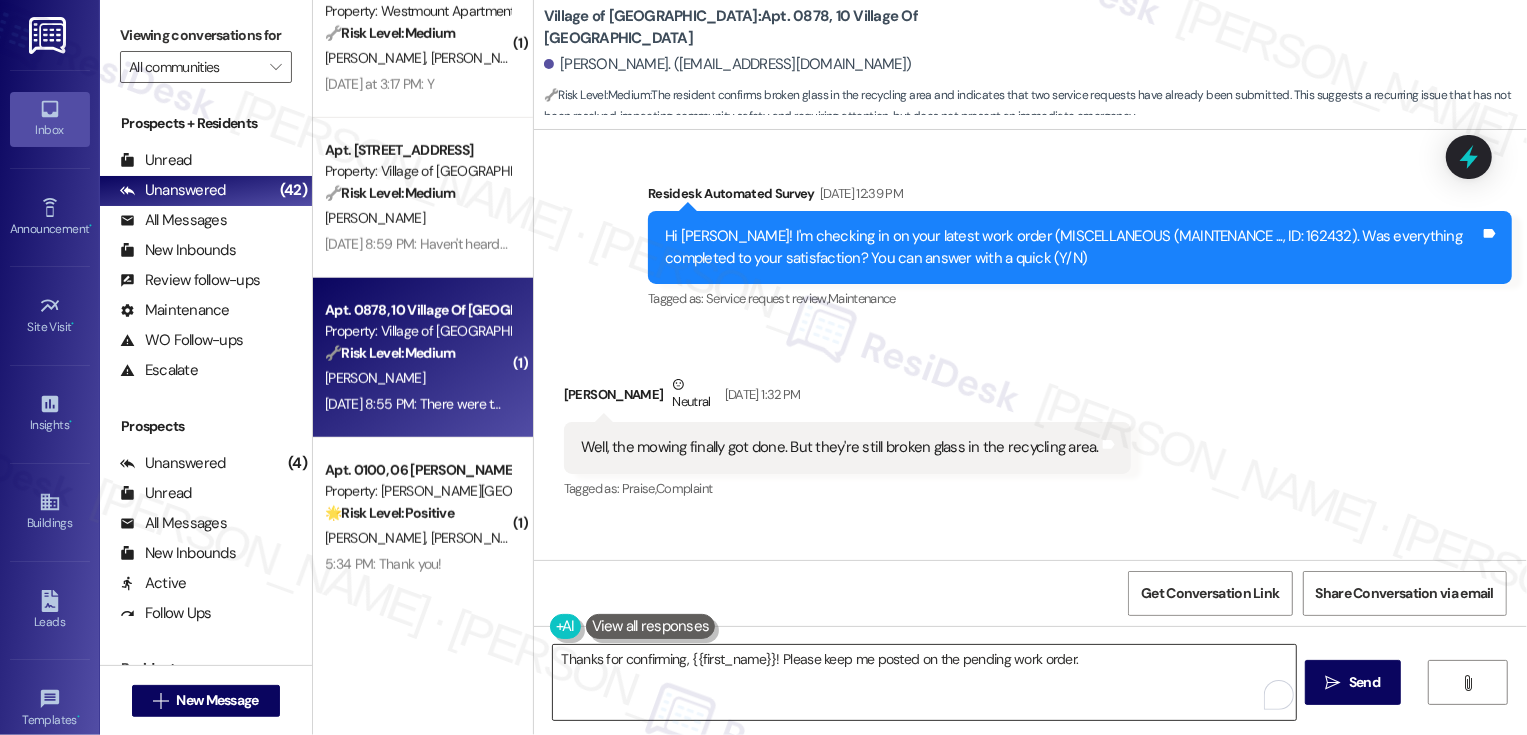 click on "Thanks for confirming, {{first_name}}! Please keep me posted on the pending work order." at bounding box center [924, 682] 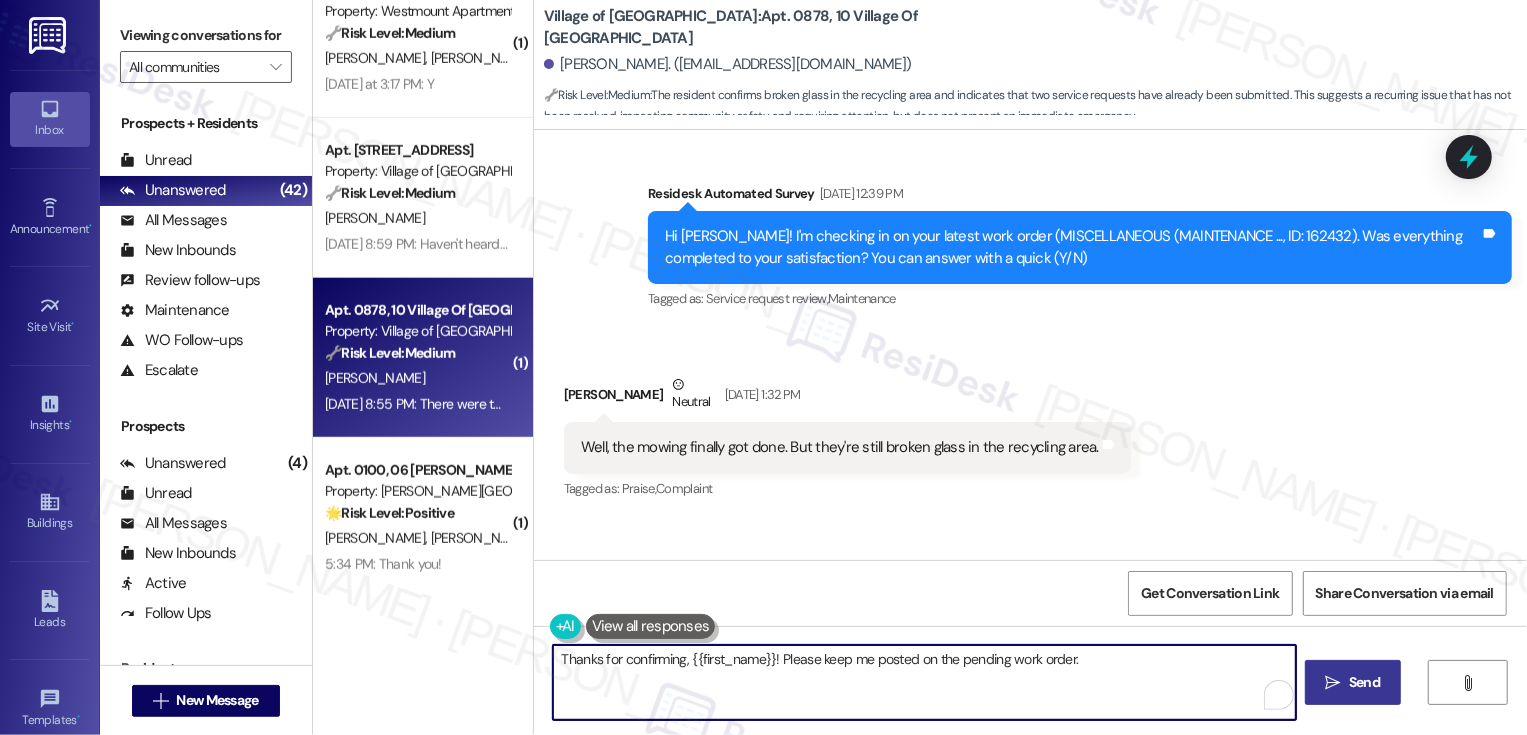click on "Send" at bounding box center (1364, 682) 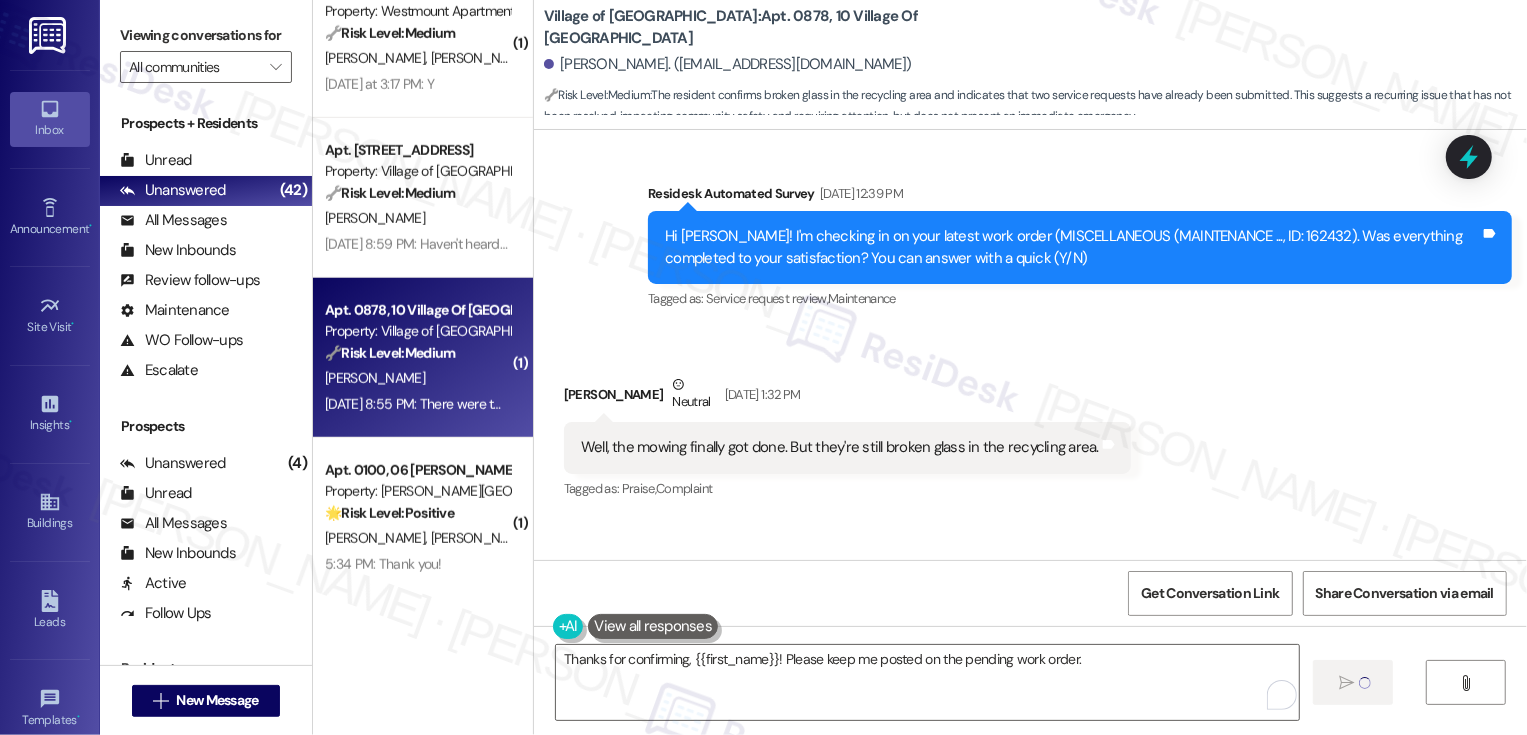 type 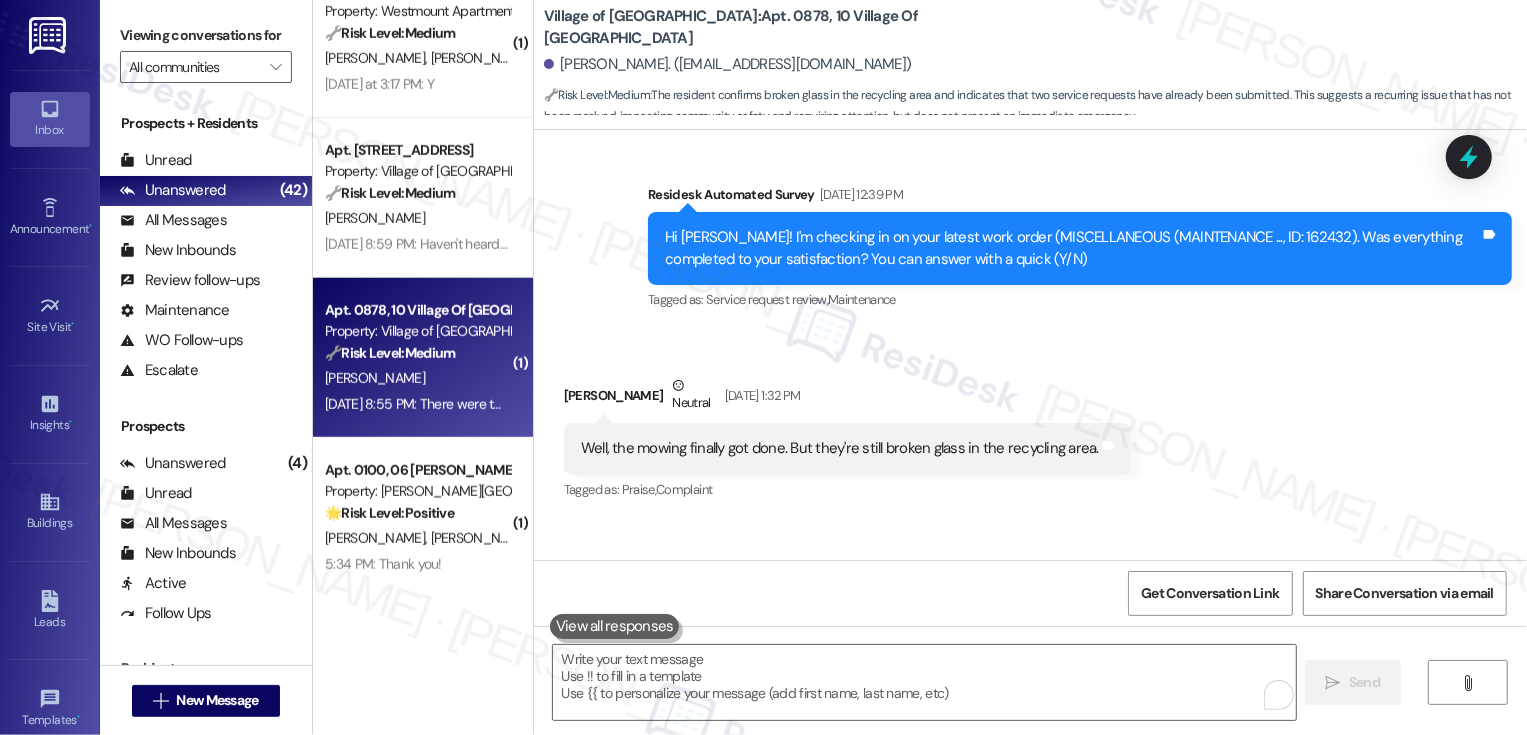 scroll, scrollTop: 36746, scrollLeft: 0, axis: vertical 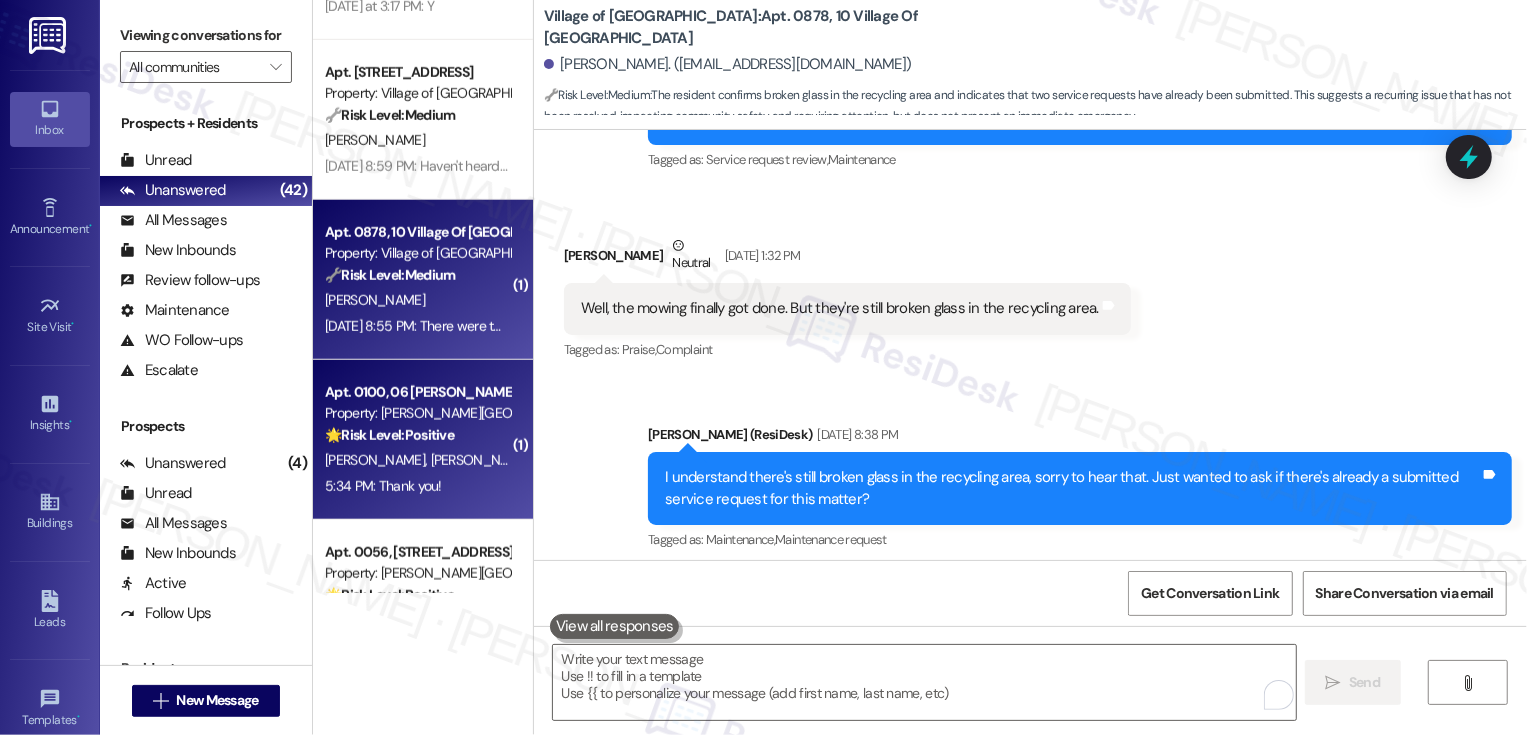 click on "Property: [PERSON_NAME][GEOGRAPHIC_DATA]" at bounding box center (417, 413) 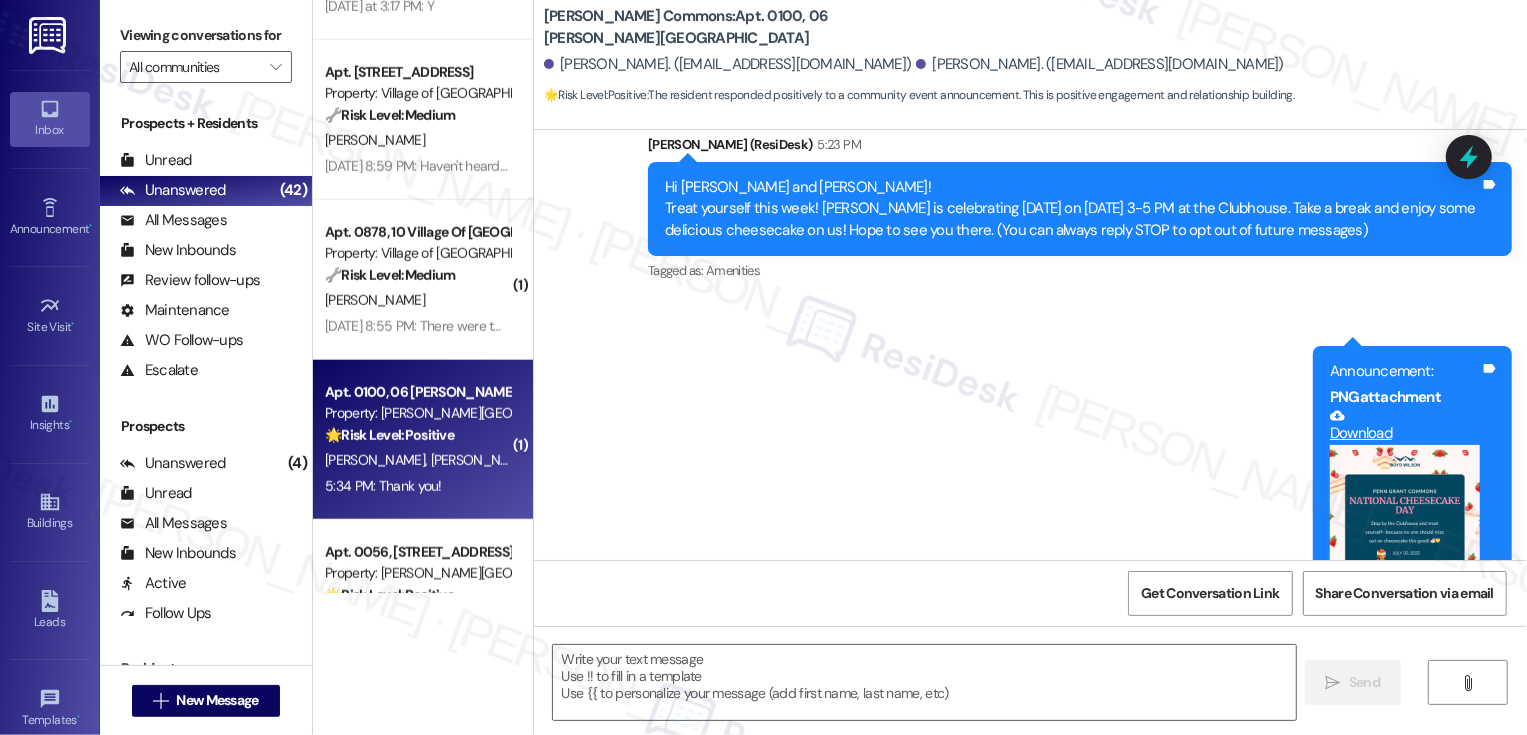 type on "Fetching suggested responses. Please feel free to read through the conversation in the meantime." 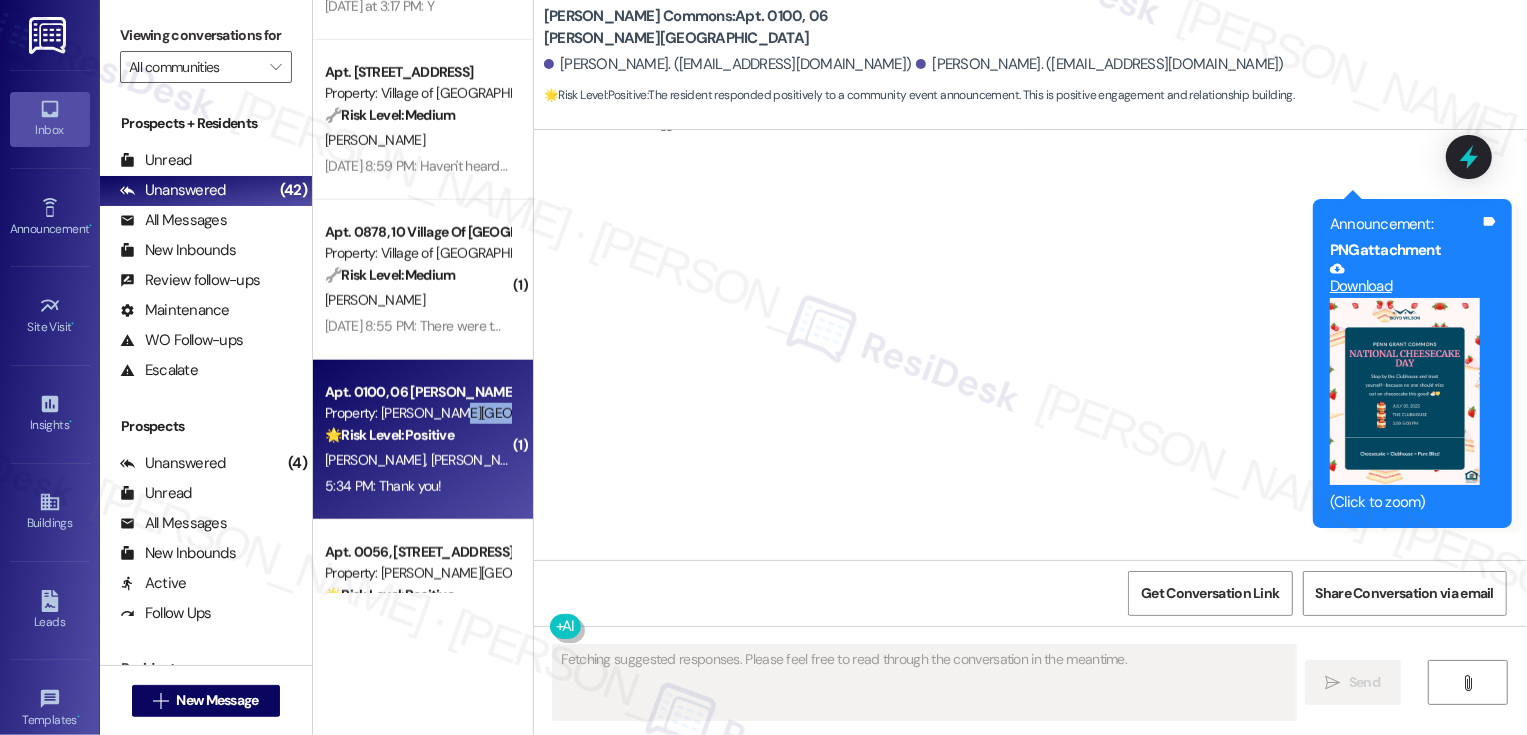 scroll, scrollTop: 495, scrollLeft: 0, axis: vertical 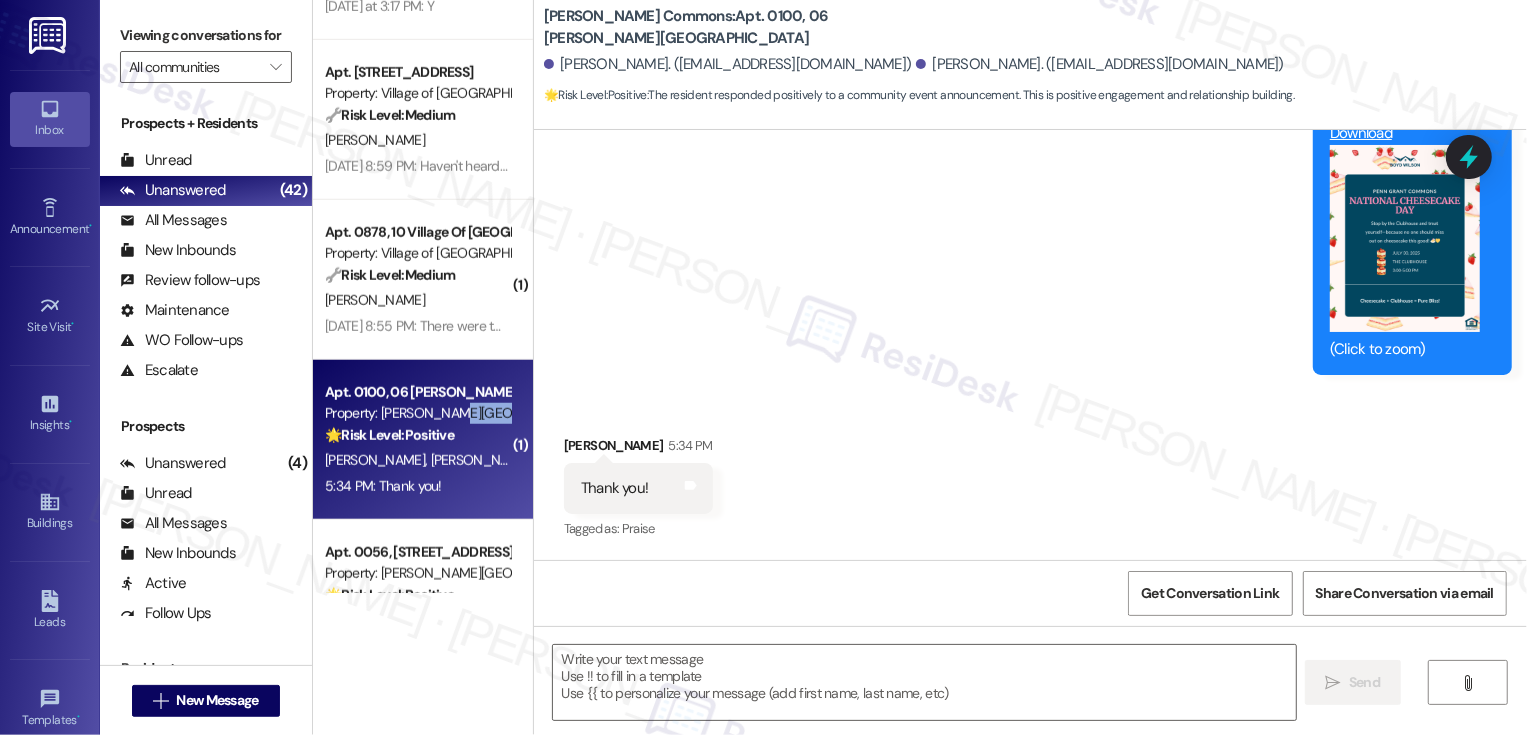 click on " Send " at bounding box center [1030, 701] 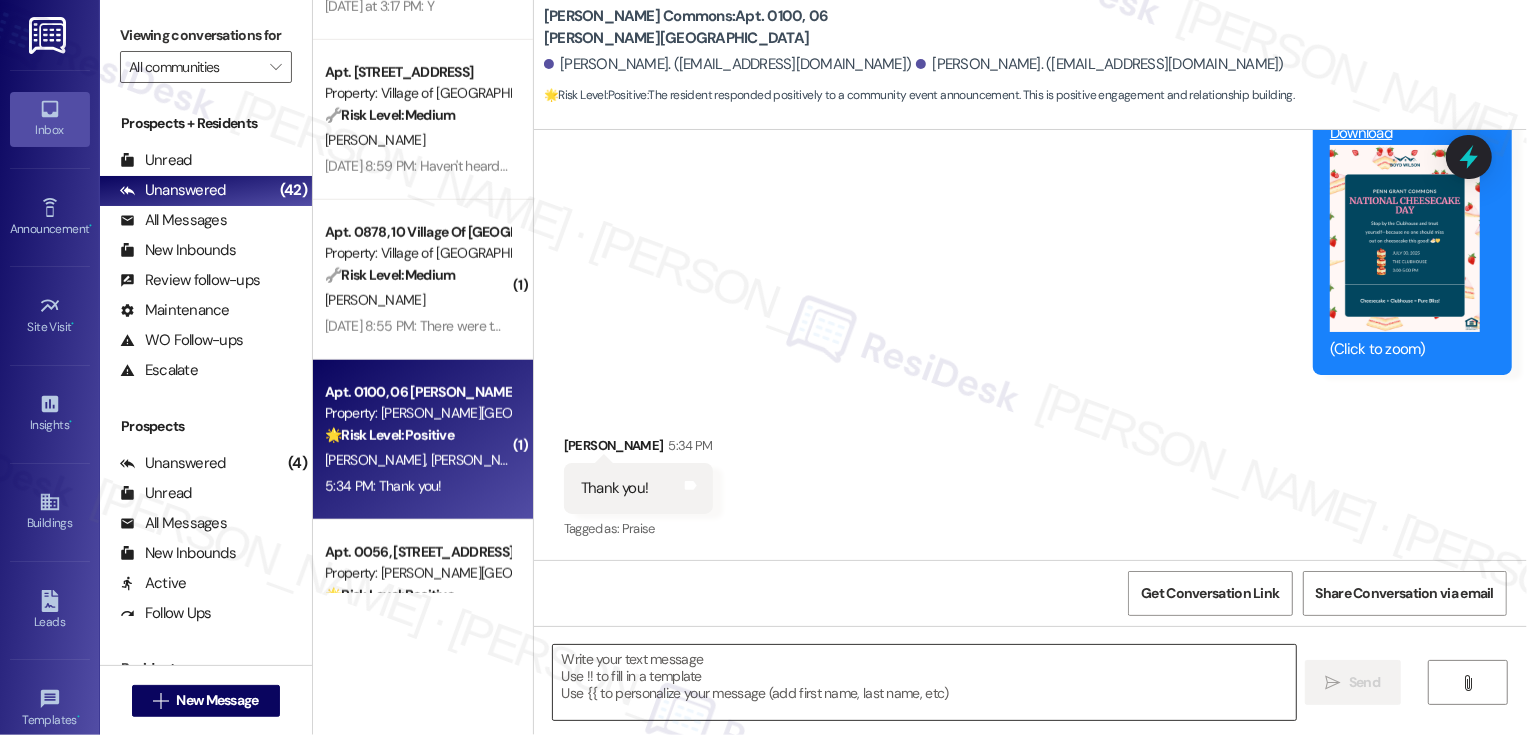 click at bounding box center [924, 682] 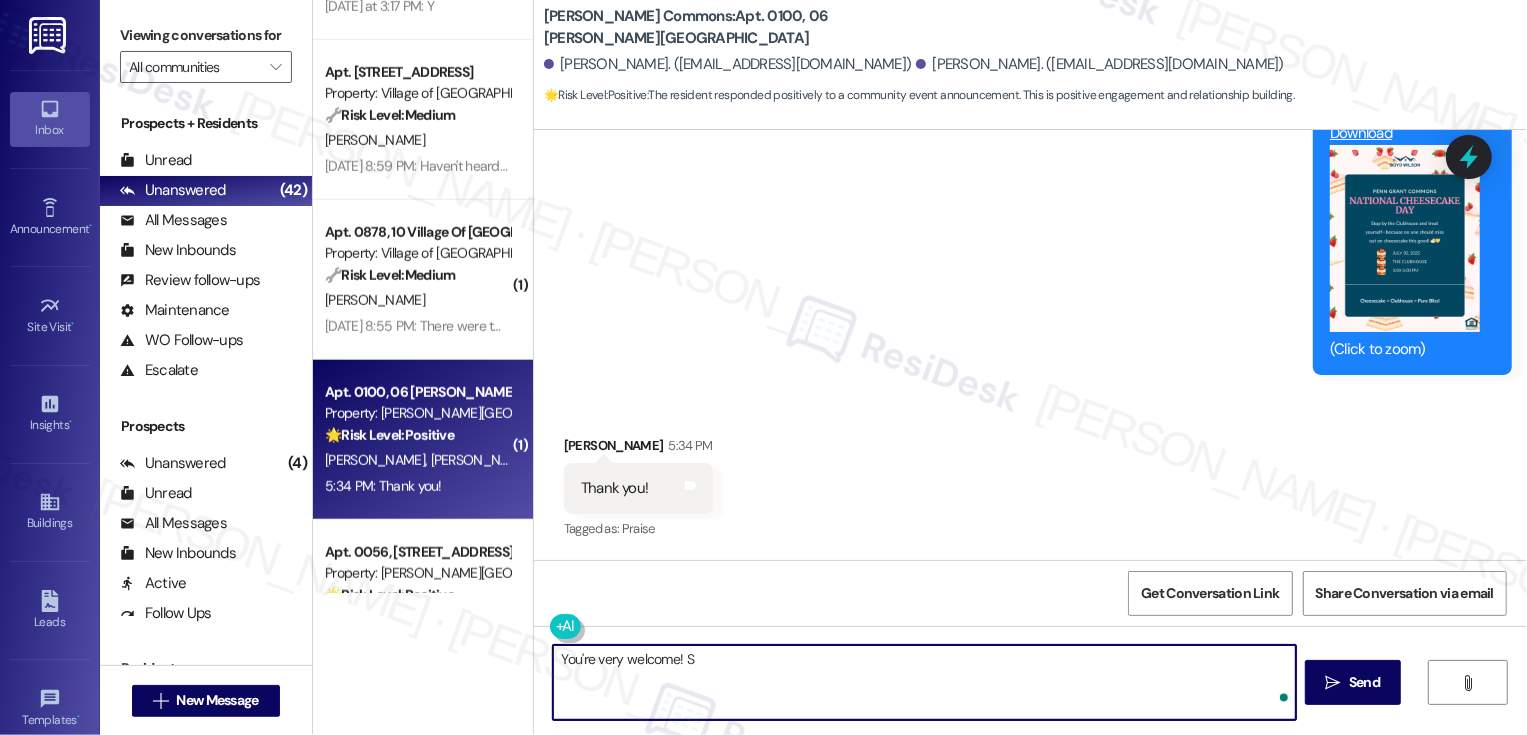 type on "You're very welcome!" 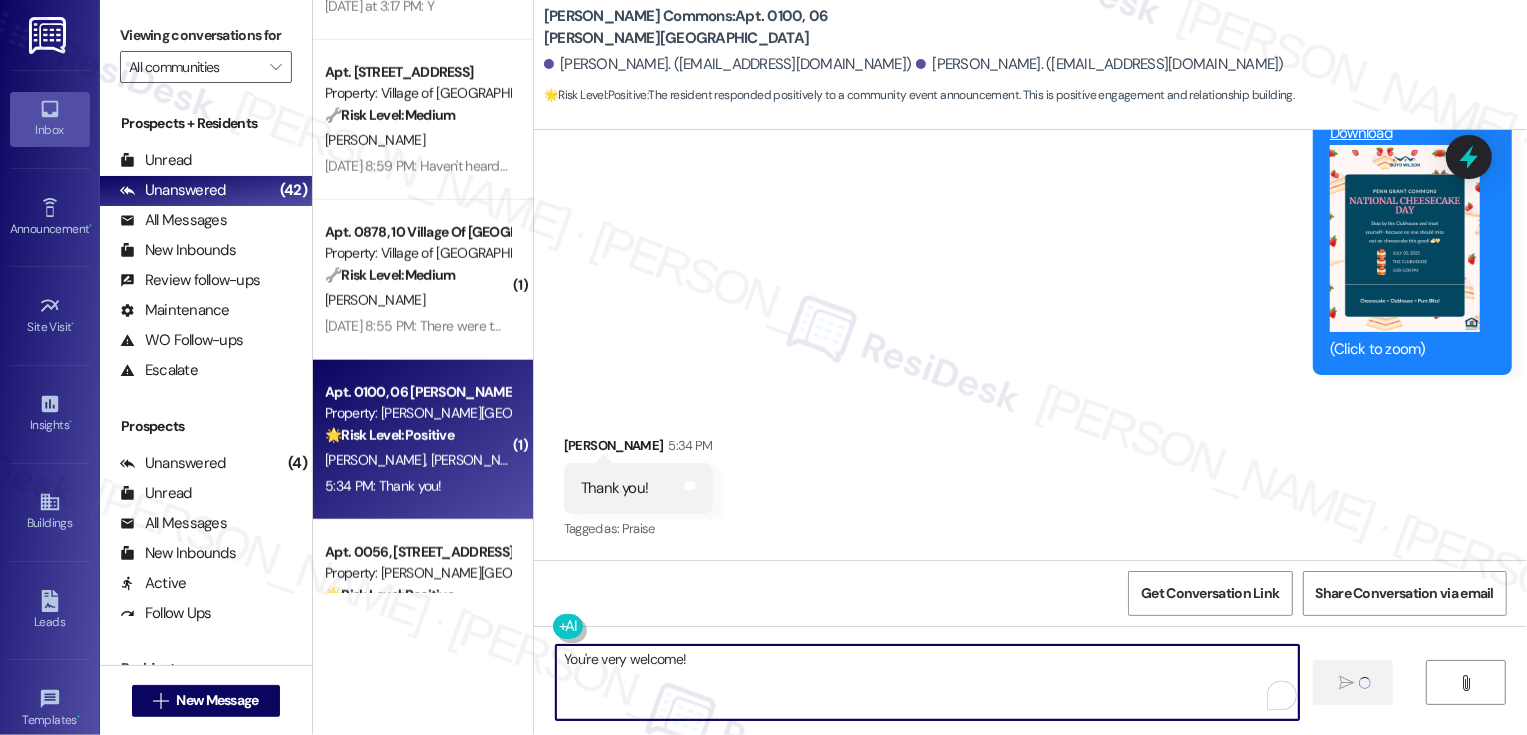 type 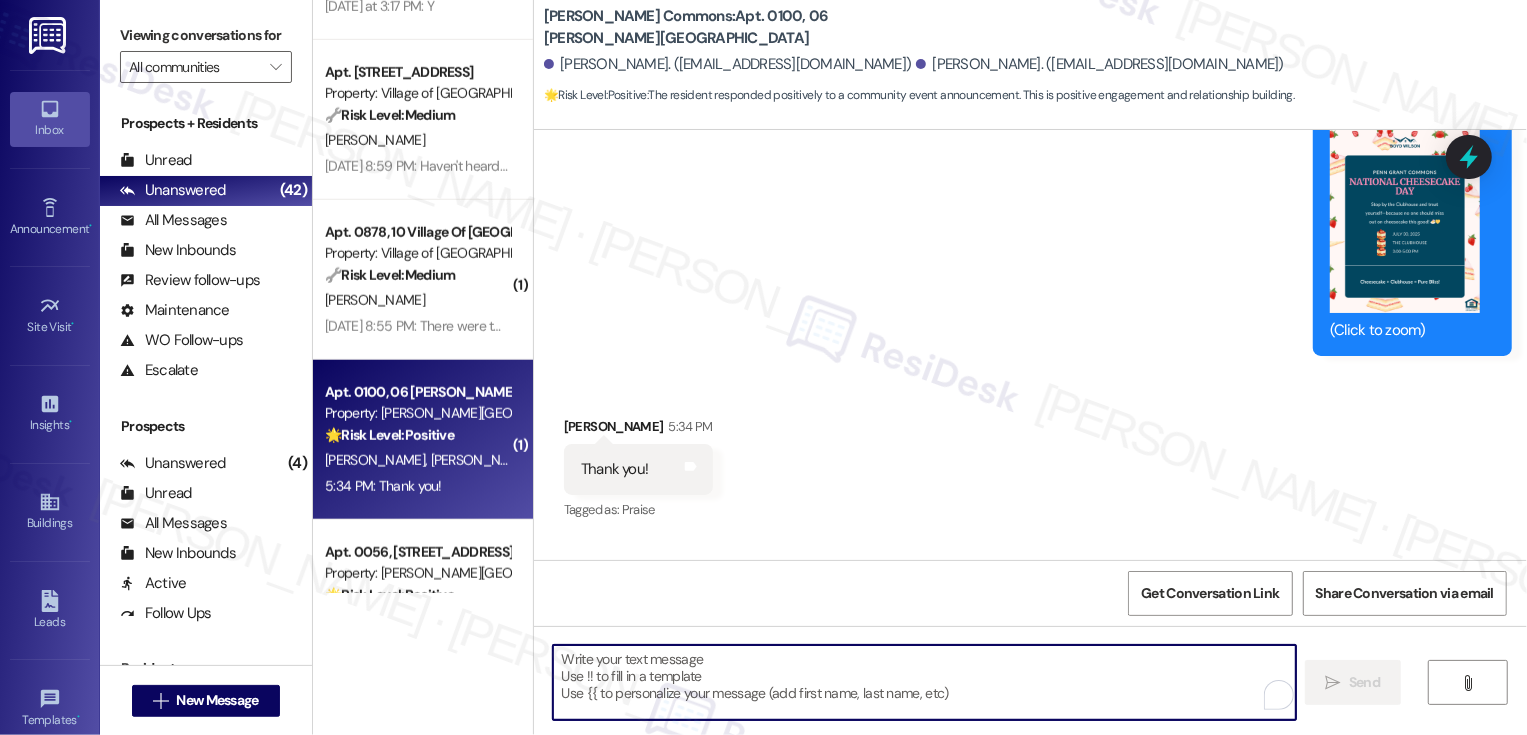 scroll, scrollTop: 634, scrollLeft: 0, axis: vertical 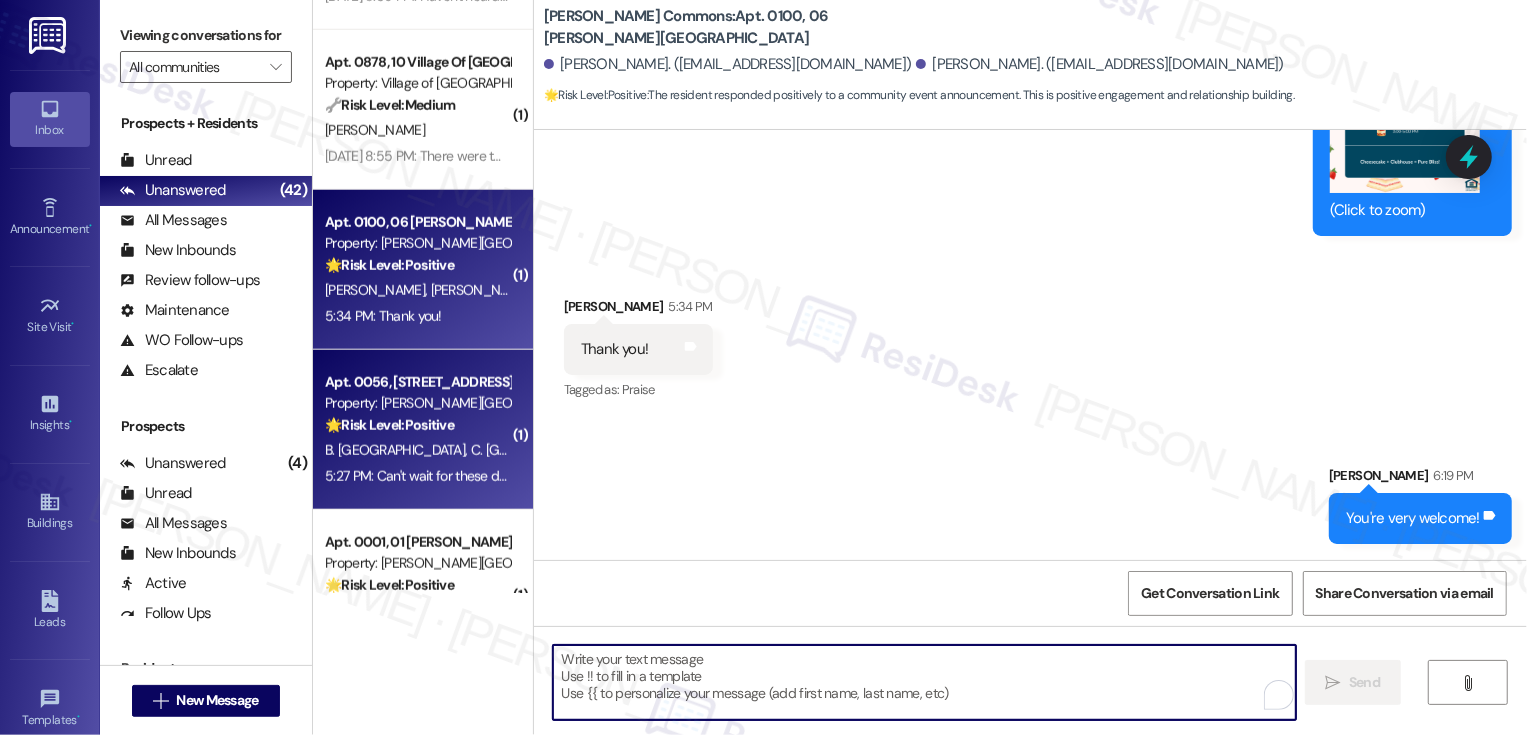 click on "5:27 PM: Can't wait for these delightful delicacies! 😋  5:27 PM: Can't wait for these delightful delicacies! 😋" at bounding box center [476, 476] 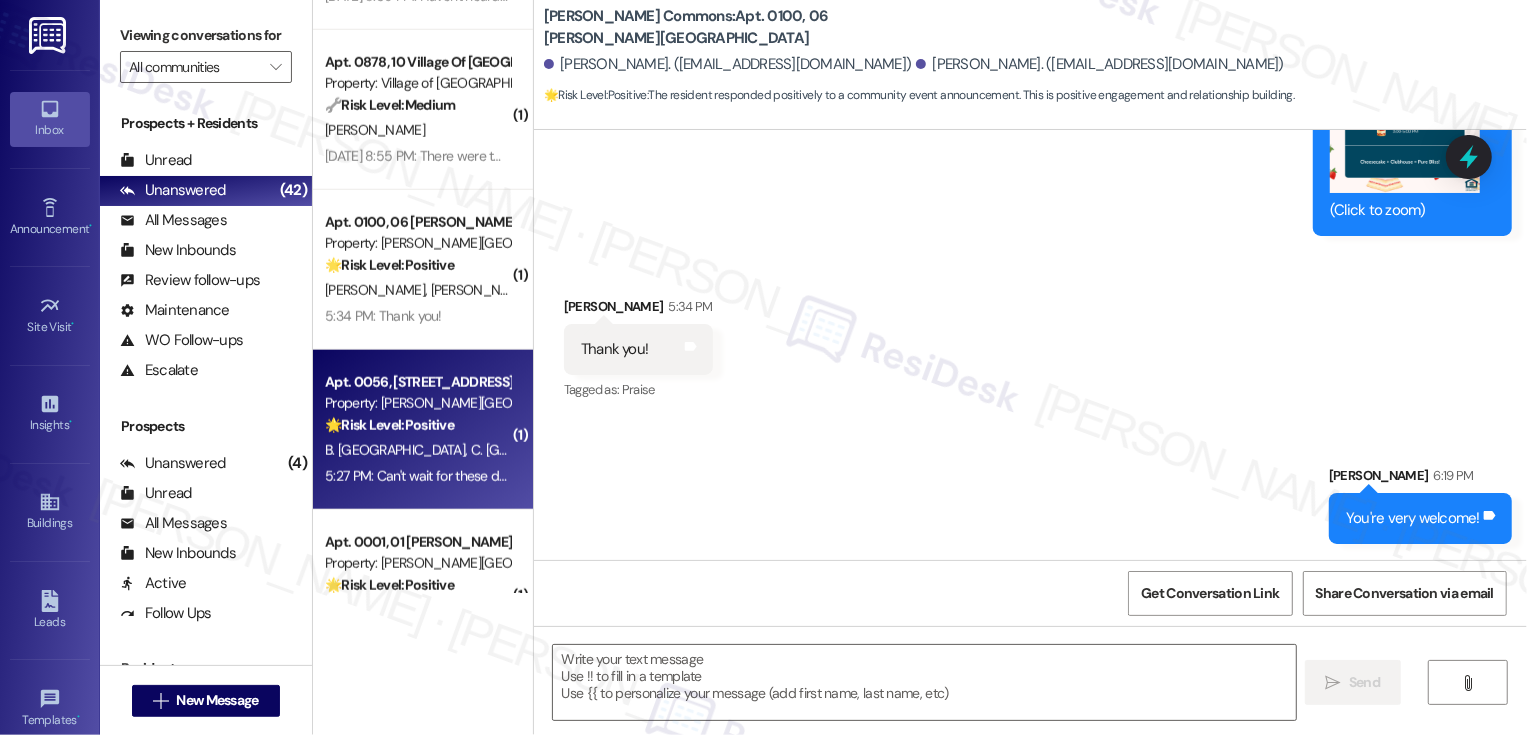 type on "Fetching suggested responses. Please feel free to read through the conversation in the meantime." 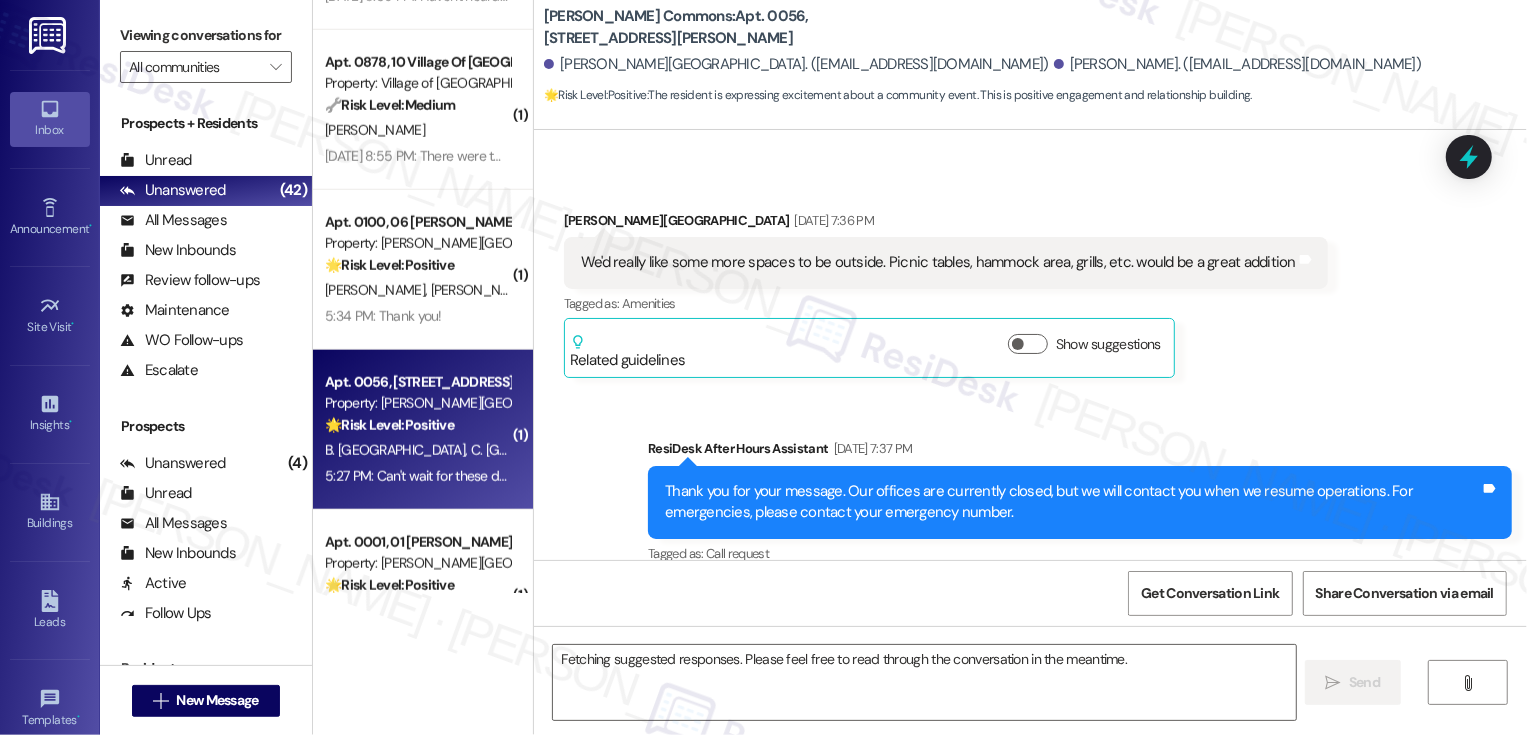 scroll, scrollTop: 10314, scrollLeft: 0, axis: vertical 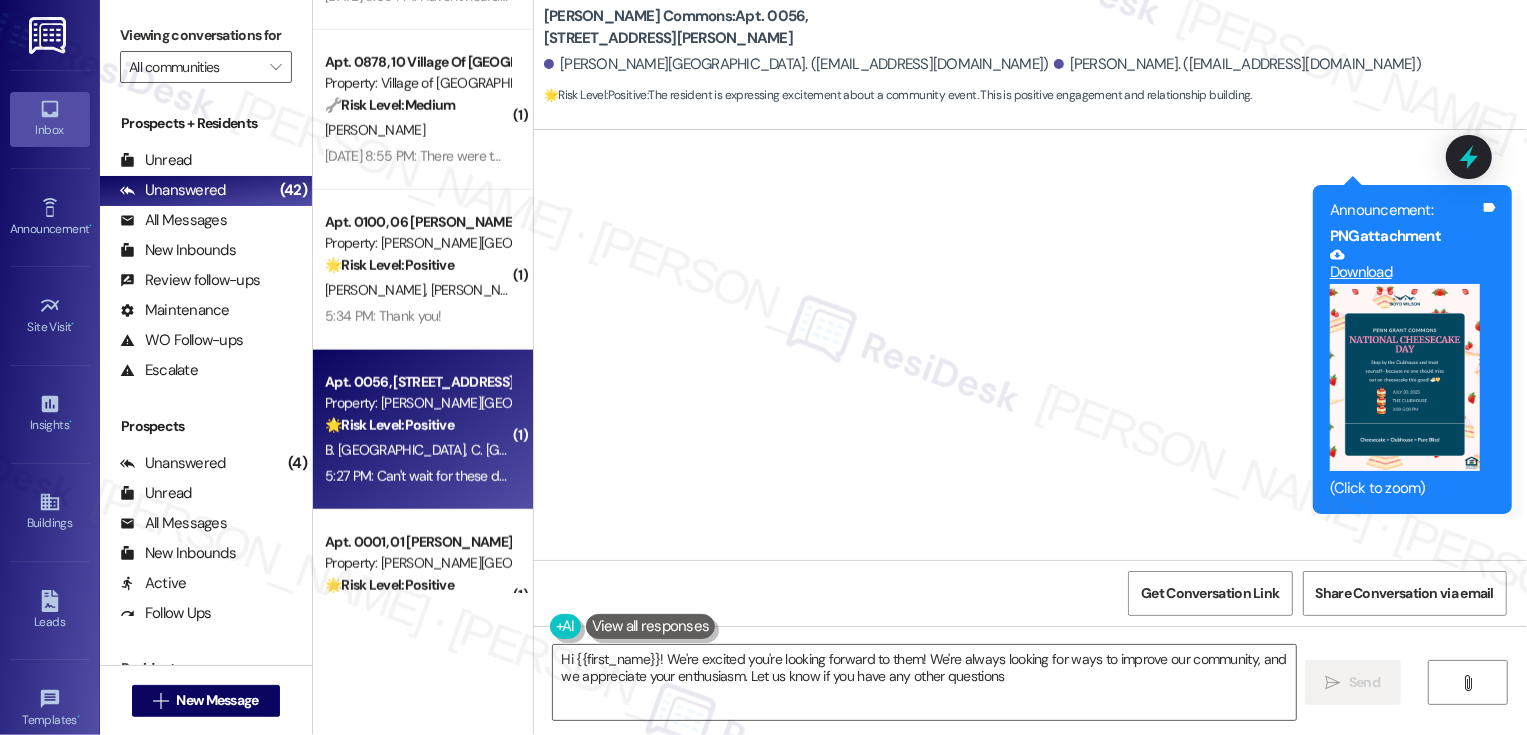 type on "Hi {{first_name}}! We're excited you're looking forward to them! We're always looking for ways to improve our community, and we appreciate your enthusiasm. Let us know if you have any other questions!" 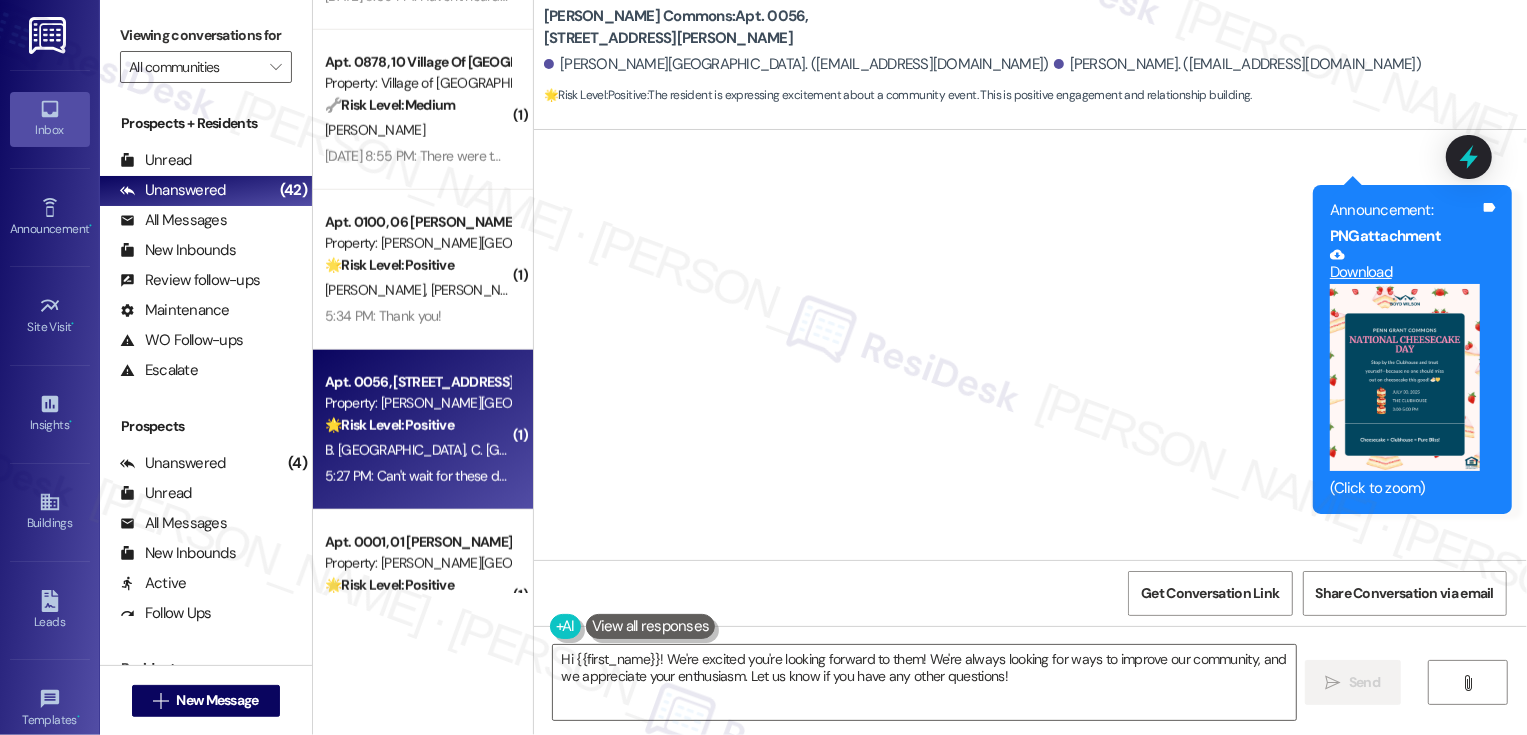 click at bounding box center (651, 626) 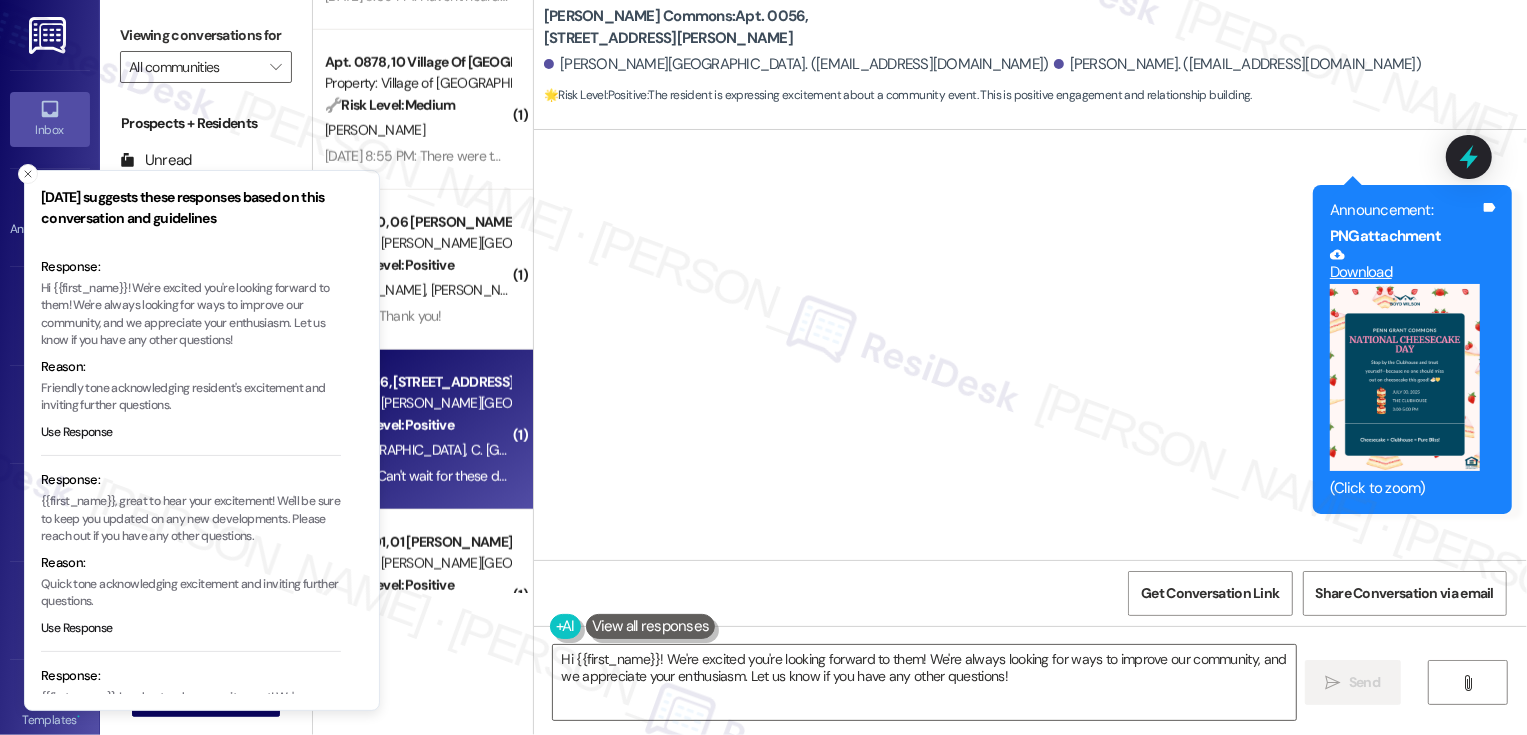 scroll, scrollTop: 0, scrollLeft: 0, axis: both 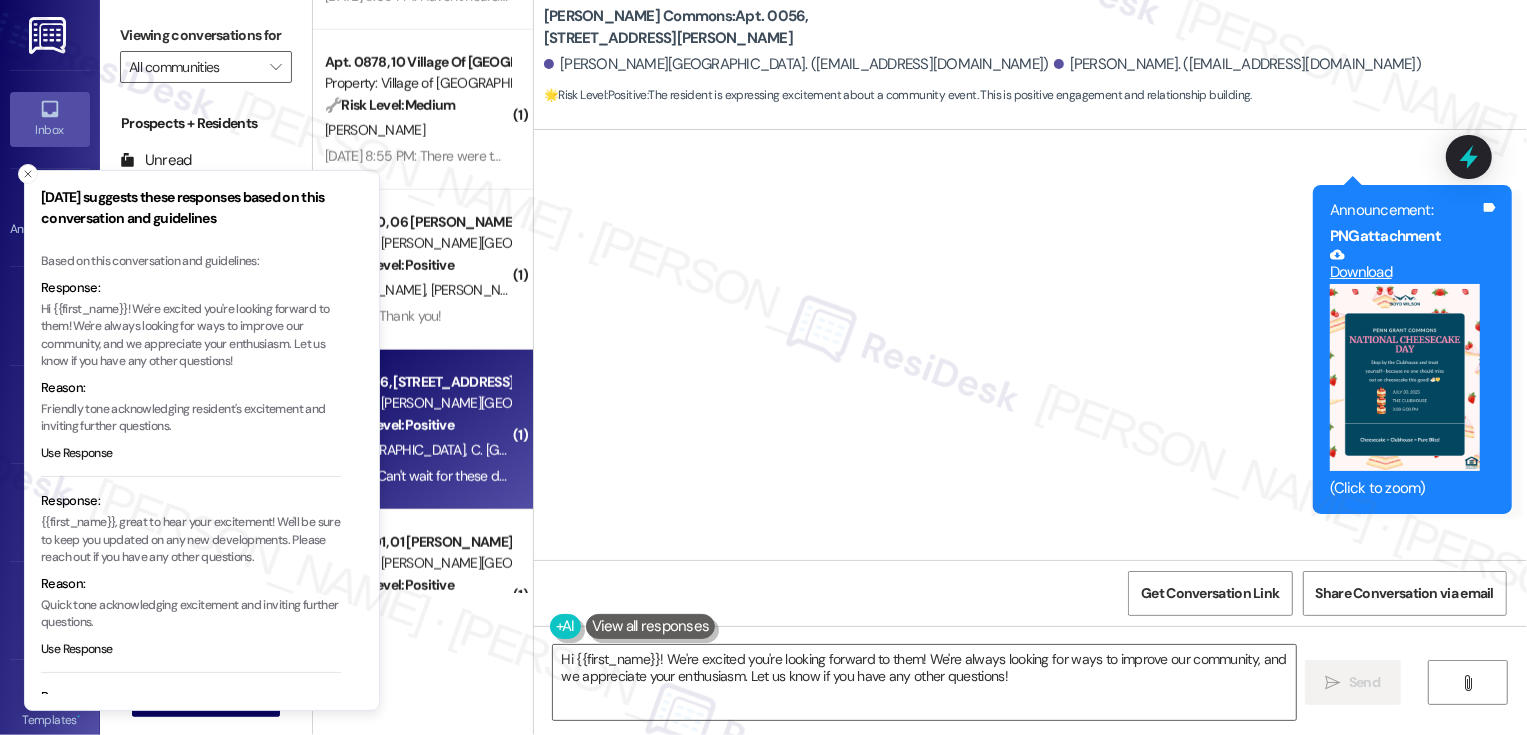 click on "Sent via SMS [PERSON_NAME]   (ResiDesk) [DATE] 8:31 PM Awesome! If you can also think back to a building or place you visited that had a small feature you loved—even if it wasn’t flashy. What’s something you saw once and thought, “Why don’t we have that?” Tags and notes Tagged as:   Praise Click to highlight conversations about Praise Announcement, sent via SMS [PERSON_NAME]   (ResiDesk) 5:22 PM Hi [PERSON_NAME] and [PERSON_NAME]!
Treat yourself this week! [PERSON_NAME] is celebrating [DATE] on [DATE] 3-5 PM at the Clubhouse. Take a break and enjoy some delicious cheesecake on us! Hope to see you there. Tags and notes Tagged as:   Amenities Click to highlight conversations about Amenities Announcement, sent via SMS 5:23 PM [PERSON_NAME]   (ResiDesk) 5:23 PM Announcement:
PNG  attachment   Download   (Click to zoom) Tags and notes" at bounding box center (1030, 133) 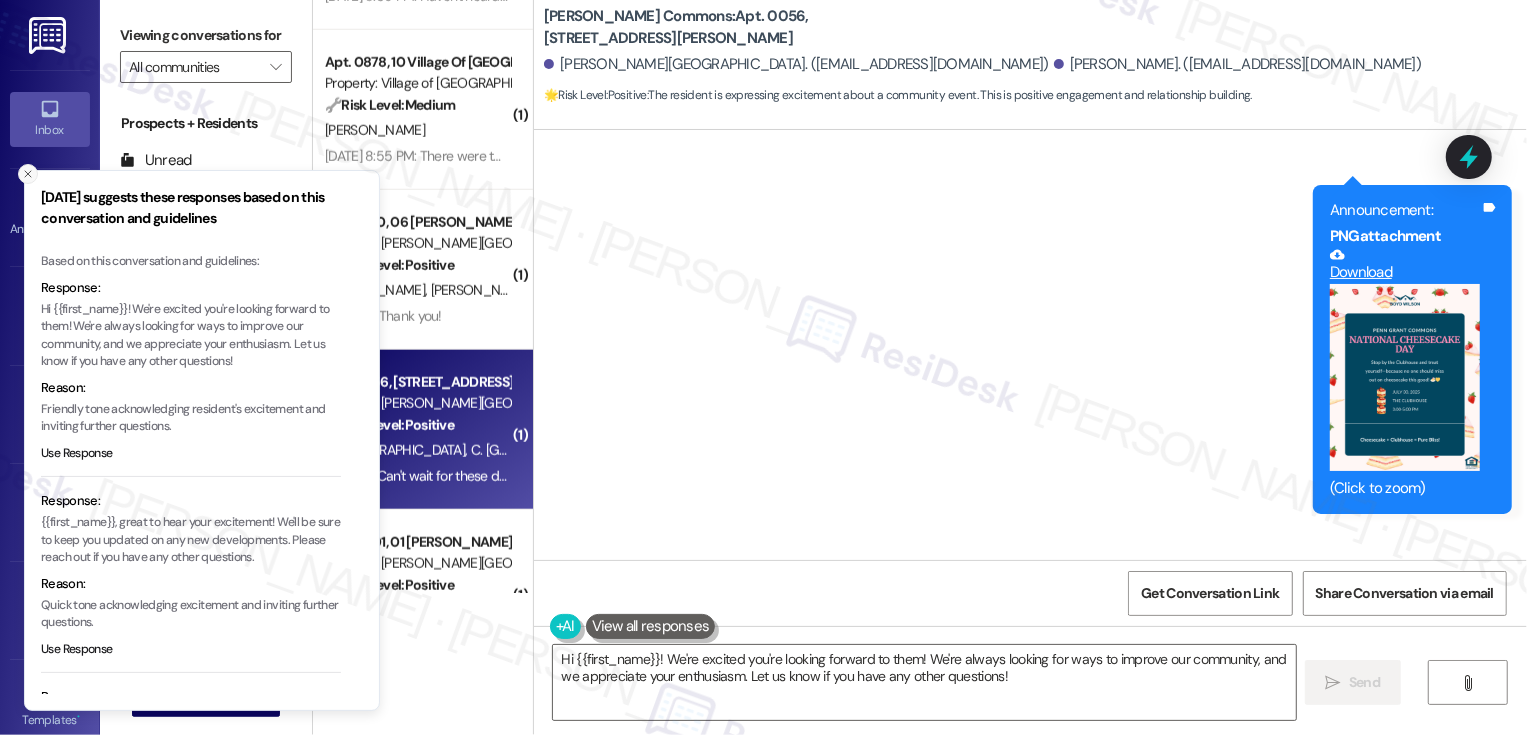 click 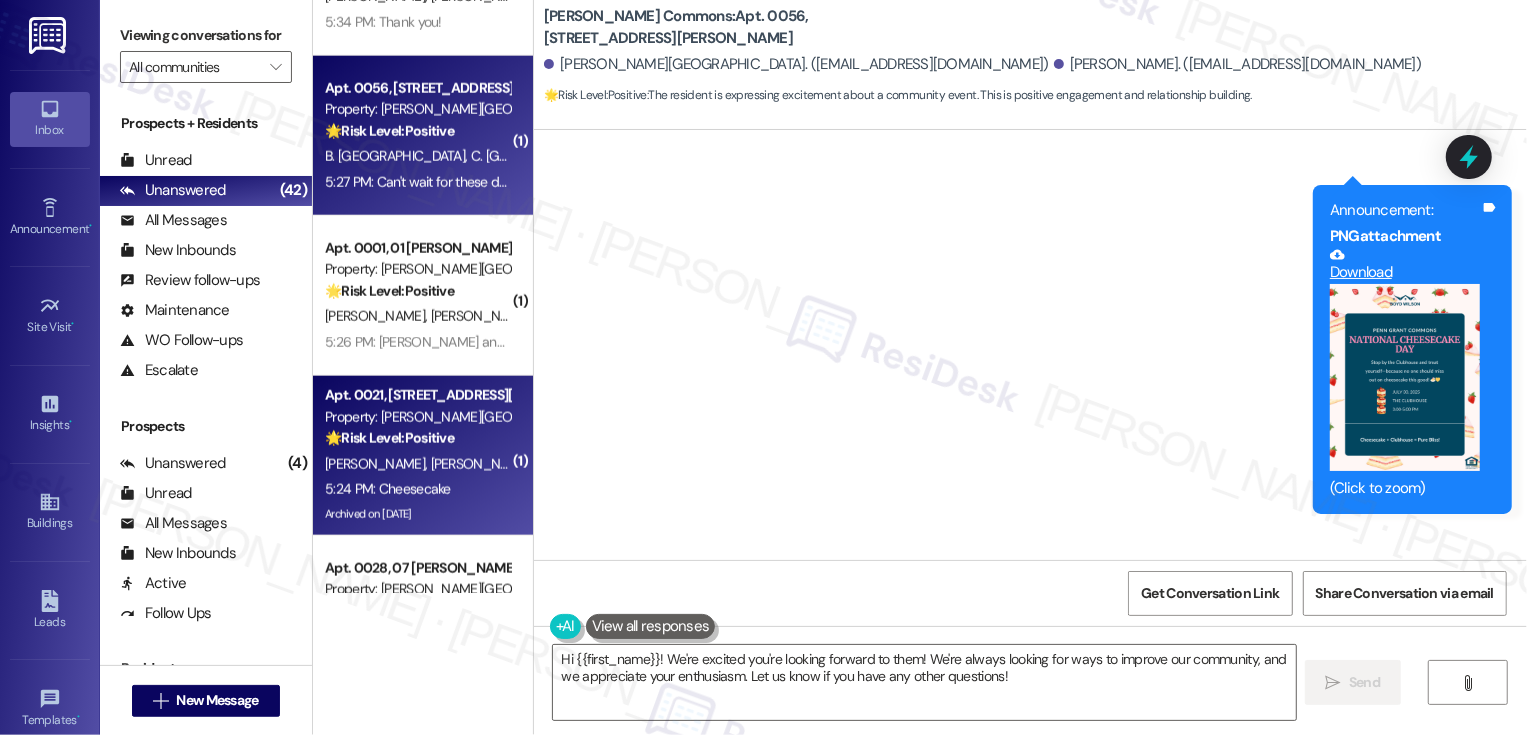 scroll, scrollTop: 1850, scrollLeft: 0, axis: vertical 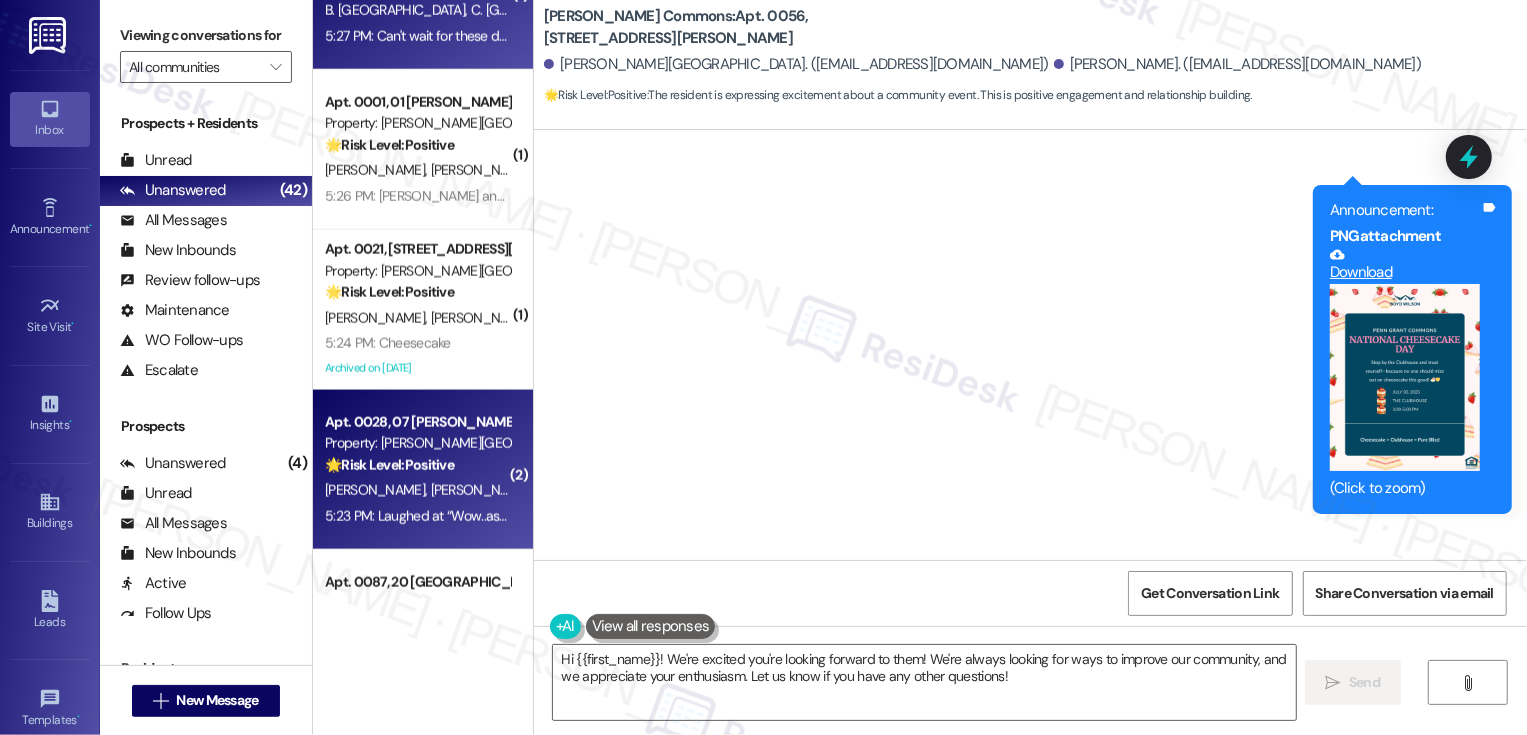 click on "5:23 PM: Laughed at “Wow..as we try to get back on the diet wagon lollol” 5:23 PM: Laughed at “Wow..as we try to get back on the diet wagon lollol”" at bounding box center (537, 516) 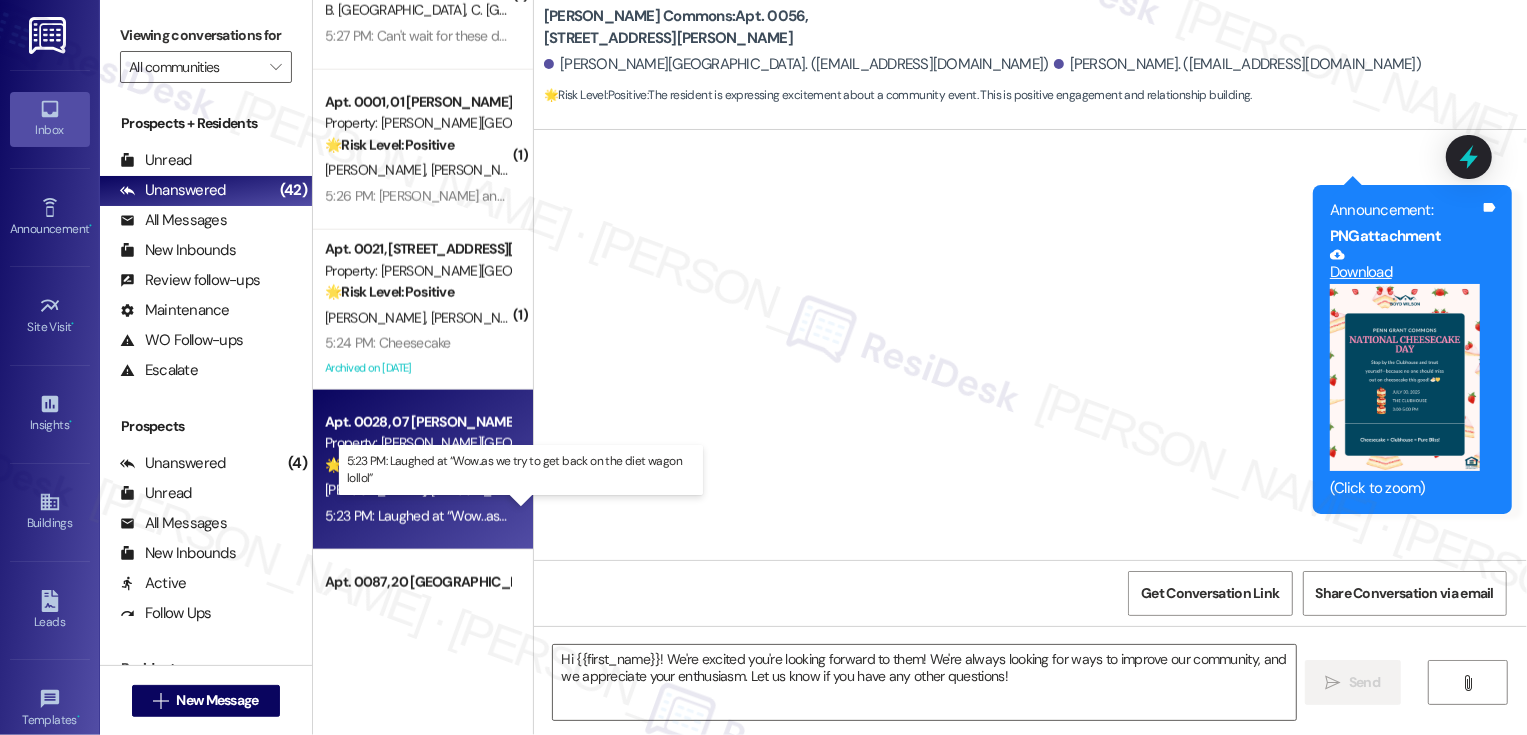 type on "Fetching suggested responses. Please feel free to read through the conversation in the meantime." 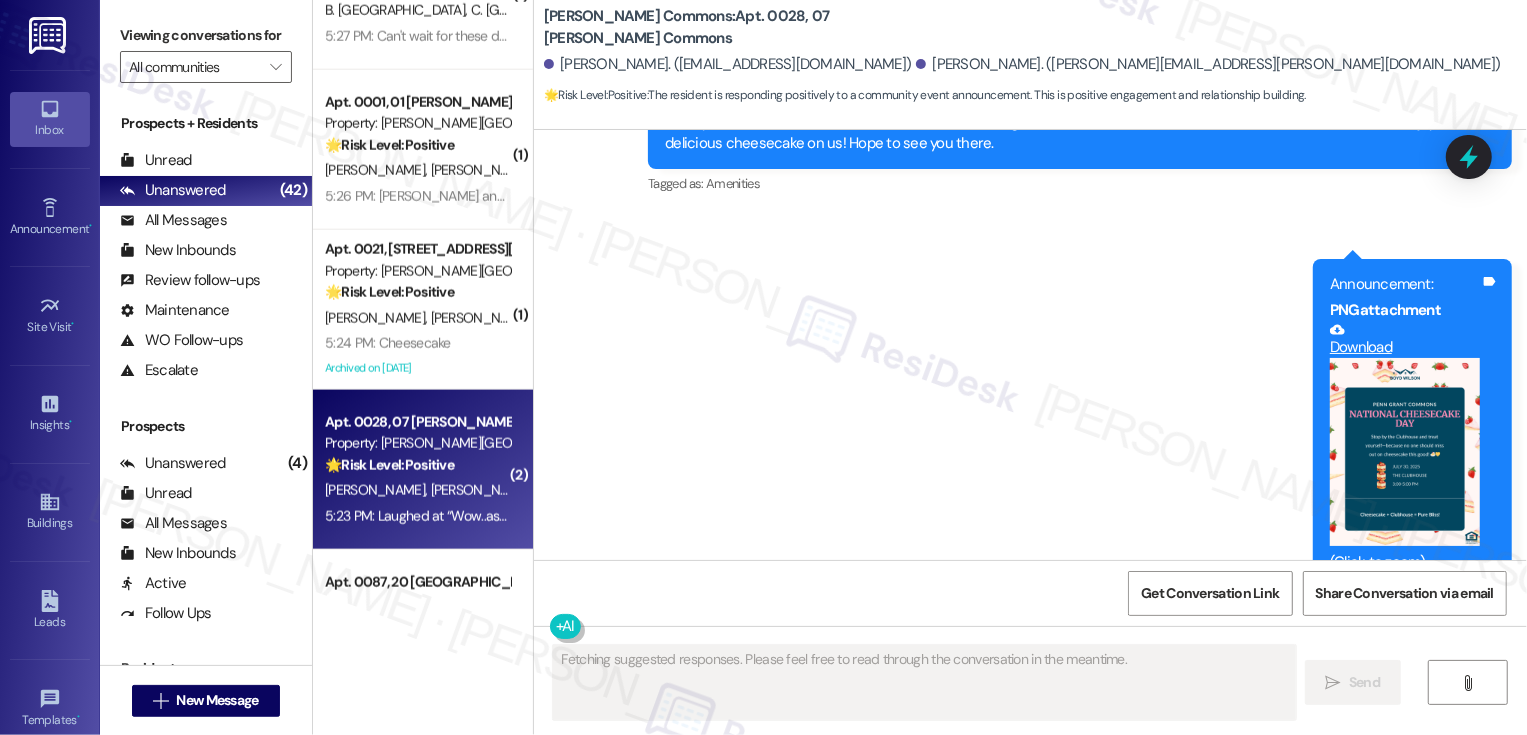 scroll, scrollTop: 14090, scrollLeft: 0, axis: vertical 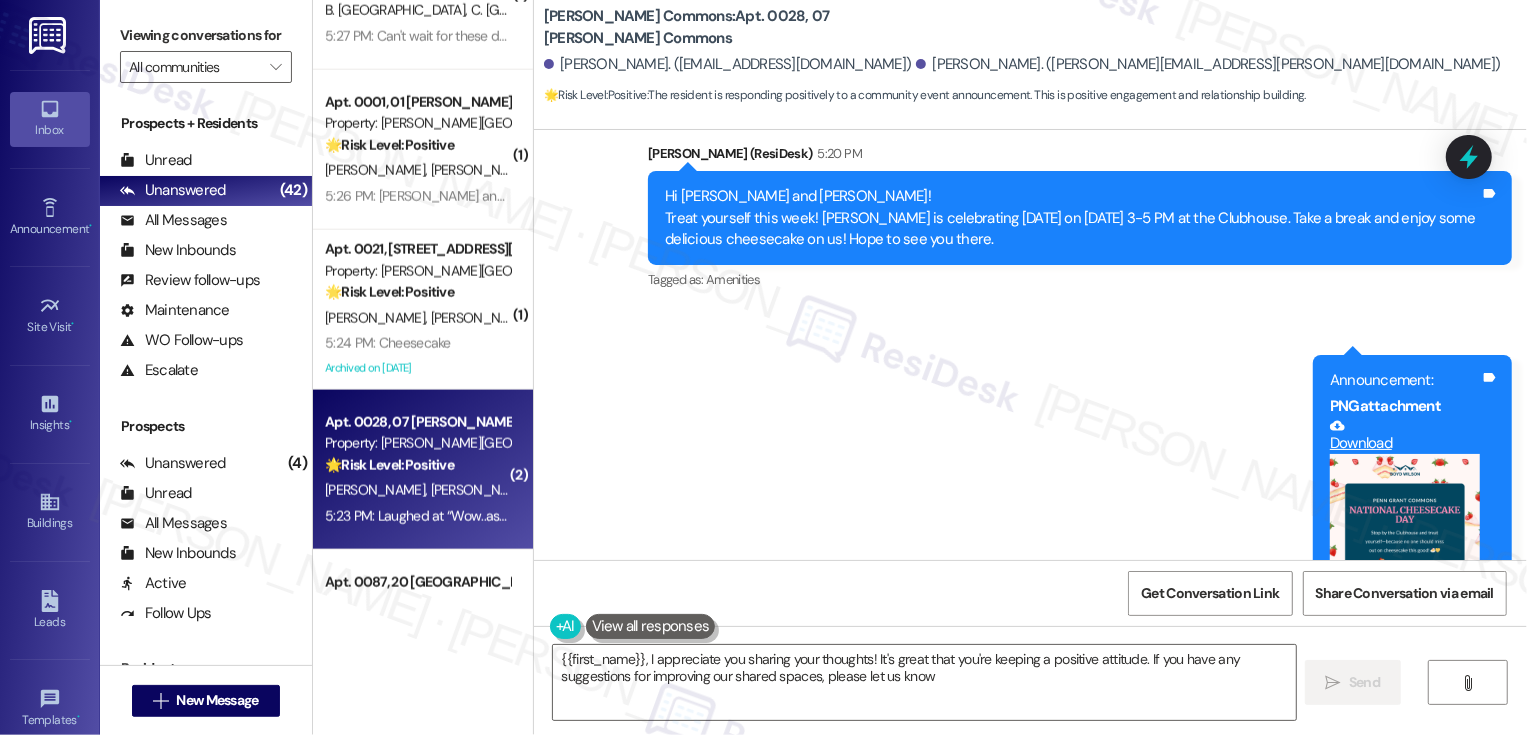 type on "{{first_name}}, I appreciate you sharing your thoughts! It's great that you're keeping a positive attitude. If you have any suggestions for improving our shared spaces, please let us know!" 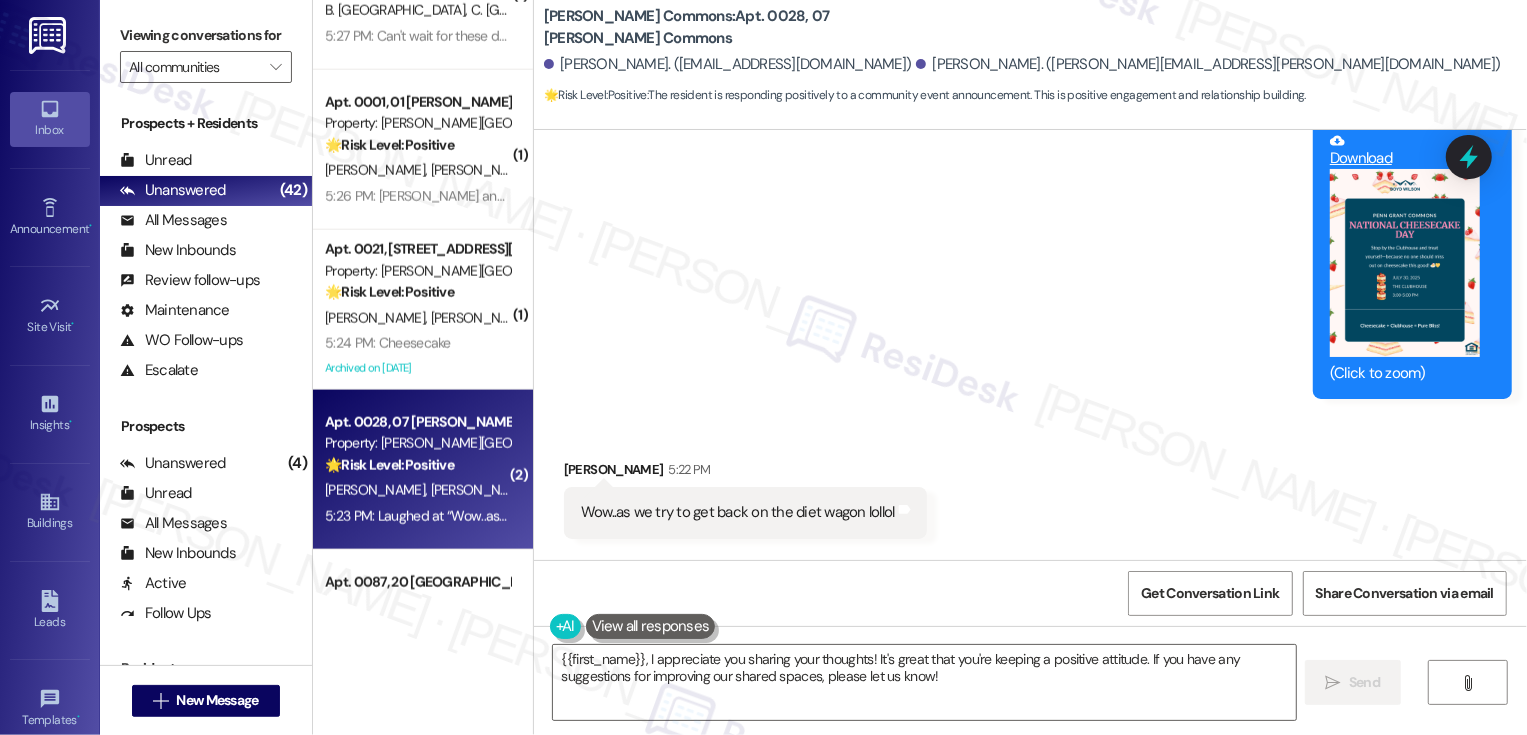 scroll, scrollTop: 14090, scrollLeft: 0, axis: vertical 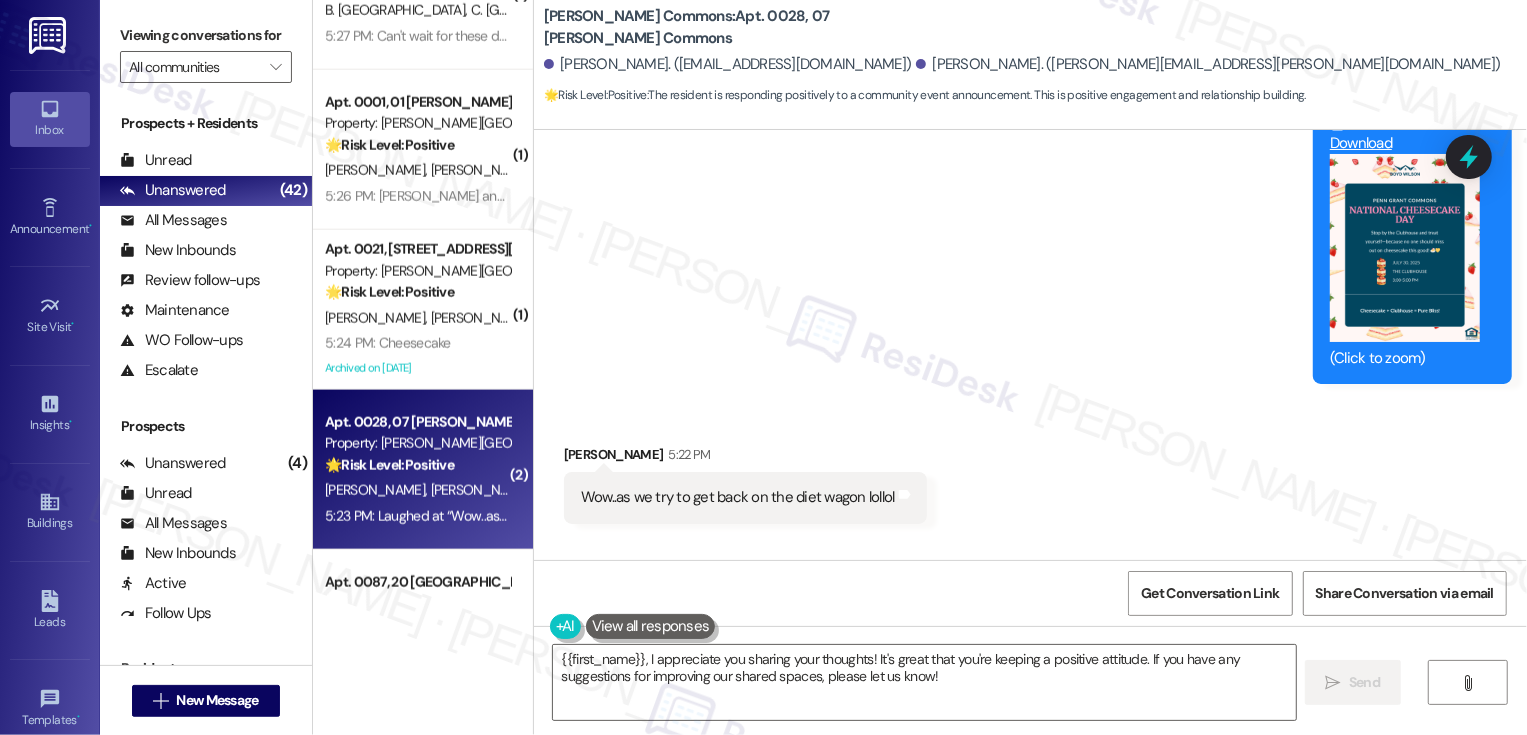 click at bounding box center [1405, 248] 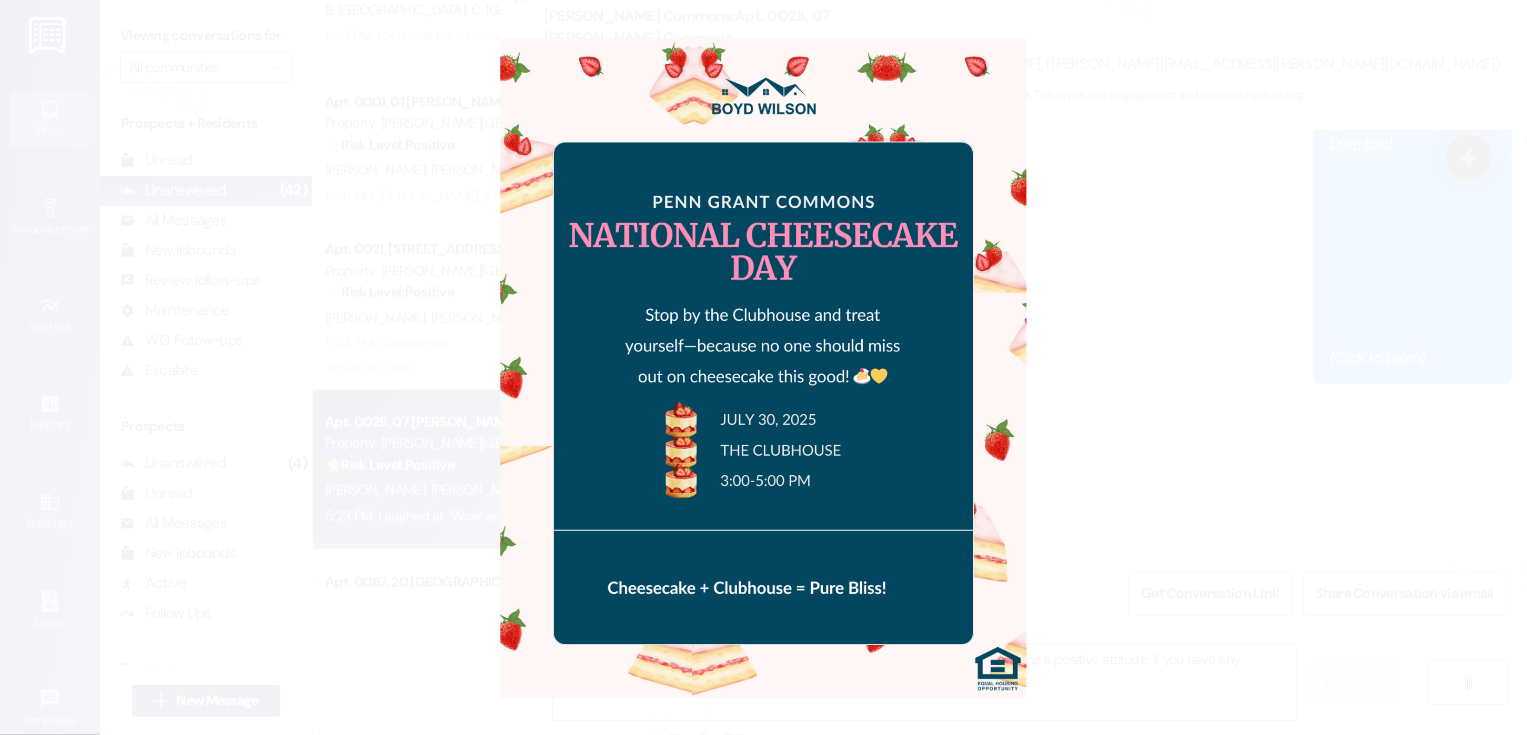 click at bounding box center [763, 367] 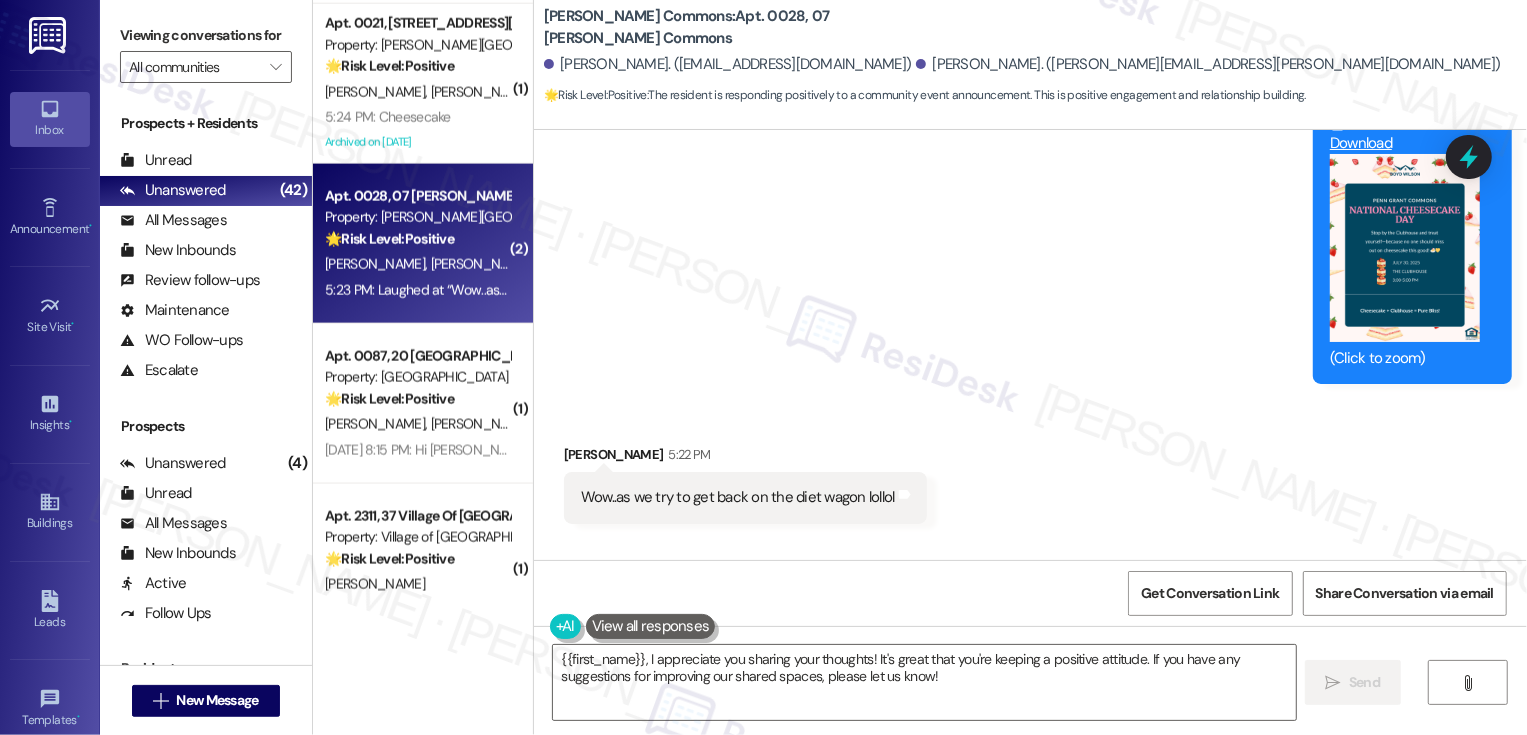 scroll, scrollTop: 2114, scrollLeft: 0, axis: vertical 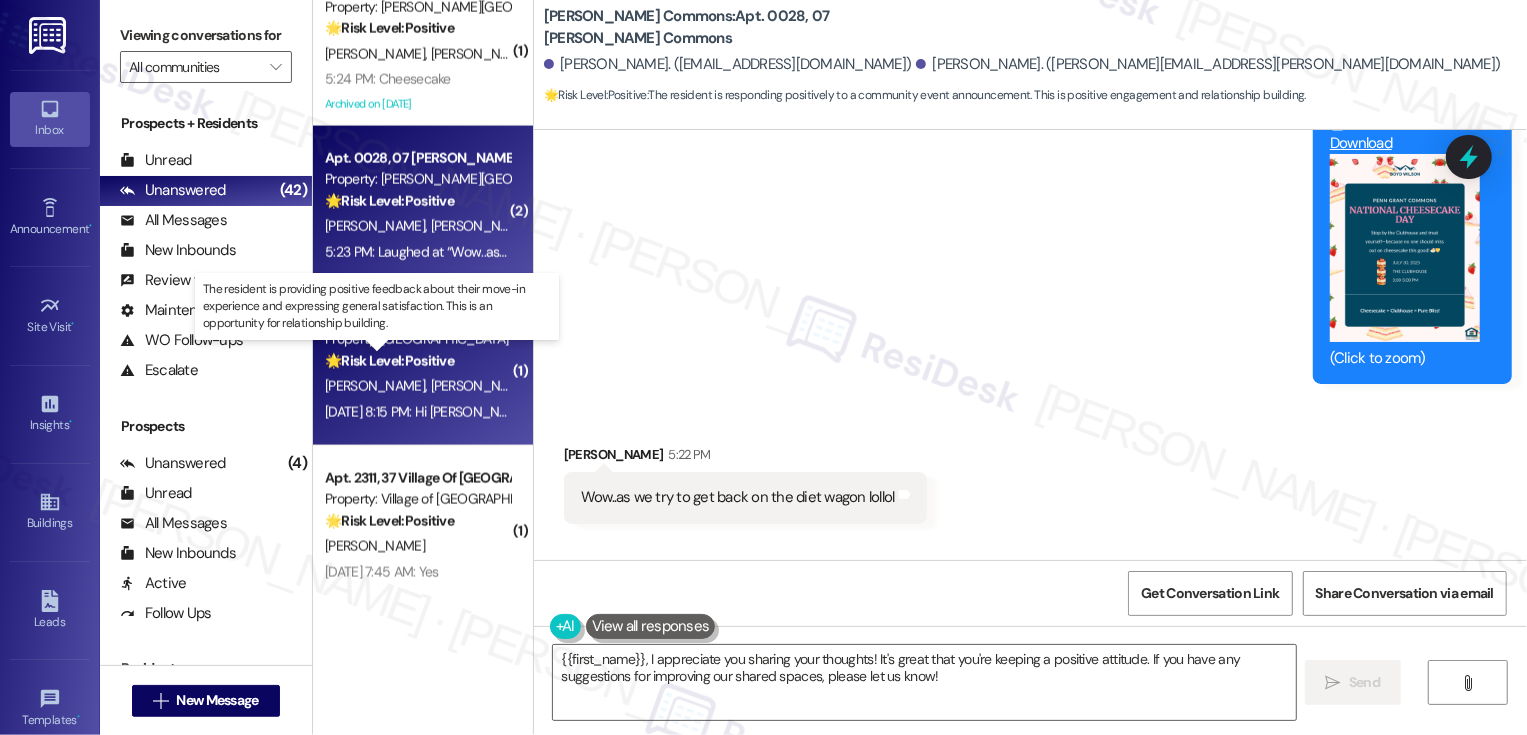 click on "🌟  Risk Level:  Positive" at bounding box center (389, 361) 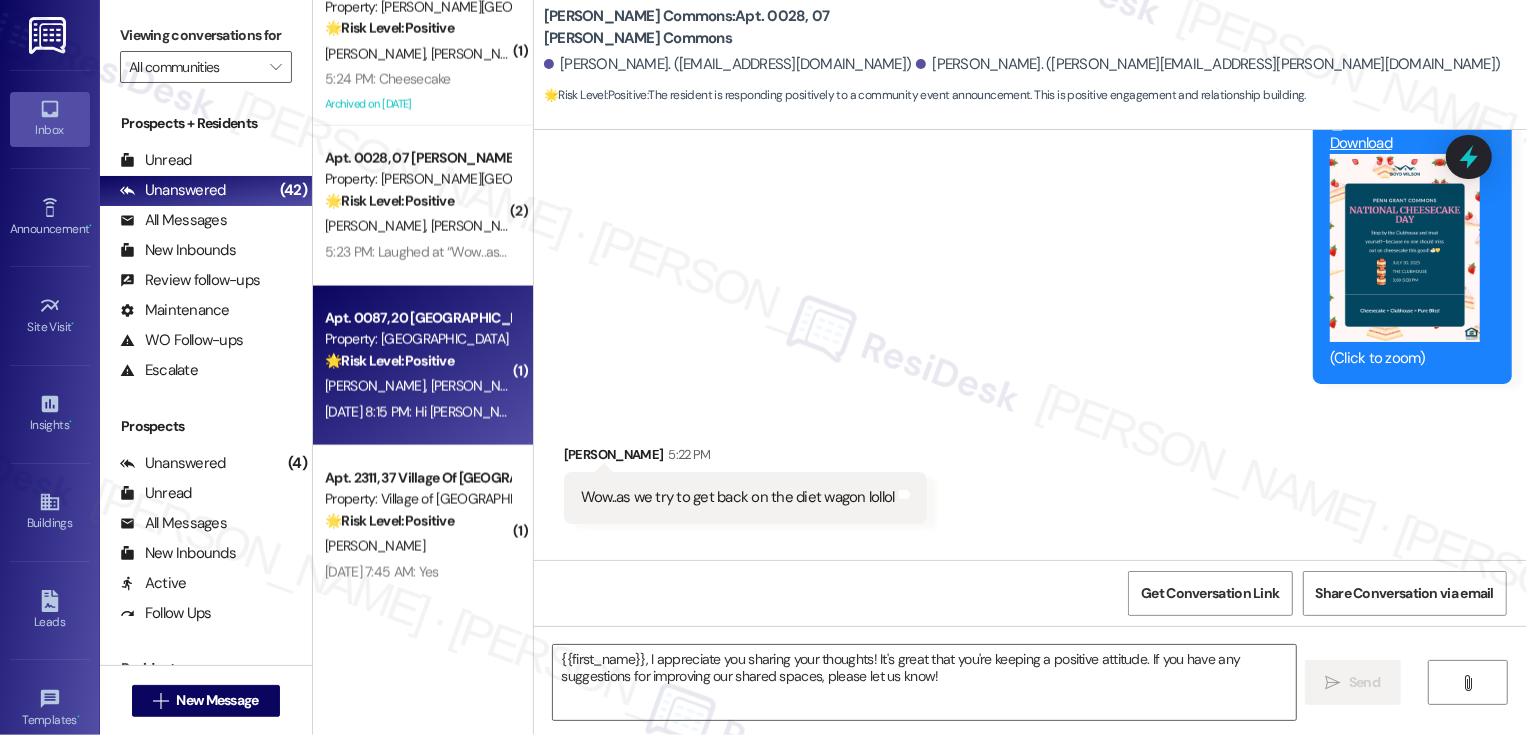 type on "Fetching suggested responses. Please feel free to read through the conversation in the meantime." 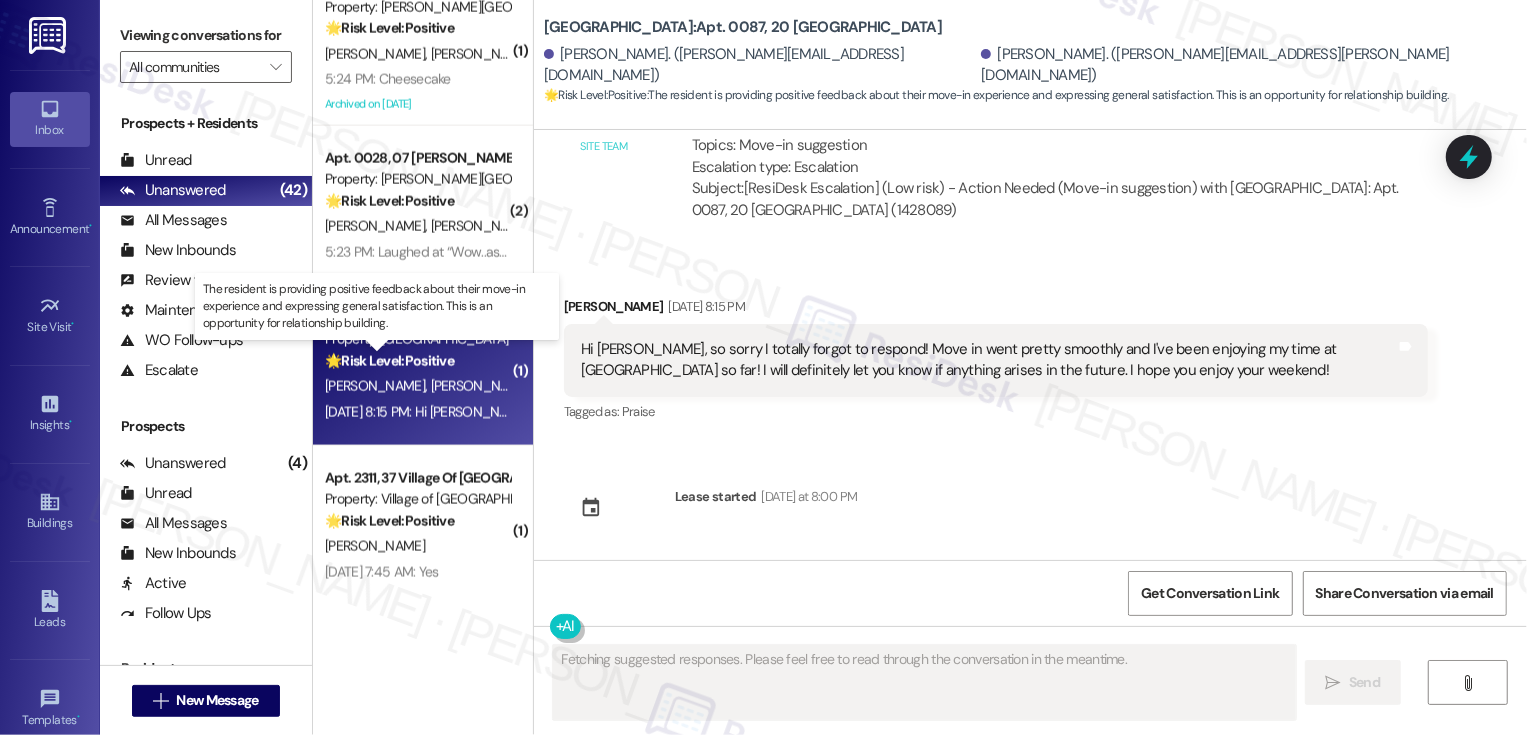 click on "🌟  Risk Level:  Positive The resident is providing positive feedback about their move-in experience and expressing general satisfaction. This is an opportunity for relationship building." at bounding box center [417, 361] 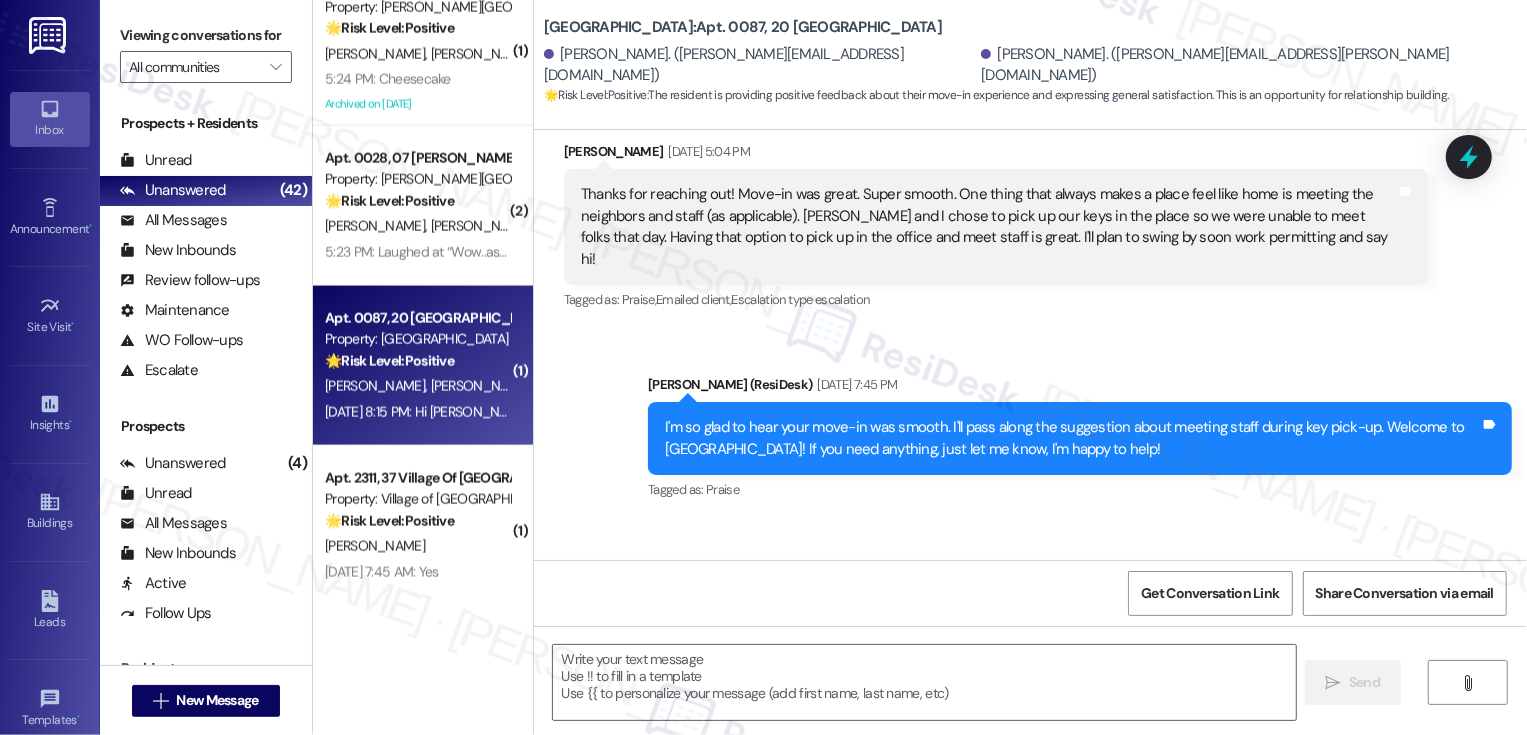 scroll, scrollTop: 447, scrollLeft: 0, axis: vertical 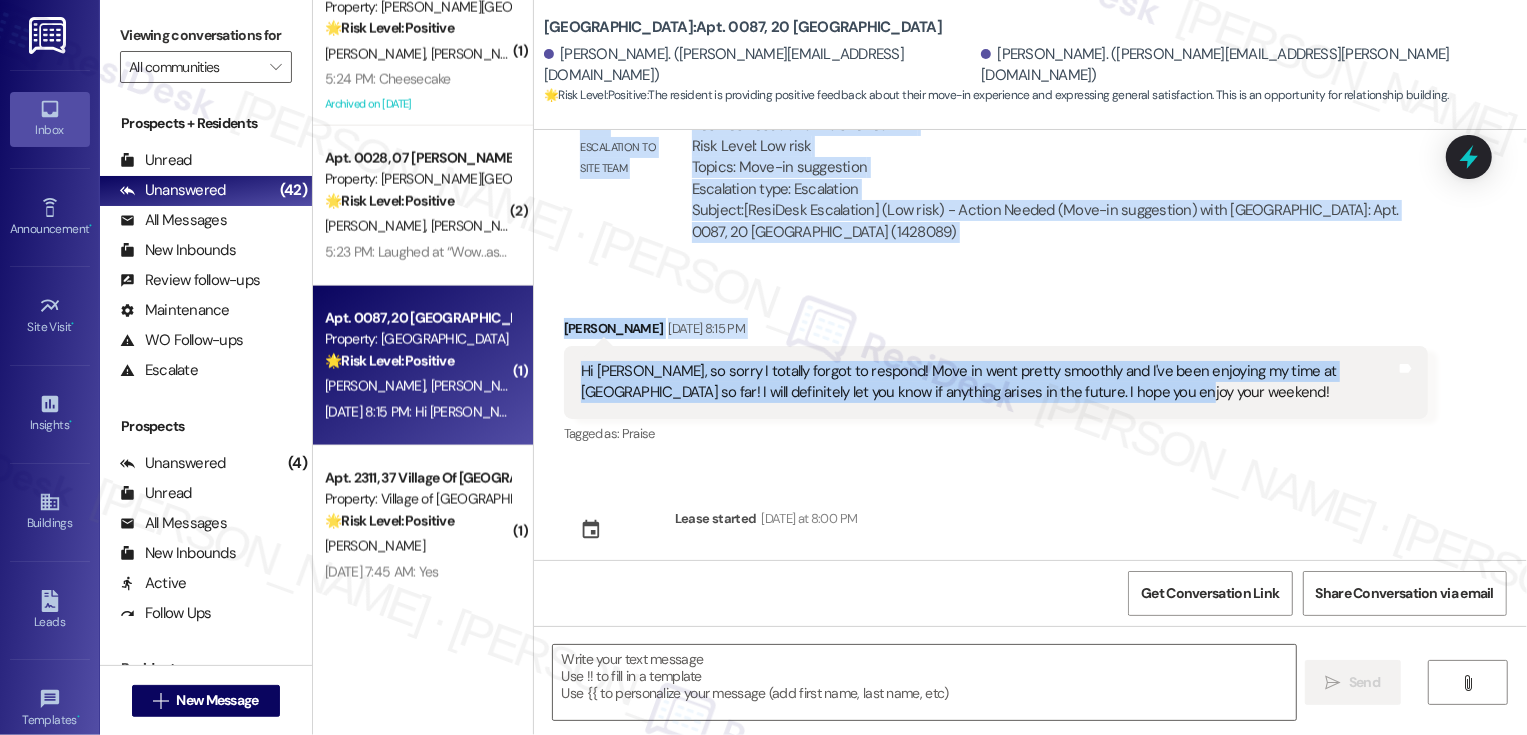 drag, startPoint x: 550, startPoint y: 152, endPoint x: 1106, endPoint y: 371, distance: 597.5759 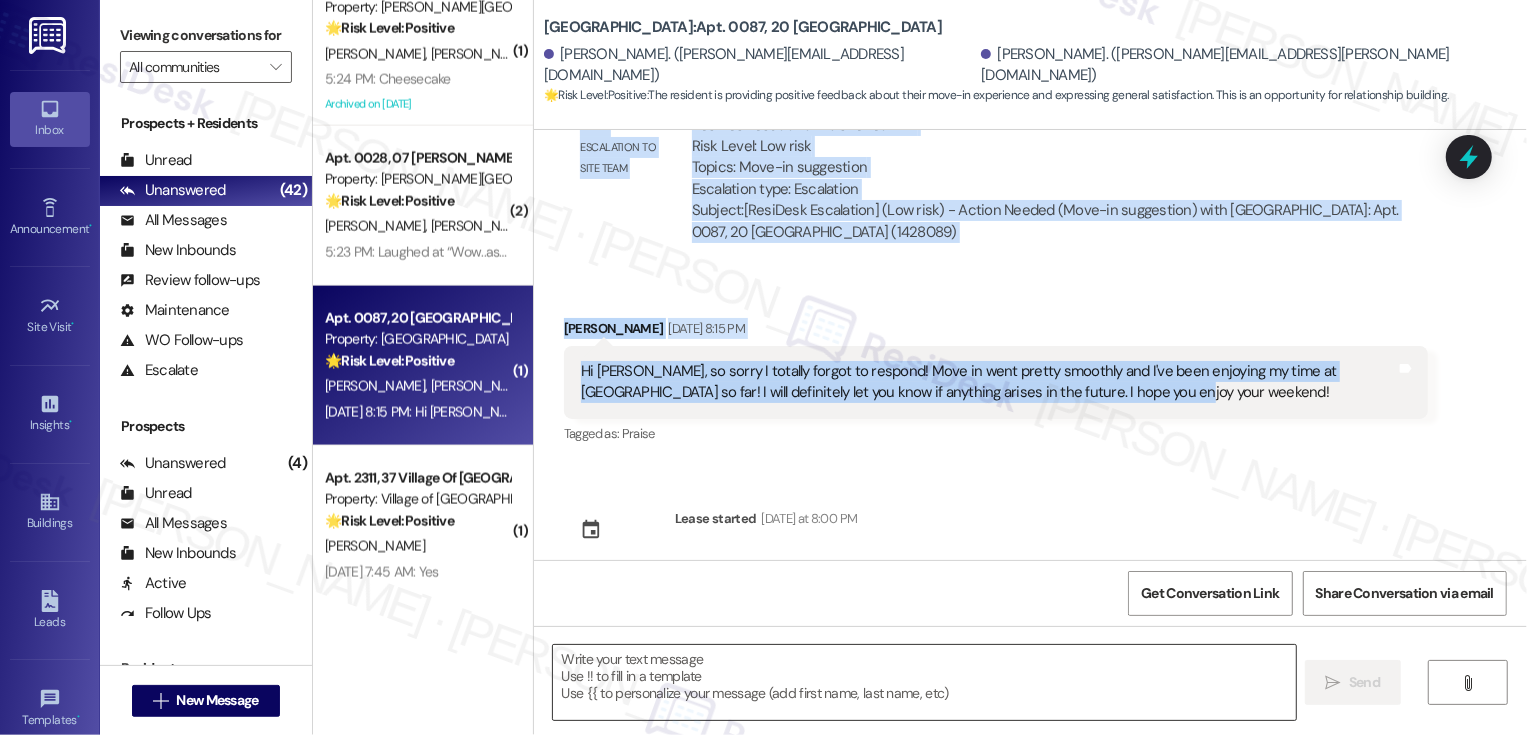 click at bounding box center (924, 682) 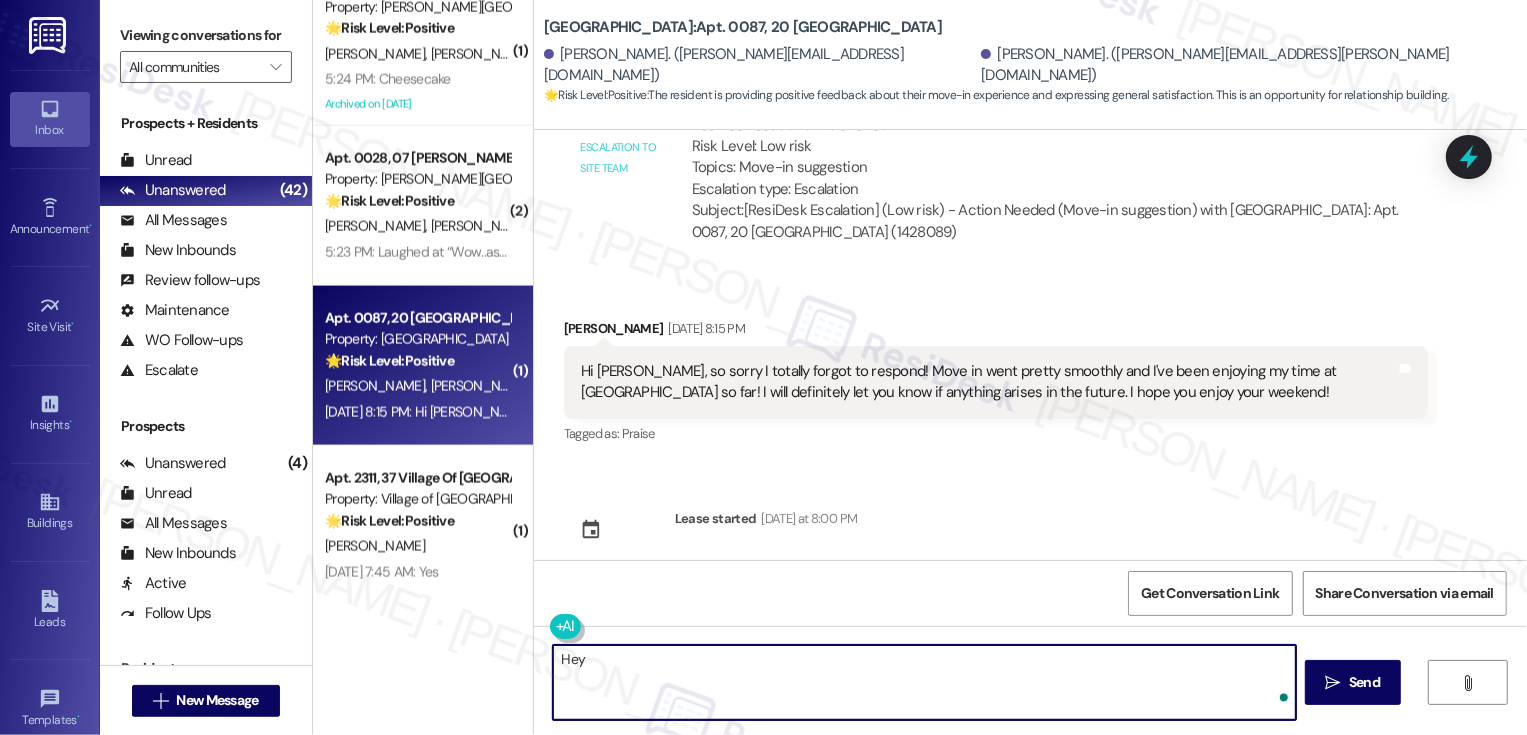 paste on "I’m so glad to hear move-in went smoothly and that you’re settling in well at [GEOGRAPHIC_DATA]! I hope your [DATE] evening’s going well and that the week is off to a good start. Don’t hesitate to reach out if you need anything along the way." 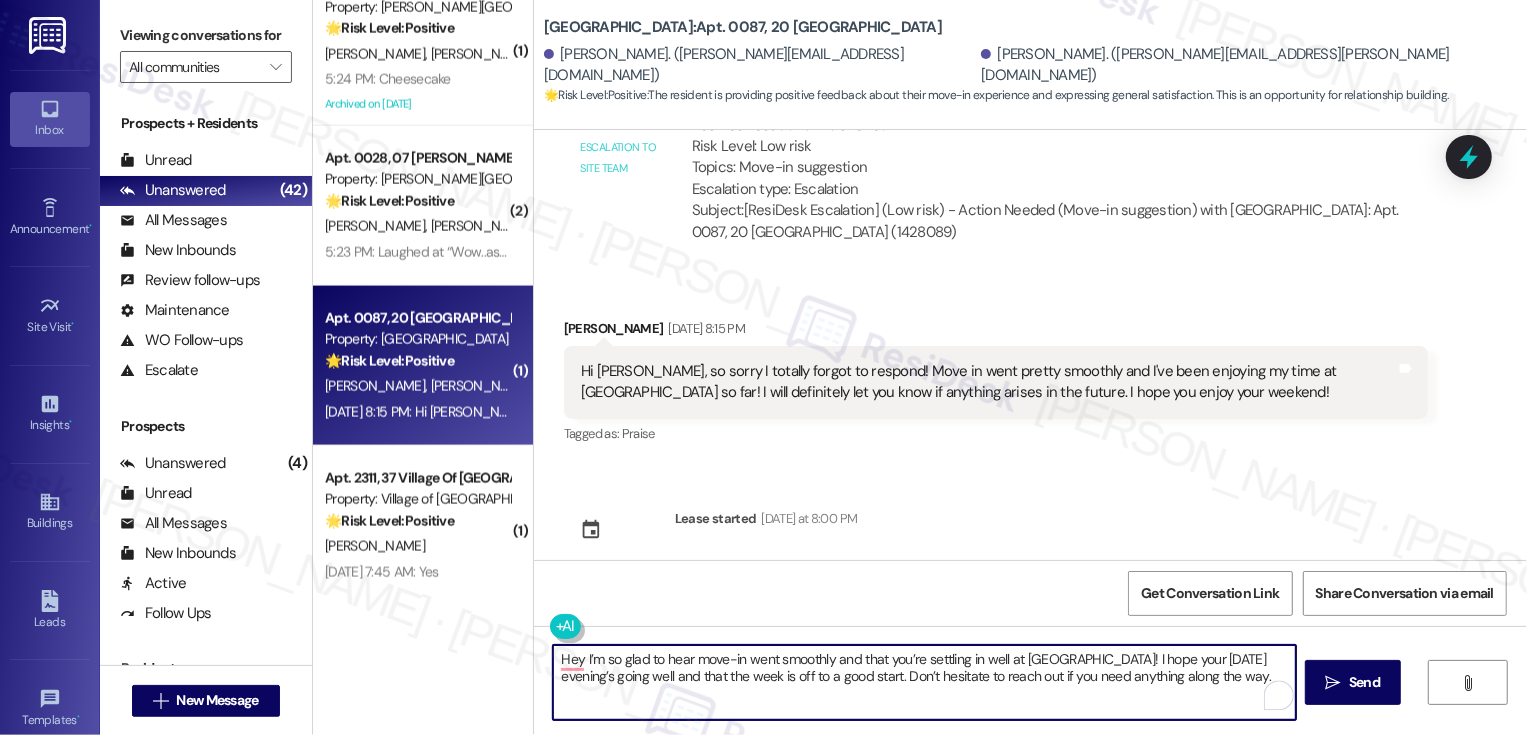 click on "[PERSON_NAME] [DATE] 8:15 PM" at bounding box center [996, 332] 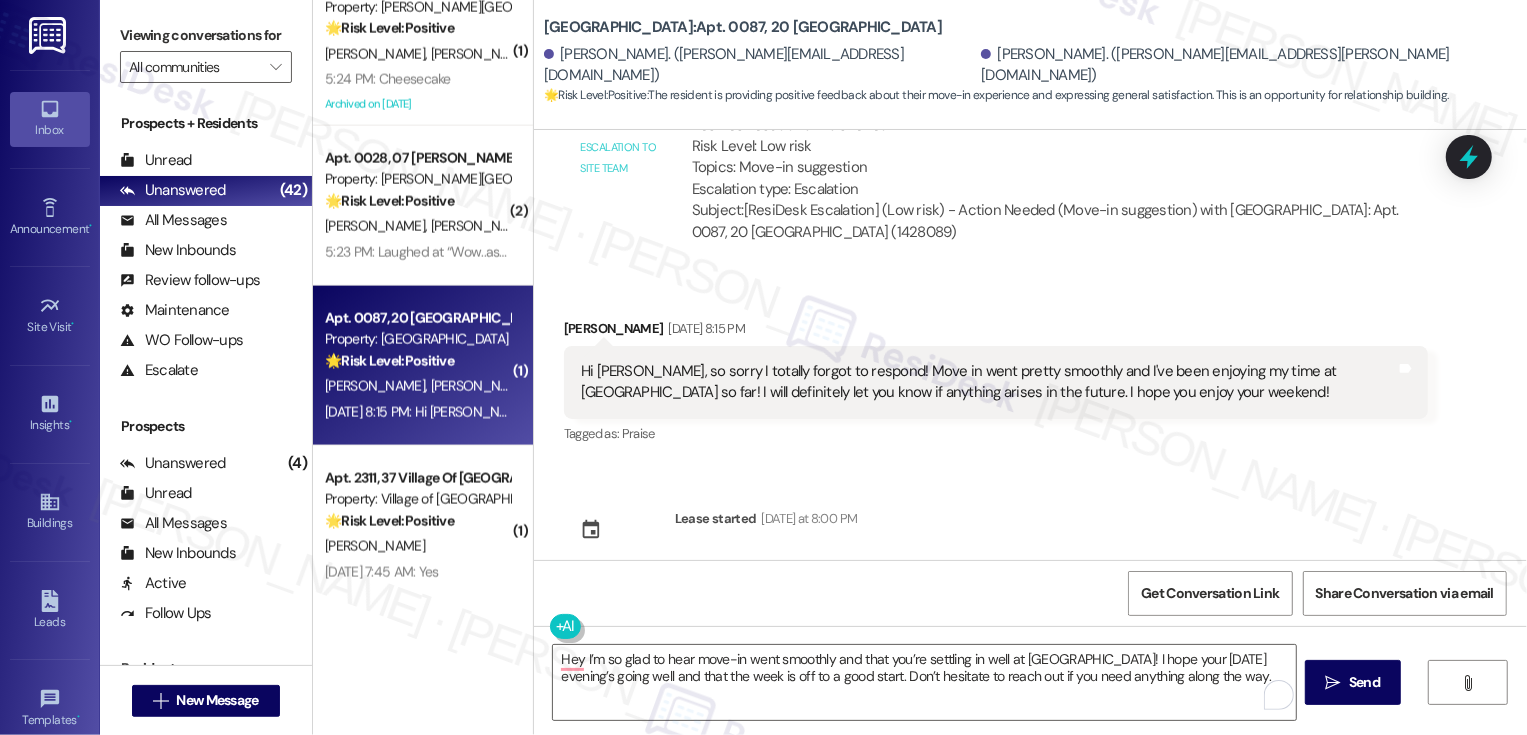 click on "[PERSON_NAME] [DATE] 8:15 PM" at bounding box center [996, 332] 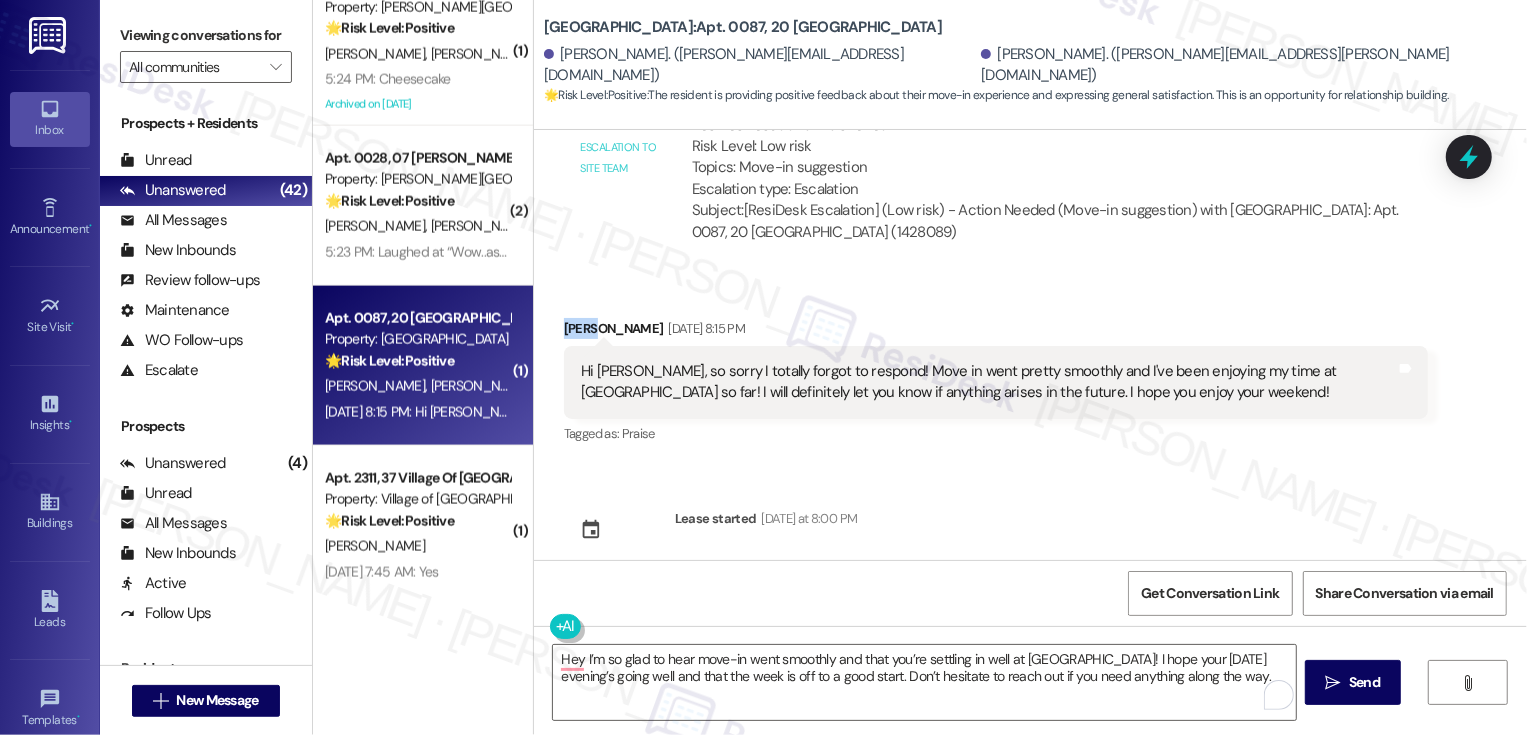 copy on "[PERSON_NAME]" 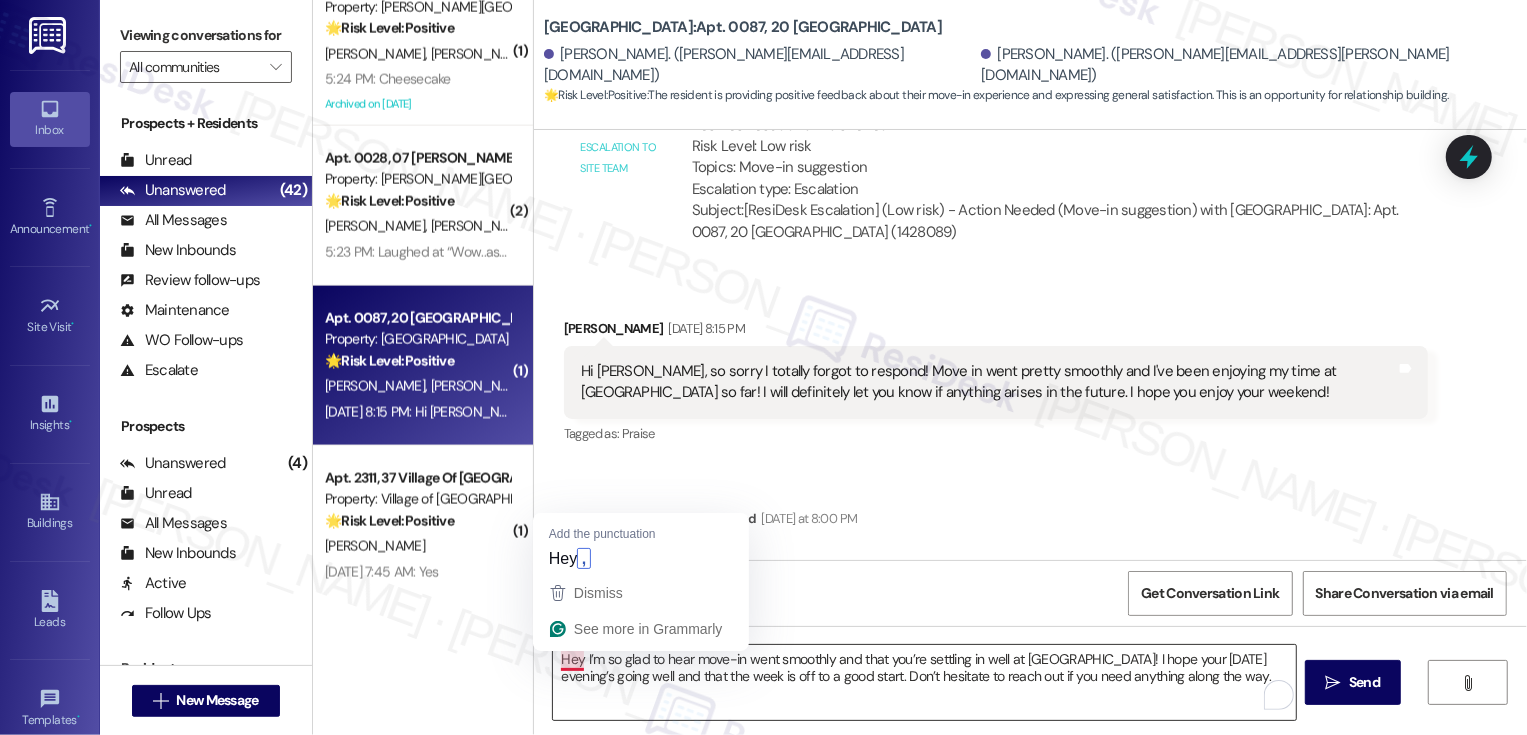 click on "Hey I’m so glad to hear move-in went smoothly and that you’re settling in well at [GEOGRAPHIC_DATA]! I hope your [DATE] evening’s going well and that the week is off to a good start. Don’t hesitate to reach out if you need anything along the way." at bounding box center [924, 682] 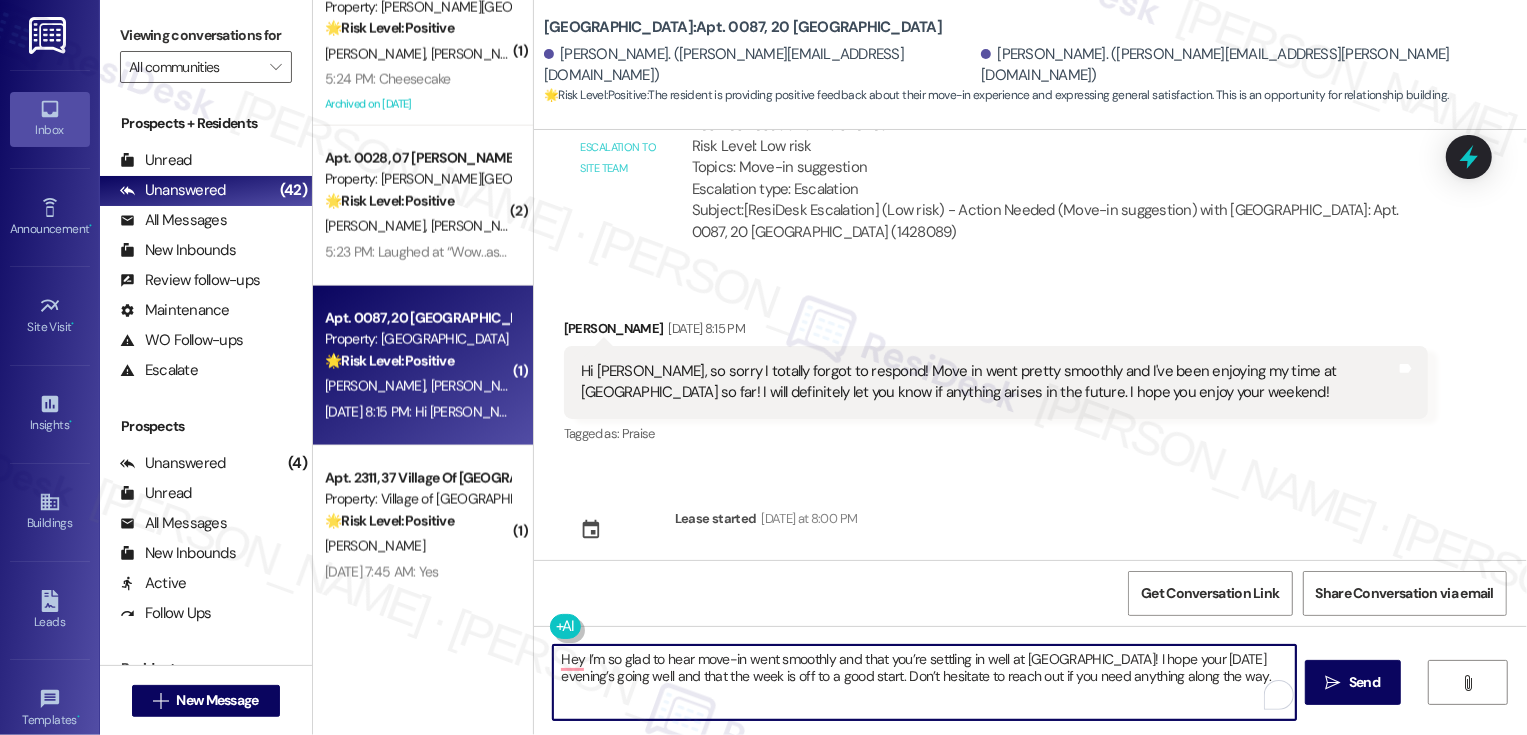 paste on "[PERSON_NAME]" 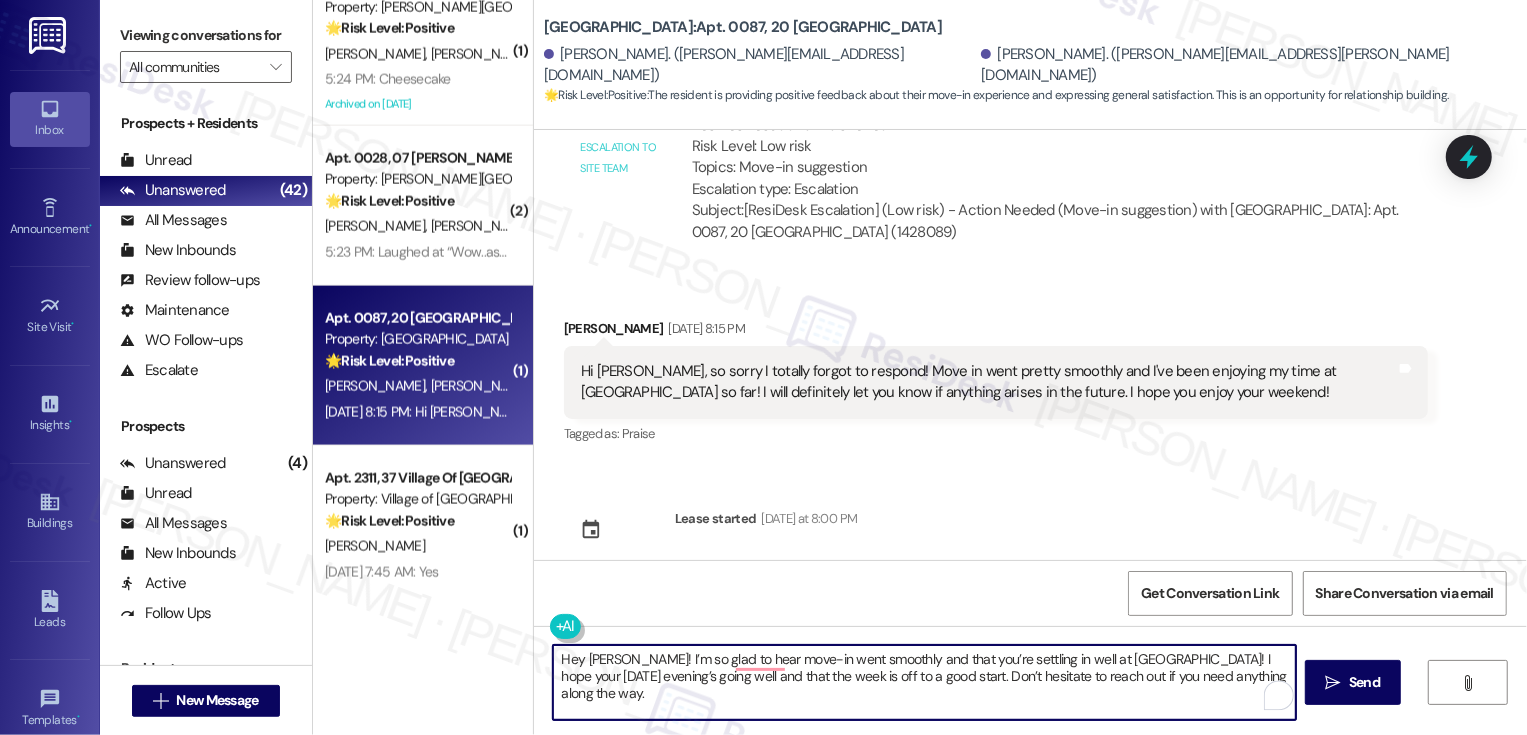 click on "Hey [PERSON_NAME]! I’m so glad to hear move-in went smoothly and that you’re settling in well at [GEOGRAPHIC_DATA]! I hope your [DATE] evening’s going well and that the week is off to a good start. Don’t hesitate to reach out if you need anything along the way." at bounding box center (924, 682) 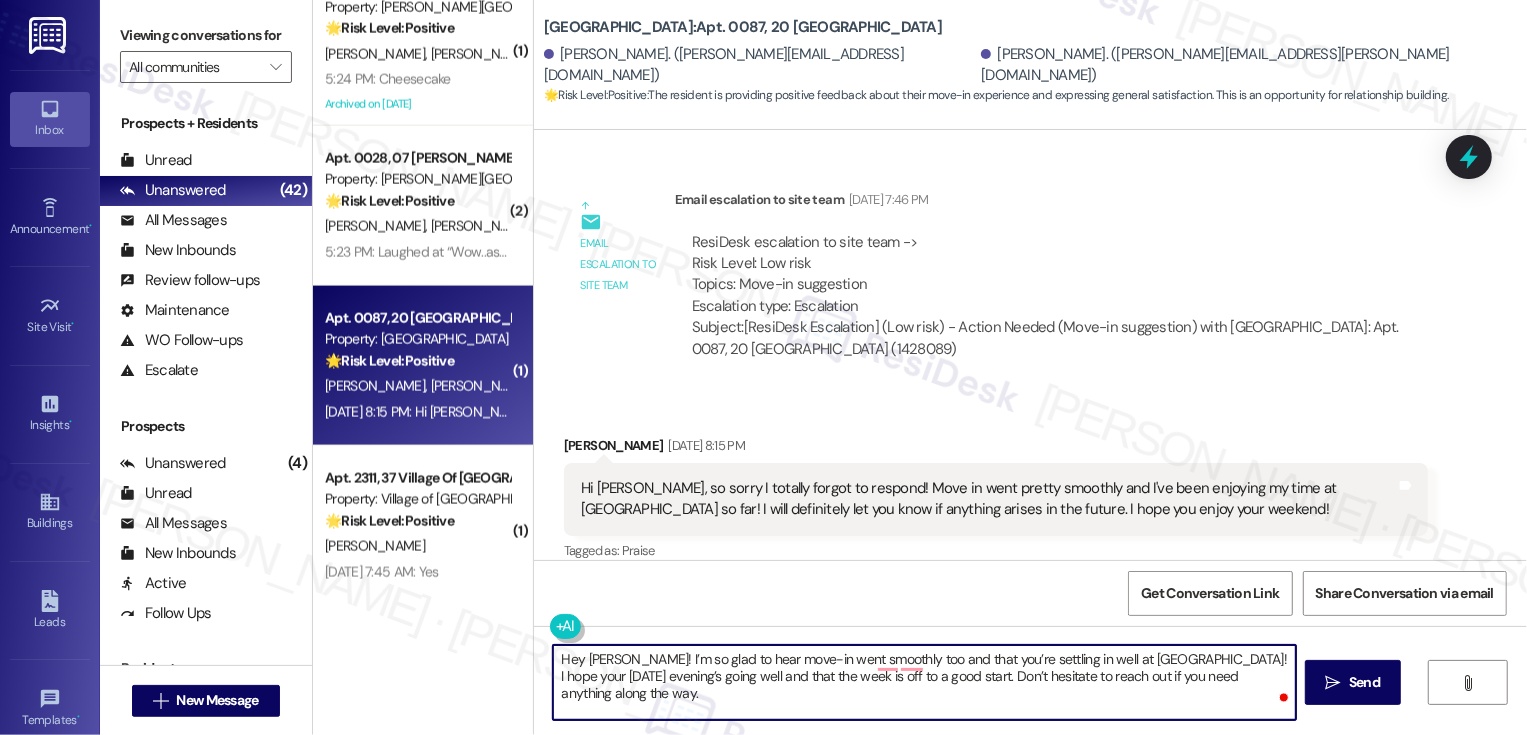 scroll, scrollTop: 943, scrollLeft: 0, axis: vertical 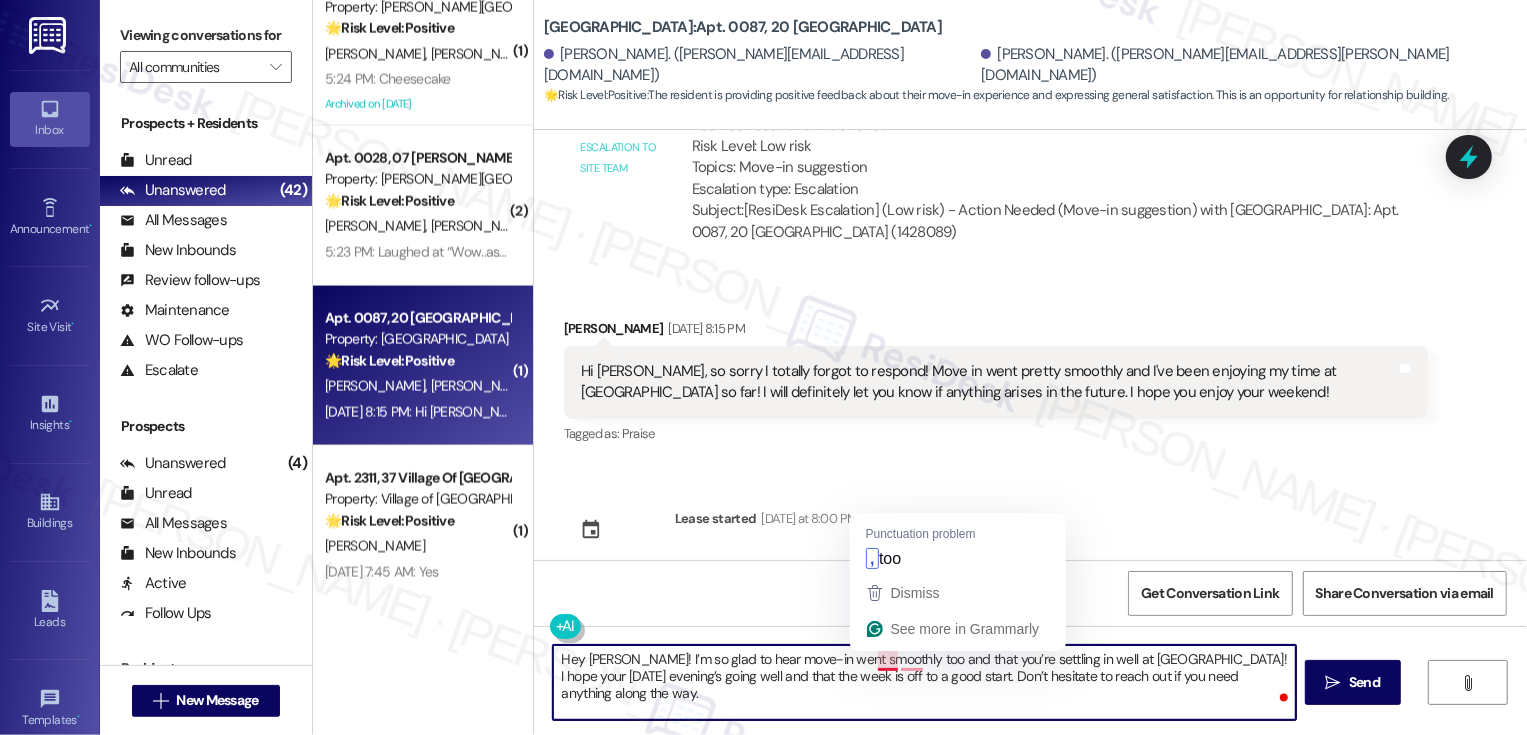 click on "Hey [PERSON_NAME]! I’m so glad to hear move-in went smoothly too and that you’re settling in well at [GEOGRAPHIC_DATA]! I hope your [DATE] evening’s going well and that the week is off to a good start. Don’t hesitate to reach out if you need anything along the way." at bounding box center [924, 682] 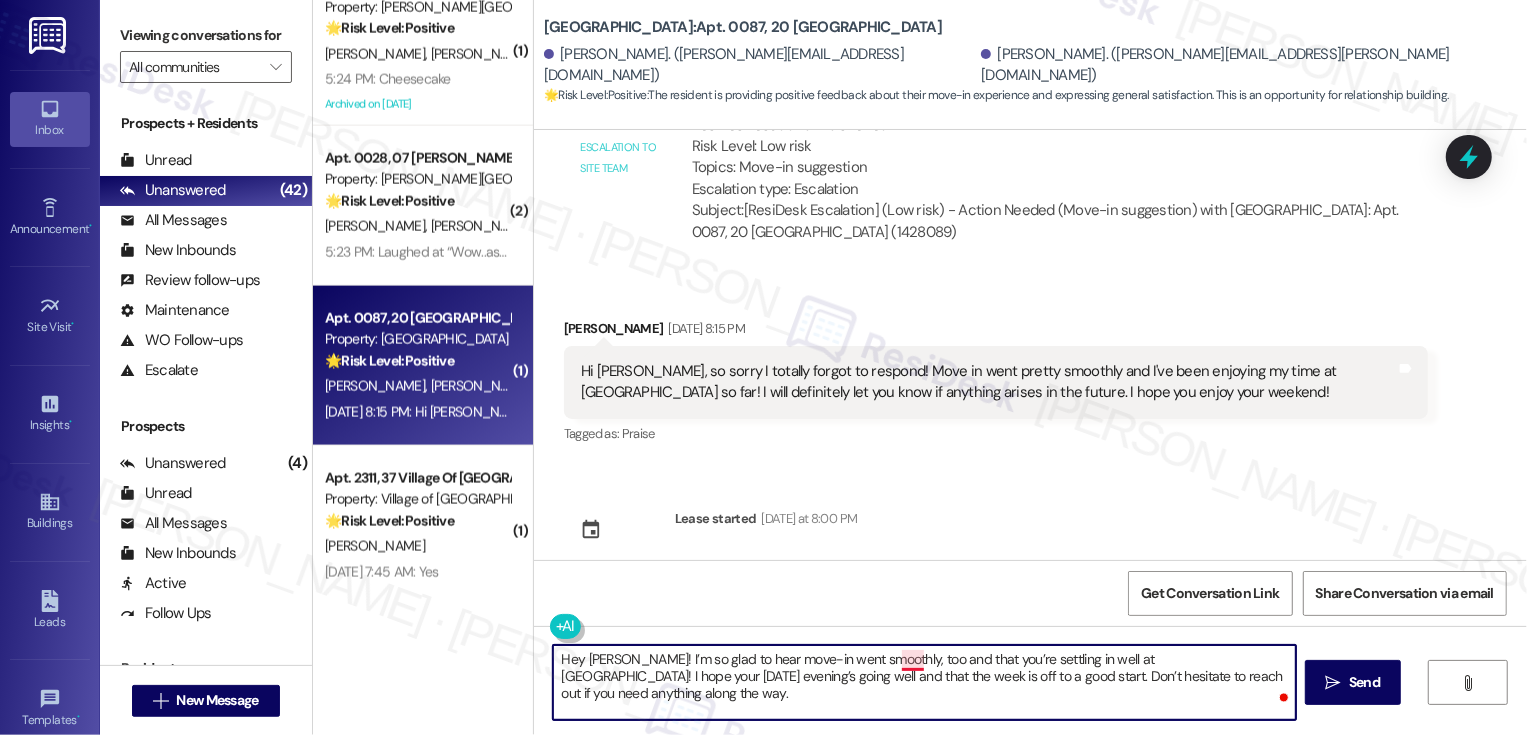 click on "Hey [PERSON_NAME]! I’m so glad to hear move-in went smoothly, too and that you’re settling in well at [GEOGRAPHIC_DATA]! I hope your [DATE] evening’s going well and that the week is off to a good start. Don’t hesitate to reach out if you need anything along the way." at bounding box center (924, 682) 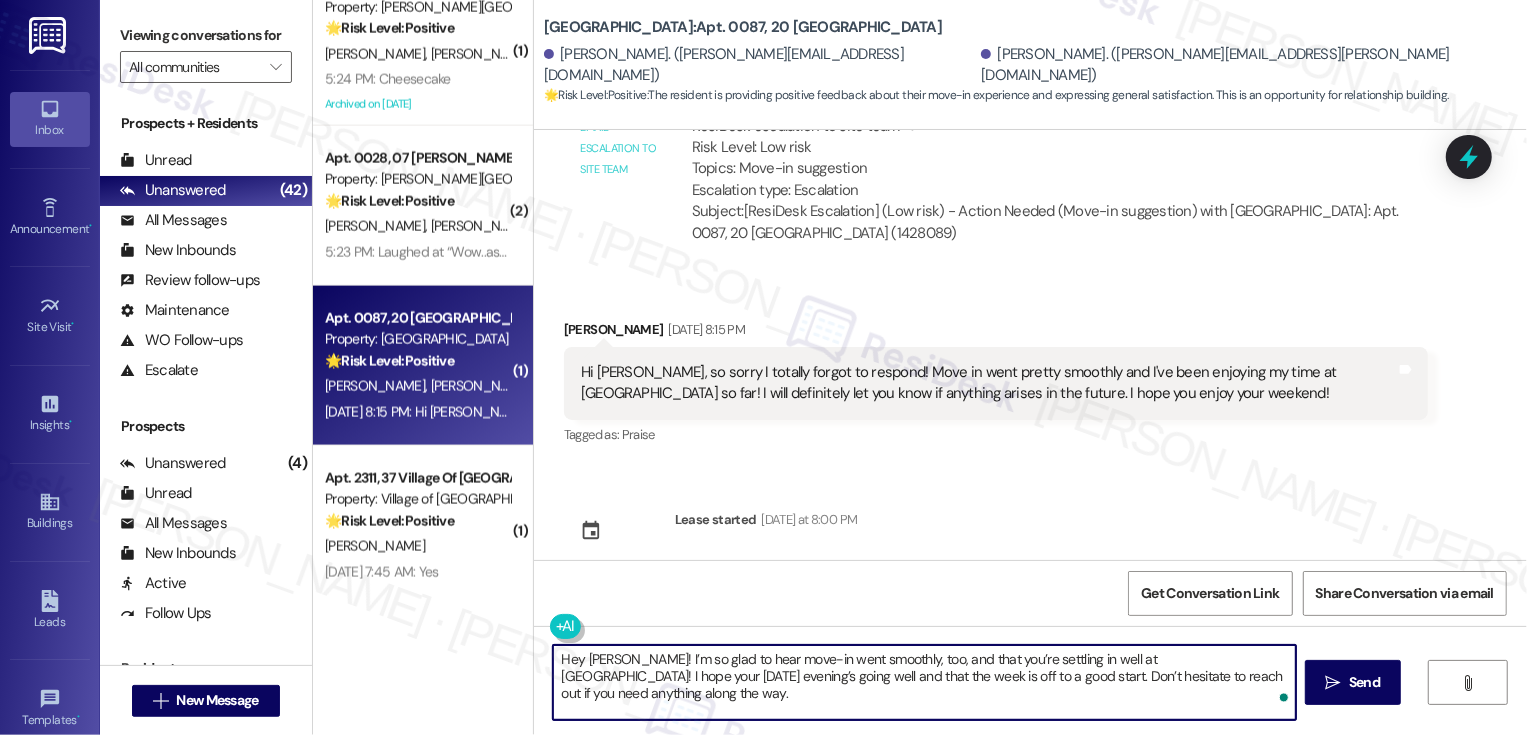 scroll, scrollTop: 943, scrollLeft: 0, axis: vertical 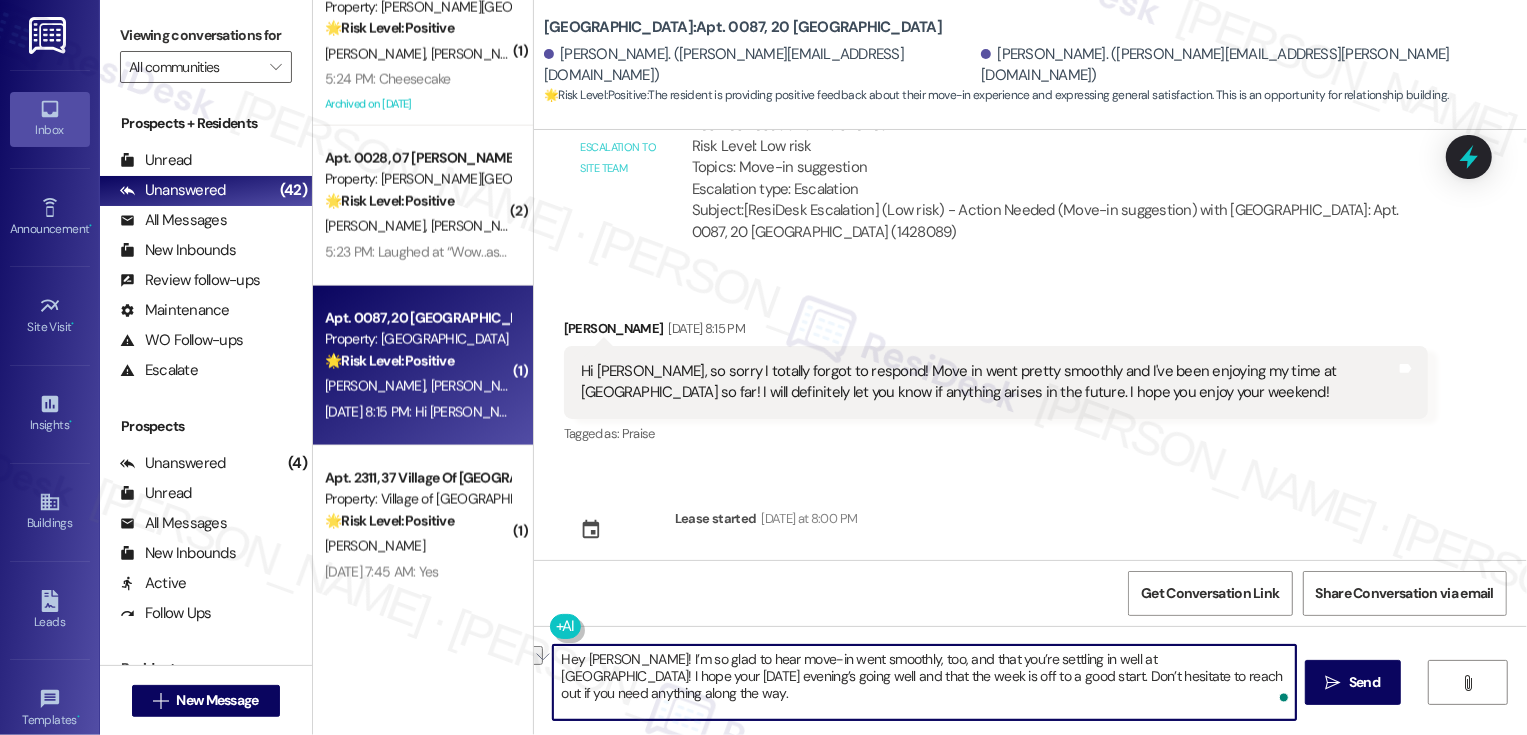 drag, startPoint x: 1254, startPoint y: 679, endPoint x: 1170, endPoint y: 679, distance: 84 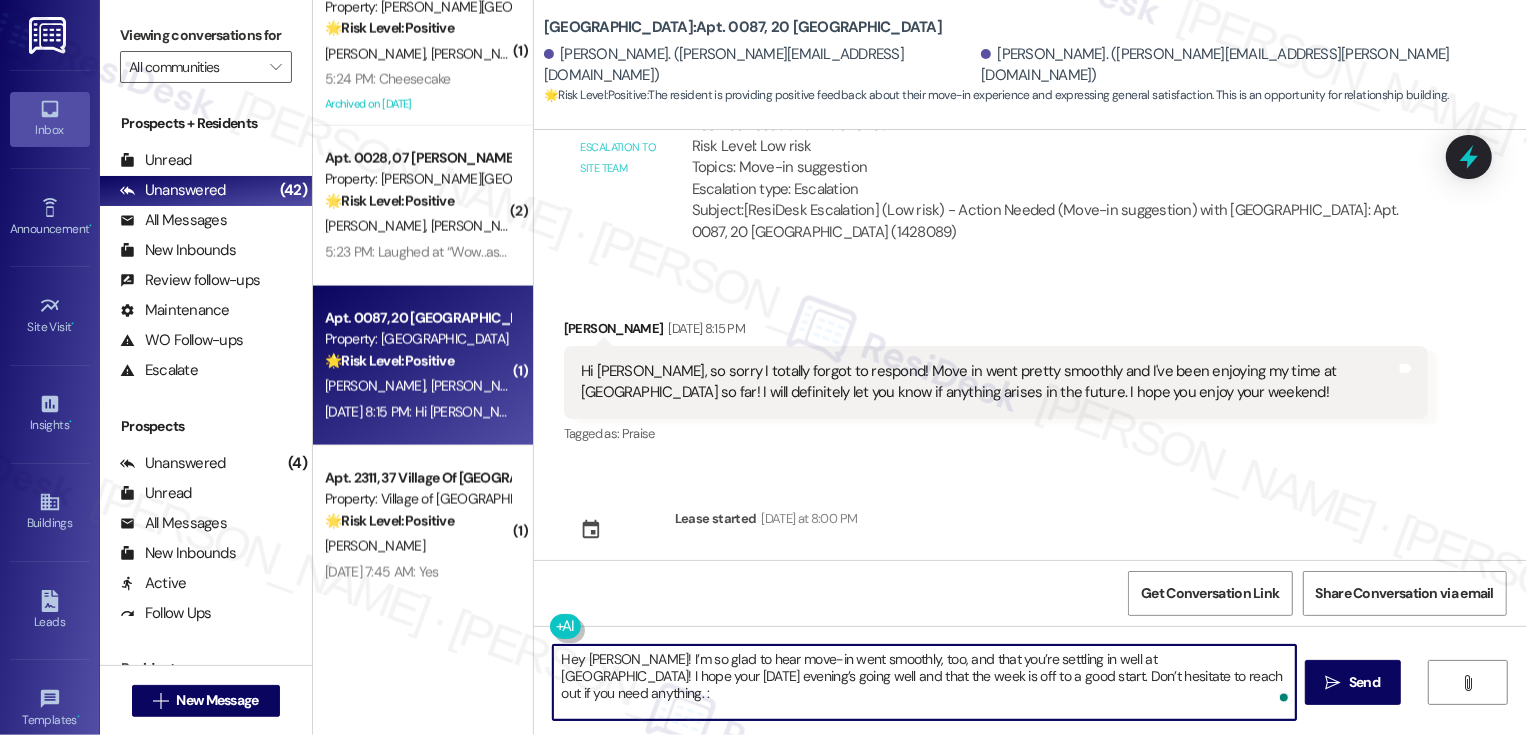 type on "Hey [PERSON_NAME]! I’m so glad to hear move-in went smoothly, too, and that you’re settling in well at [GEOGRAPHIC_DATA]! I hope your [DATE] evening’s going well and that the week is off to a good start. Don’t hesitate to reach out if you need anything. :)" 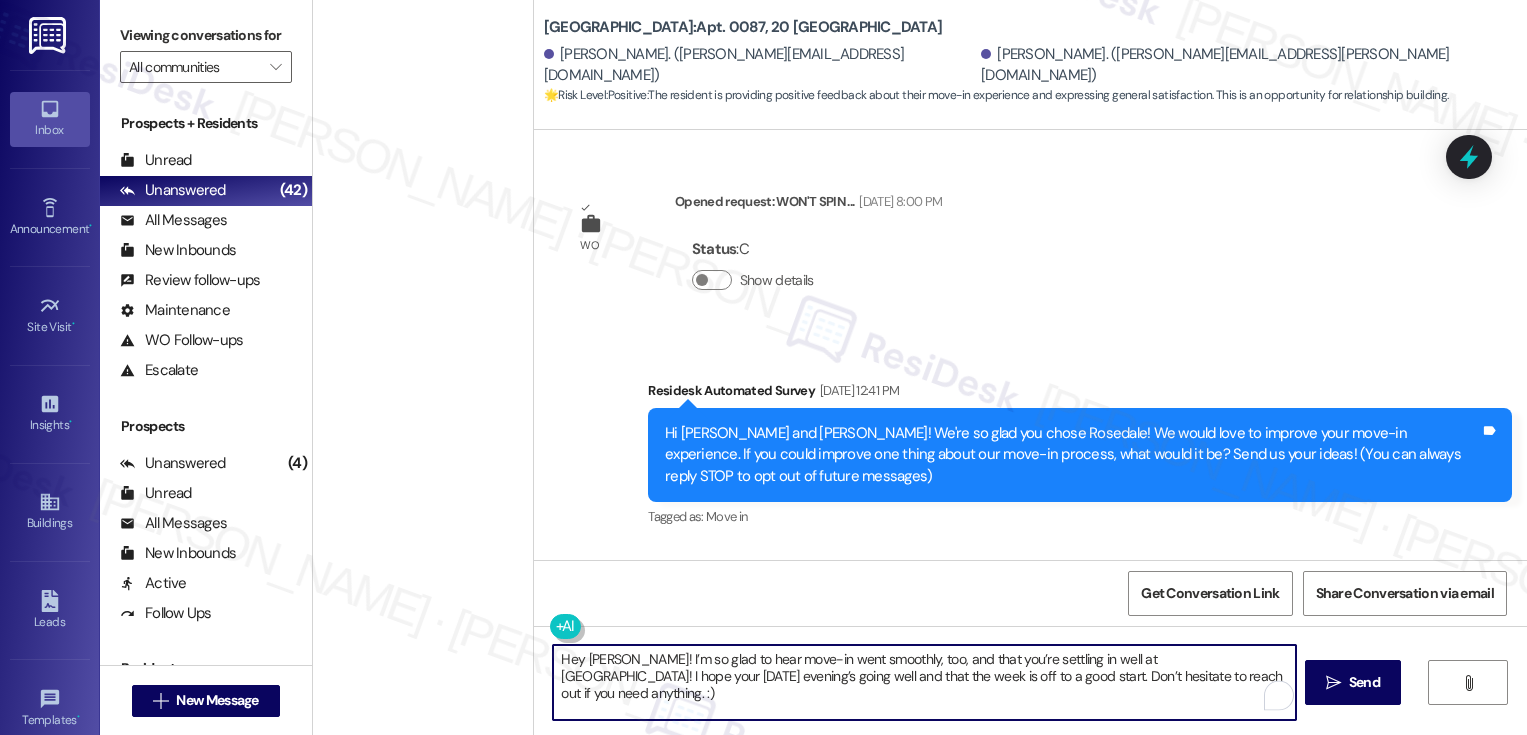 scroll, scrollTop: 0, scrollLeft: 0, axis: both 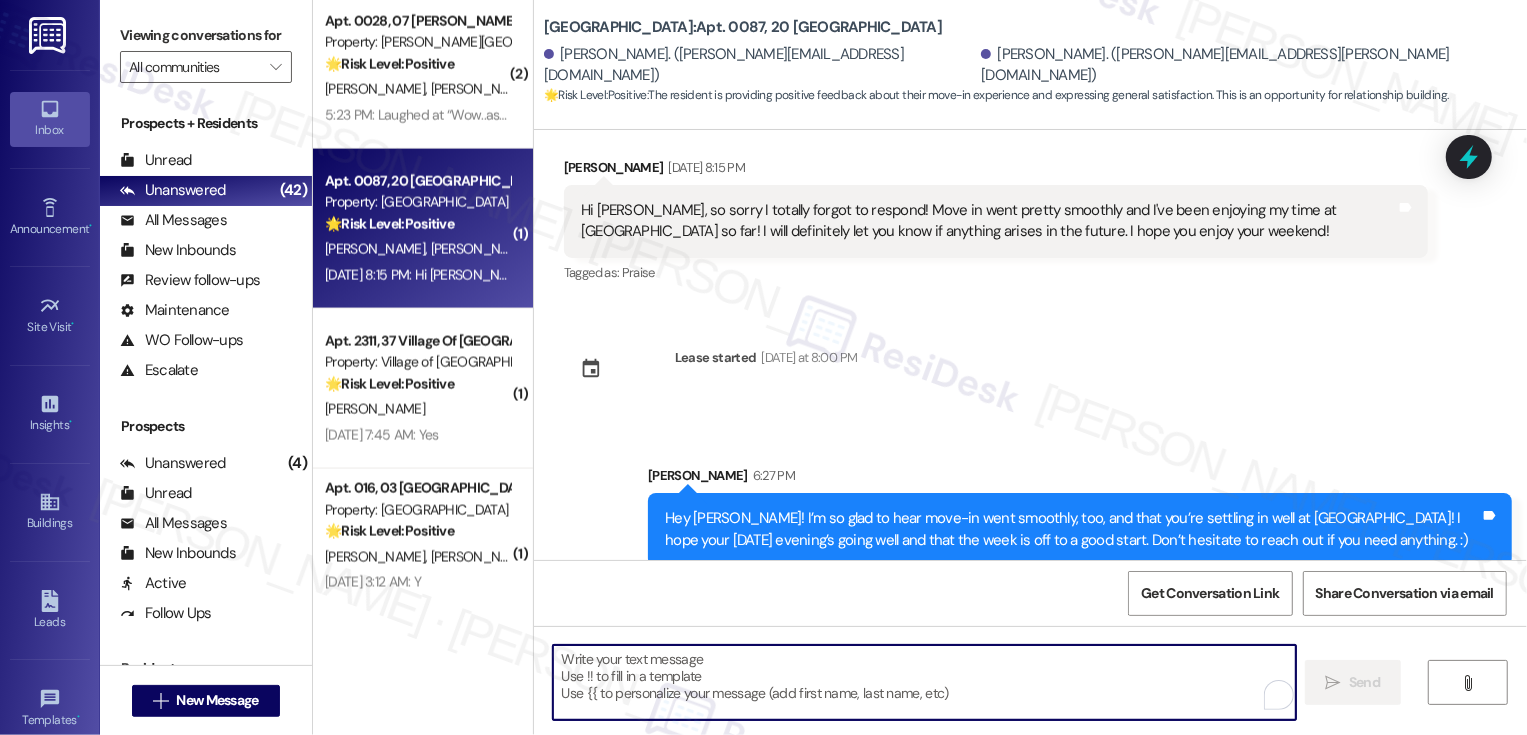 click on "[PERSON_NAME]" at bounding box center [417, 409] 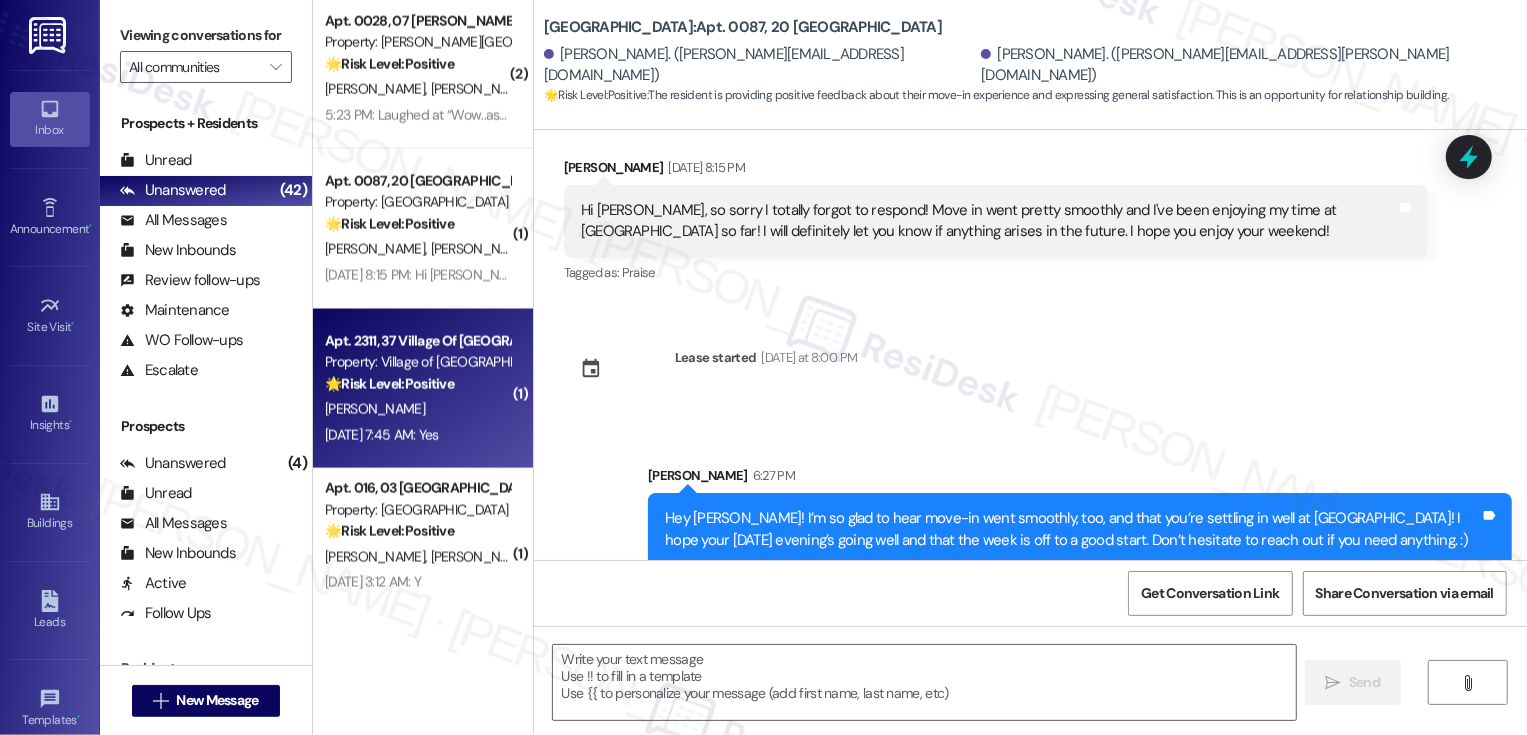 click on "[PERSON_NAME]" at bounding box center (417, 409) 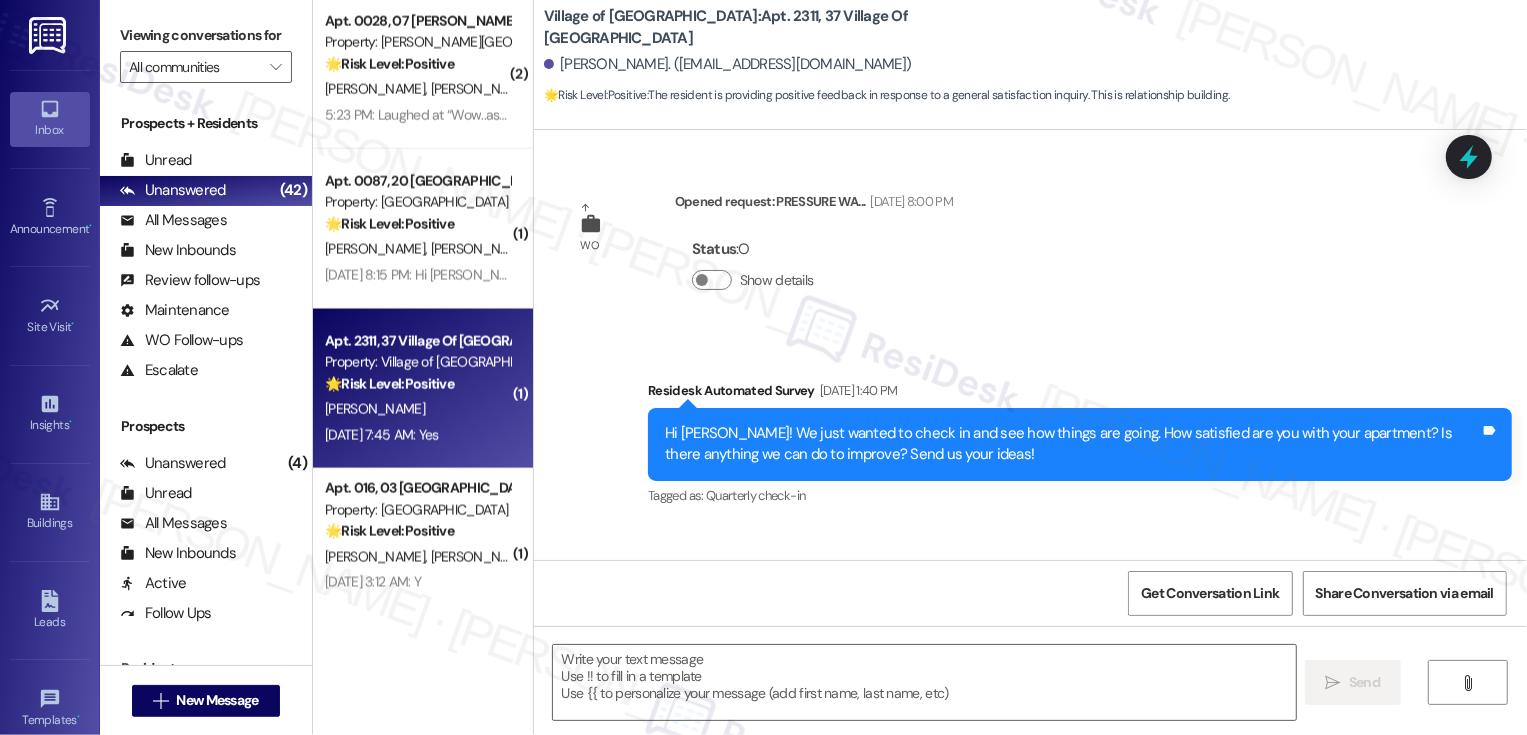 click on "[PERSON_NAME]" at bounding box center [417, 409] 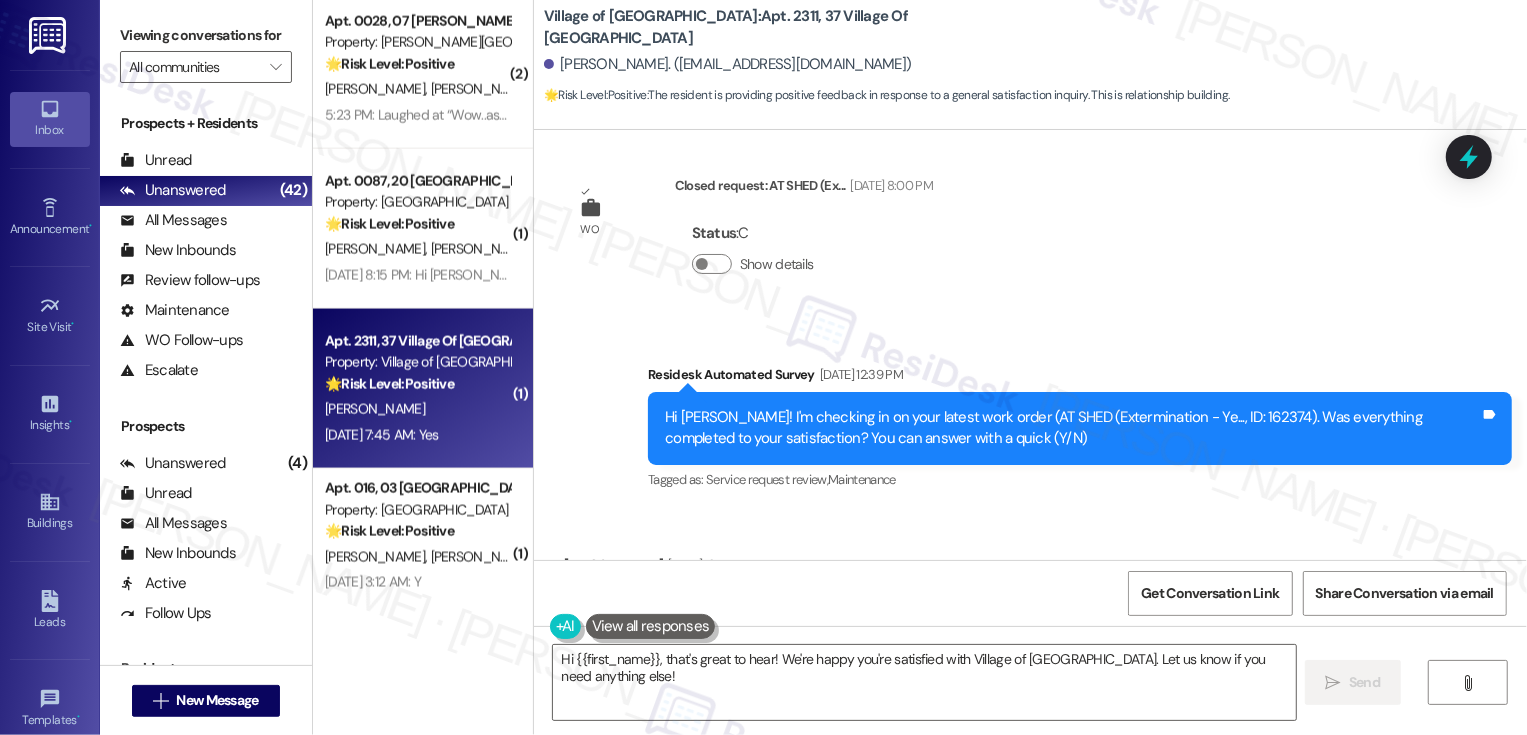scroll, scrollTop: 27340, scrollLeft: 0, axis: vertical 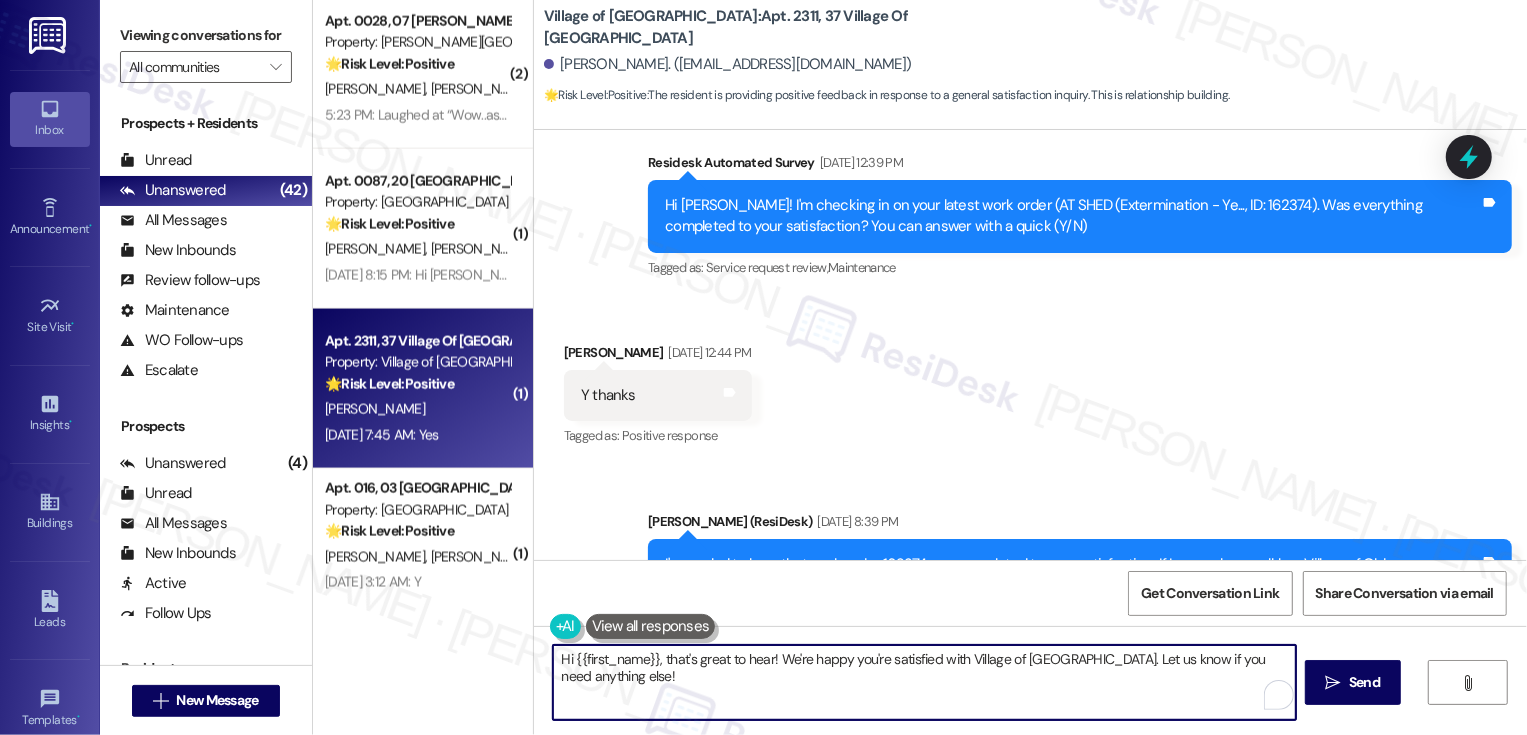 drag, startPoint x: 659, startPoint y: 659, endPoint x: 496, endPoint y: 673, distance: 163.60013 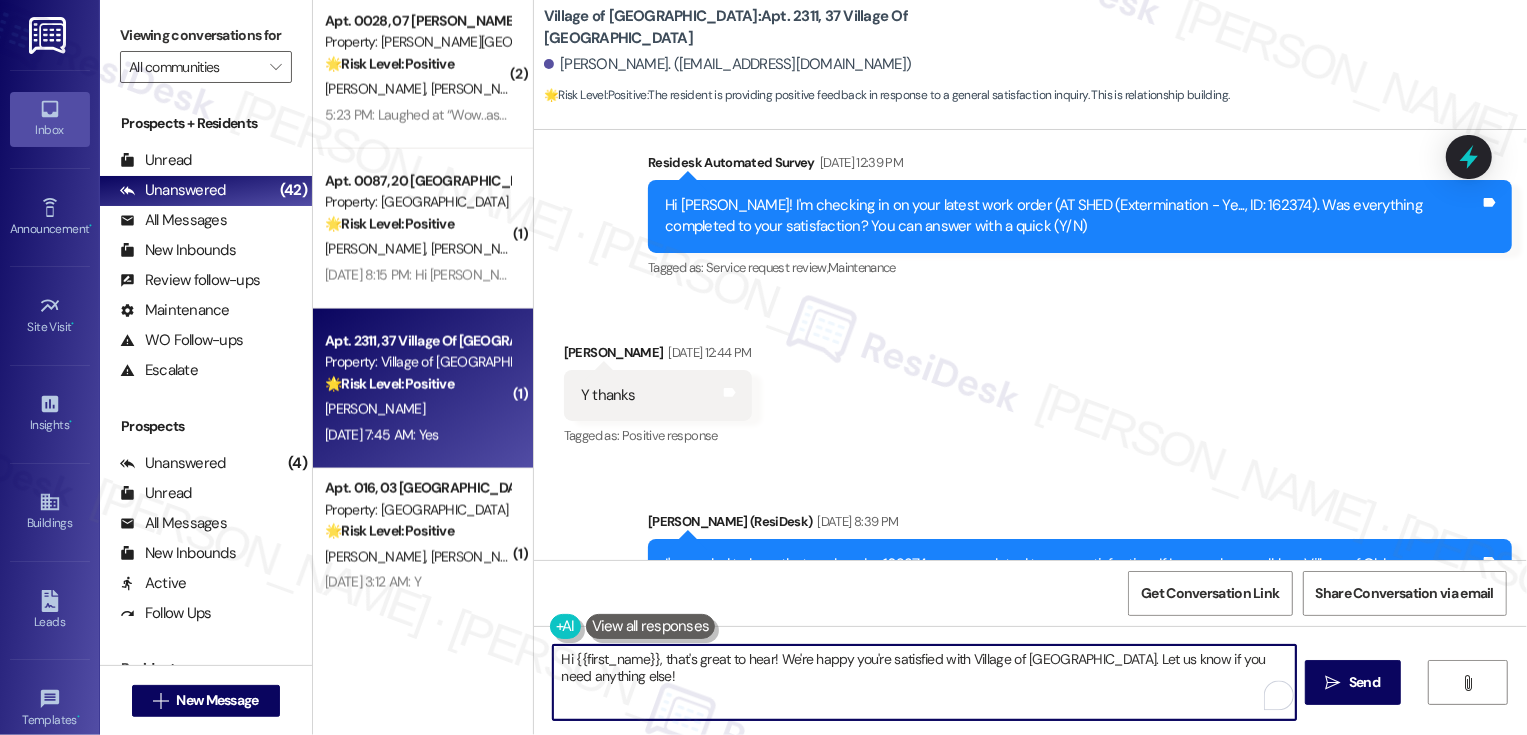 click on "Hi {{first_name}}, that's great to hear! We're happy you're satisfied with Village of Olde Hickory. Let us know if you need anything else!" at bounding box center [924, 682] 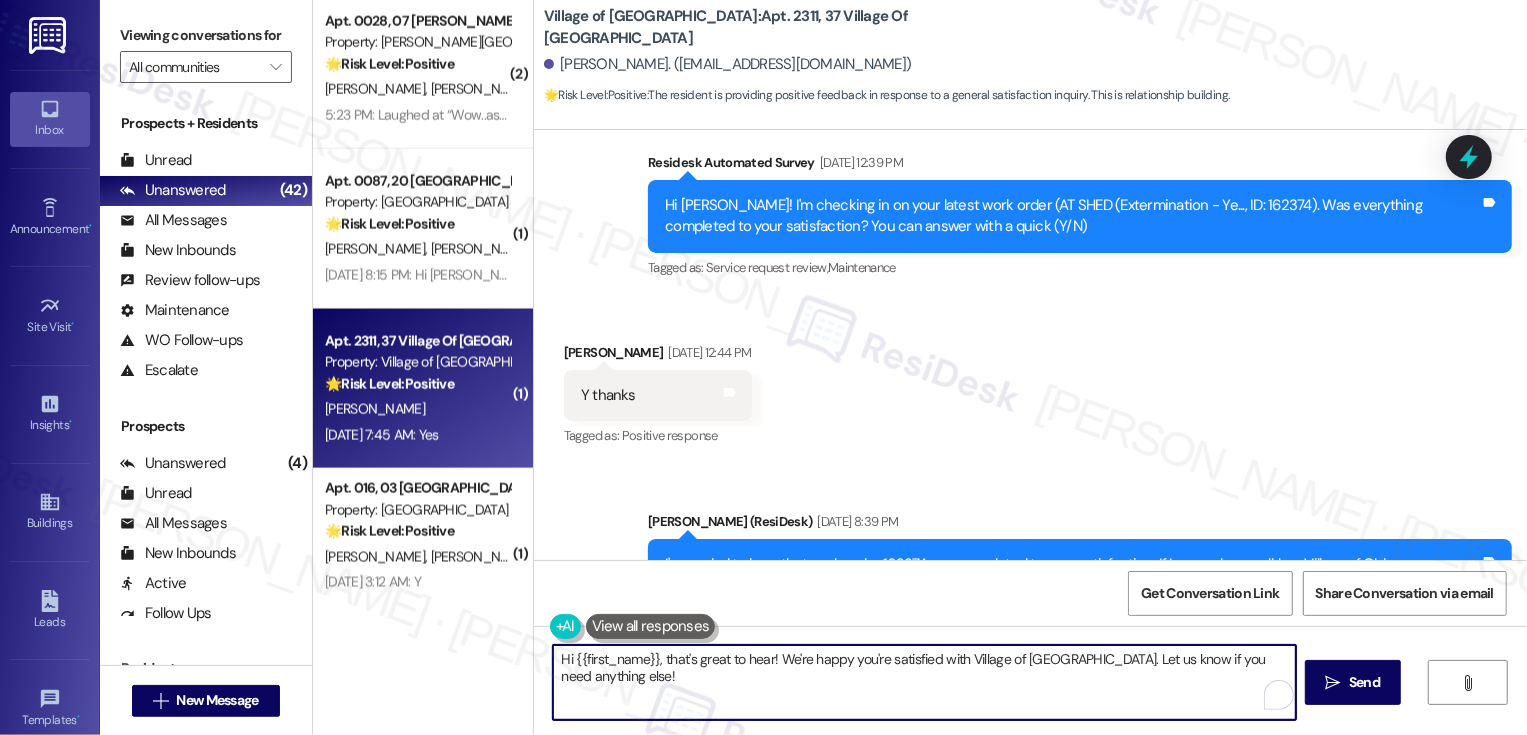 click on "Hi {{first_name}}, that's great to hear! We're happy you're satisfied with Village of Olde Hickory. Let us know if you need anything else!" at bounding box center [924, 682] 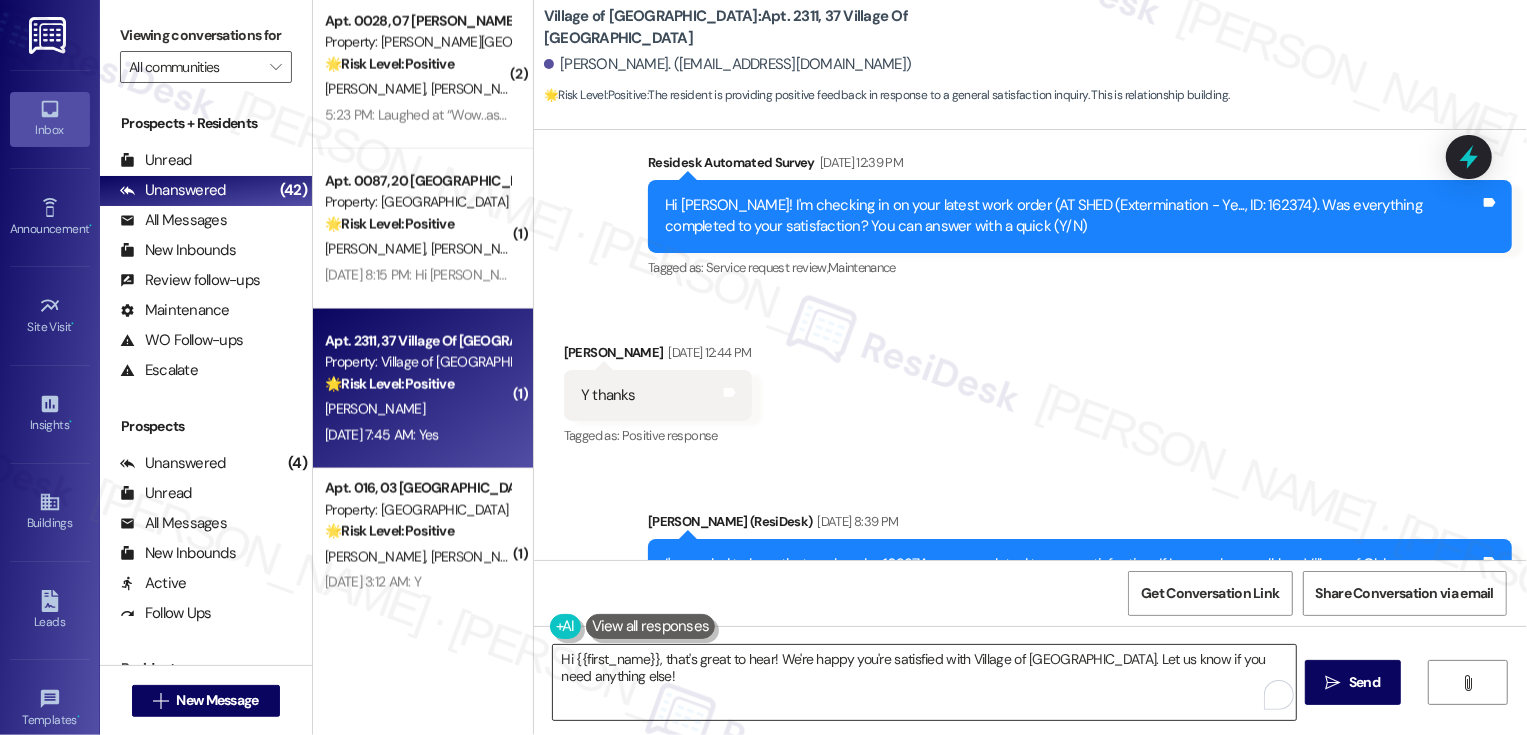 click on "Hi {{first_name}}, that's great to hear! We're happy you're satisfied with Village of Olde Hickory. Let us know if you need anything else!" at bounding box center [924, 682] 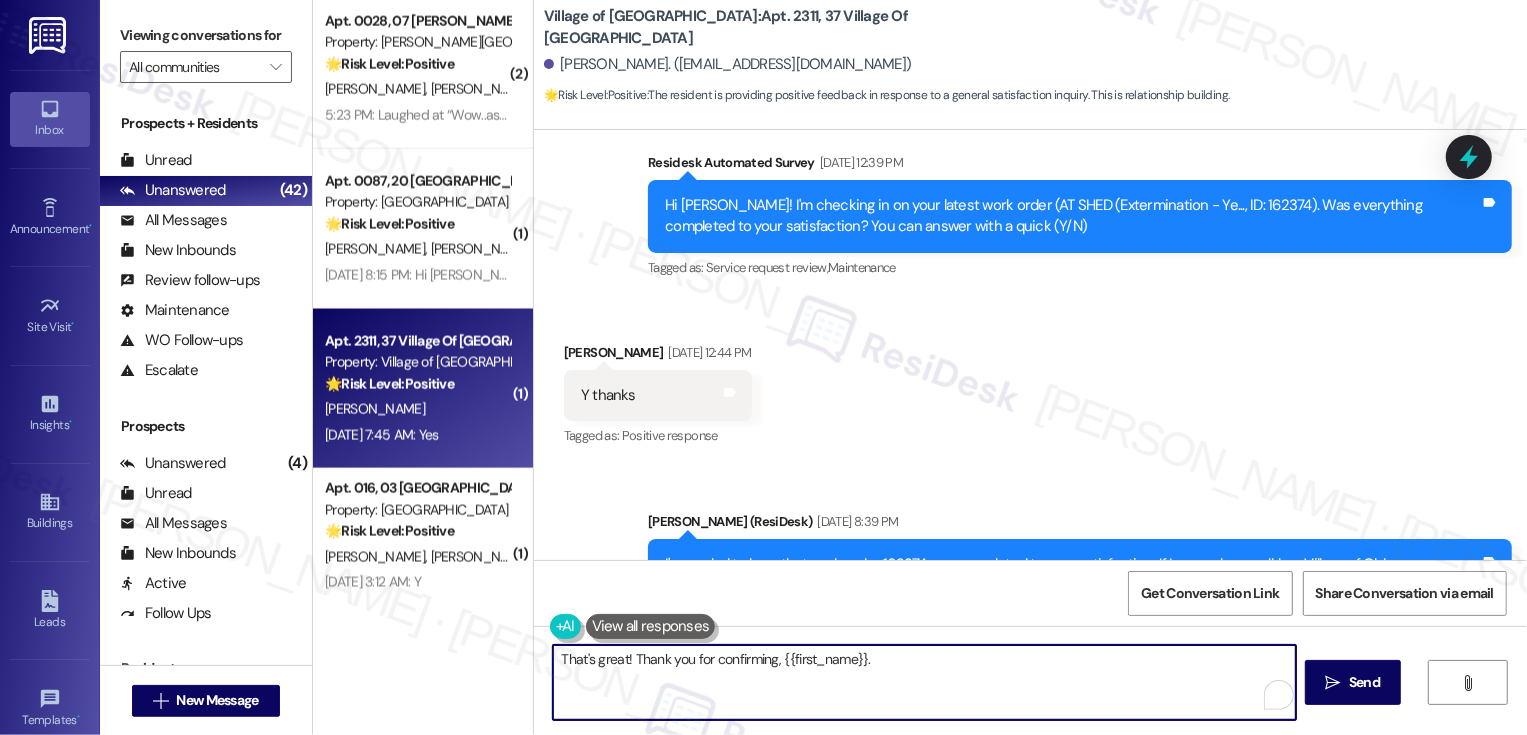 paste on "If you have a minute, could I ask a quick favor? Would you mind leaving us a Google review? It would mean so much to us! Of course, no pressure at all if it’s not convenient. Here is a quick link: {{google_review_link}}. Thank you so much! 😊" 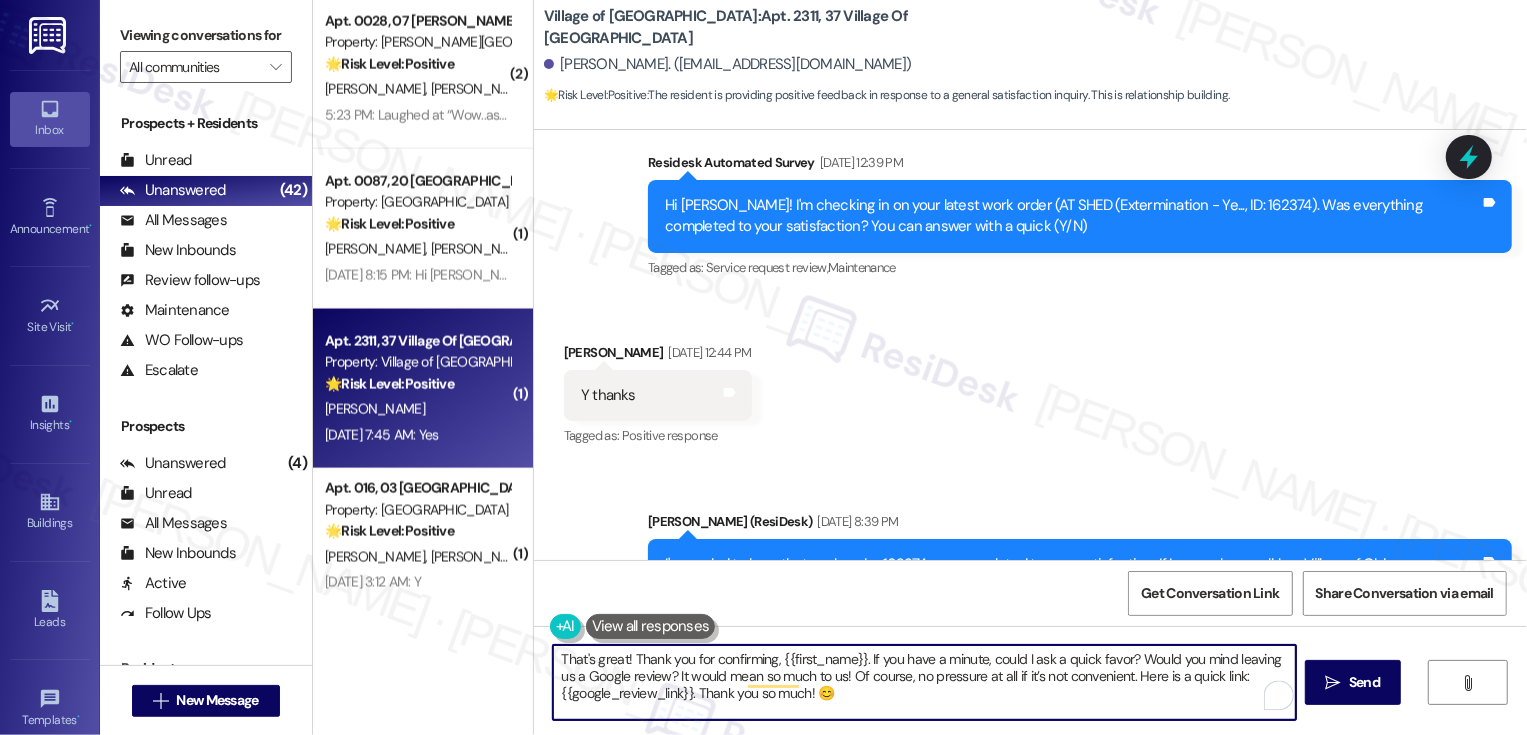 click on "That's great! Thank you for confirming, {{first_name}}. If you have a minute, could I ask a quick favor? Would you mind leaving us a Google review? It would mean so much to us! Of course, no pressure at all if it’s not convenient. Here is a quick link: {{google_review_link}}. Thank you so much! 😊" at bounding box center [924, 682] 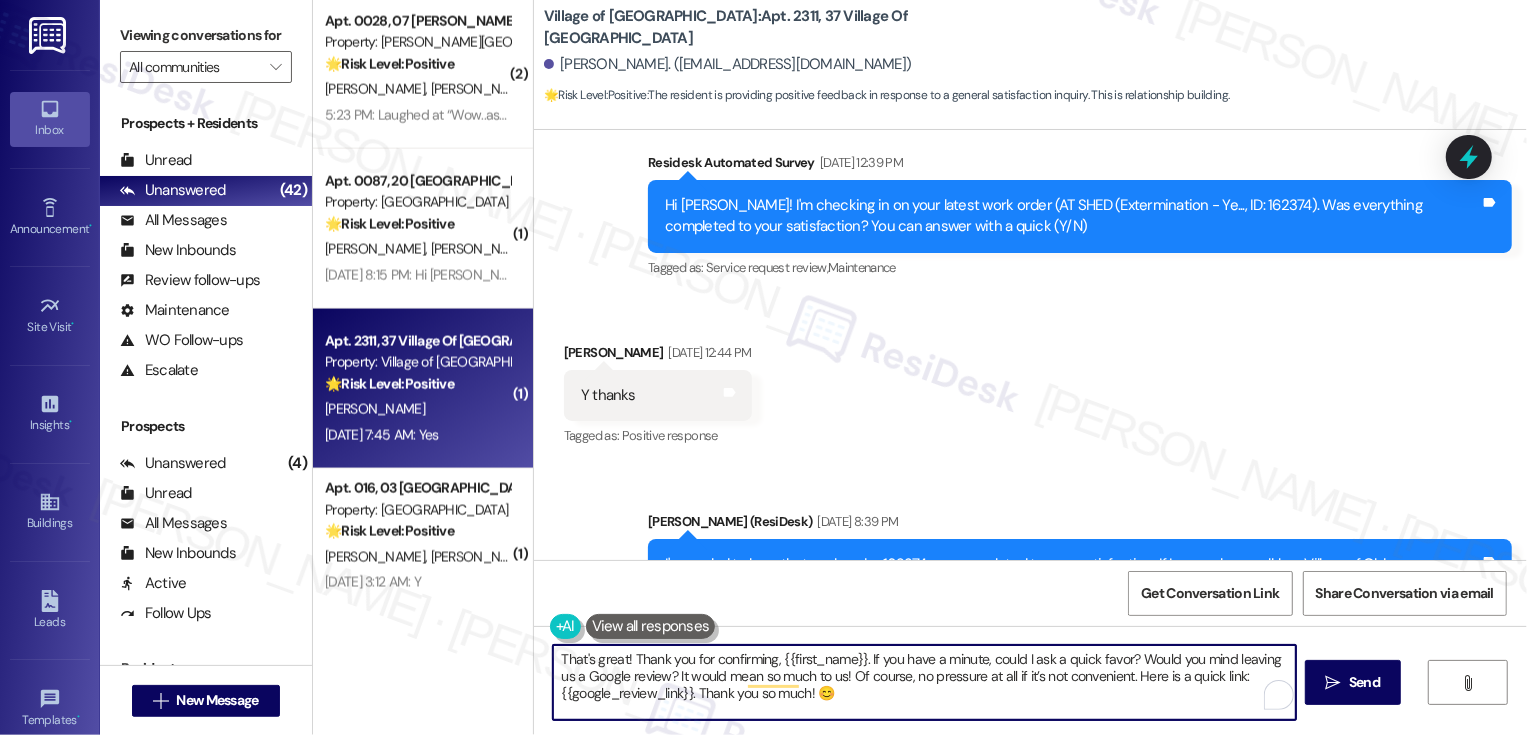 click on "That's great! Thank you for confirming, {{first_name}}. If you have a minute, could I ask a quick favor? Would you mind leaving us a Google review? It would mean so much to us! Of course, no pressure at all if it’s not convenient. Here is a quick link: {{google_review_link}}. Thank you so much! 😊" at bounding box center (924, 682) 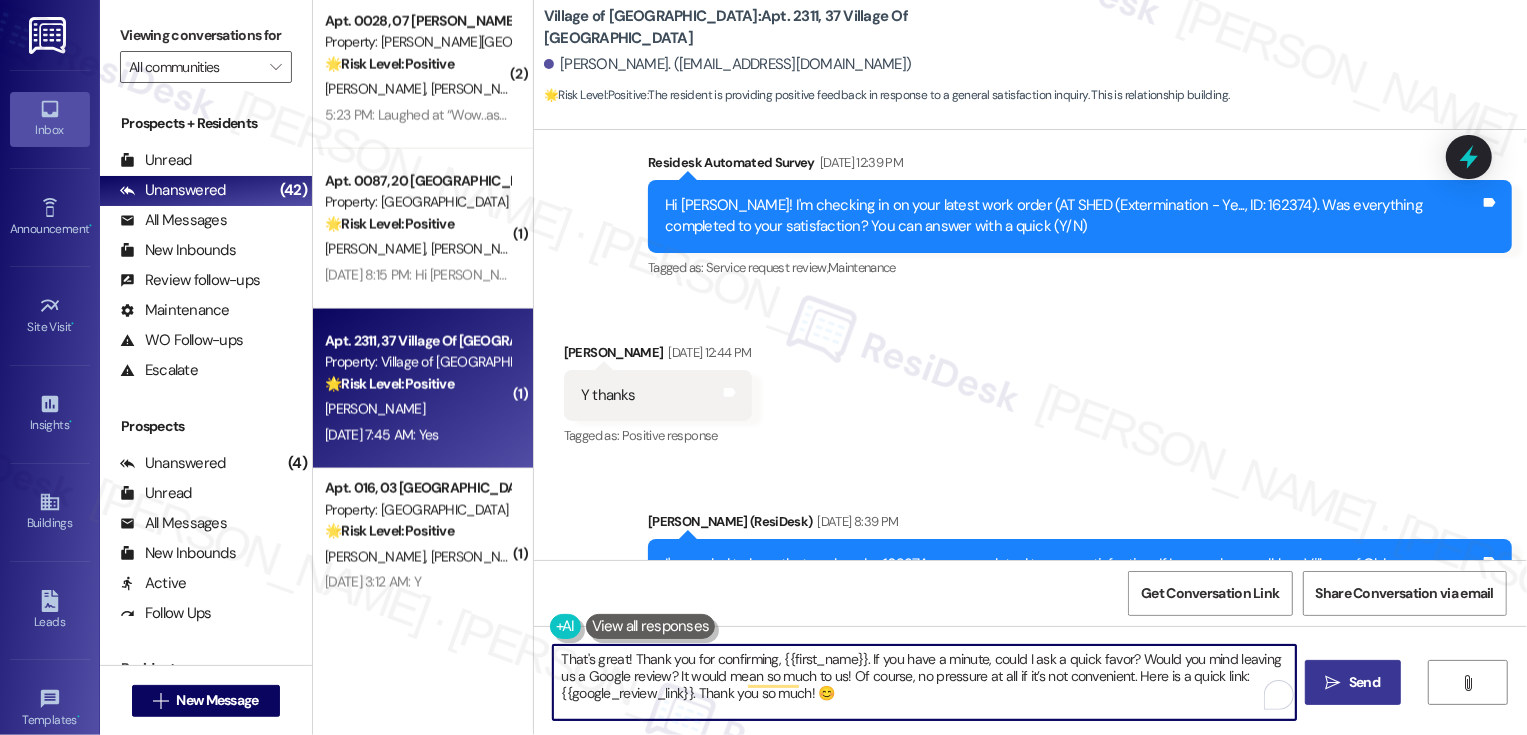 type on "That's great! Thank you for confirming, {{first_name}}. If you have a minute, could I ask a quick favor? Would you mind leaving us a Google review? It would mean so much to us! Of course, no pressure at all if it’s not convenient. Here is a quick link: {{google_review_link}}. Thank you so much! 😊" 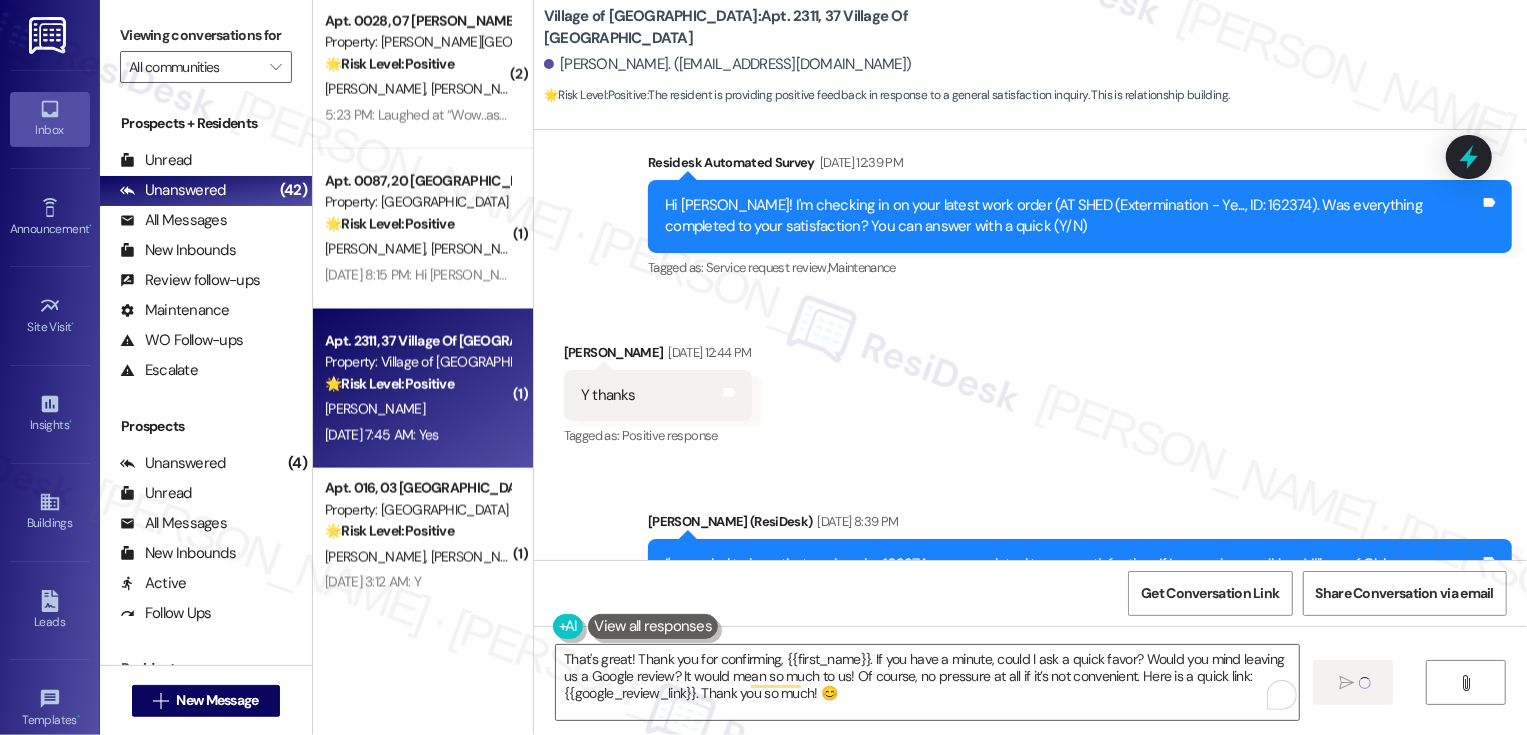 type 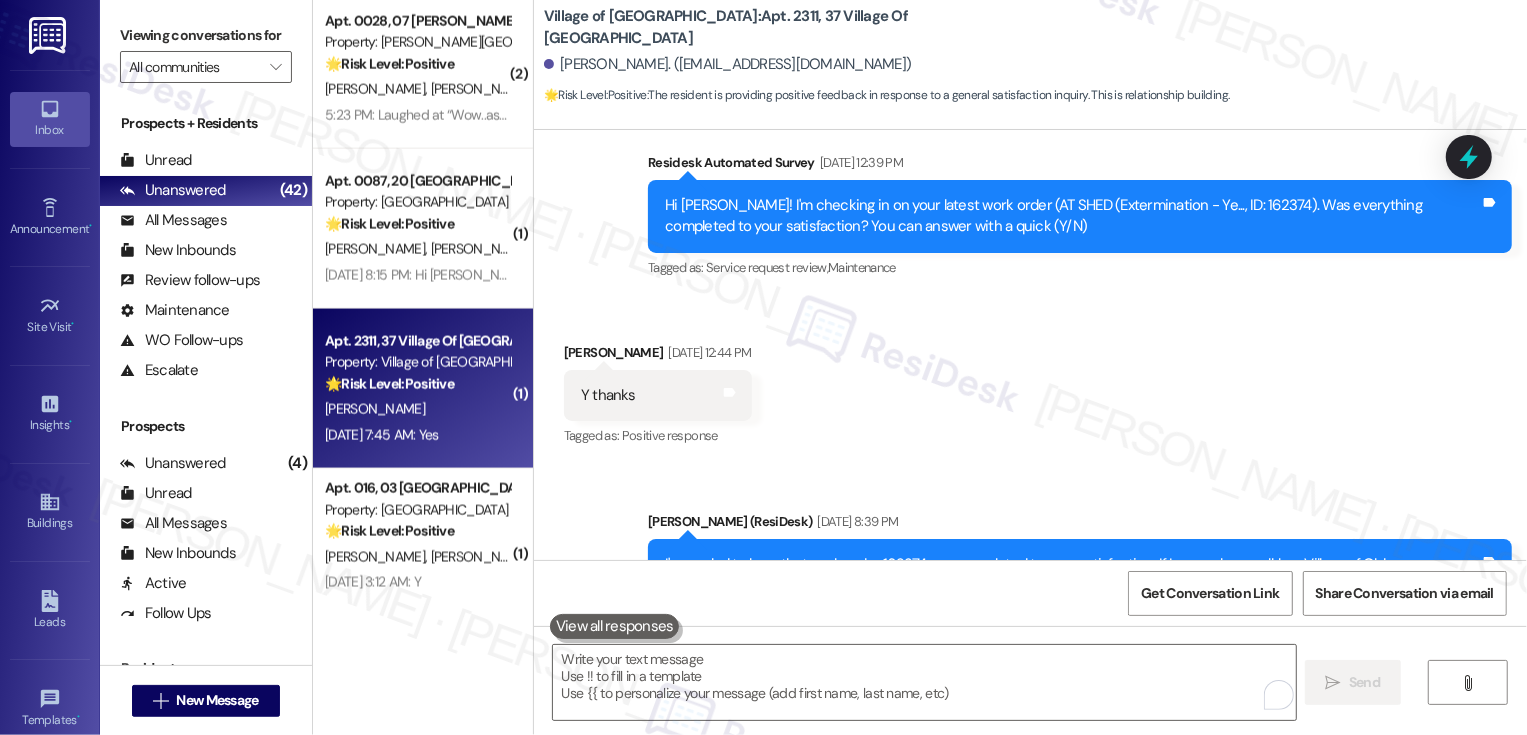 scroll, scrollTop: 27523, scrollLeft: 0, axis: vertical 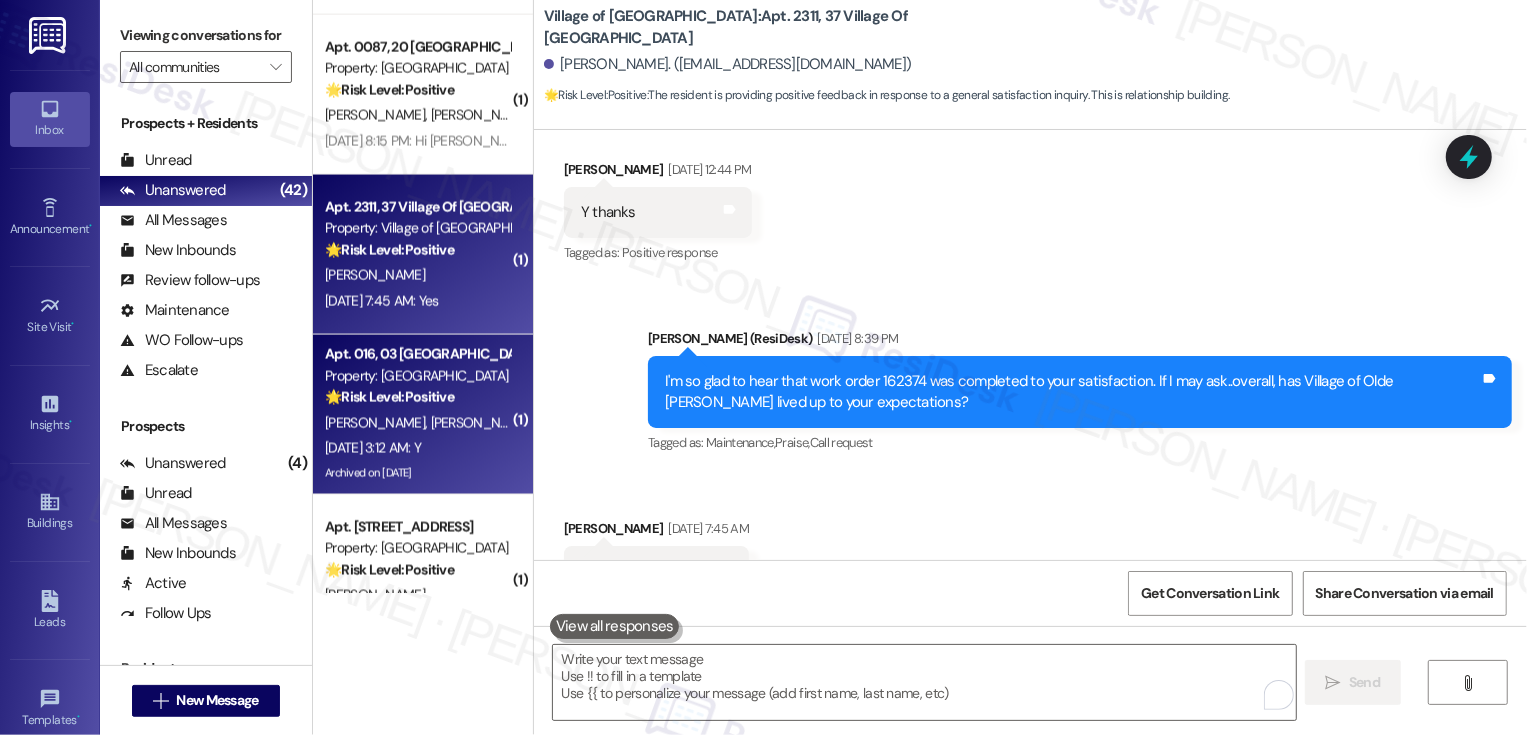 click on "🌟  Risk Level:  Positive The resident responded positively to a check-in regarding a completed work order. This indicates satisfaction and positive engagement." at bounding box center [417, 397] 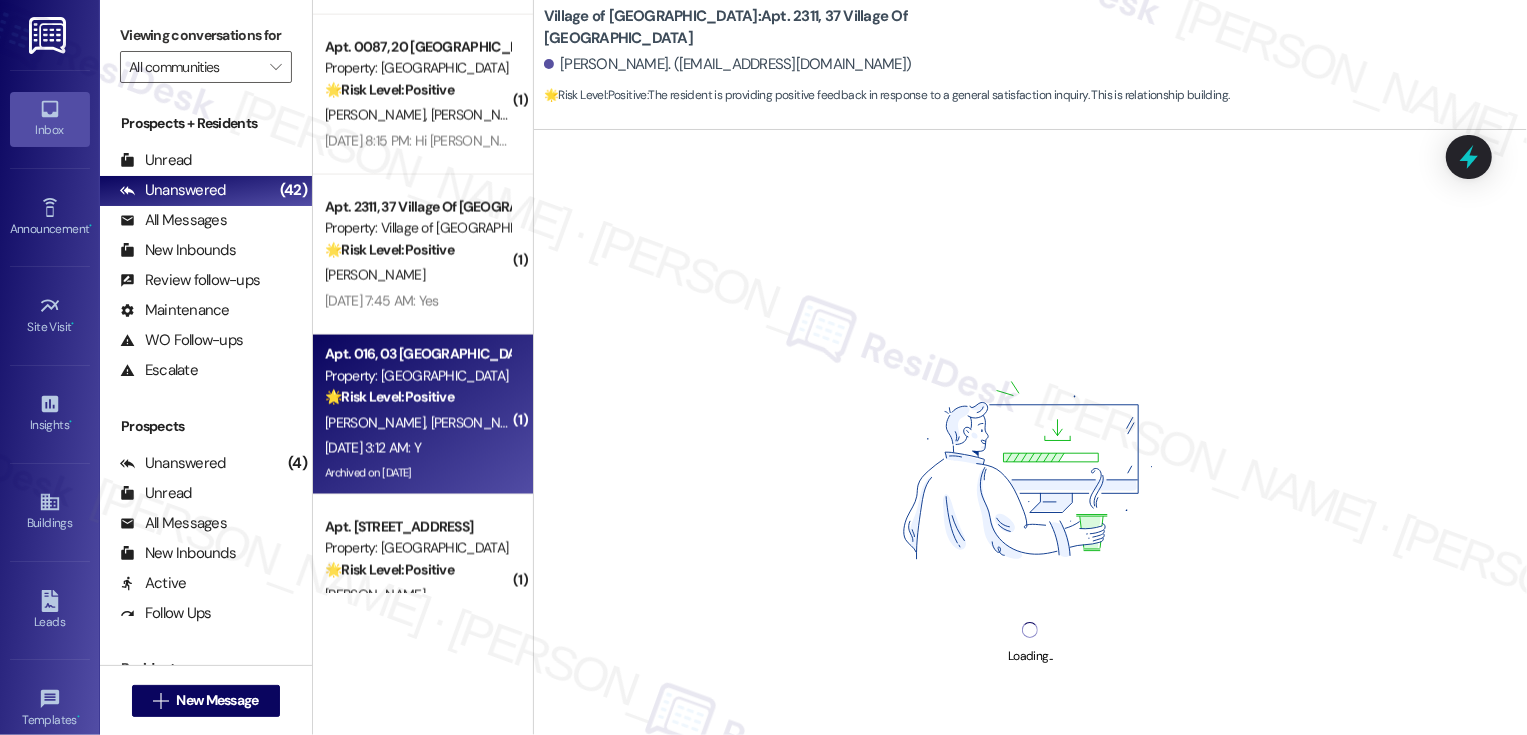 click on "🌟  Risk Level:  Positive The resident responded positively to a check-in regarding a completed work order. This indicates satisfaction and positive engagement." at bounding box center (417, 397) 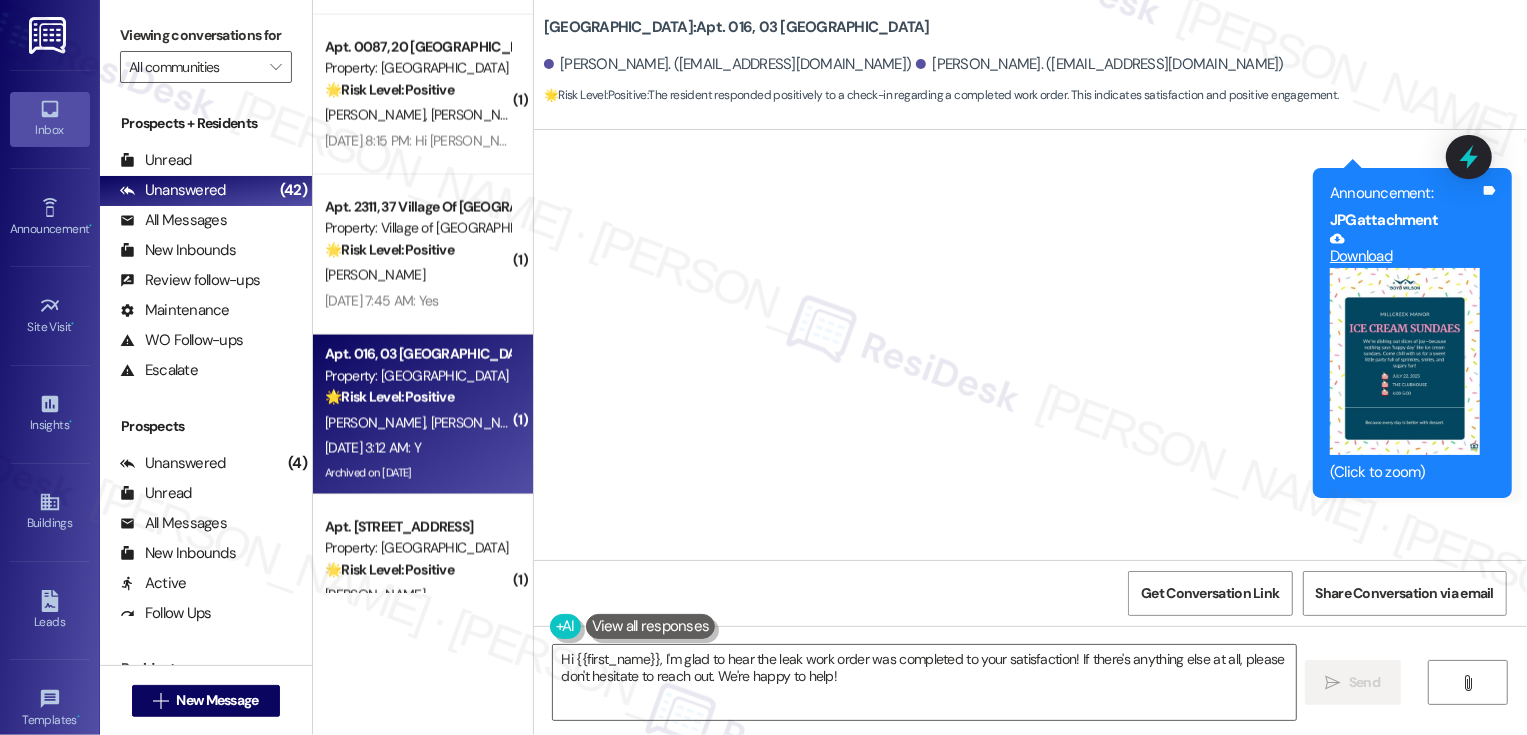 scroll, scrollTop: 29114, scrollLeft: 0, axis: vertical 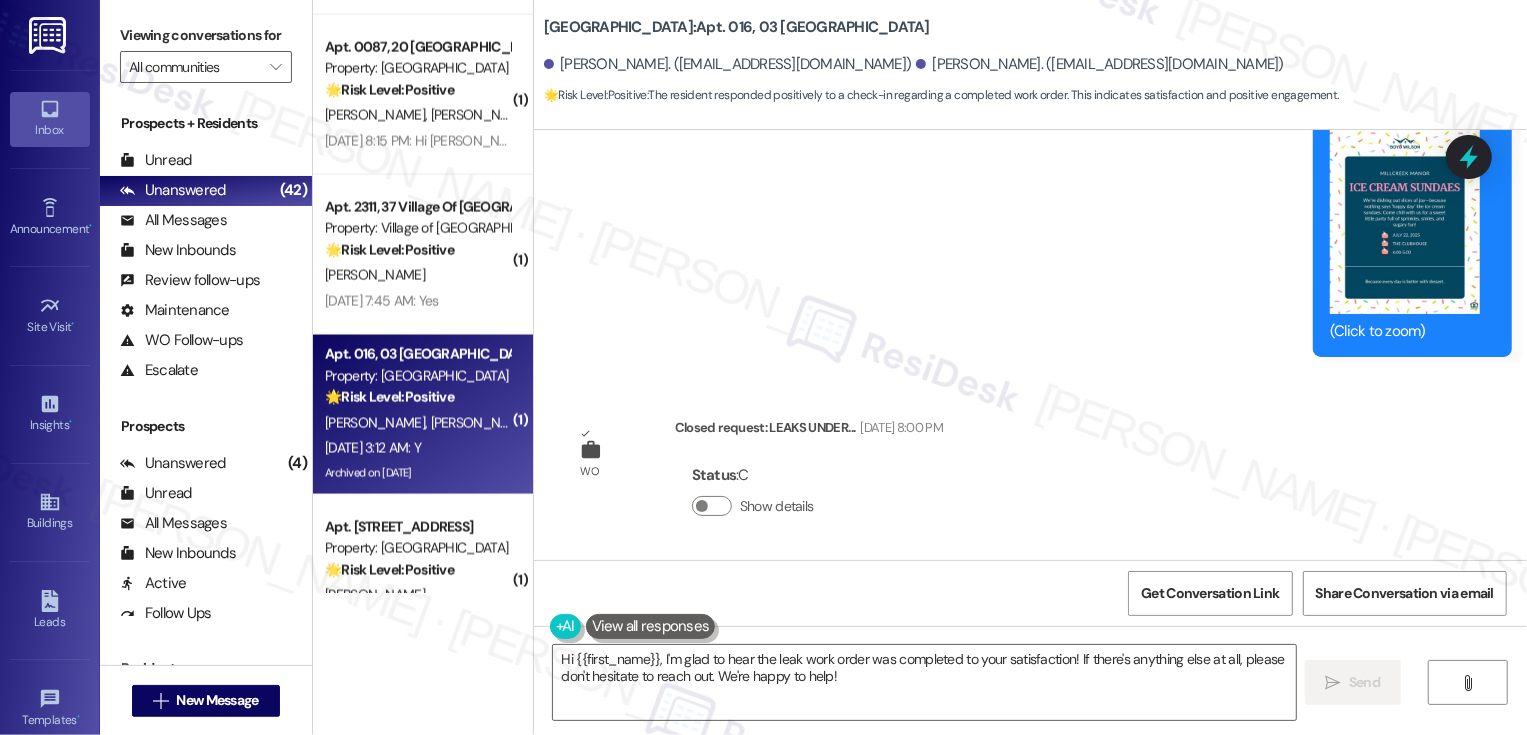 click on "Gloria Tolbert Jul 26, 2025 at 3:12 AM" at bounding box center (654, 810) 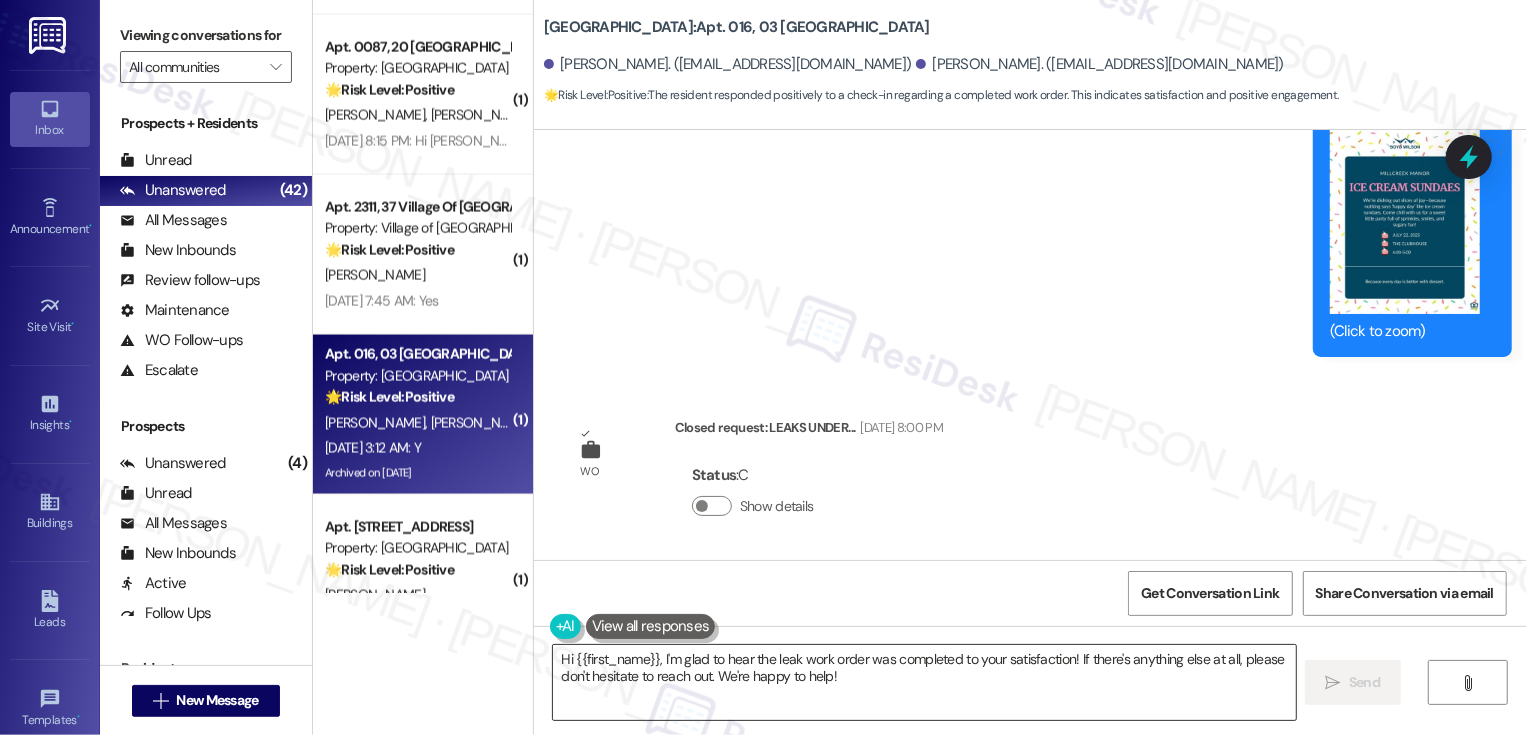click on "Hi {{first_name}}, I'm glad to hear the leak work order was completed to your satisfaction! If there's anything else at all, please don't hesitate to reach out. We're happy to help!" at bounding box center (924, 682) 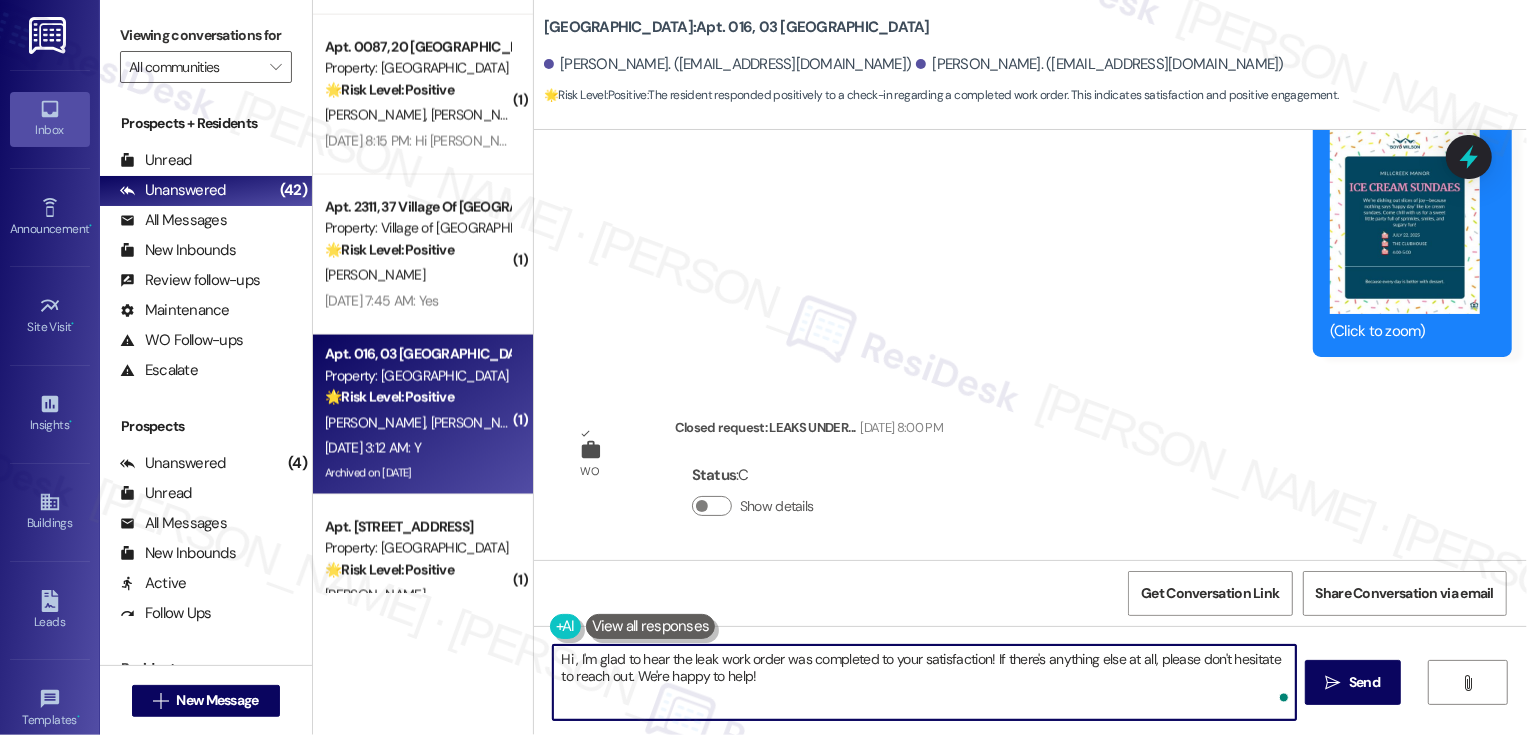 paste on "Gloria" 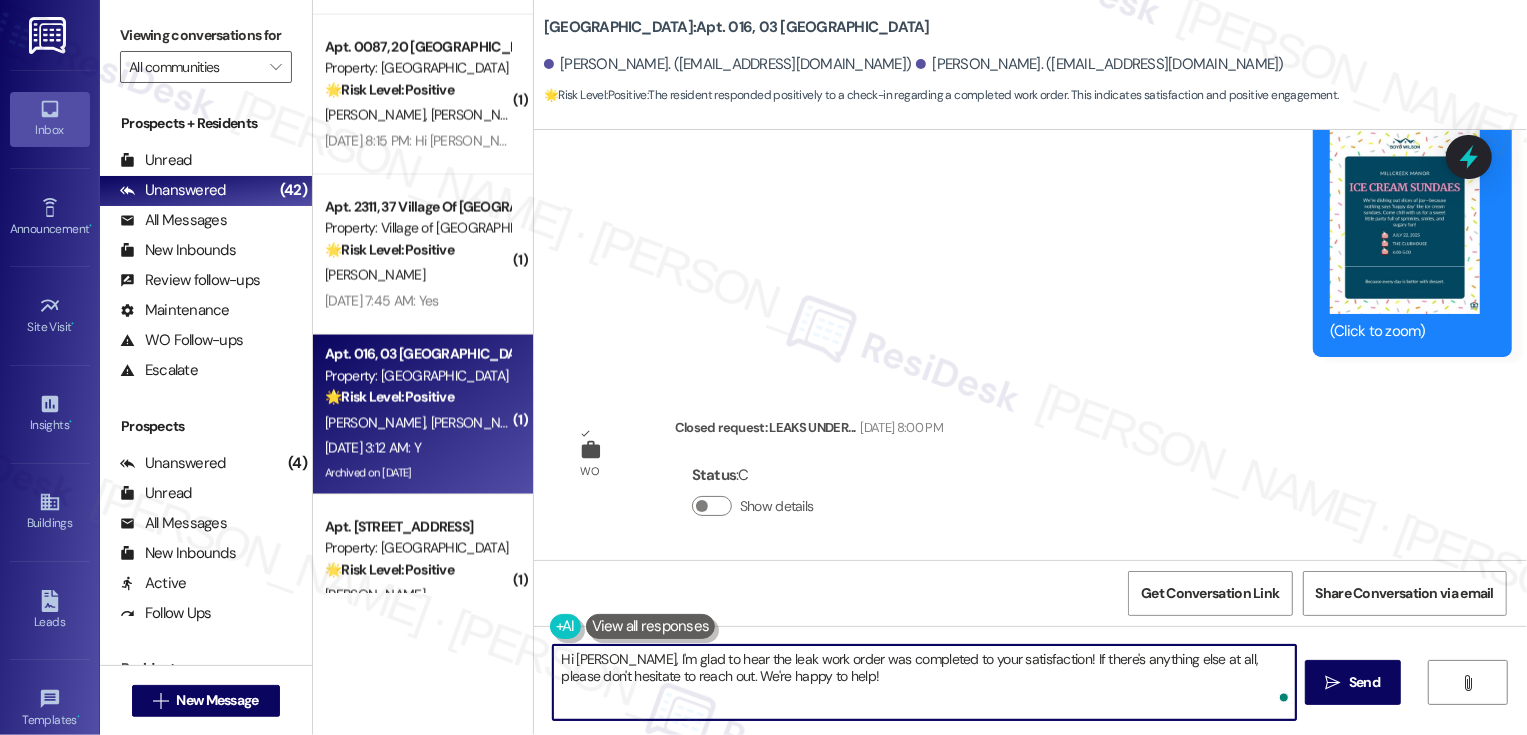 click on "Hi Gloria, I'm glad to hear the leak work order was completed to your satisfaction! If there's anything else at all, please don't hesitate to reach out. We're happy to help!" at bounding box center (924, 682) 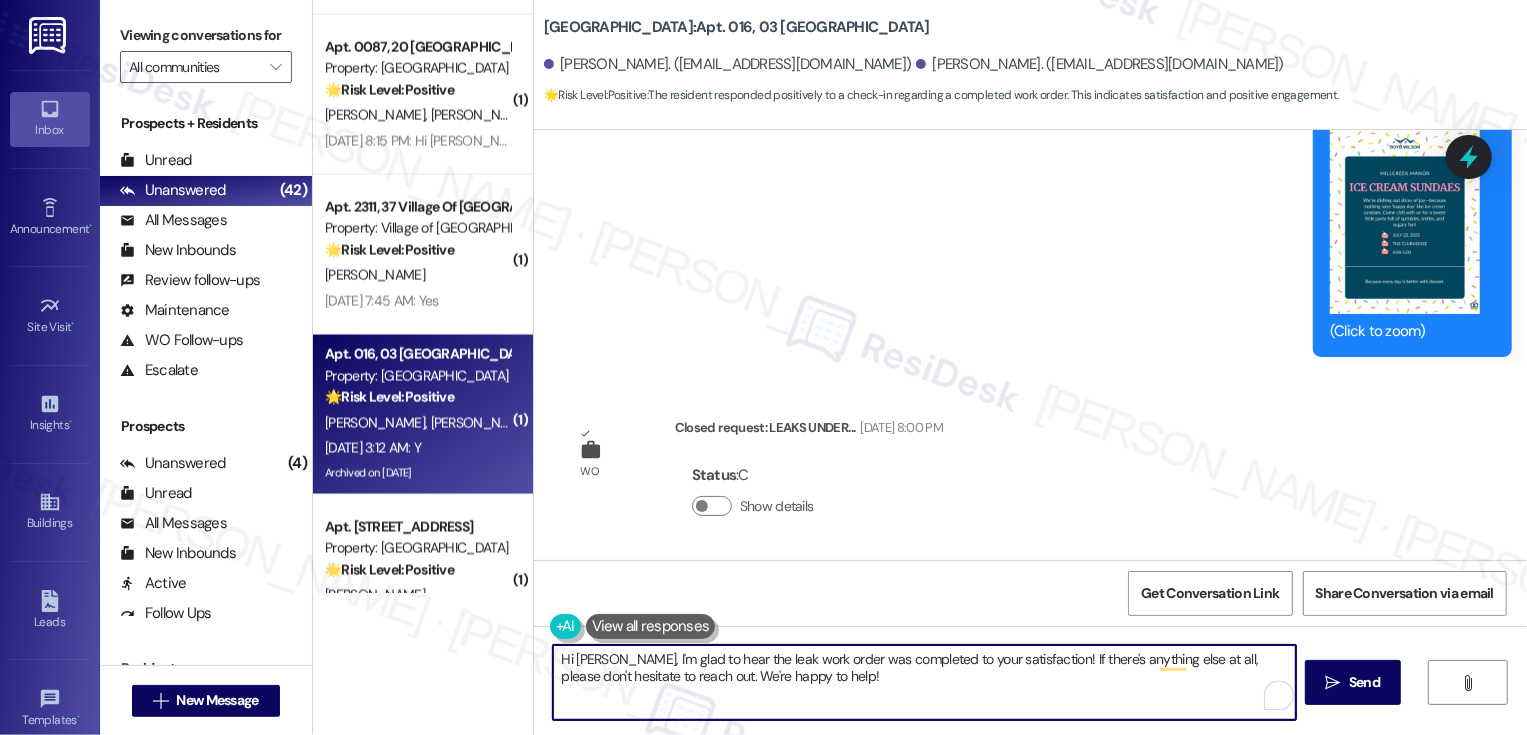 click on "Hi Gloria, I'm glad to hear the leak work order was completed to your satisfaction! If there's anything else at all, please don't hesitate to reach out. We're happy to help!" at bounding box center (924, 682) 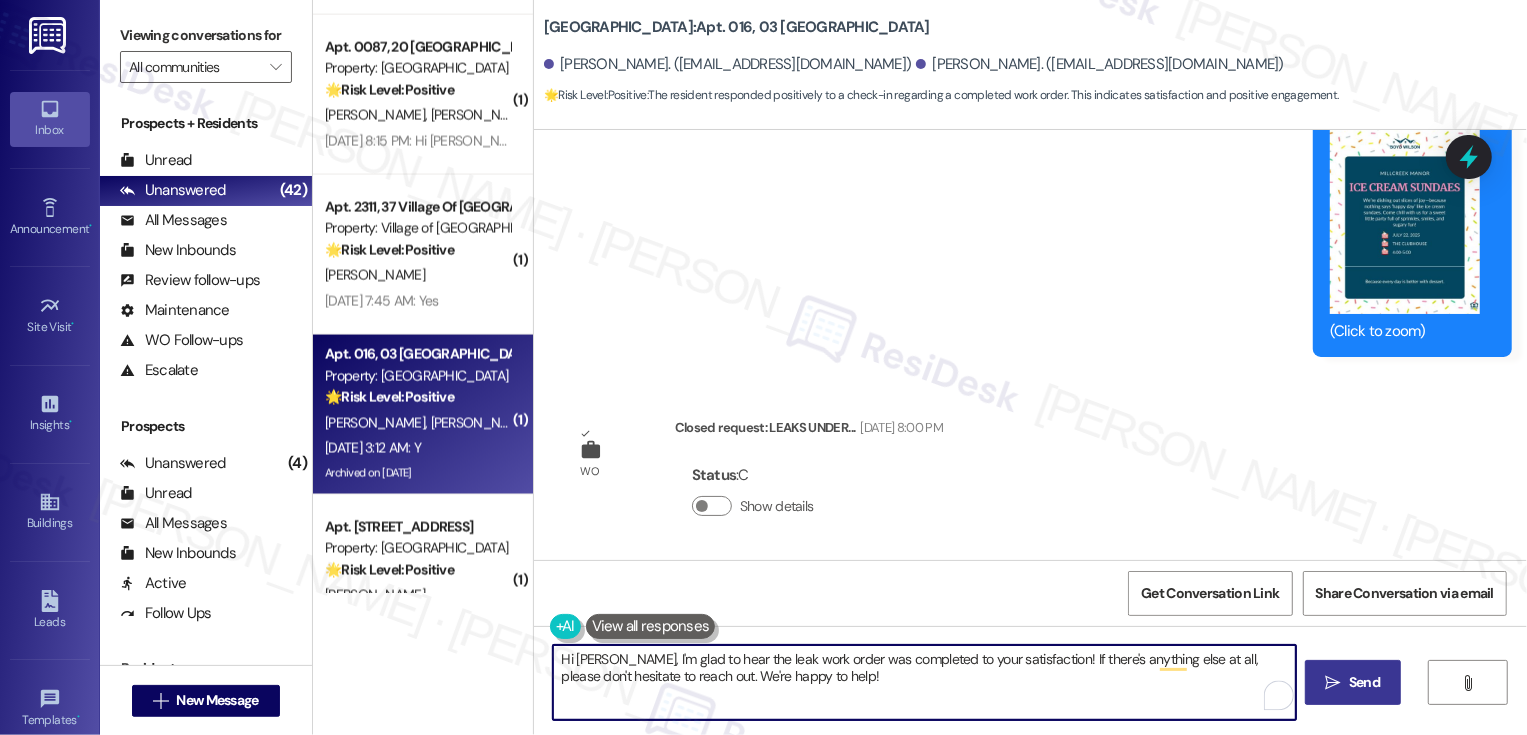 type on "Hi Gloria, I'm glad to hear the leak work order was completed to your satisfaction! If there's anything else at all, please don't hesitate to reach out. We're happy to help!" 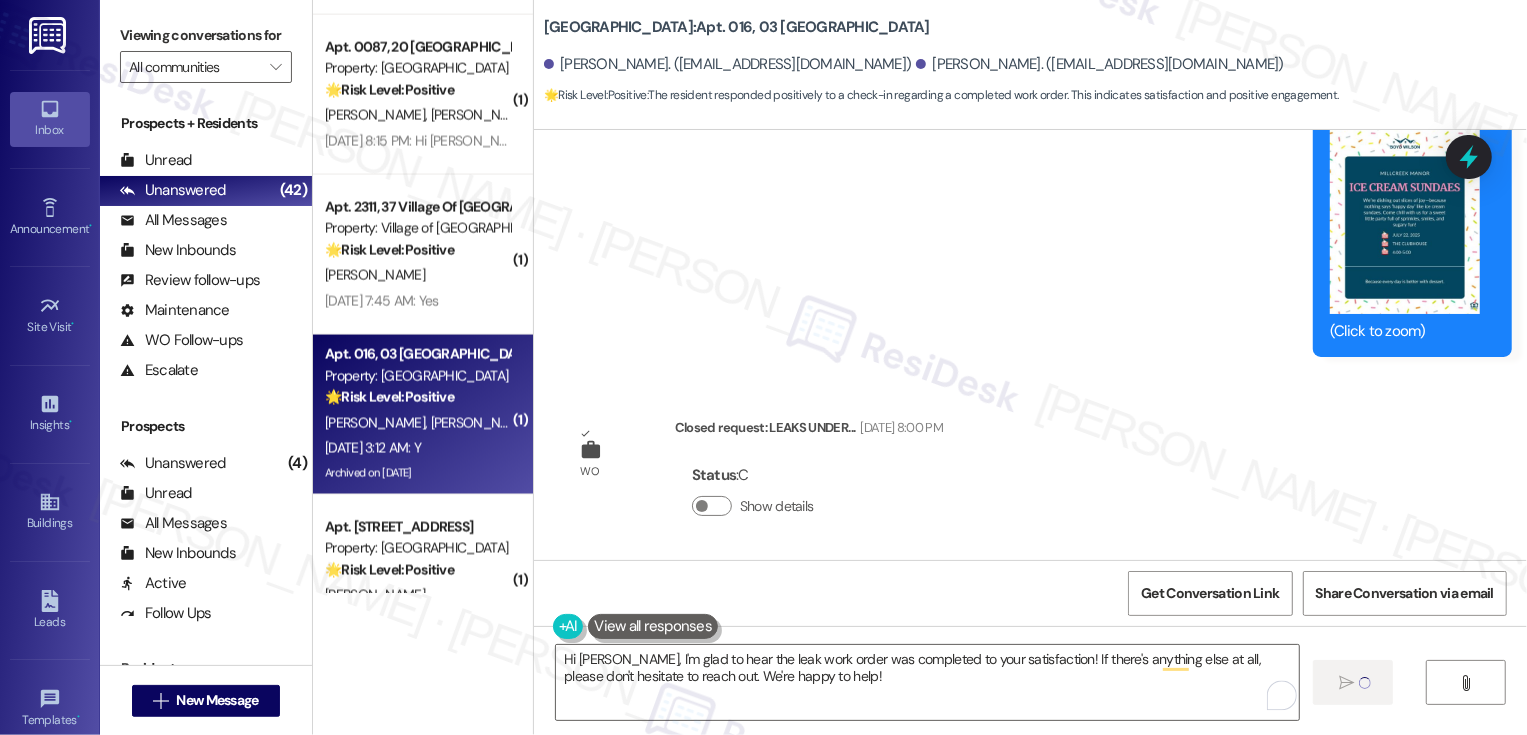 type 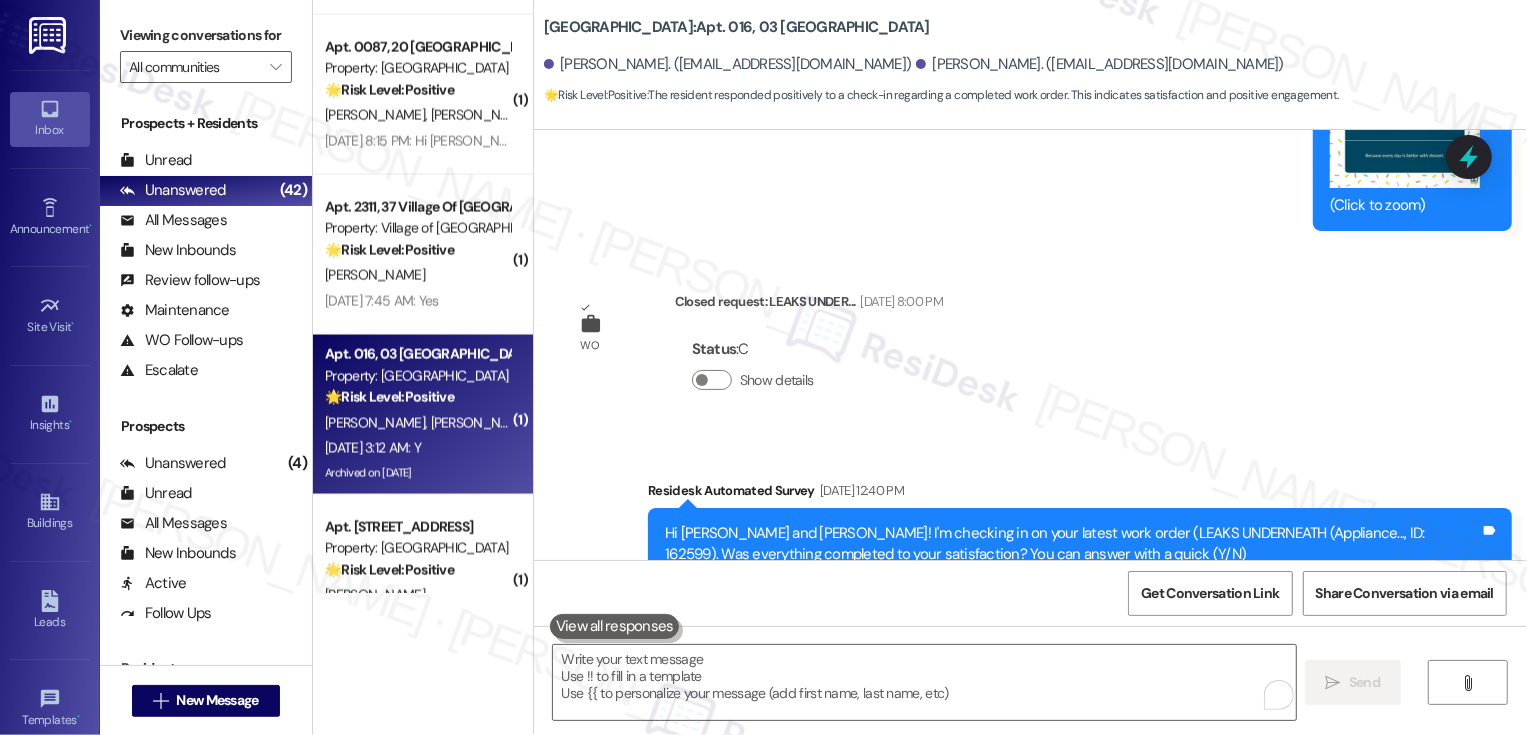 scroll, scrollTop: 29275, scrollLeft: 0, axis: vertical 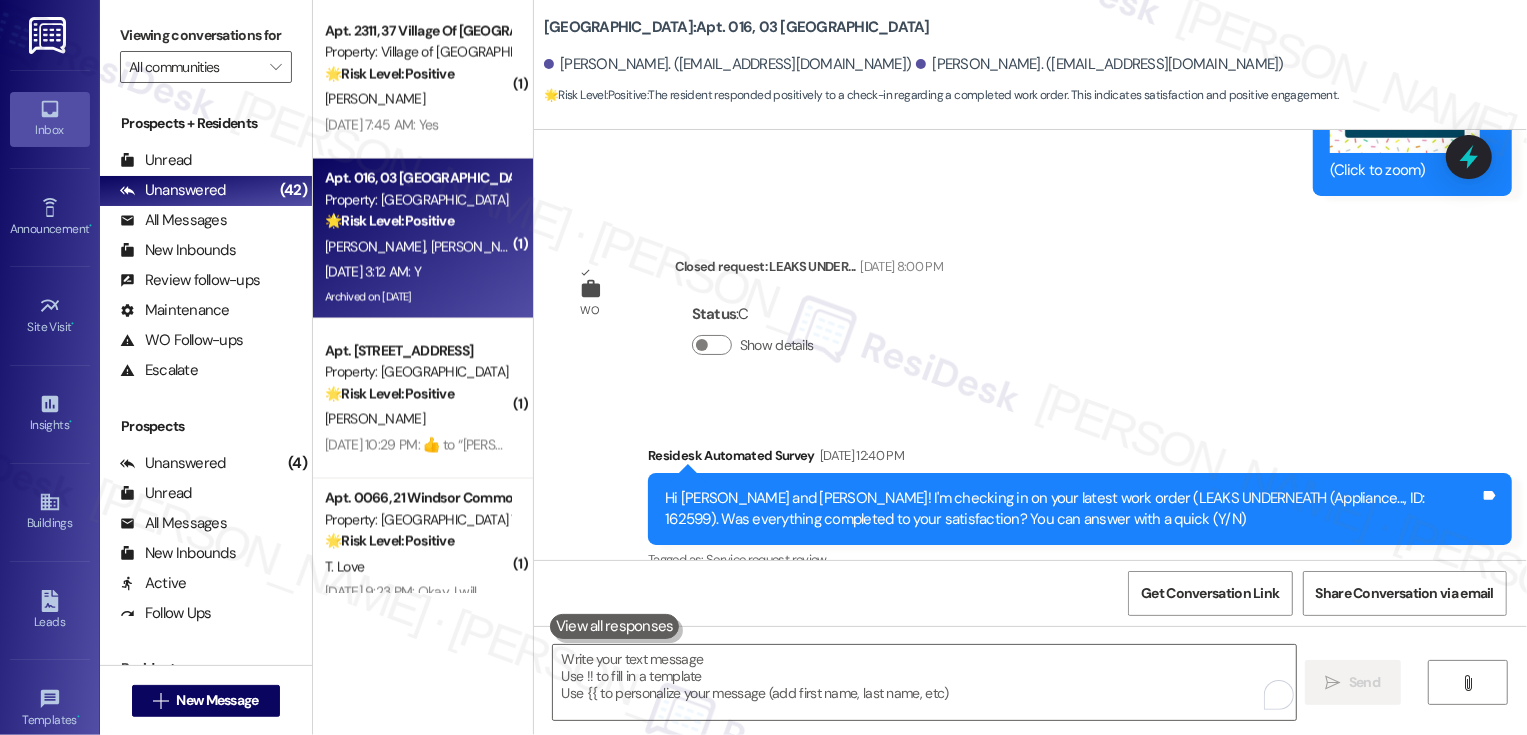 click on "Jul 25, 2025 at 10:29 PM:  ​👍​ to “ Sarah (Riverview Terrace): Hi Stephanie! We're so glad you chose Riverview Terrace! We would love to improve your move-in experience. If you could improve one thing about our move-in process, what would it be? Send us your ideas! (You can always reply STOP to opt out of future messages) ”  Jul 25, 2025 at 10:29 PM:  ​👍​ to “ Sarah (Riverview Terrace): Hi Stephanie! We're so glad you chose Riverview Terrace! We would love to improve your move-in experience. If you could improve one thing about our move-in process, what would it be? Send us your ideas! (You can always reply STOP to opt out of future messages) ”" at bounding box center (1324, 445) 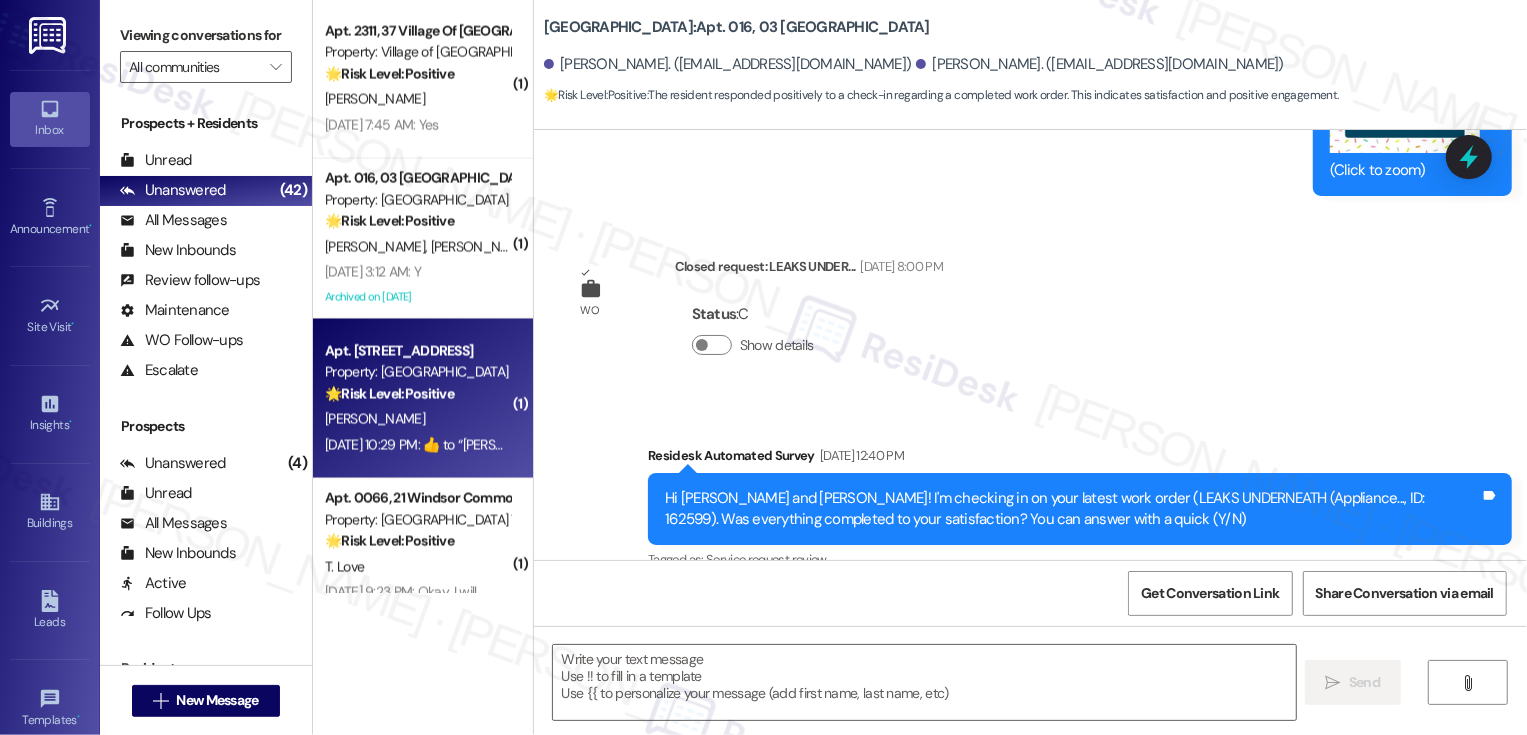 click on "Jul 25, 2025 at 10:29 PM:  ​👍​ to “ Sarah (Riverview Terrace): Hi Stephanie! We're so glad you chose Riverview Terrace! We would love to improve your move-in experience. If you could improve one thing about our move-in process, what would it be? Send us your ideas! (You can always reply STOP to opt out of future messages) ”  Jul 25, 2025 at 10:29 PM:  ​👍​ to “ Sarah (Riverview Terrace): Hi Stephanie! We're so glad you chose Riverview Terrace! We would love to improve your move-in experience. If you could improve one thing about our move-in process, what would it be? Send us your ideas! (You can always reply STOP to opt out of future messages) ”" at bounding box center (1324, 445) 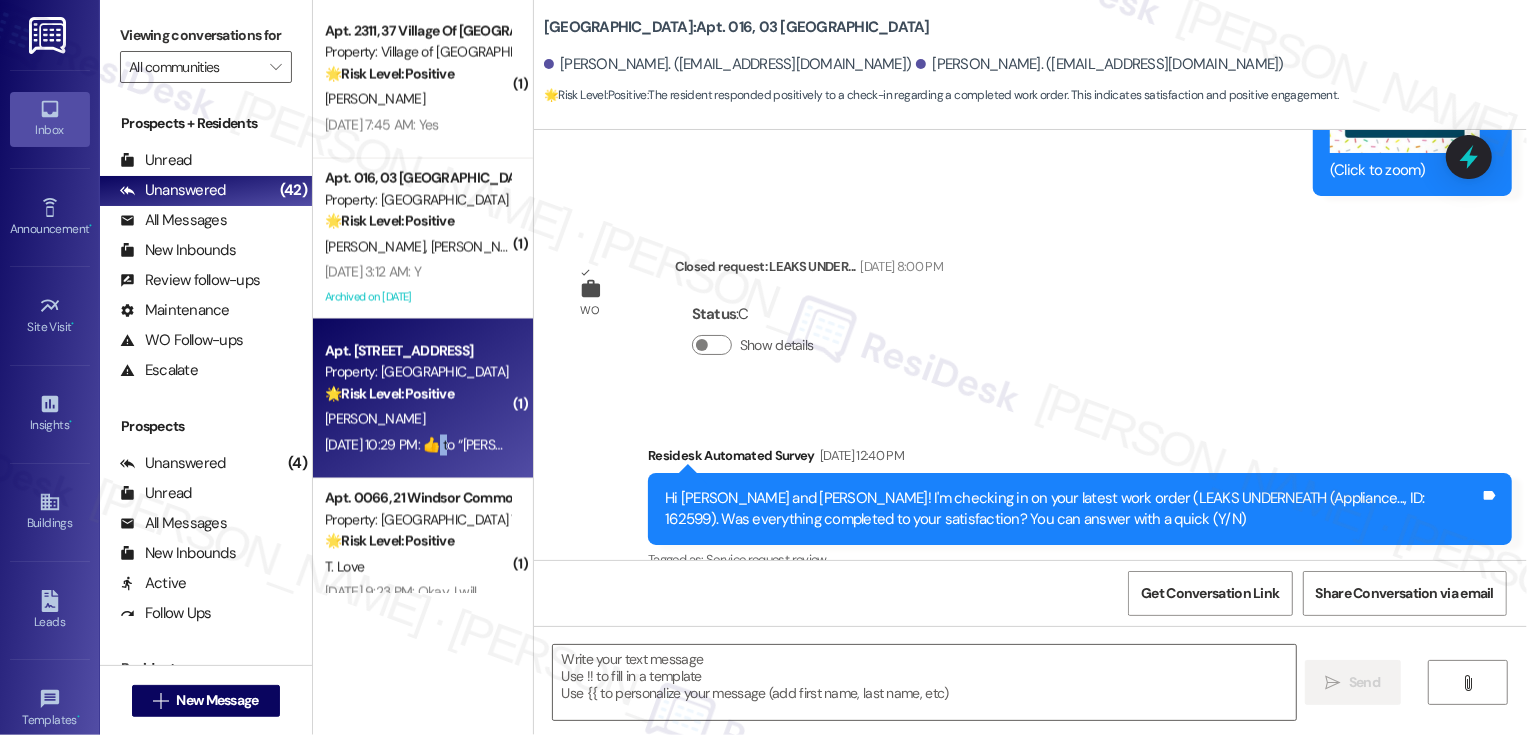 type on "Fetching suggested responses. Please feel free to read through the conversation in the meantime." 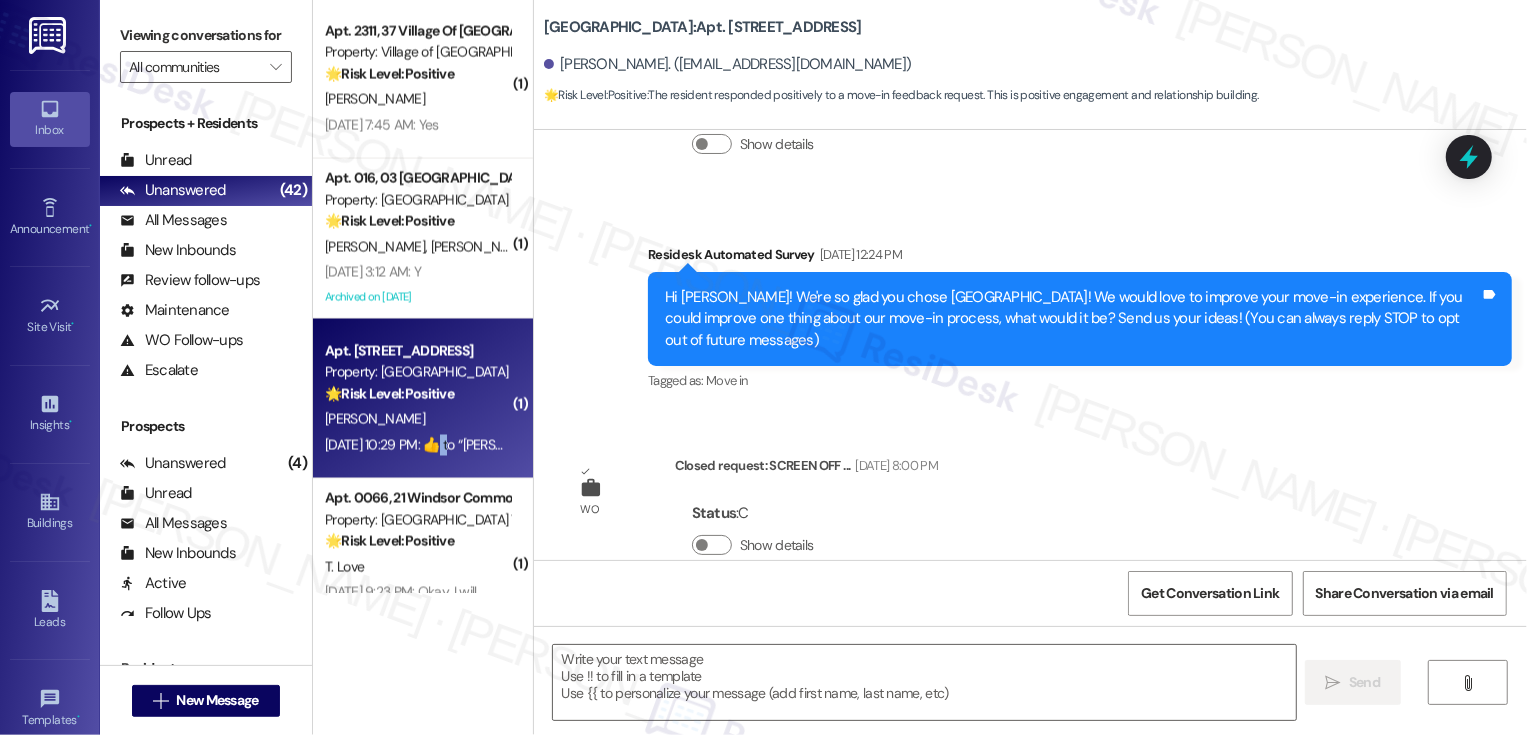 type on "Fetching suggested responses. Please feel free to read through the conversation in the meantime." 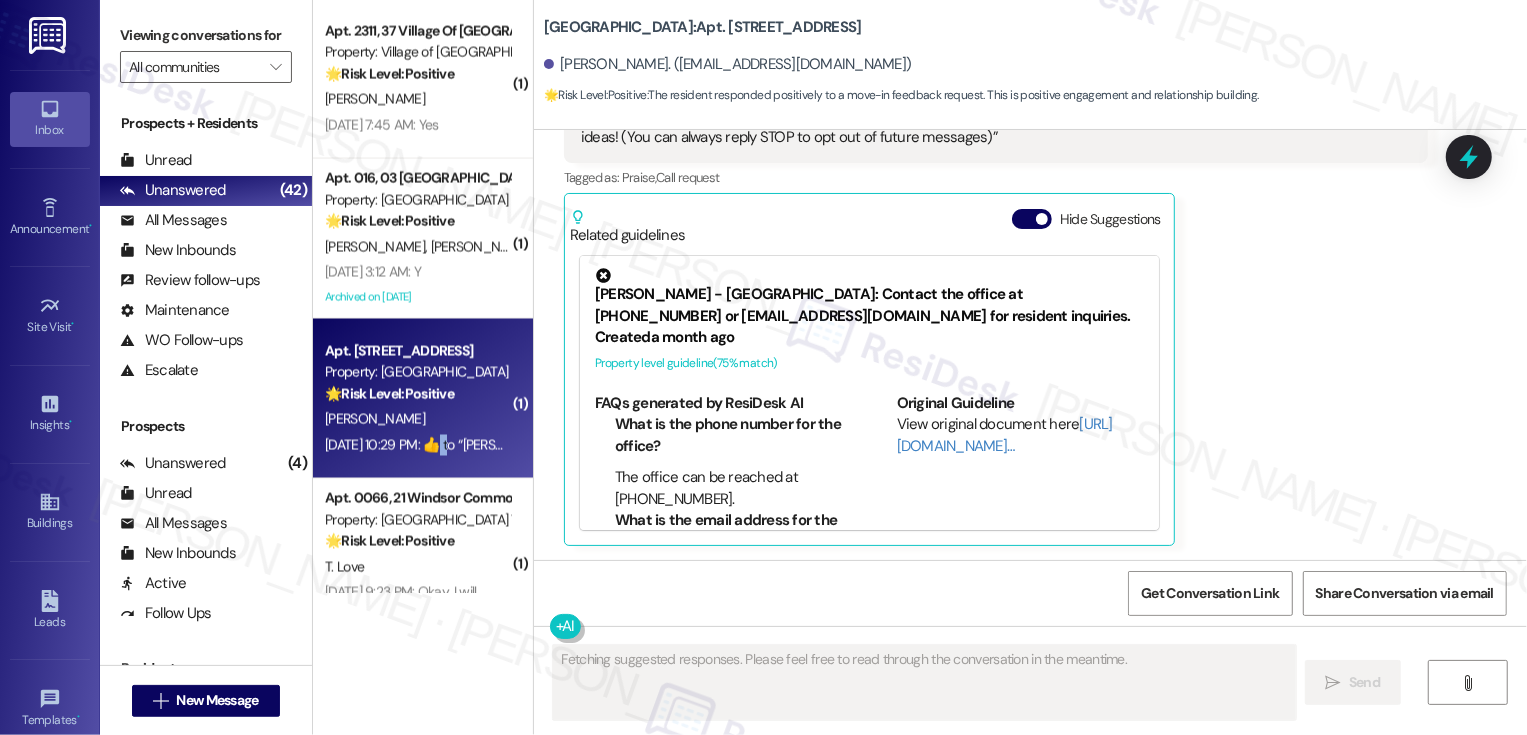 type 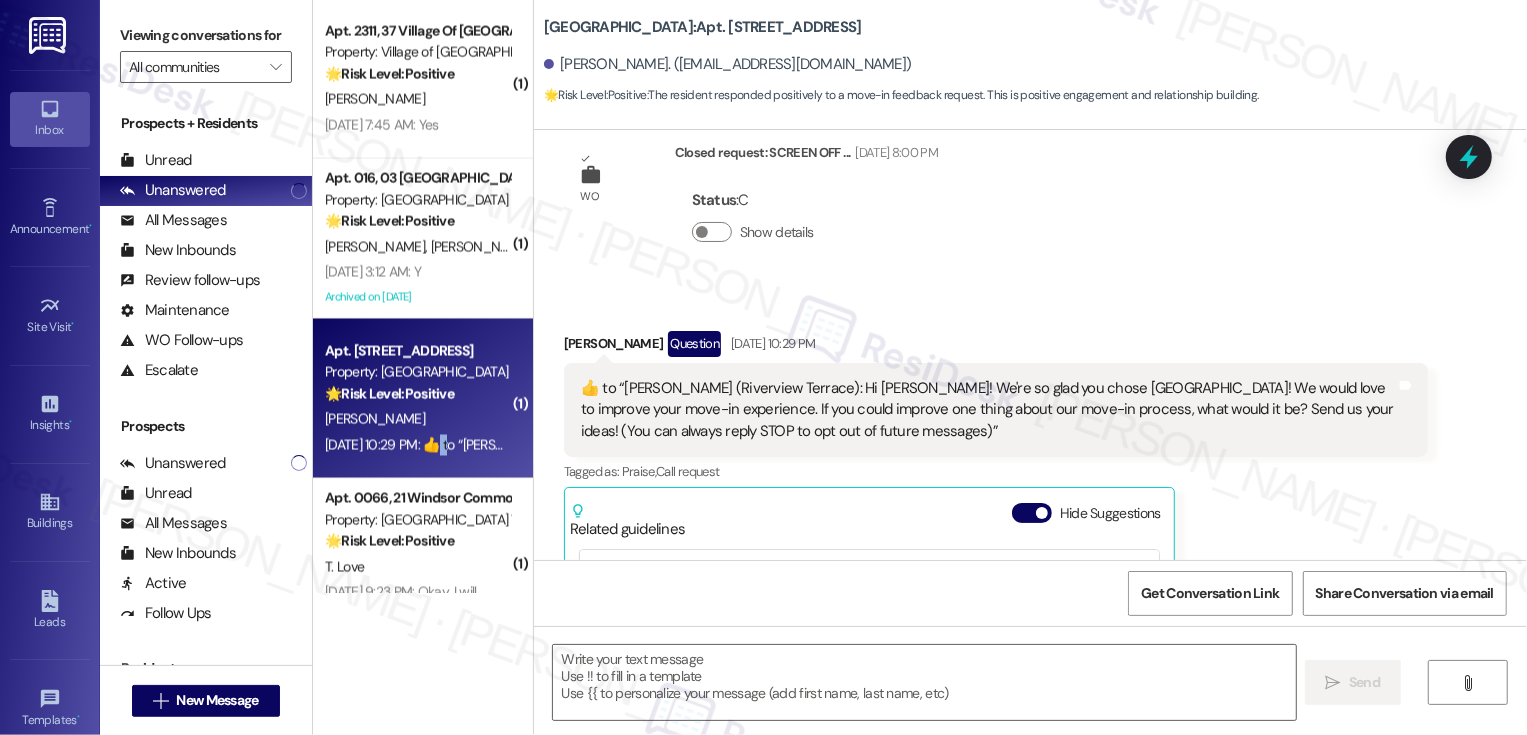 scroll, scrollTop: 862, scrollLeft: 0, axis: vertical 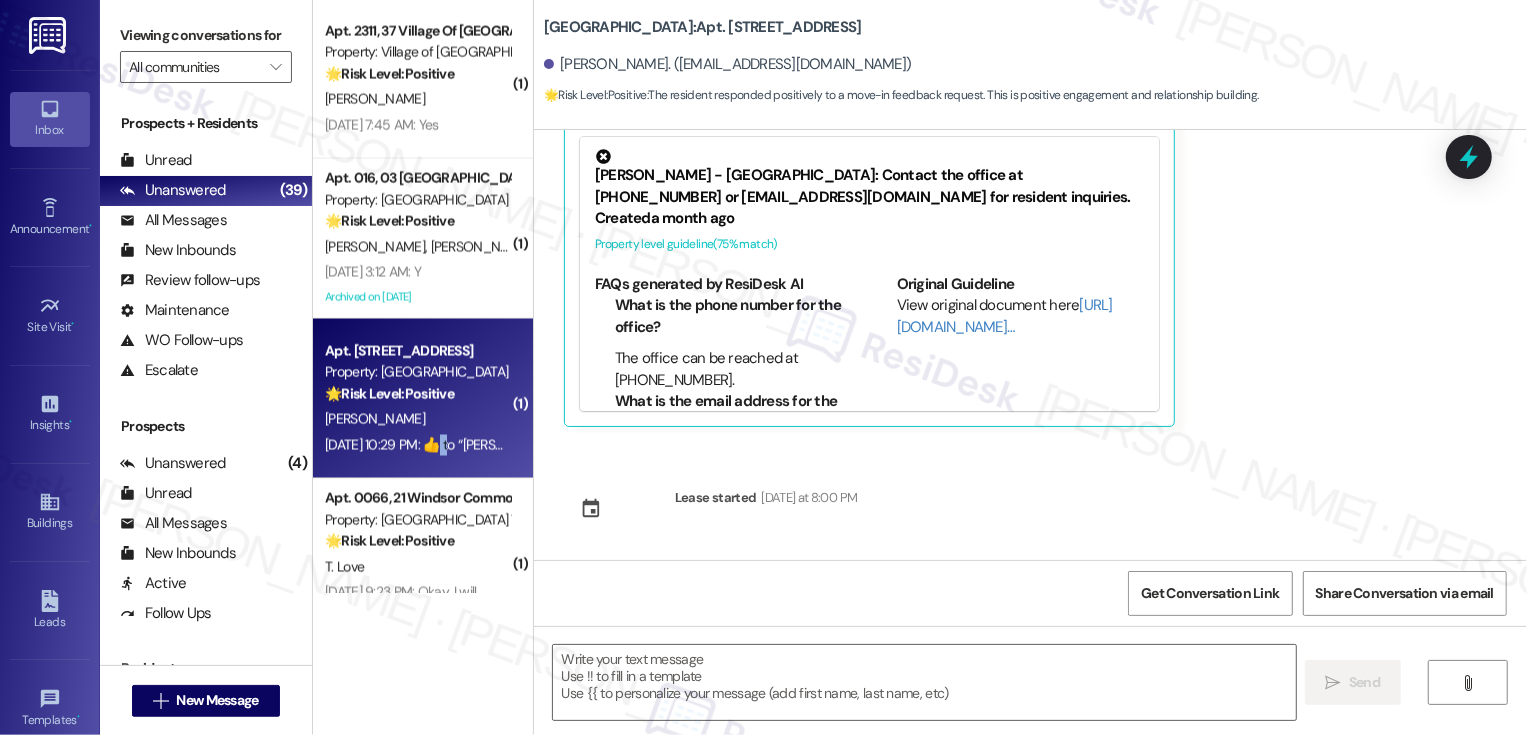 click on "Stephanie Kreitz Question Jul 25, 2025 at 10:29 PM  ​👍​ to “ Sarah (Riverview Terrace): Hi Stephanie! We're so glad you chose Riverview Terrace! We would love to improve your move-in experience. If you could improve one thing about our move-in process, what would it be? Send us your ideas! (You can always reply STOP to opt out of future messages) ”  Tags and notes Tagged as:   Praise ,  Click to highlight conversations about Praise Call request Click to highlight conversations about Call request  Related guidelines Hide Suggestions Boyd Wilson - Riverview Terrace: Contact the office at (717) 847-7932 or riverviewterrace@boydwilson.com for resident inquiries.
Created  a month ago Property level guideline  ( 75 % match) FAQs generated by ResiDesk AI What is the phone number for the office? The office can be reached at (717) 847-7932. What is the email address for the office? You can email the office at riverviewterrace@boydwilson.com. What are the office hours? Who manages the property?" at bounding box center [996, 172] 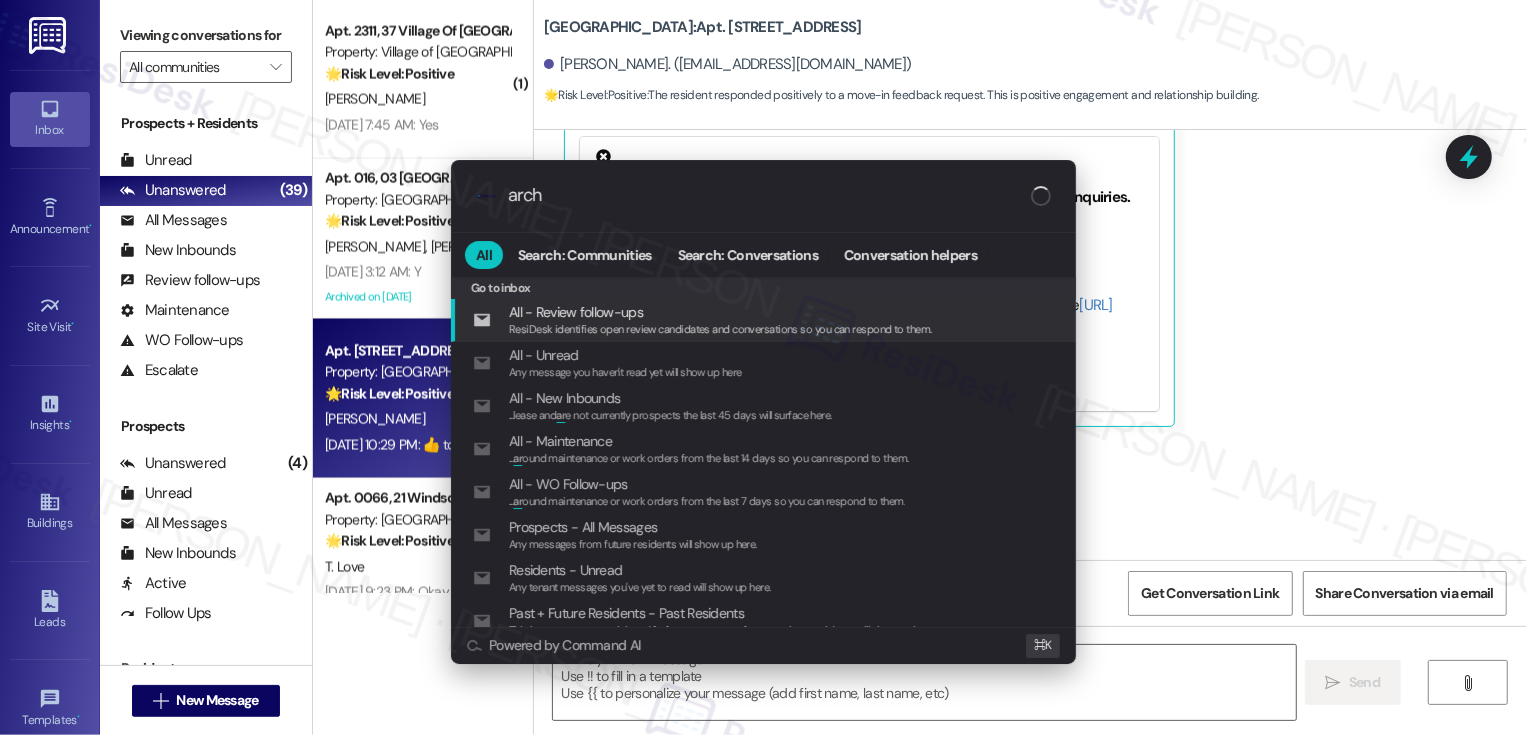 type on "archi" 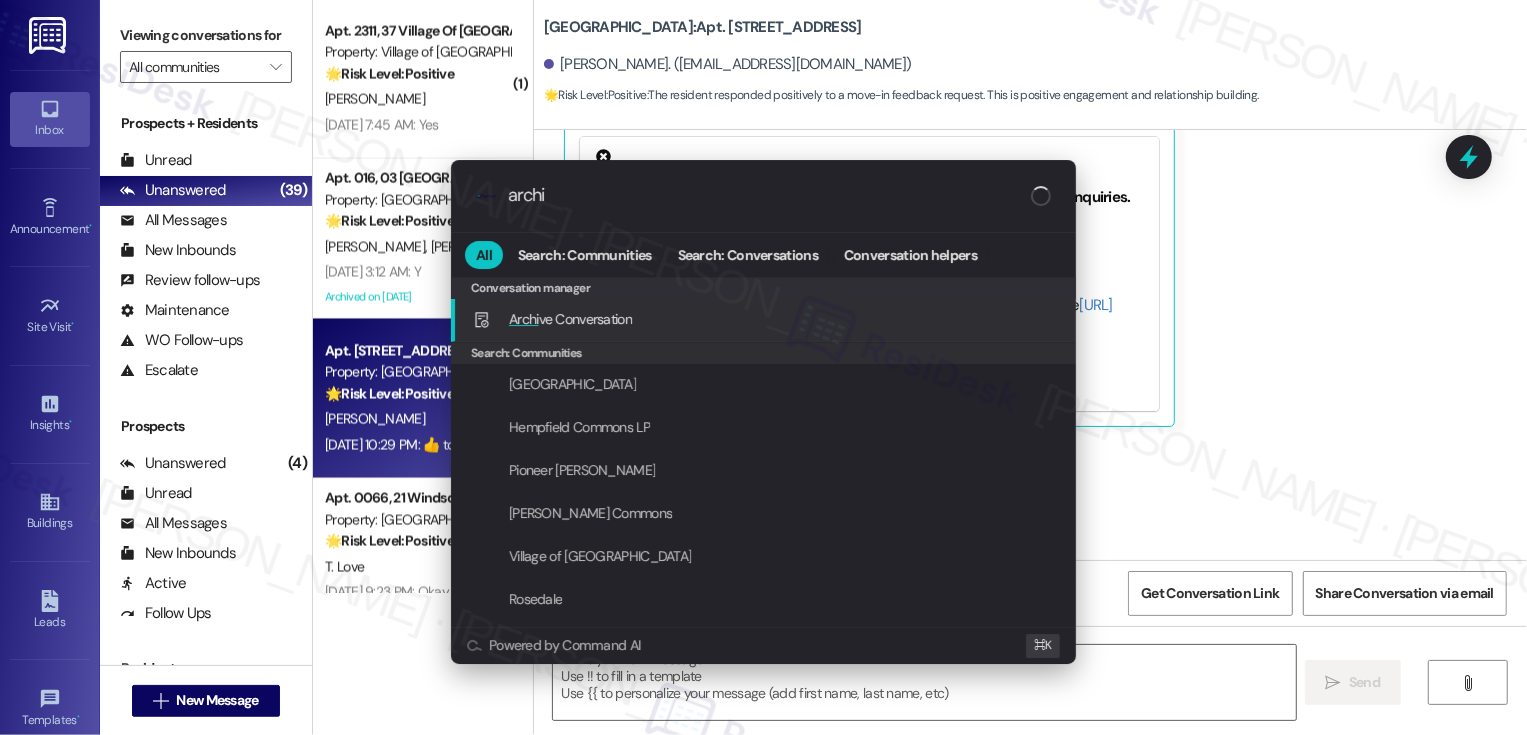 type 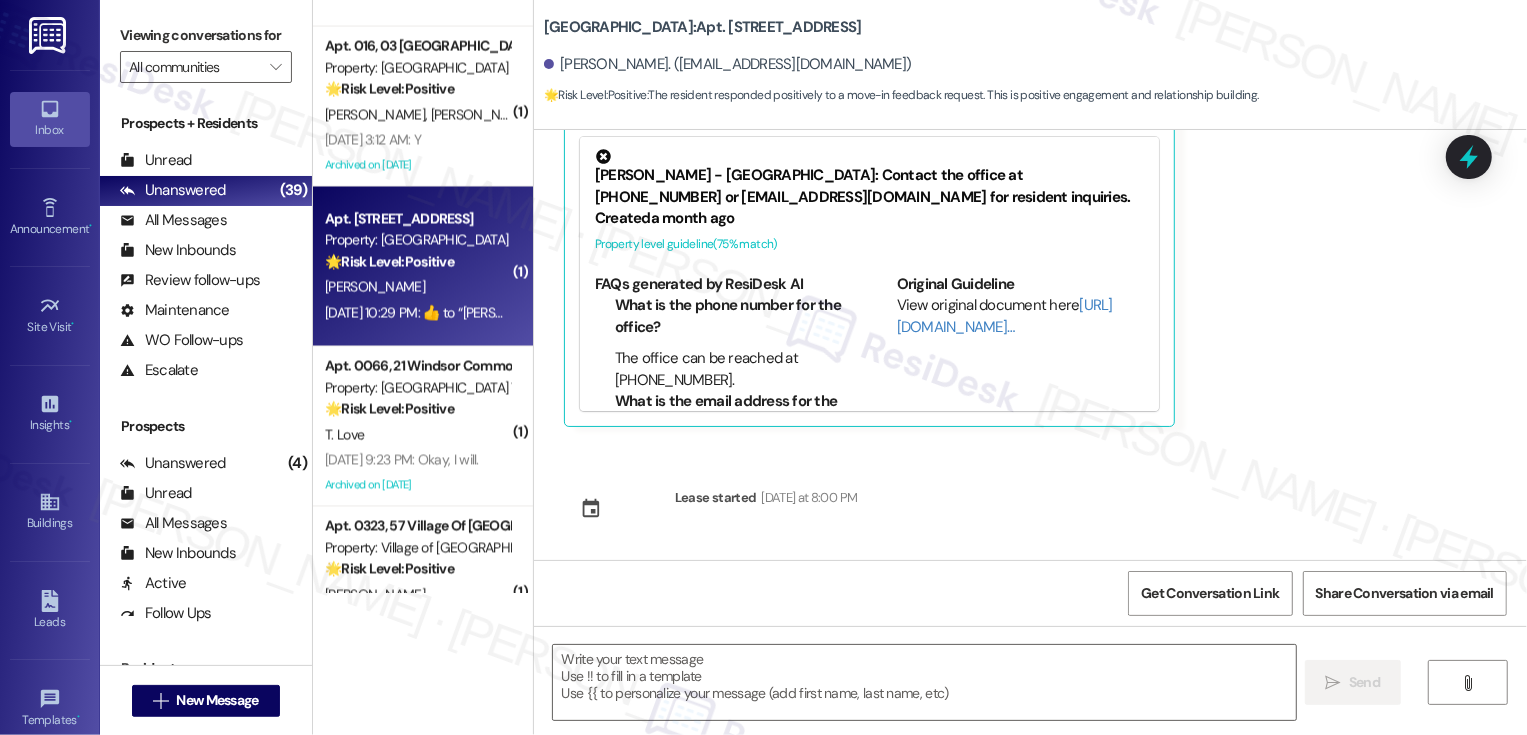 scroll, scrollTop: 2845, scrollLeft: 0, axis: vertical 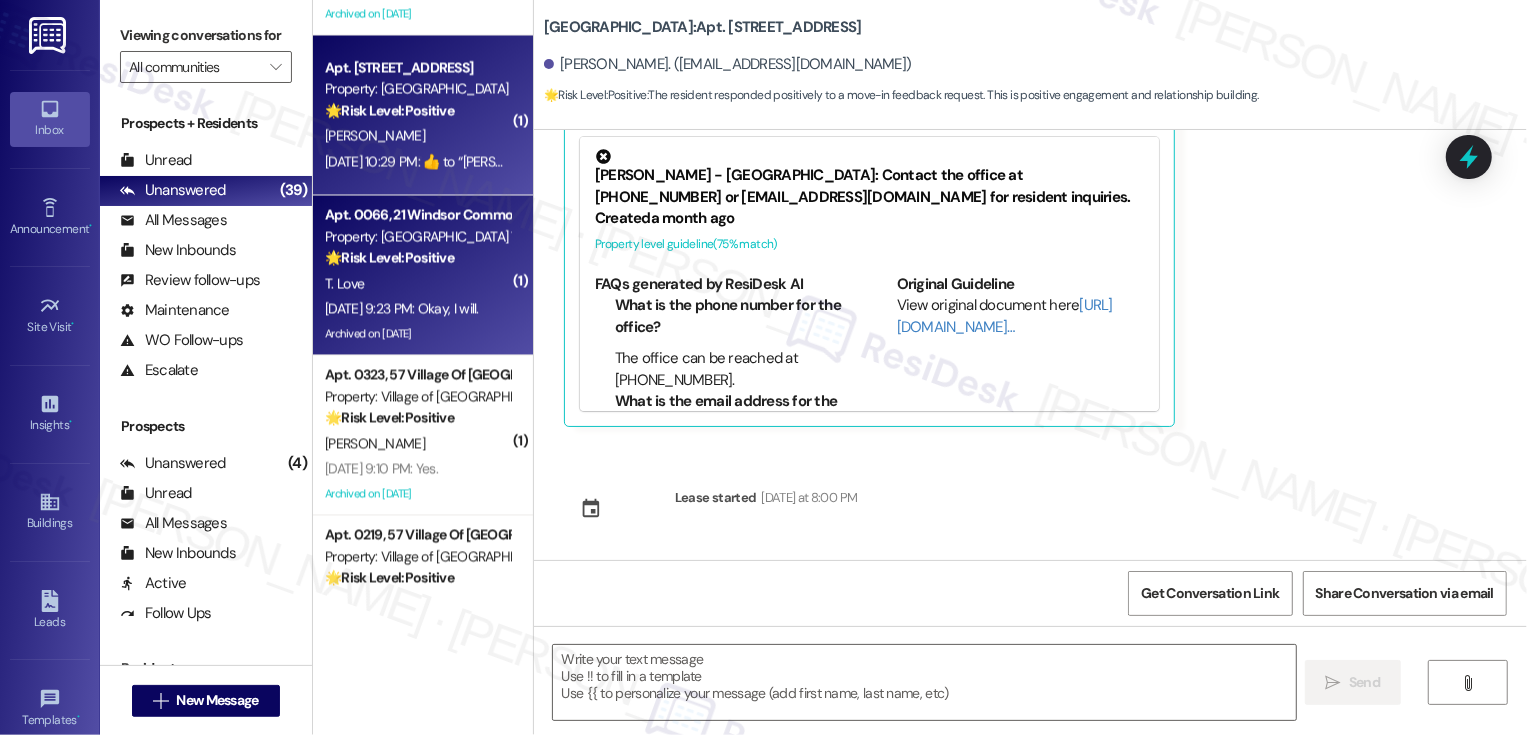 click on "Jul 25, 2025 at 9:23 PM: Okay, I will. Jul 25, 2025 at 9:23 PM: Okay, I will." at bounding box center (402, 308) 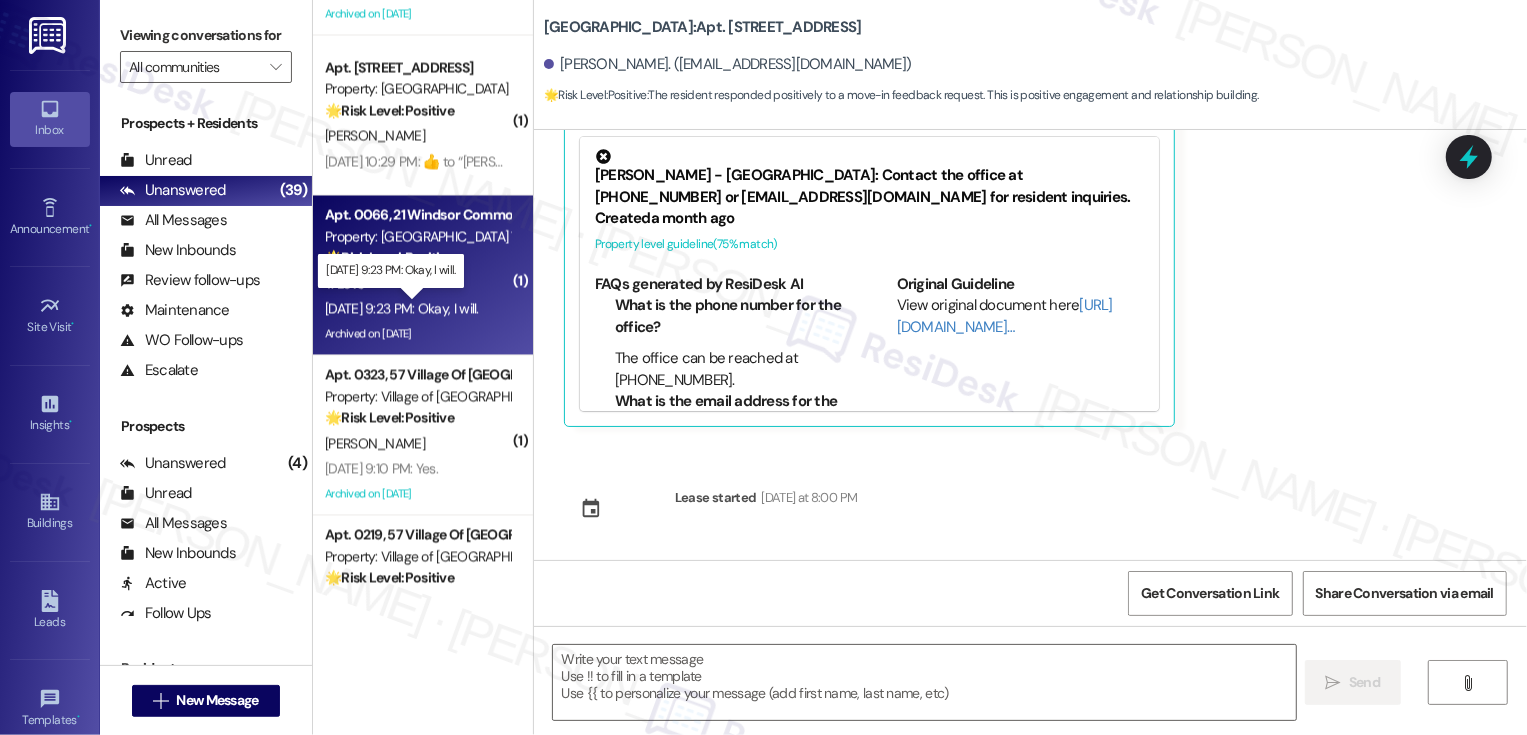click on "Jul 25, 2025 at 9:23 PM: Okay, I will. Jul 25, 2025 at 9:23 PM: Okay, I will." at bounding box center [402, 308] 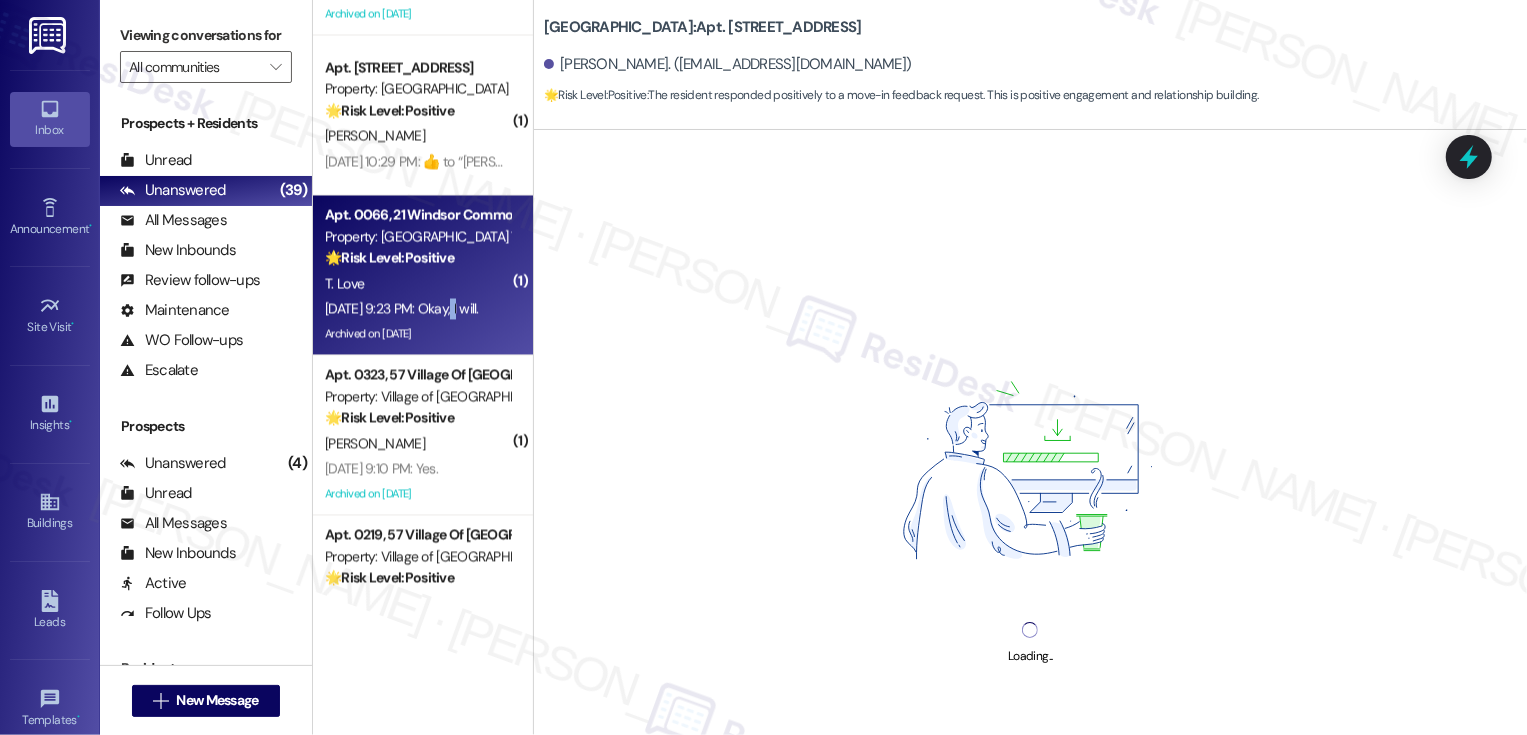 click on "Apt. 0066, 21 Windsor Commons Townhomes Property: Windsor Commons Townhomes 🌟  Risk Level:  Positive The final inbound message is a confirmation from the resident, indicating positive engagement and closure of the work order. The preceding messages are related to community engagement and work order follow-up, all contributing to relationship building. T. Love Jul 25, 2025 at 9:23 PM: Okay, I will. Jul 25, 2025 at 9:23 PM: Okay, I will. Archived on 06/26/2025" at bounding box center (423, 275) 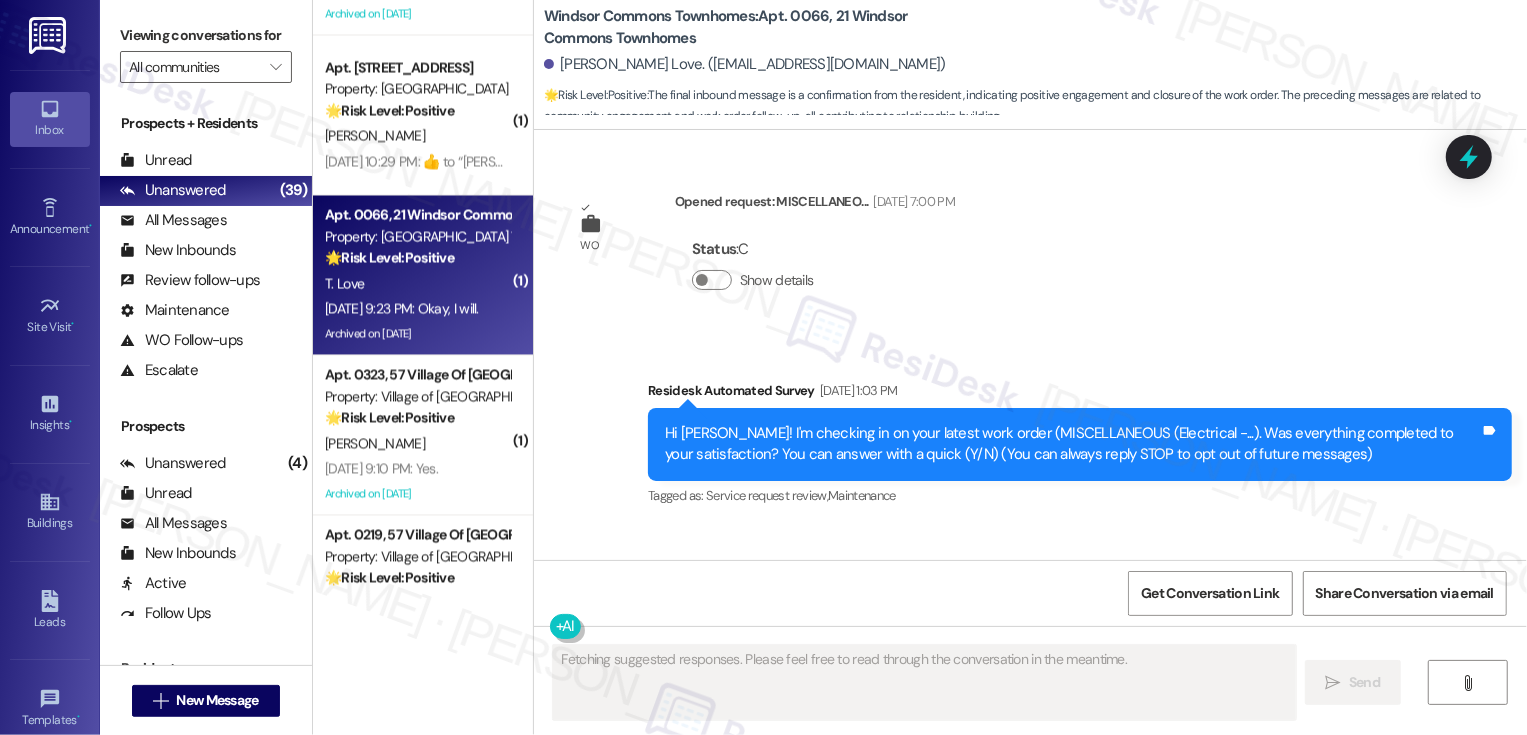 scroll, scrollTop: 49964, scrollLeft: 0, axis: vertical 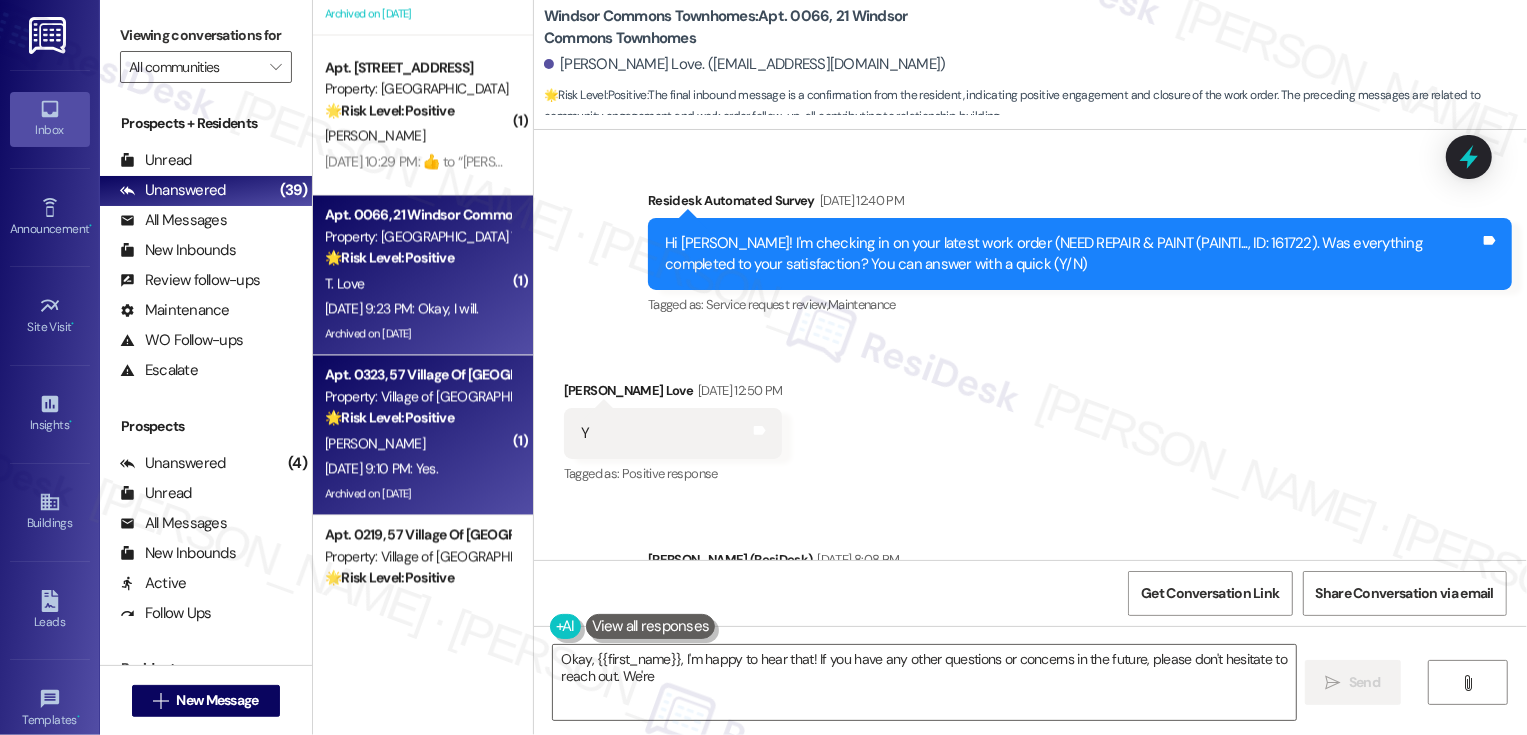 type on "Okay, {{first_name}}, I'm happy to hear that! If you have any other questions or concerns in the future, please don't hesitate to reach out. We're" 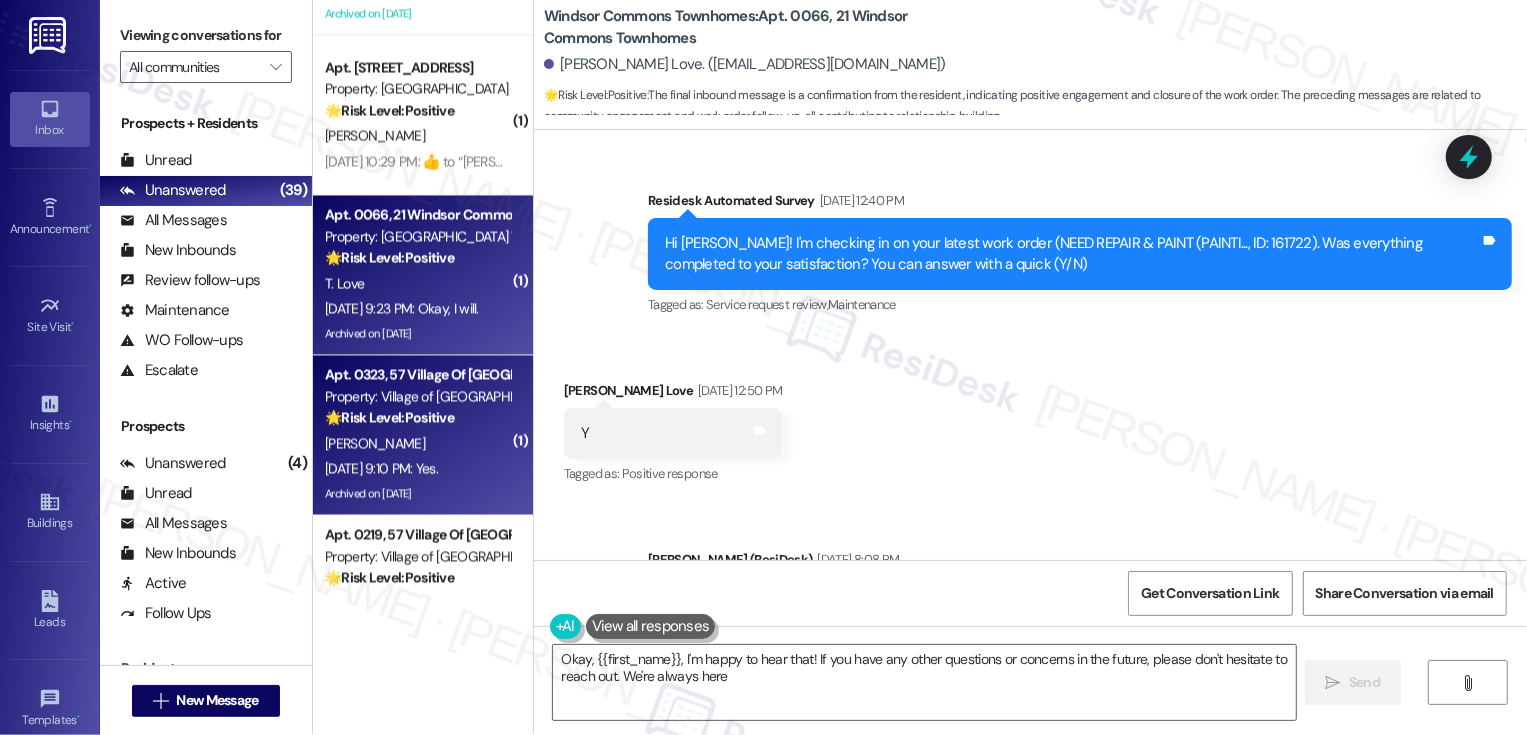 click on "Archived on [DATE]" at bounding box center [417, 493] 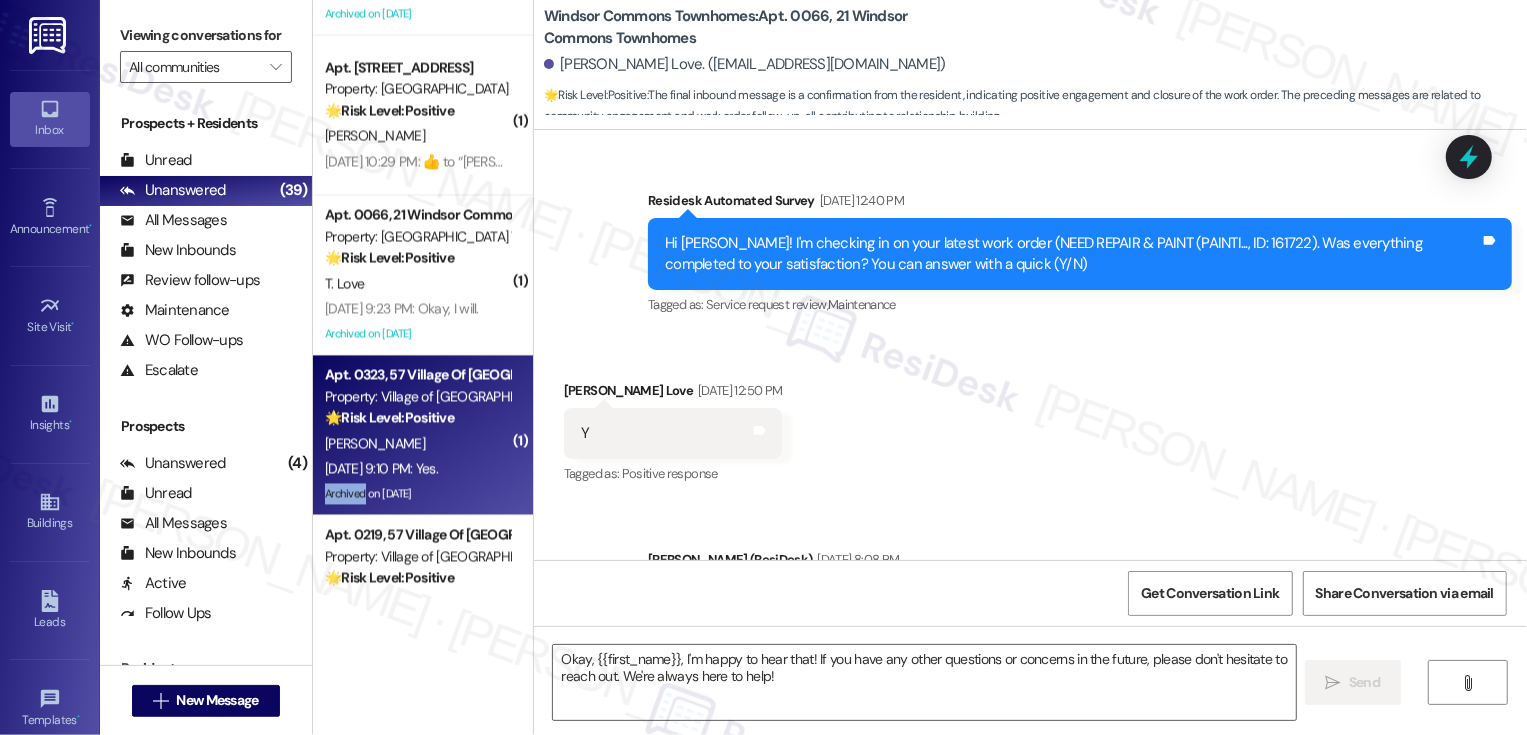 type on "Fetching suggested responses. Please feel free to read through the conversation in the meantime." 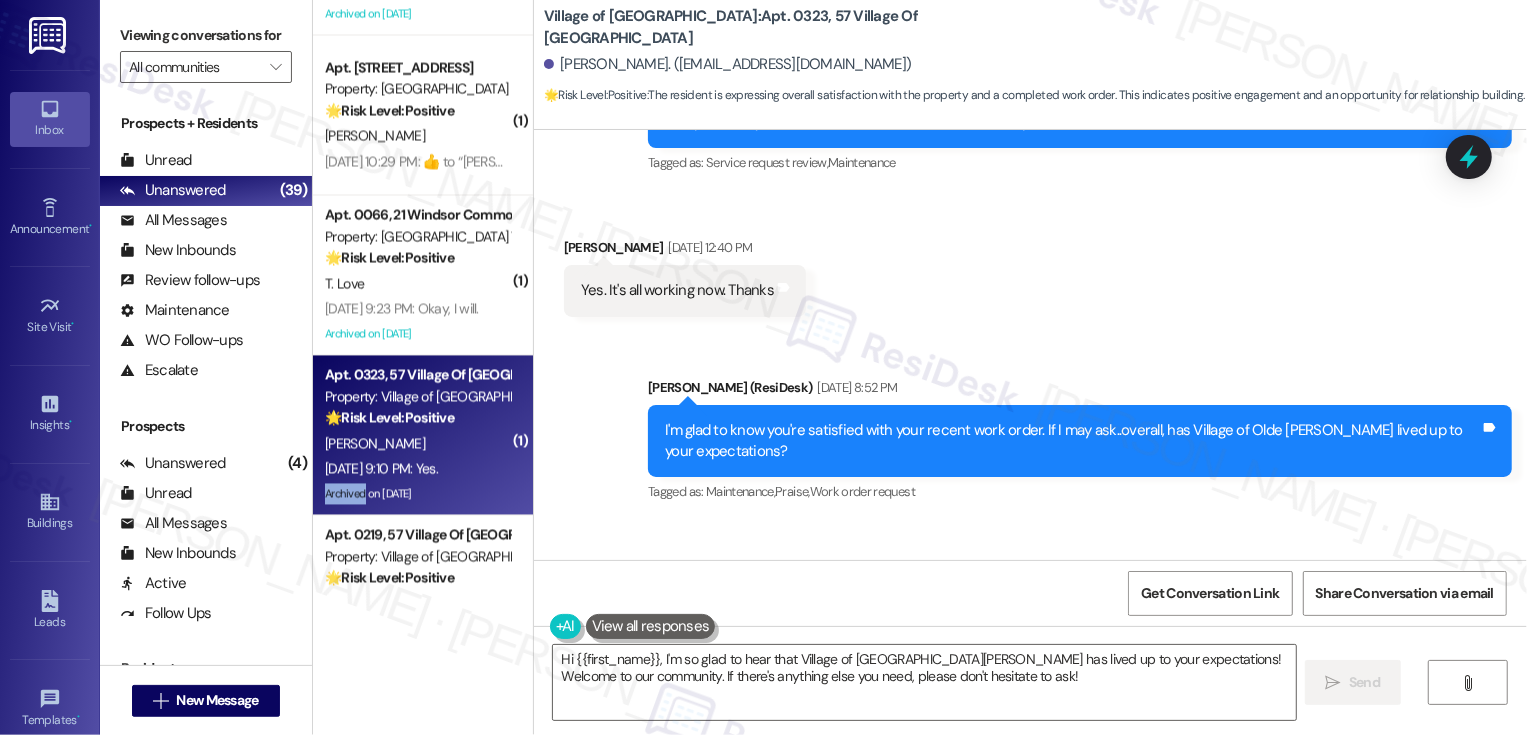 scroll, scrollTop: 13772, scrollLeft: 0, axis: vertical 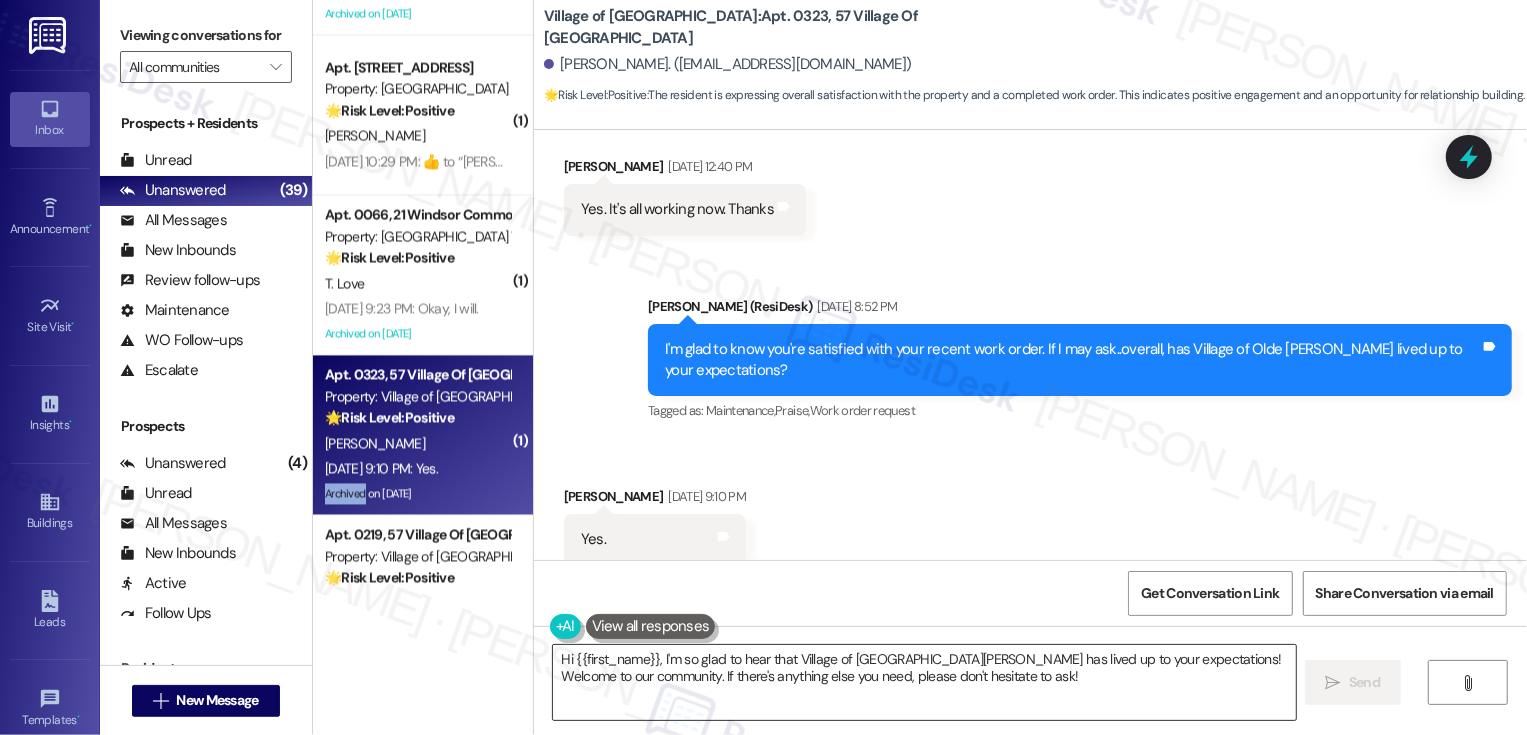 click on "Hi {{first_name}}, I'm so glad to hear that Village of Olde Hickory has lived up to your expectations! Welcome to our community. If there's anything else you need, please don't hesitate to ask!" at bounding box center [924, 682] 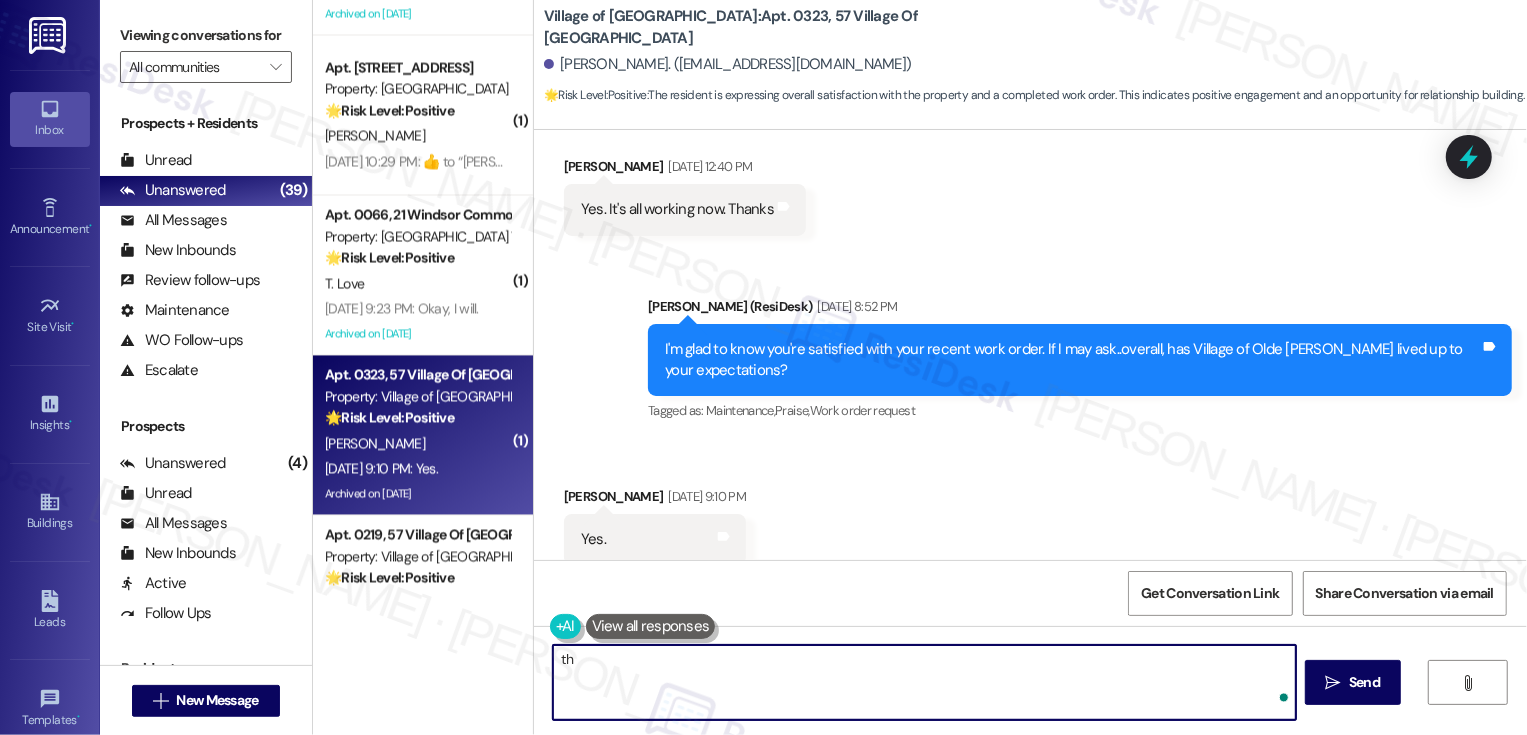 type on "t" 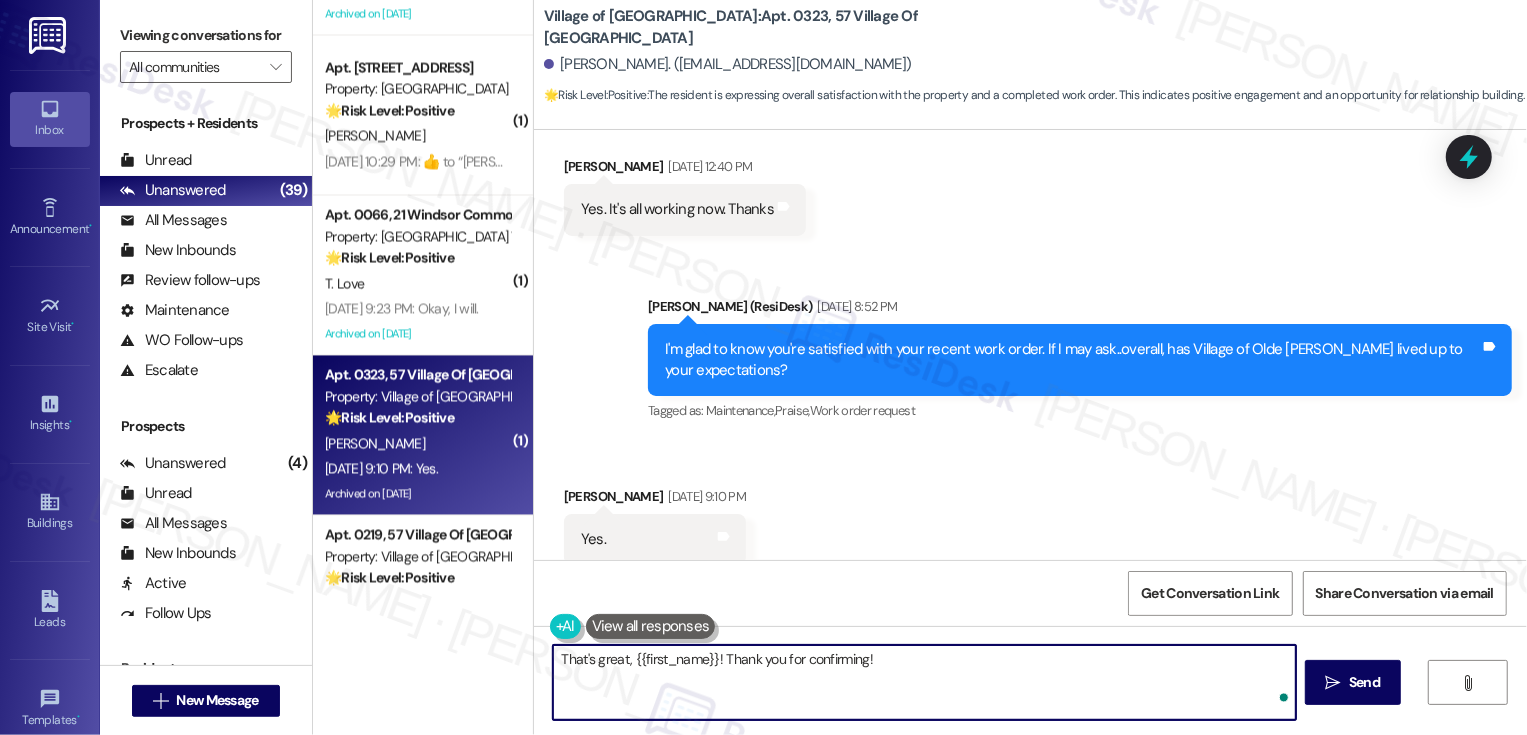 paste on "Gloria" 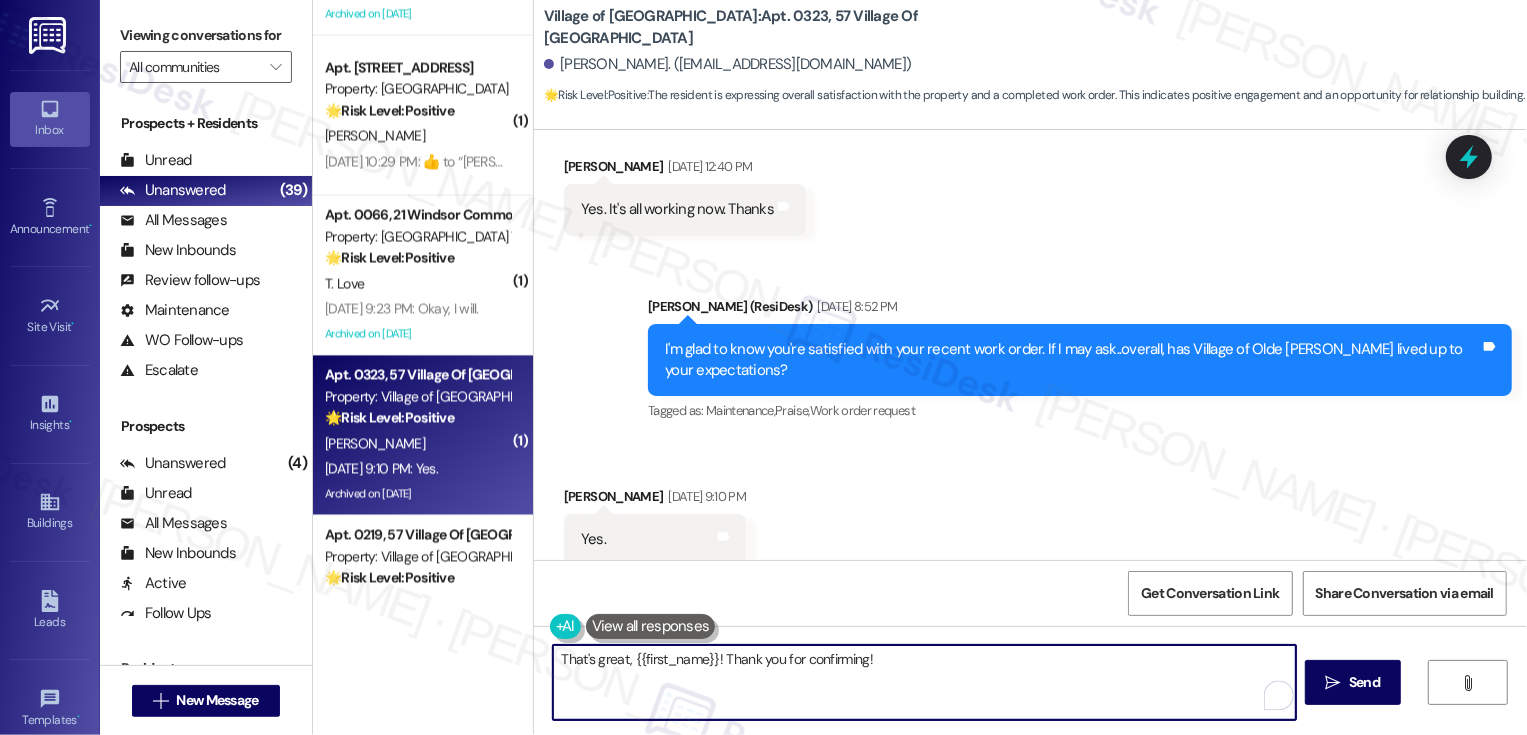 paste on "If you have a minute, could I ask a quick favor? Would you mind leaving us a Google review? It would mean so much to us! Of course, no pressure at all if it’s not convenient. Here is a quick link: {{google_review_link}}. Thank you so much! 😊" 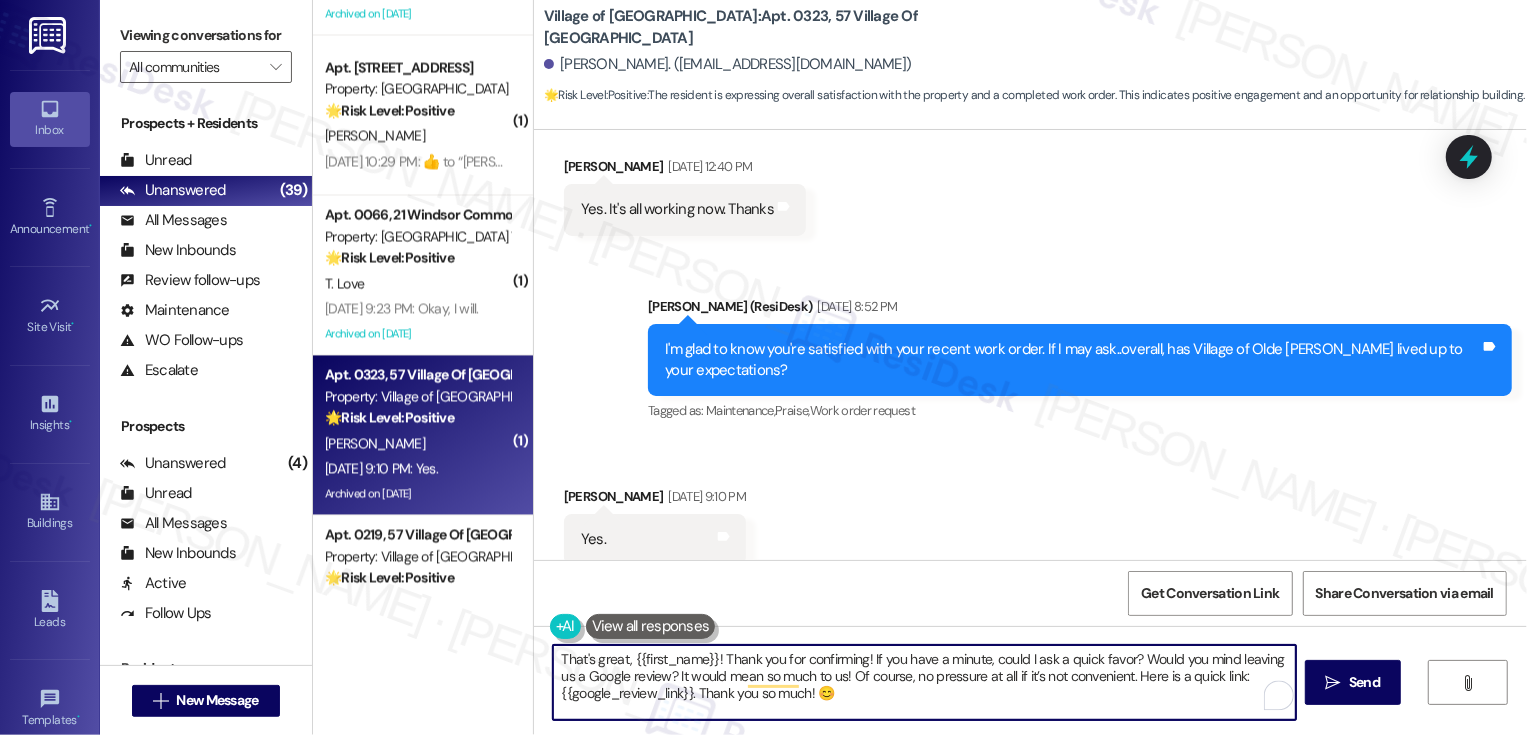 click on "That's great, {{first_name}}! Thank you for confirming! If you have a minute, could I ask a quick favor? Would you mind leaving us a Google review? It would mean so much to us! Of course, no pressure at all if it’s not convenient. Here is a quick link: {{google_review_link}}. Thank you so much! 😊" at bounding box center [924, 682] 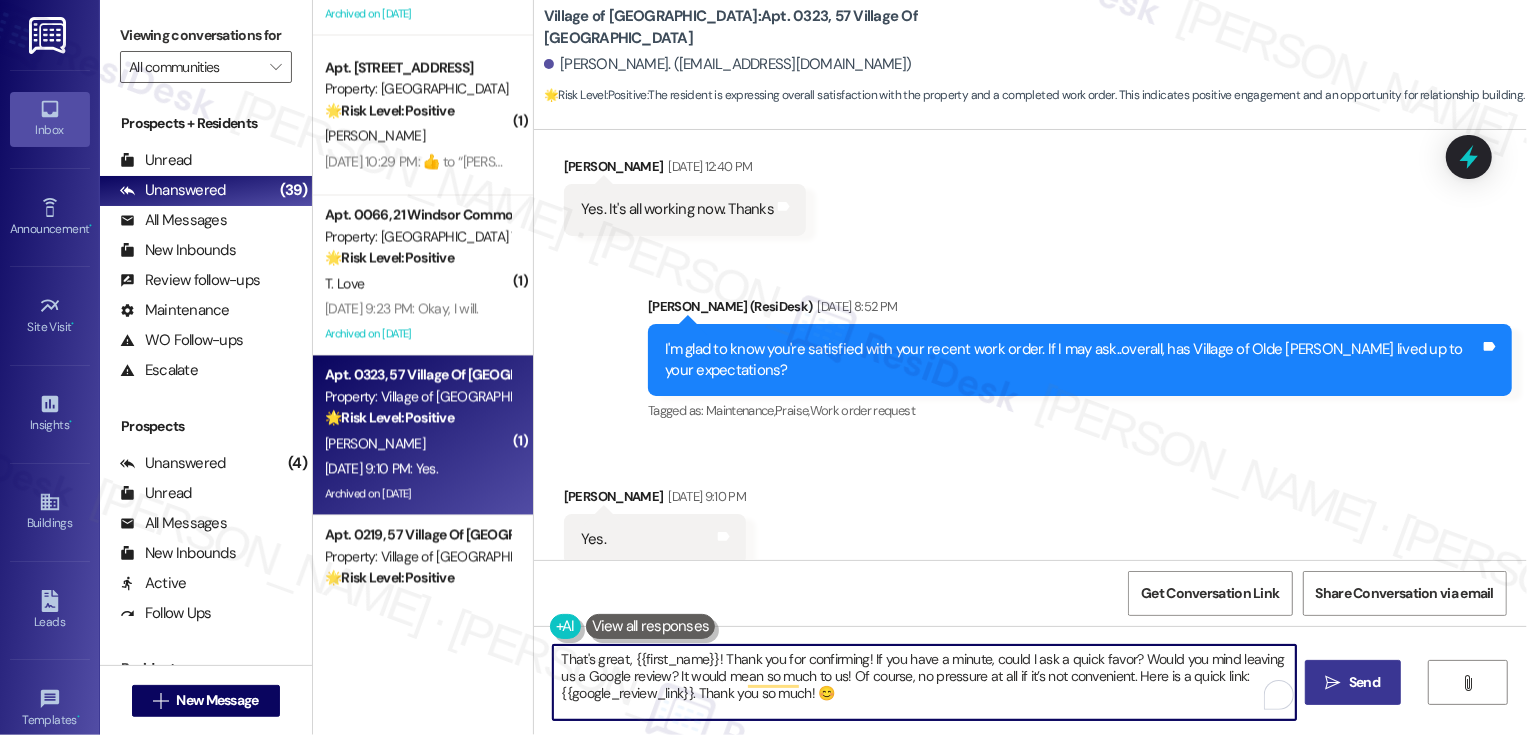 type on "That's great, {{first_name}}! Thank you for confirming! If you have a minute, could I ask a quick favor? Would you mind leaving us a Google review? It would mean so much to us! Of course, no pressure at all if it’s not convenient. Here is a quick link: {{google_review_link}}. Thank you so much! 😊" 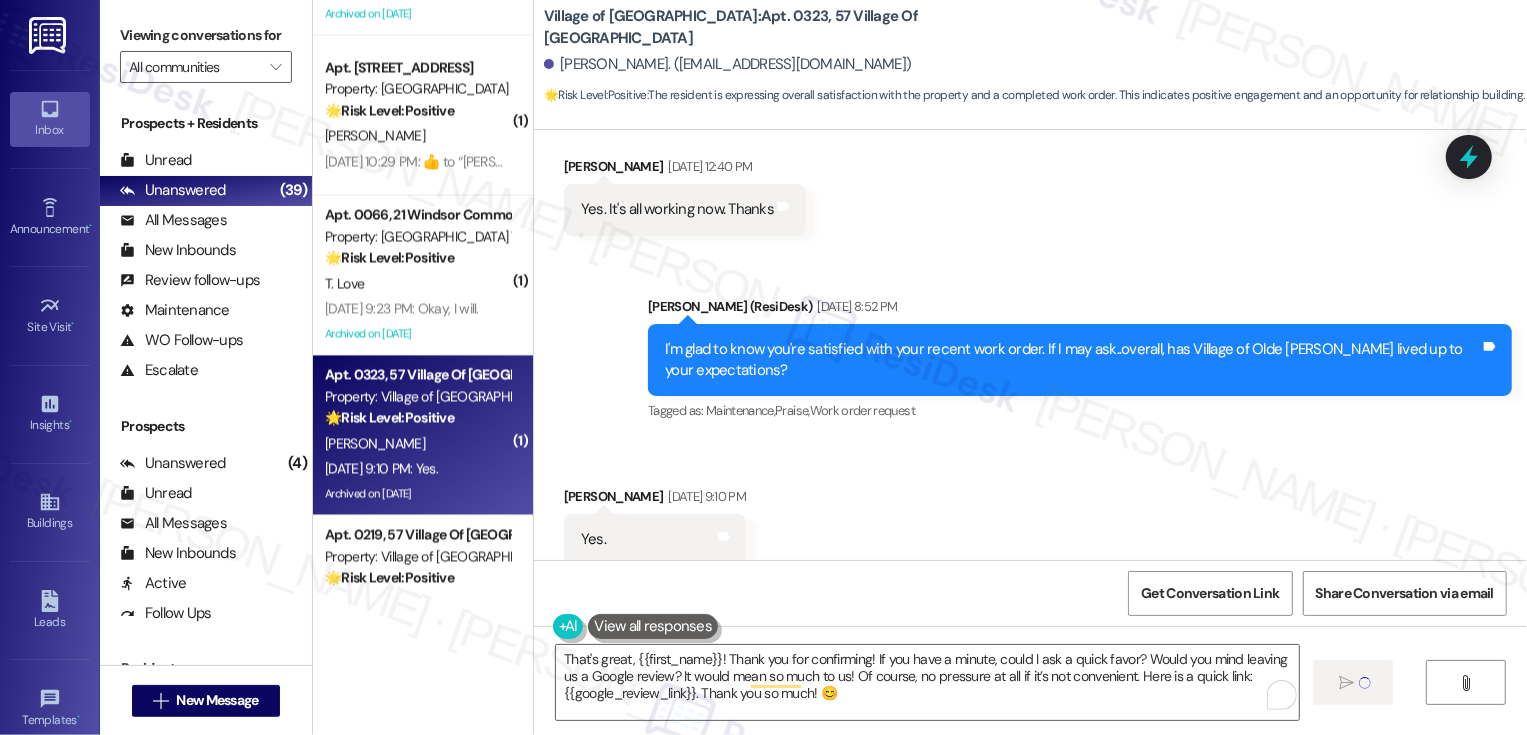 type 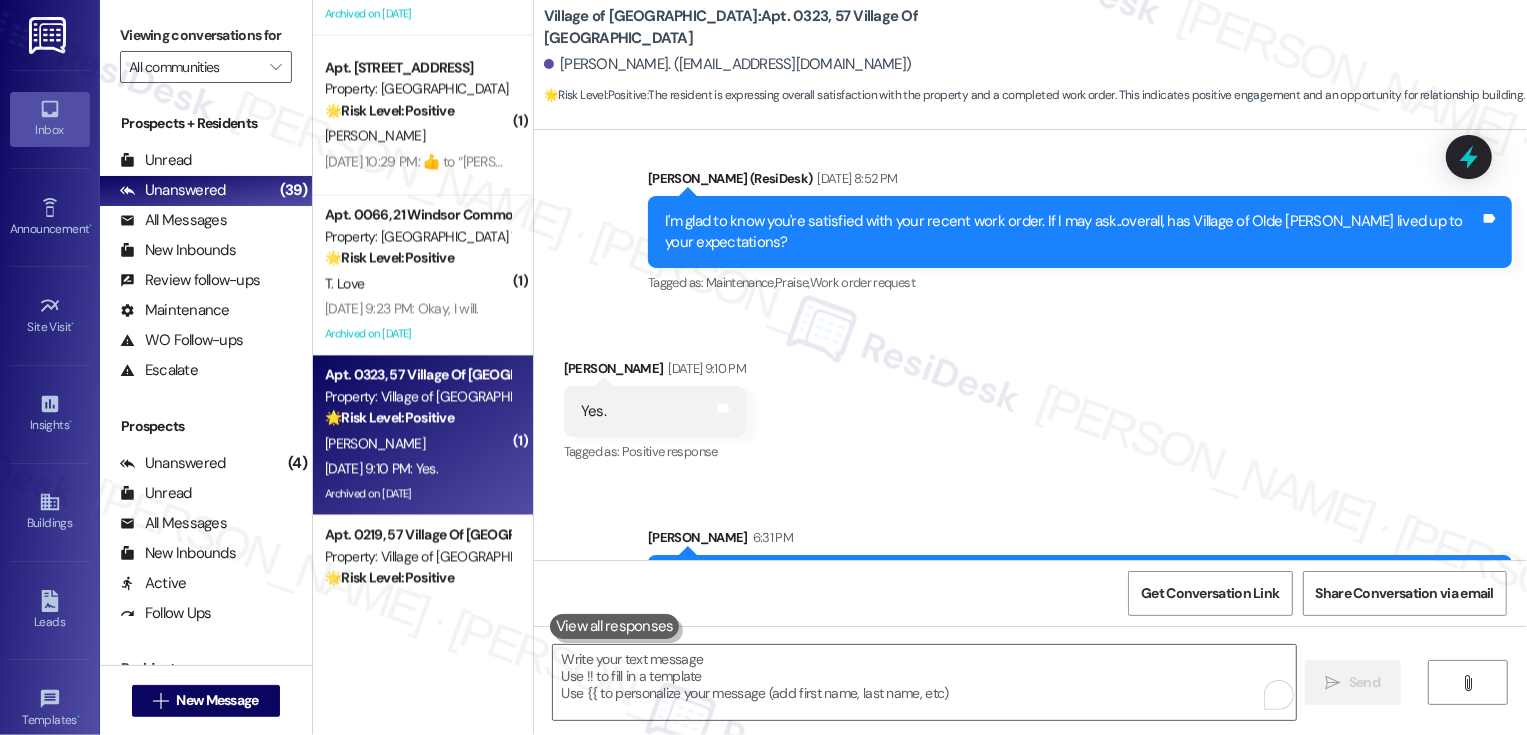 scroll, scrollTop: 13954, scrollLeft: 0, axis: vertical 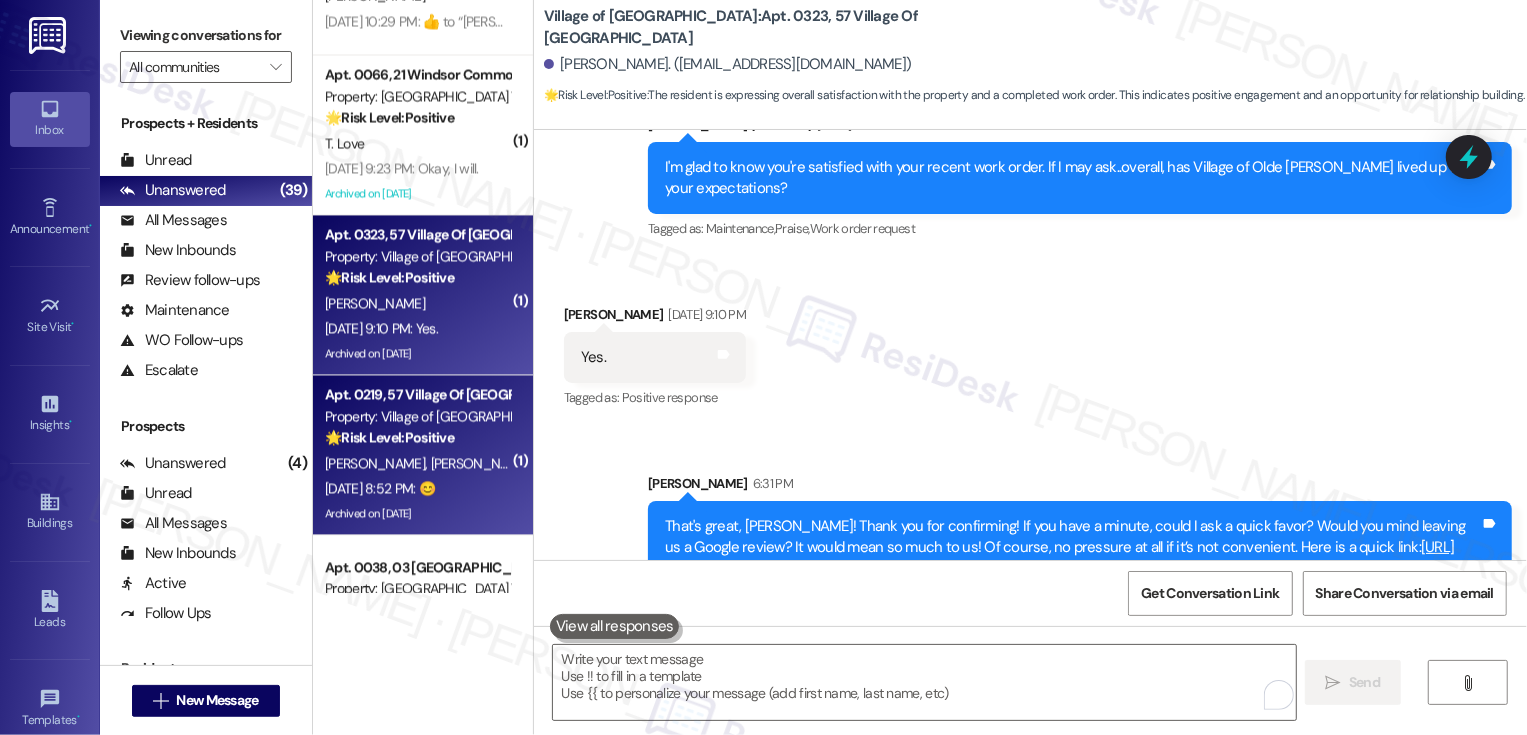 click on "Property: Village of [GEOGRAPHIC_DATA]" at bounding box center (417, 416) 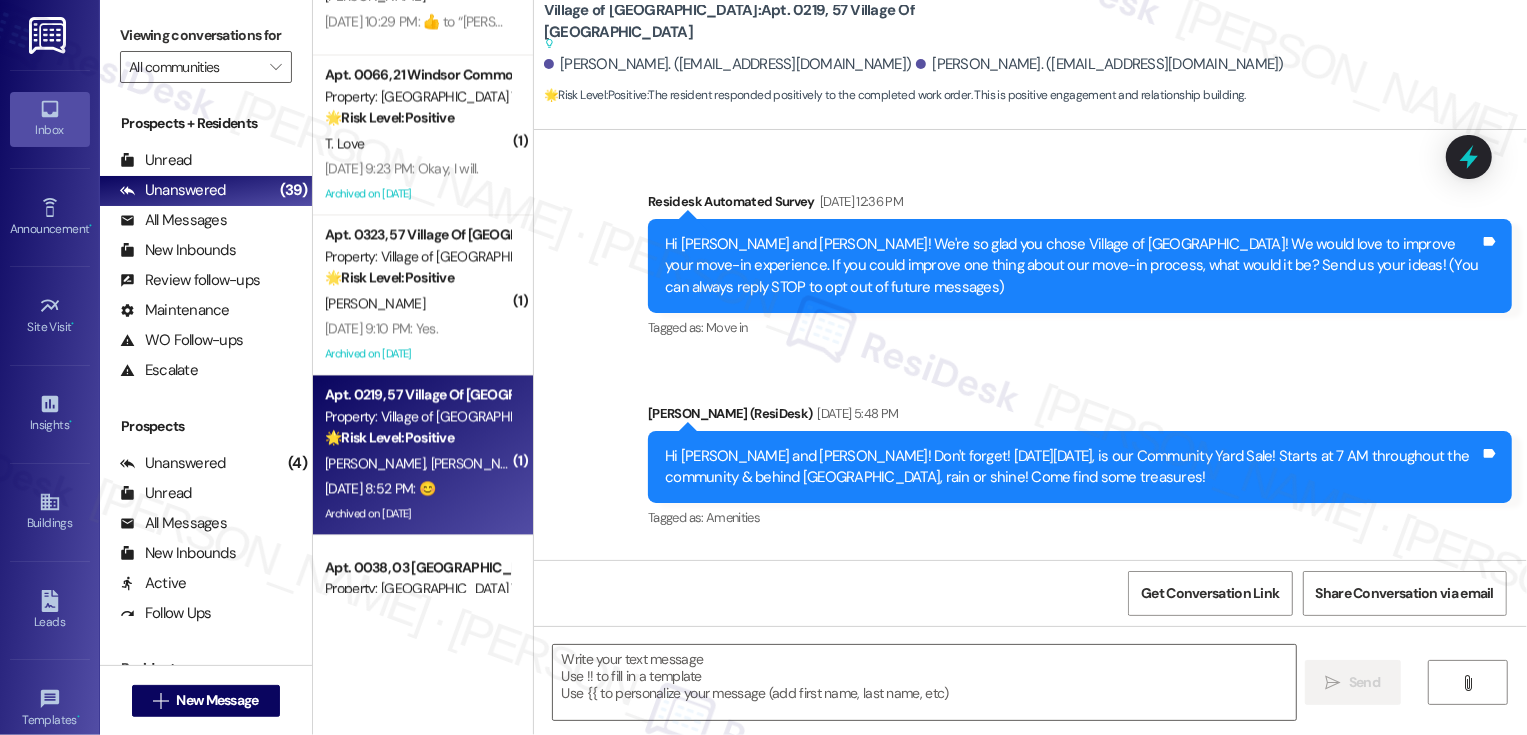 scroll, scrollTop: 7030, scrollLeft: 0, axis: vertical 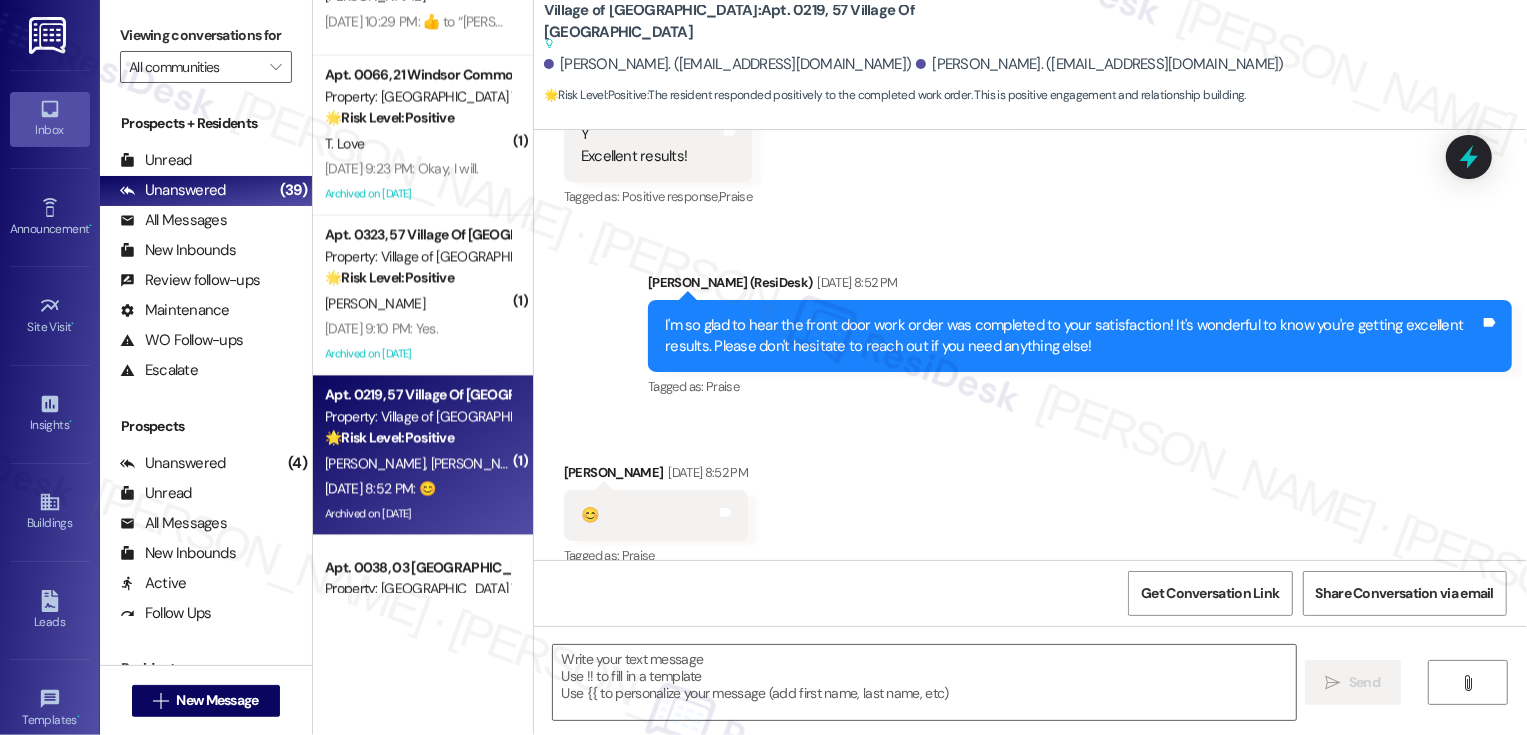 type on "Fetching suggested responses. Please feel free to read through the conversation in the meantime." 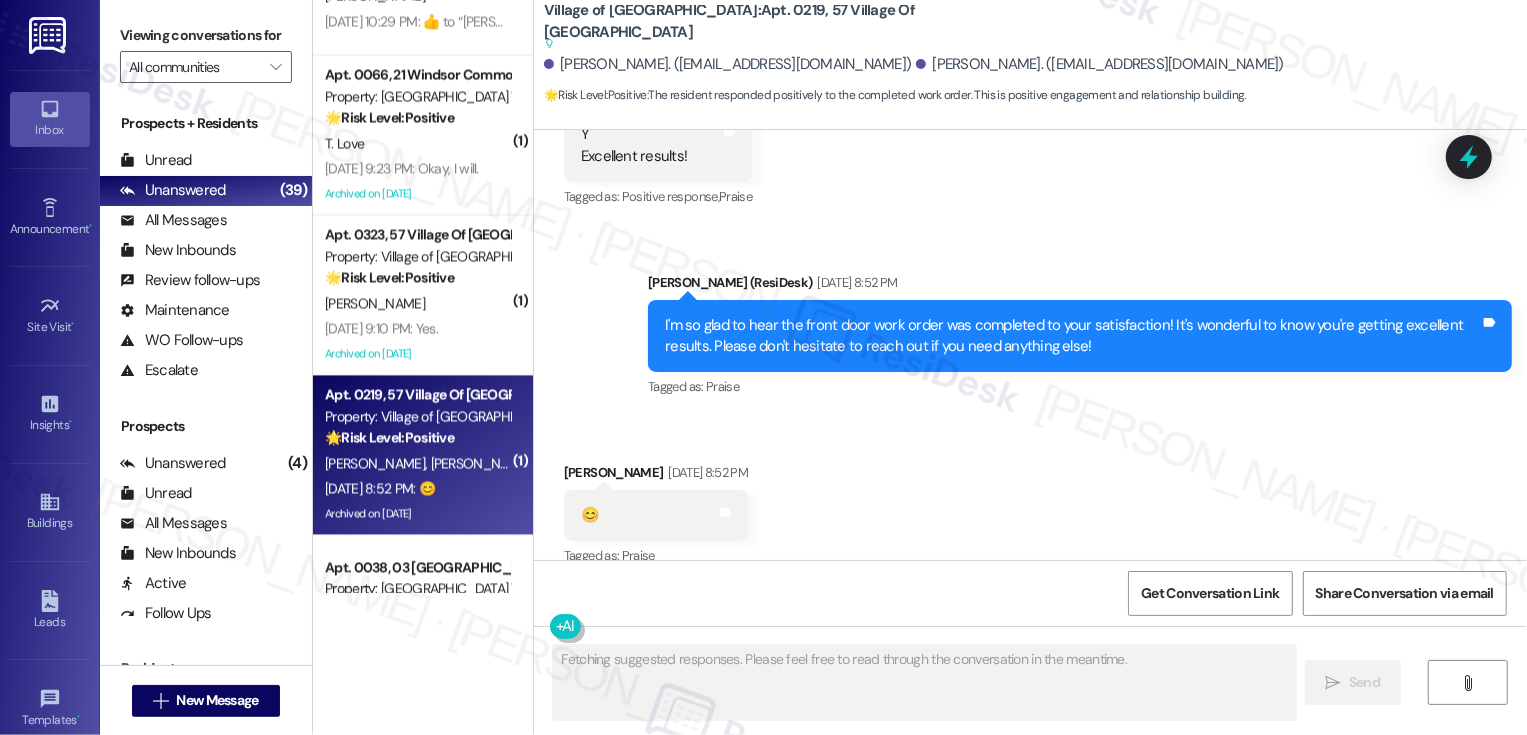scroll, scrollTop: 7031, scrollLeft: 0, axis: vertical 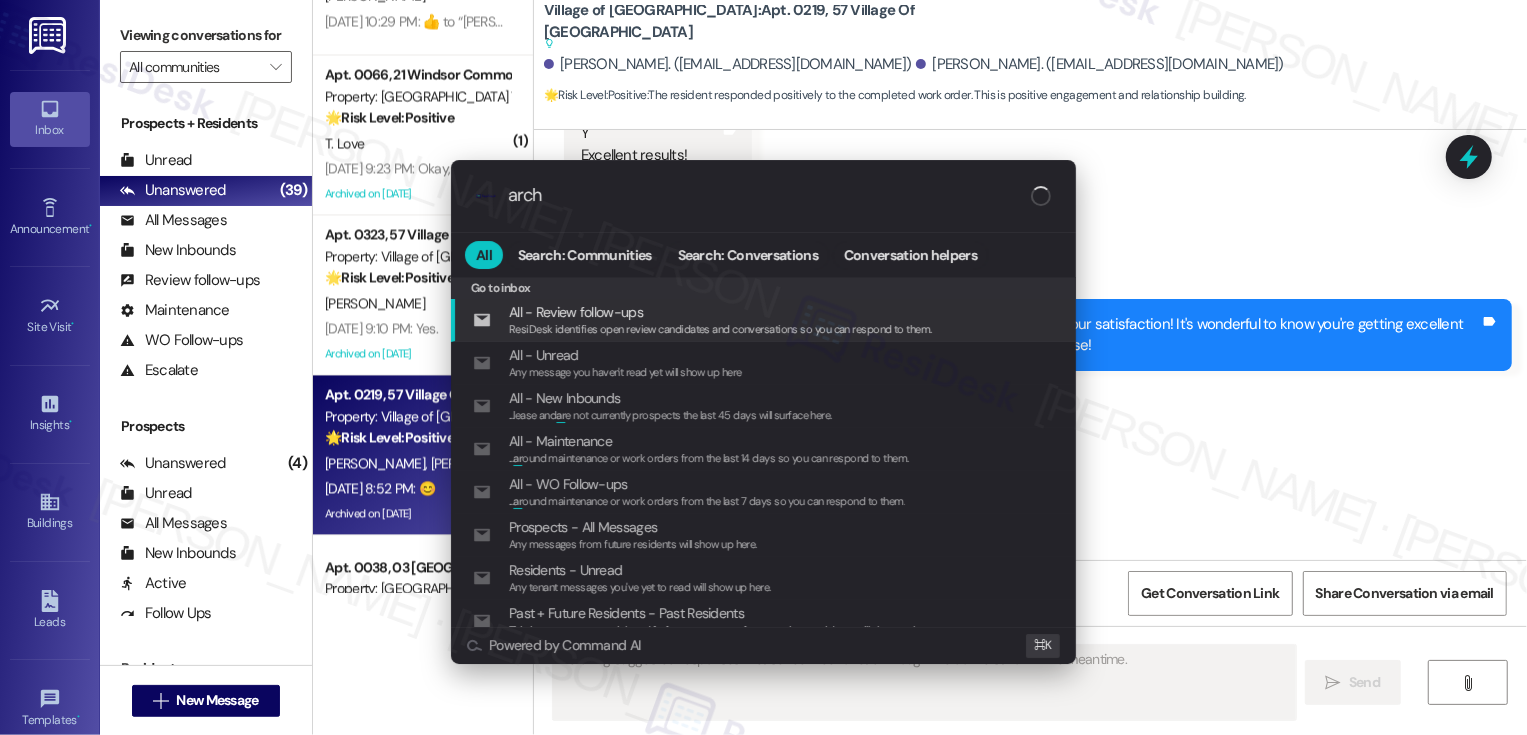 type on "archi" 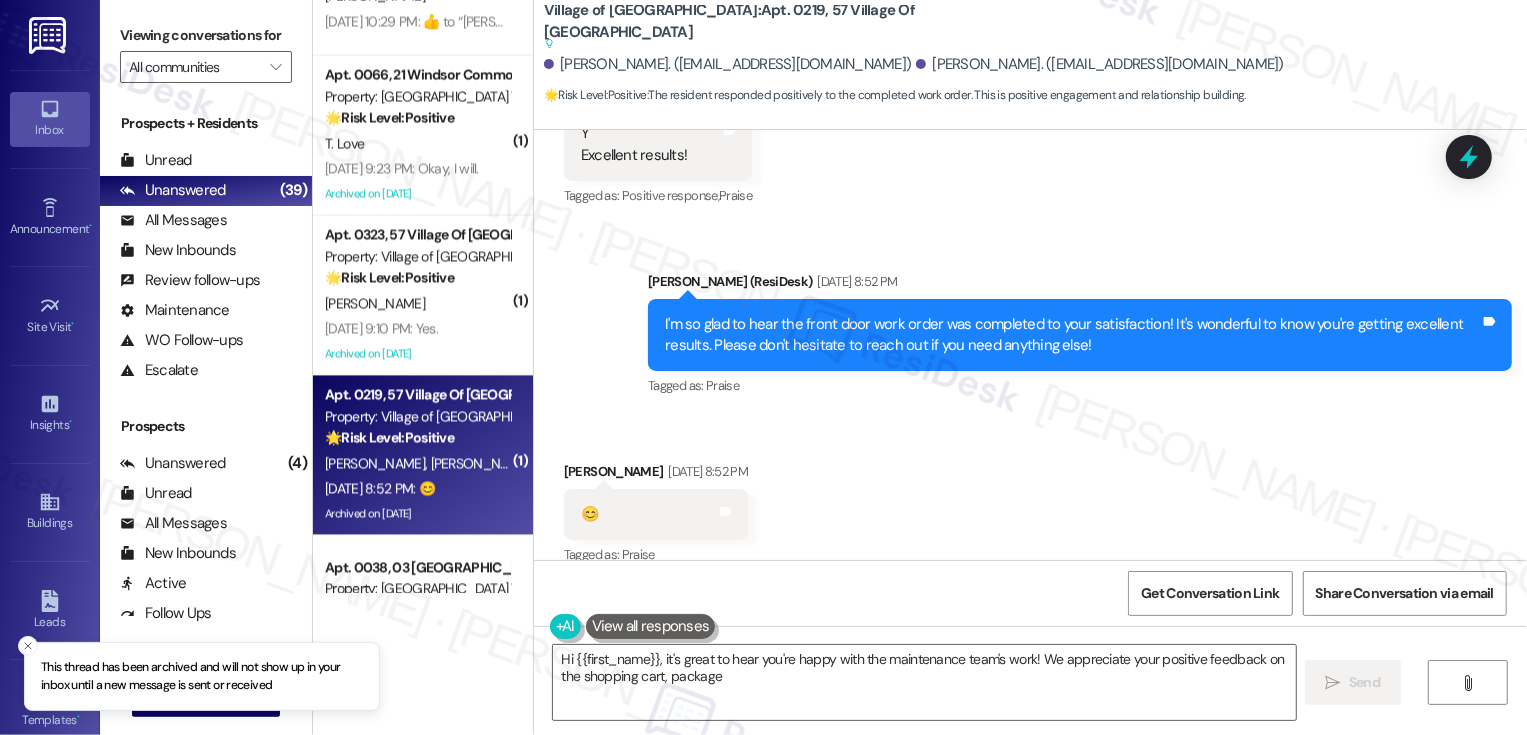scroll, scrollTop: 3177, scrollLeft: 0, axis: vertical 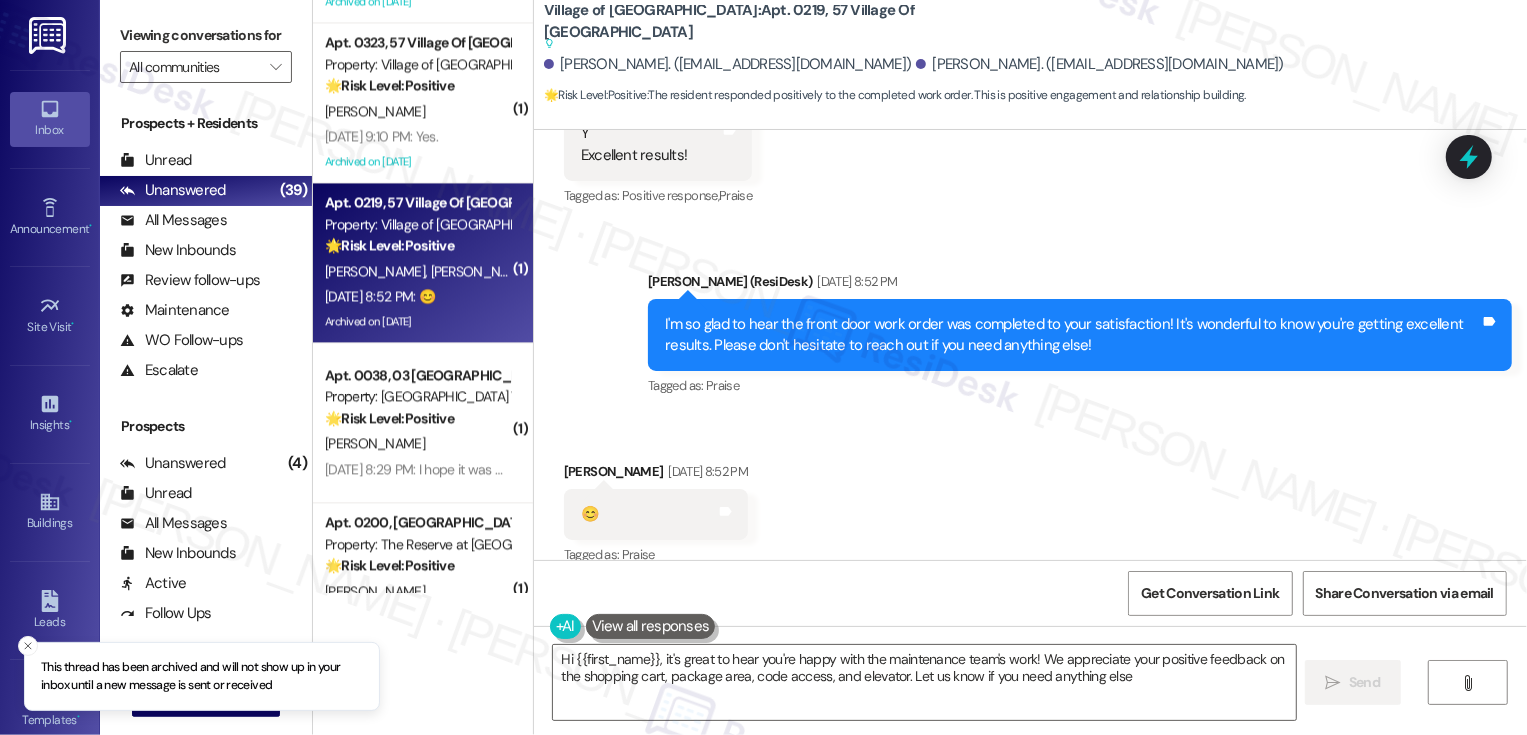 type on "Hi {{first_name}}, it's great to hear you're happy with the maintenance team's work! We appreciate your positive feedback on the shopping cart, package area, code access, and elevator. Let us know if you need anything else!" 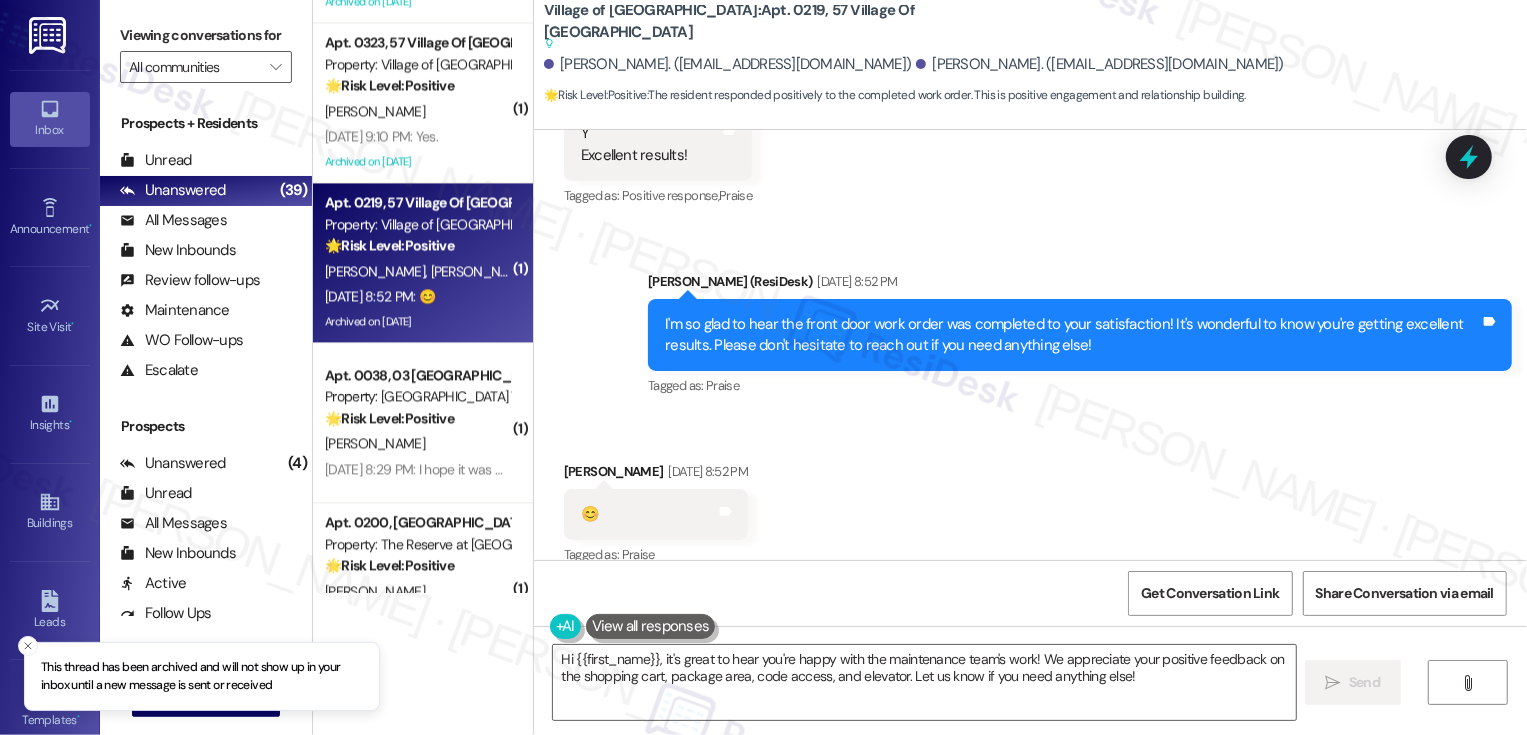 click on "Jul 25, 2025 at 8:29 PM: I hope it was a nice time. I didn't make it. I will have a great weekend you also. Jul 25, 2025 at 8:29 PM: I hope it was a nice time. I didn't make it. I will have a great weekend you also." at bounding box center (591, 469) 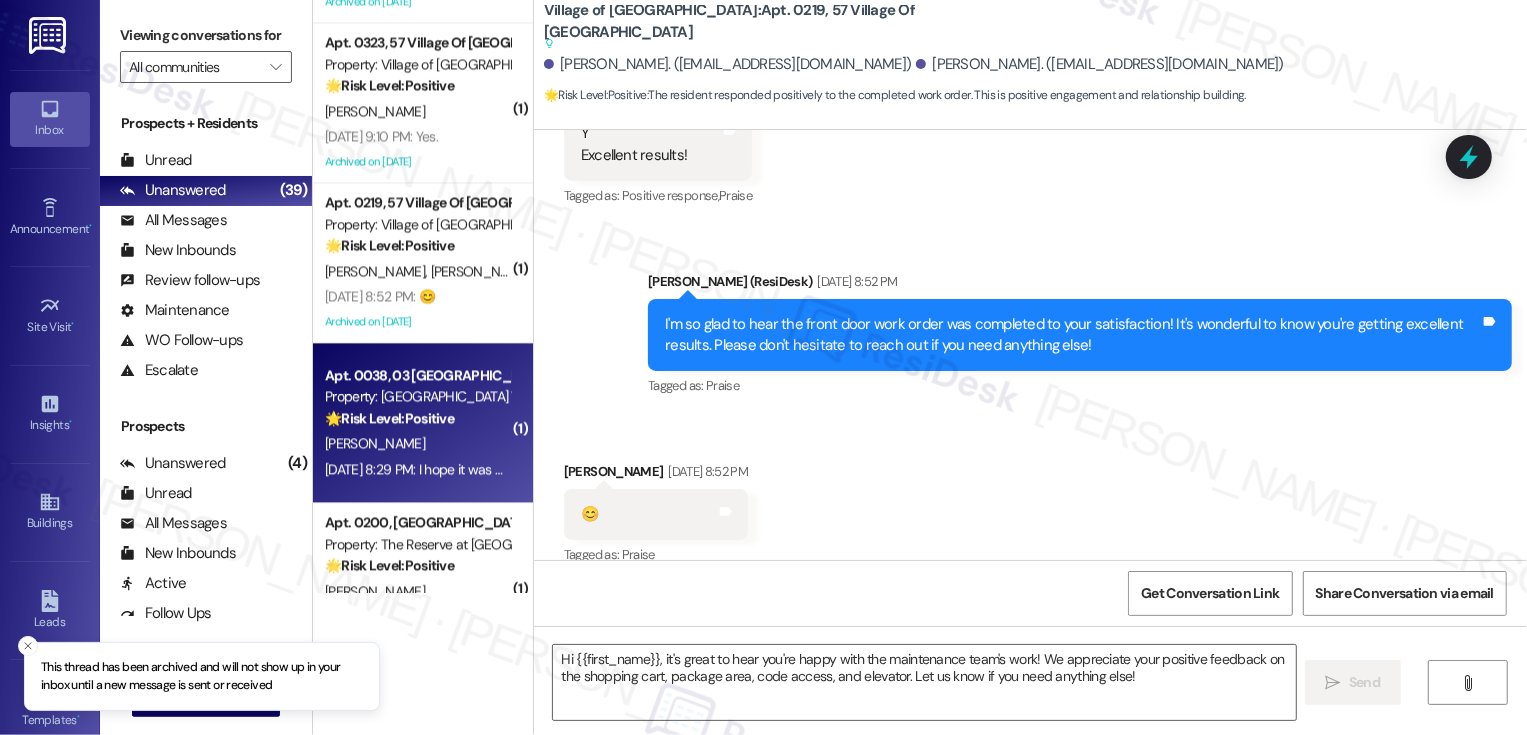 type on "Fetching suggested responses. Please feel free to read through the conversation in the meantime." 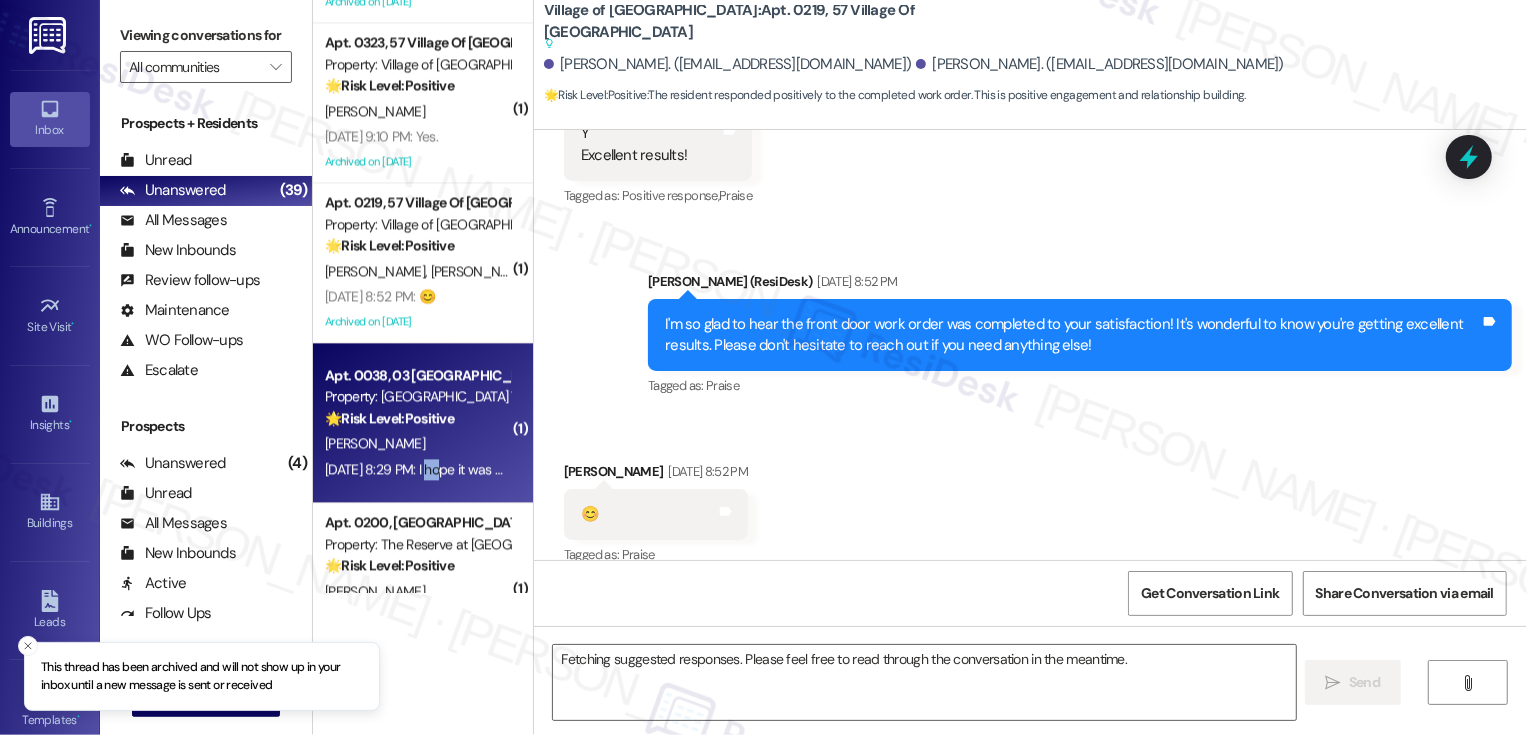 click on "Jul 25, 2025 at 8:29 PM: I hope it was a nice time. I didn't make it. I will have a great weekend you also. Jul 25, 2025 at 8:29 PM: I hope it was a nice time. I didn't make it. I will have a great weekend you also." at bounding box center (591, 469) 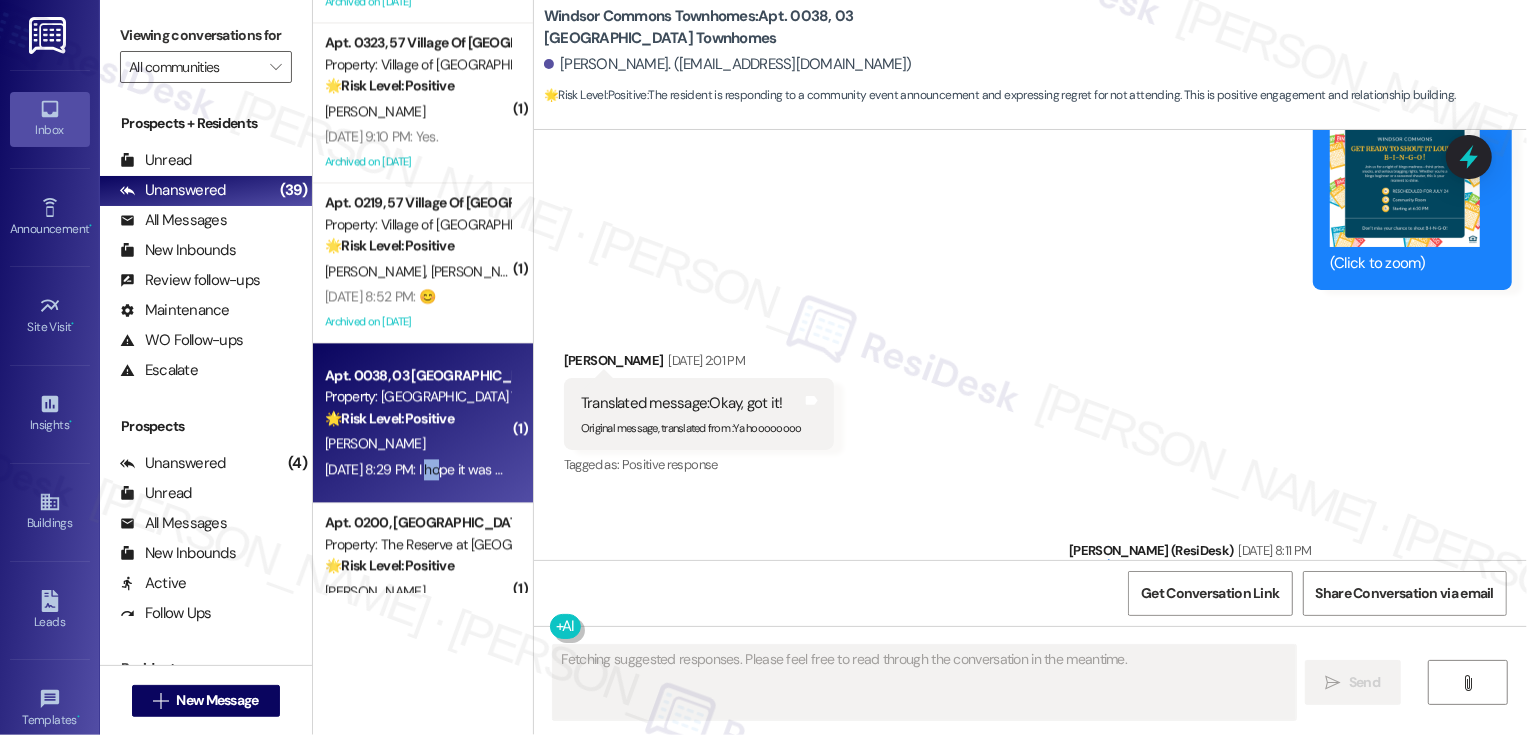 scroll, scrollTop: 26395, scrollLeft: 0, axis: vertical 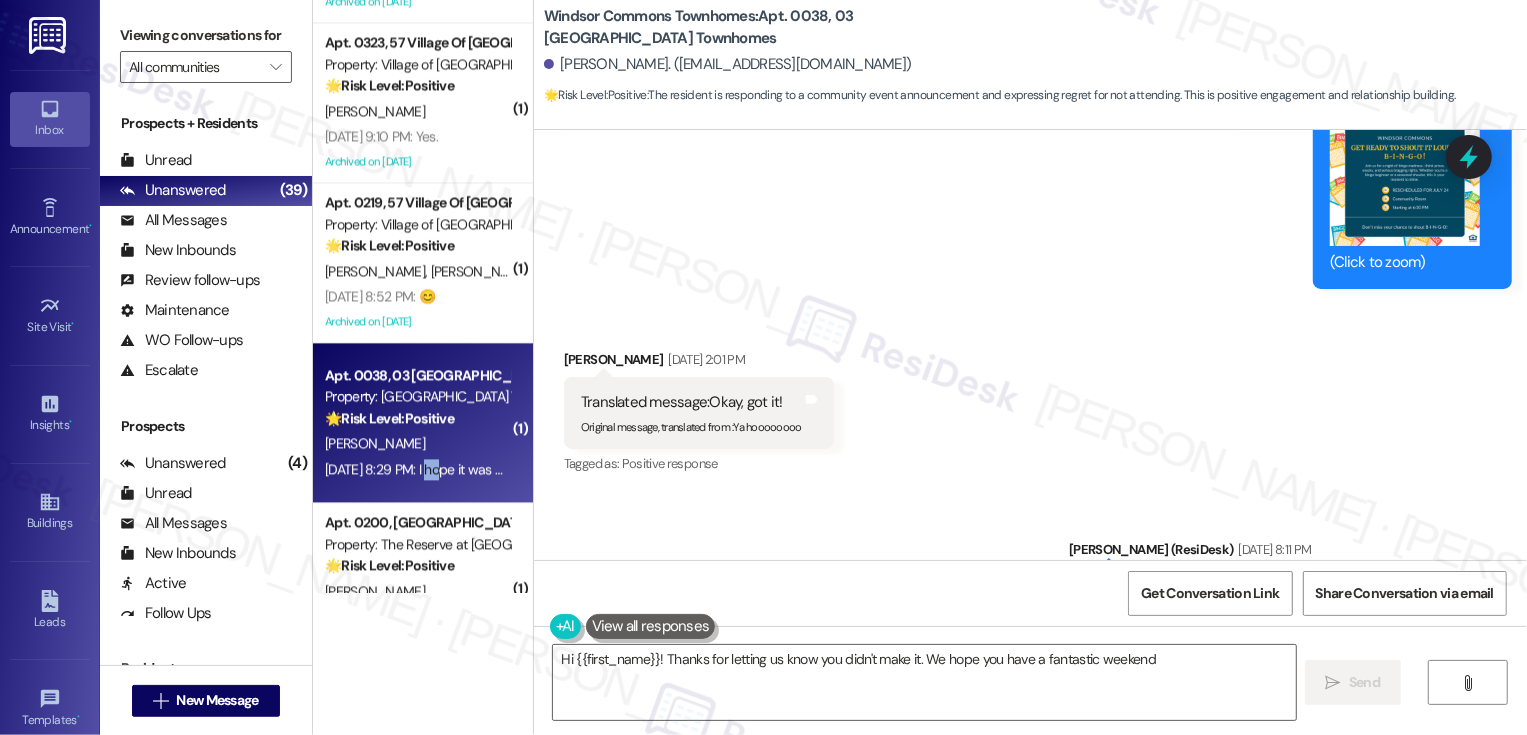 type on "Hi {{first_name}}! Thanks for letting us know you didn't make it. We hope you have a fantastic weekend!" 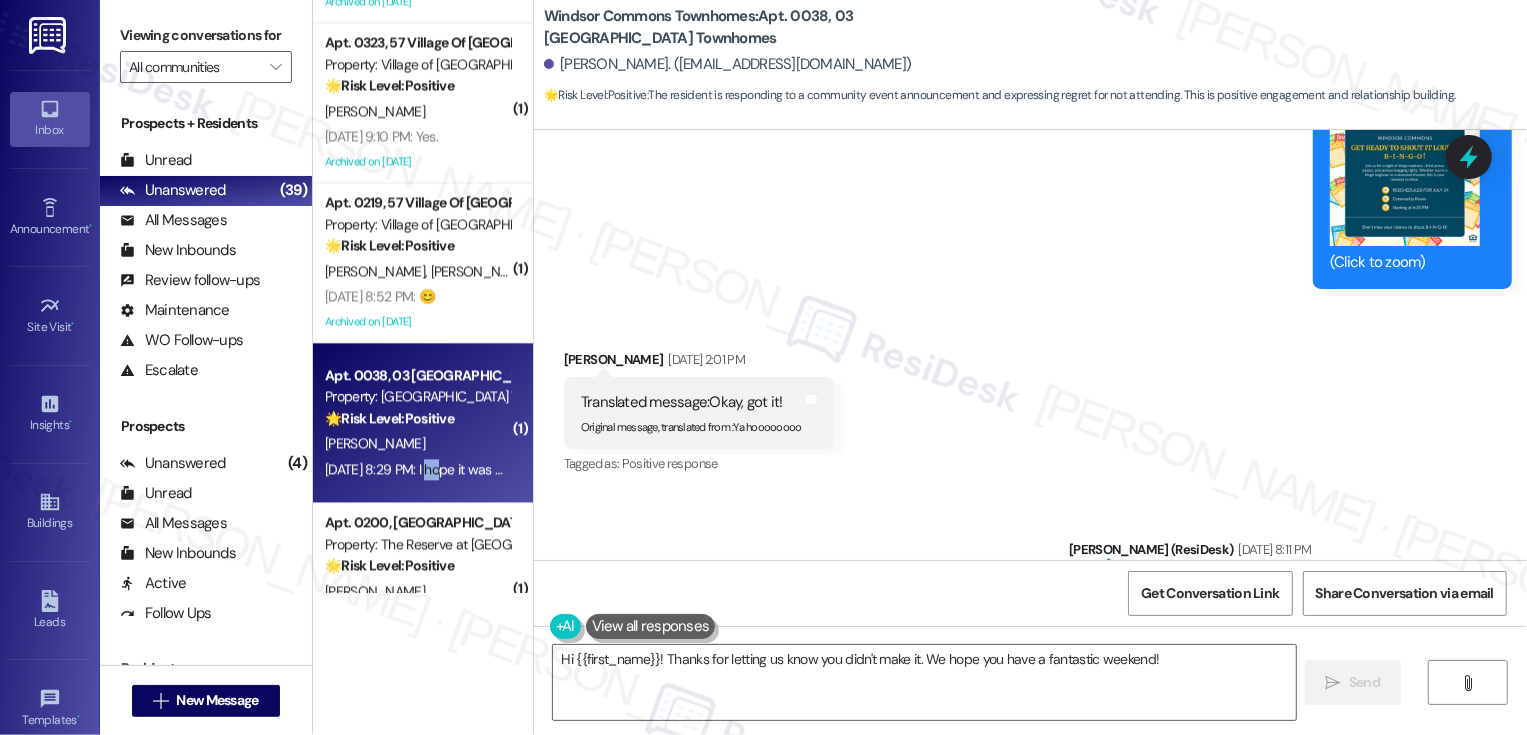 click on "Sent via SMS Sarah   (ResiDesk) Jul 25, 2025 at 8:11 PM I hope you enjoyed it! Have a great weekend, Colleen! Tags and notes Tagged as:   Praise Click to highlight conversations about Praise" at bounding box center [1030, 578] 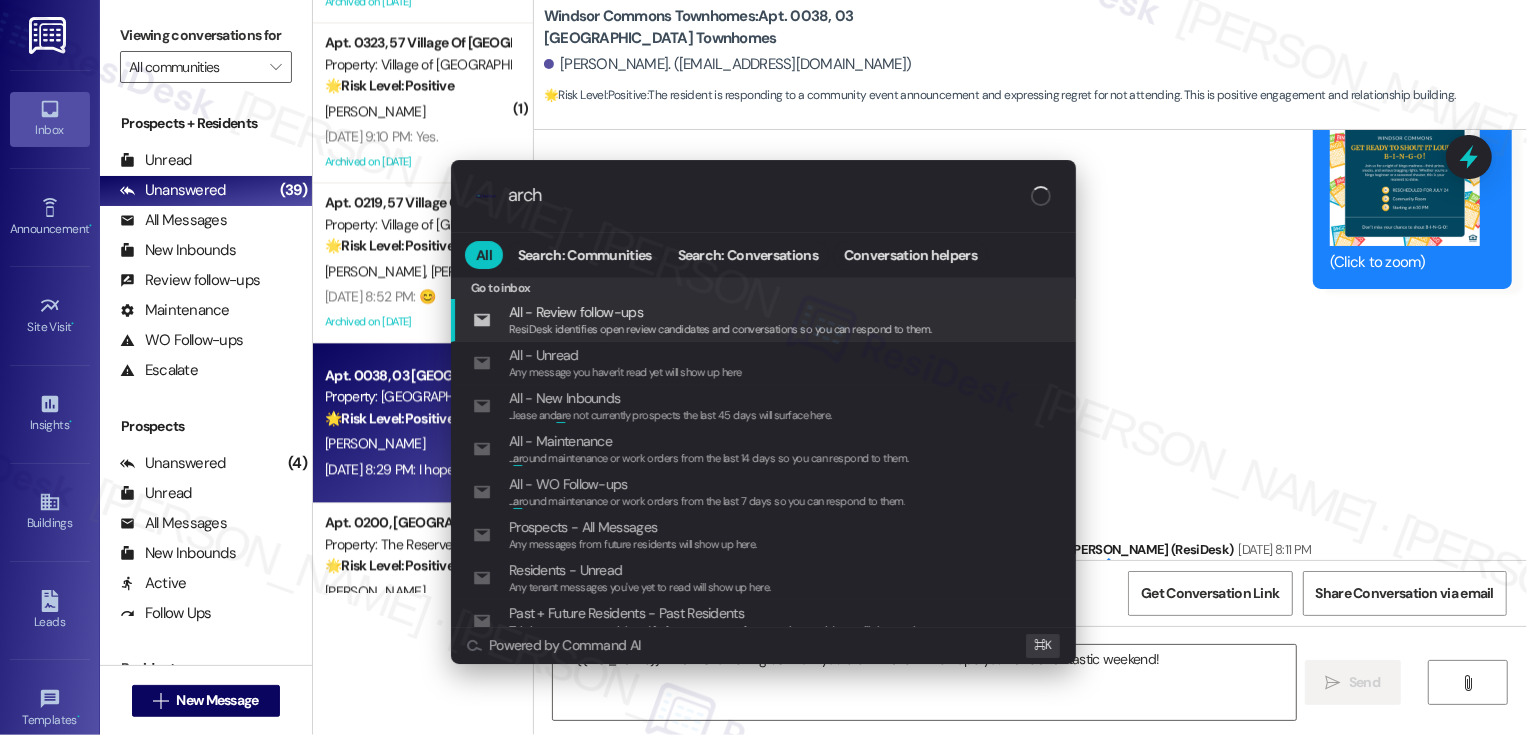 type on "archi" 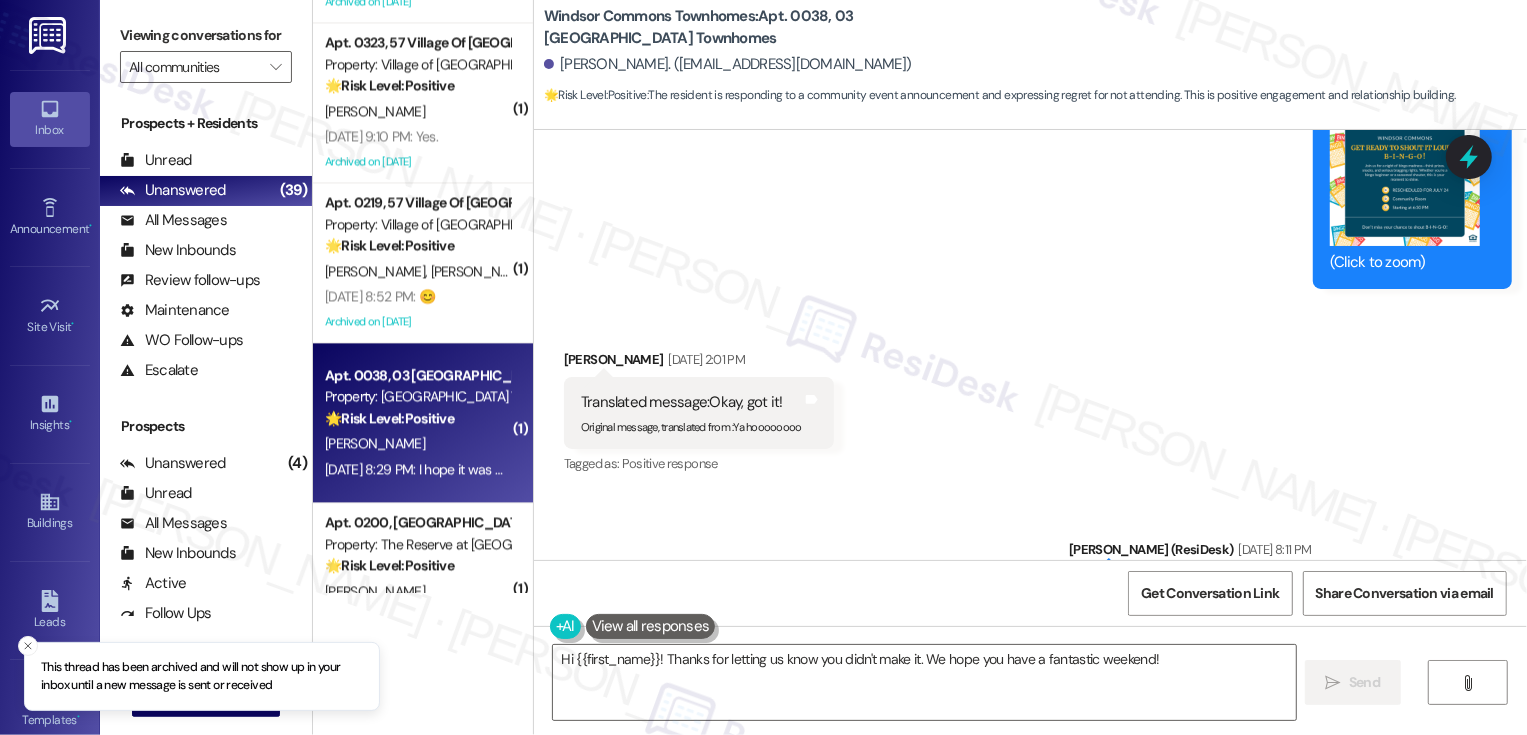 scroll, scrollTop: 3258, scrollLeft: 0, axis: vertical 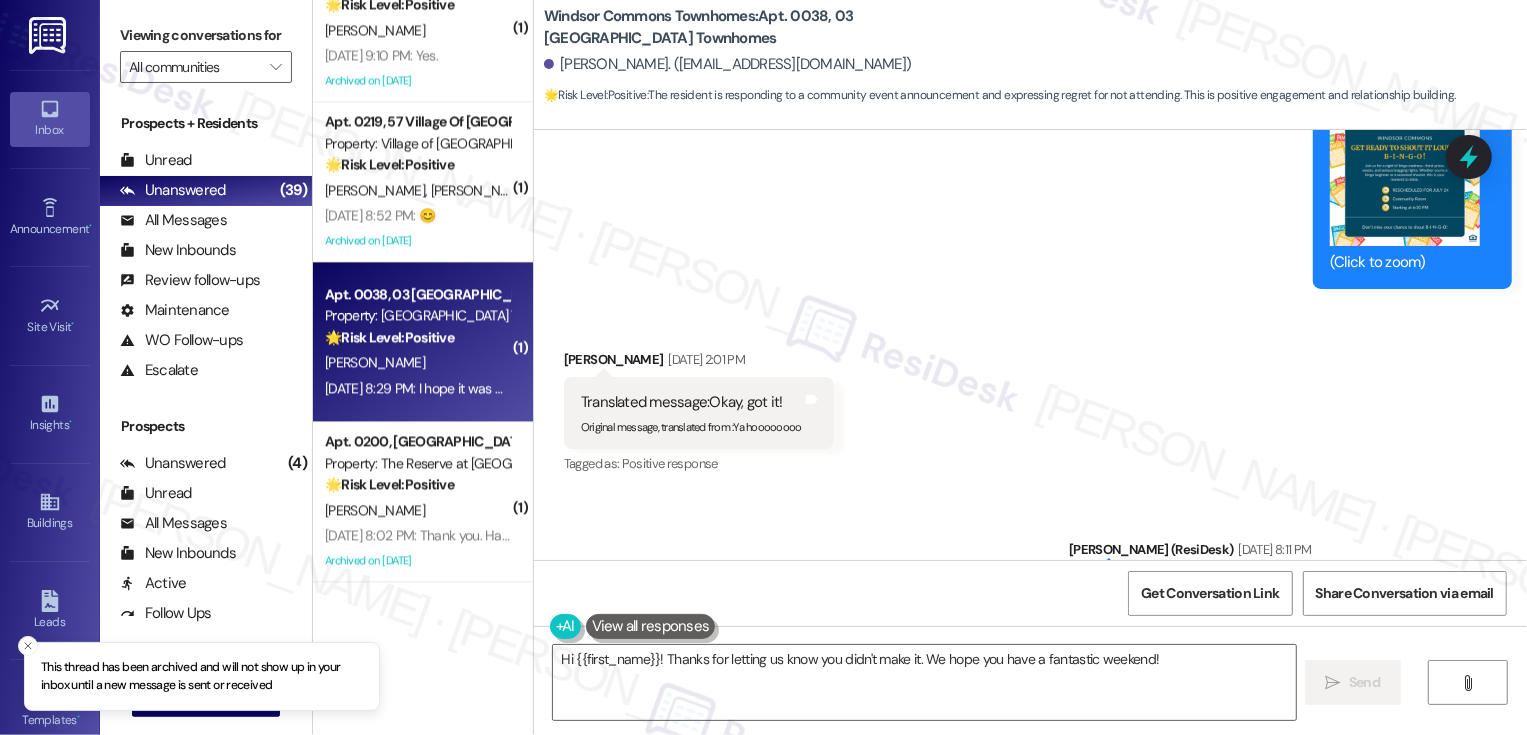 click on "[PERSON_NAME]" at bounding box center (417, 510) 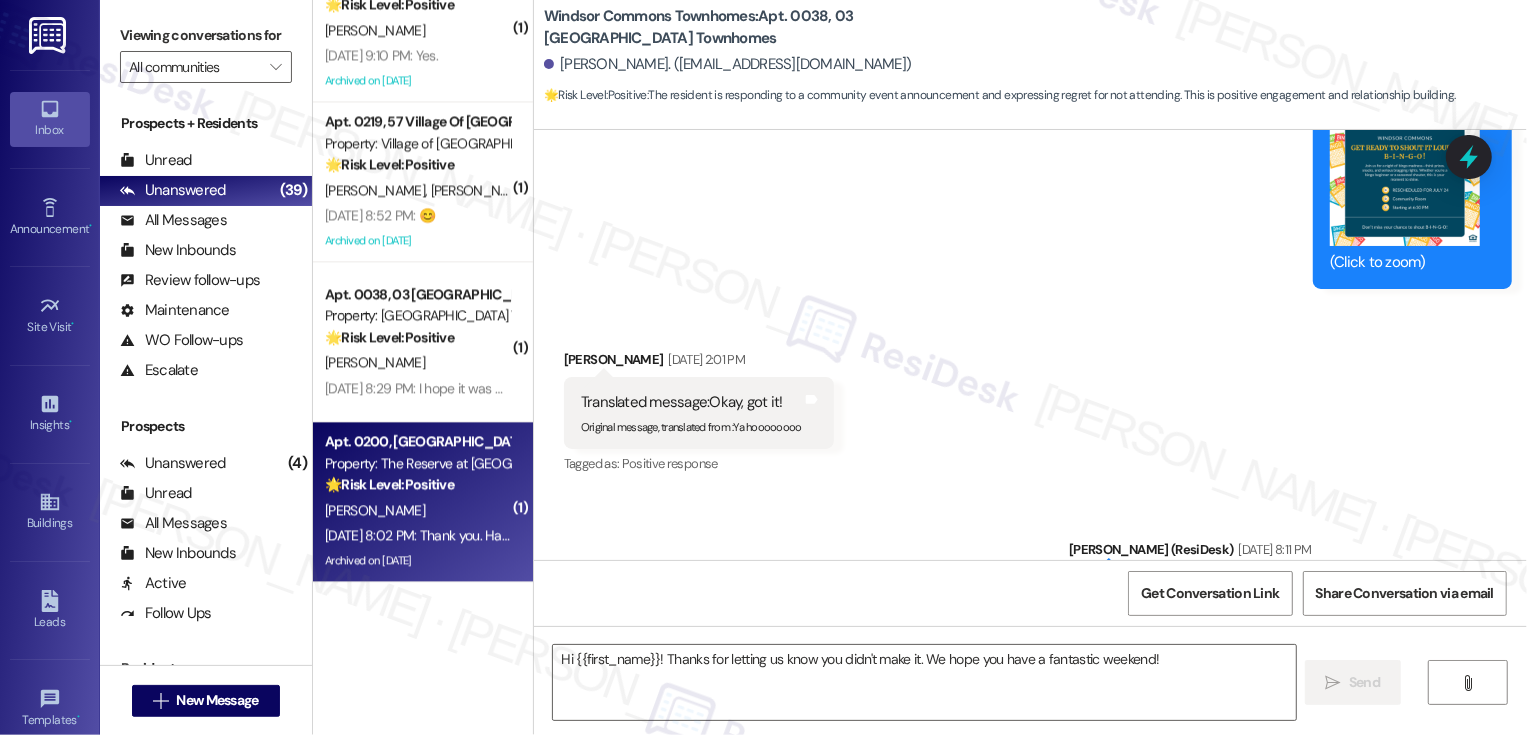 click on "[PERSON_NAME]" at bounding box center (417, 510) 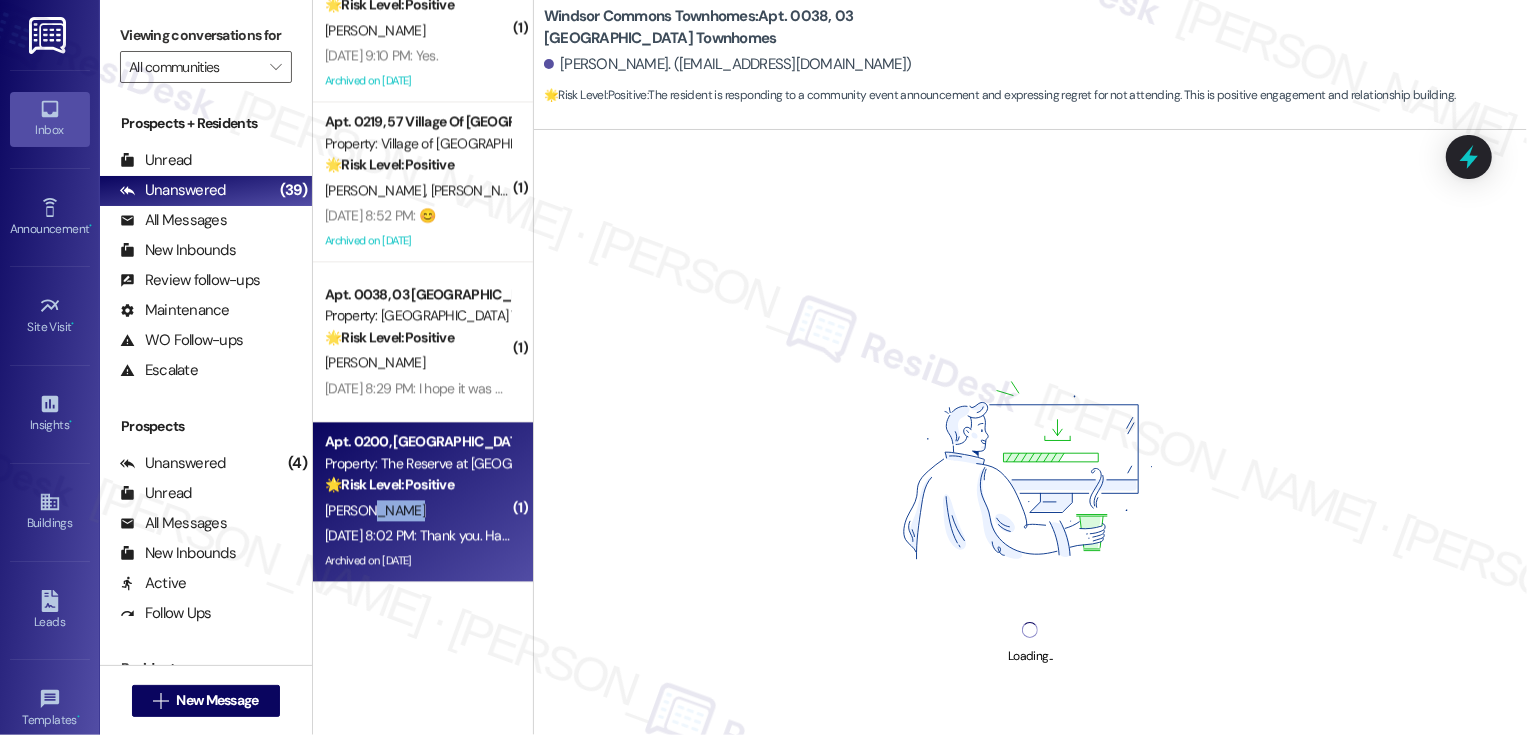 click on "[PERSON_NAME]" at bounding box center [417, 510] 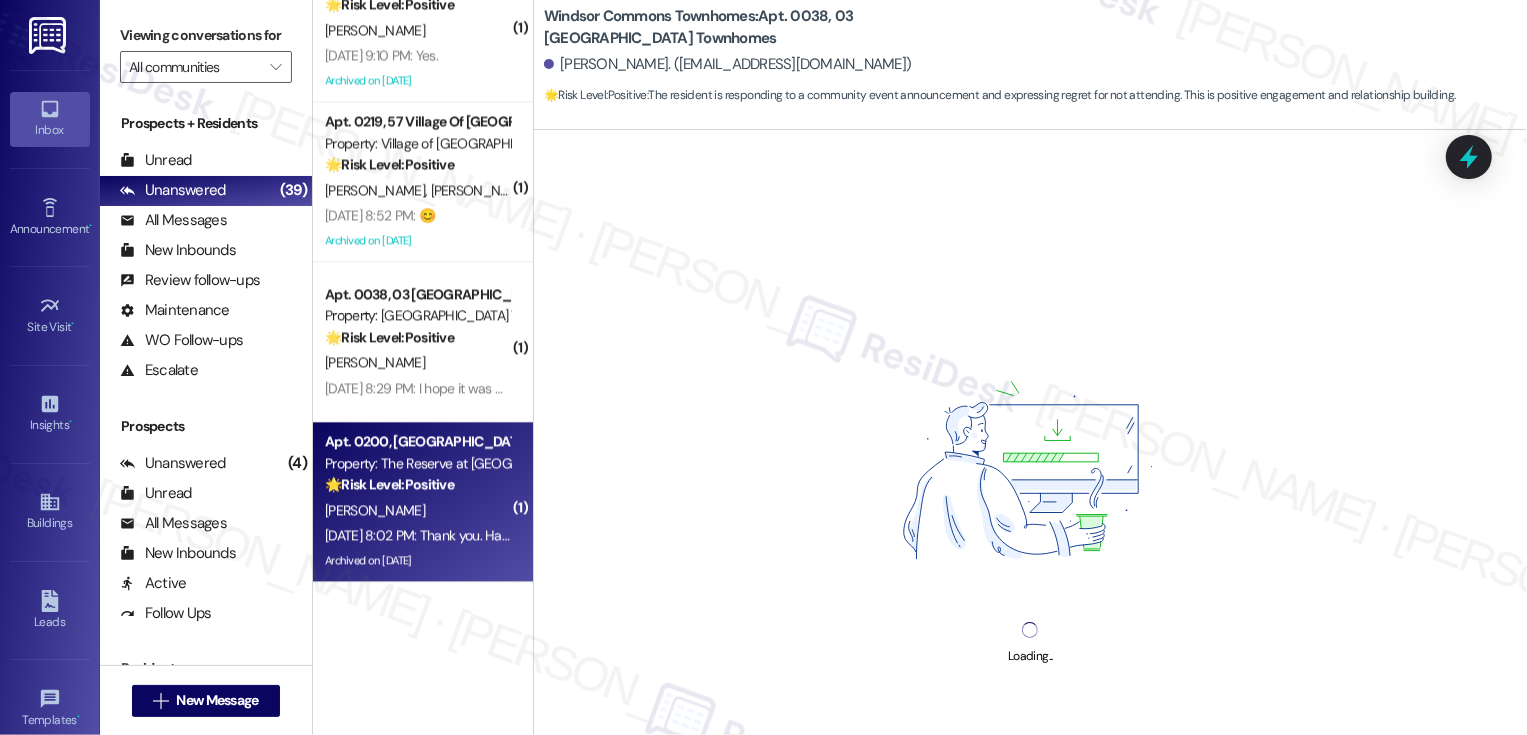 click on "[PERSON_NAME]" at bounding box center [417, 510] 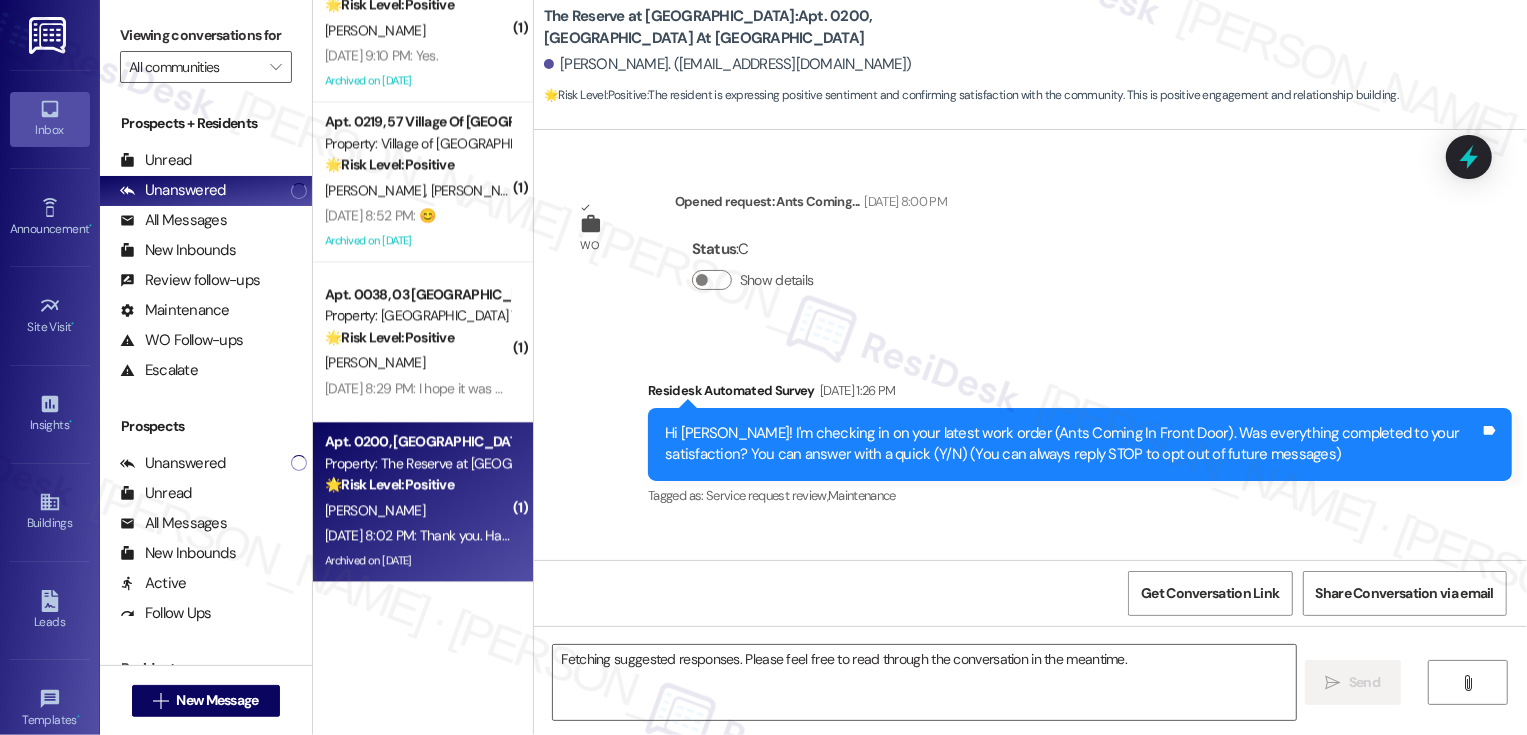 scroll, scrollTop: 29581, scrollLeft: 0, axis: vertical 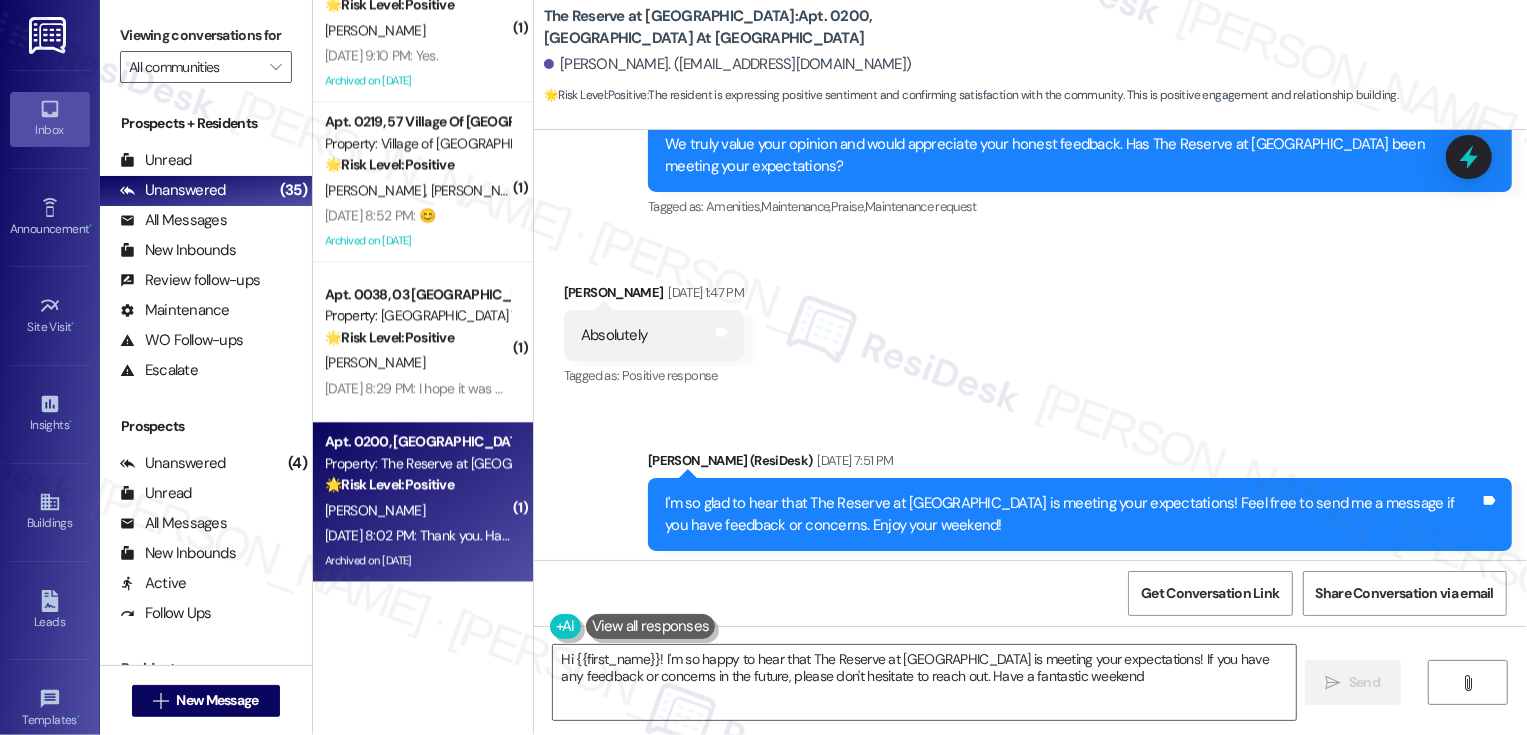 type on "Hi {{first_name}}! I'm so happy to hear that The Reserve at Willow Ridge is meeting your expectations! If you have any feedback or concerns in the future, please don't hesitate to reach out. Have a fantastic weekend!" 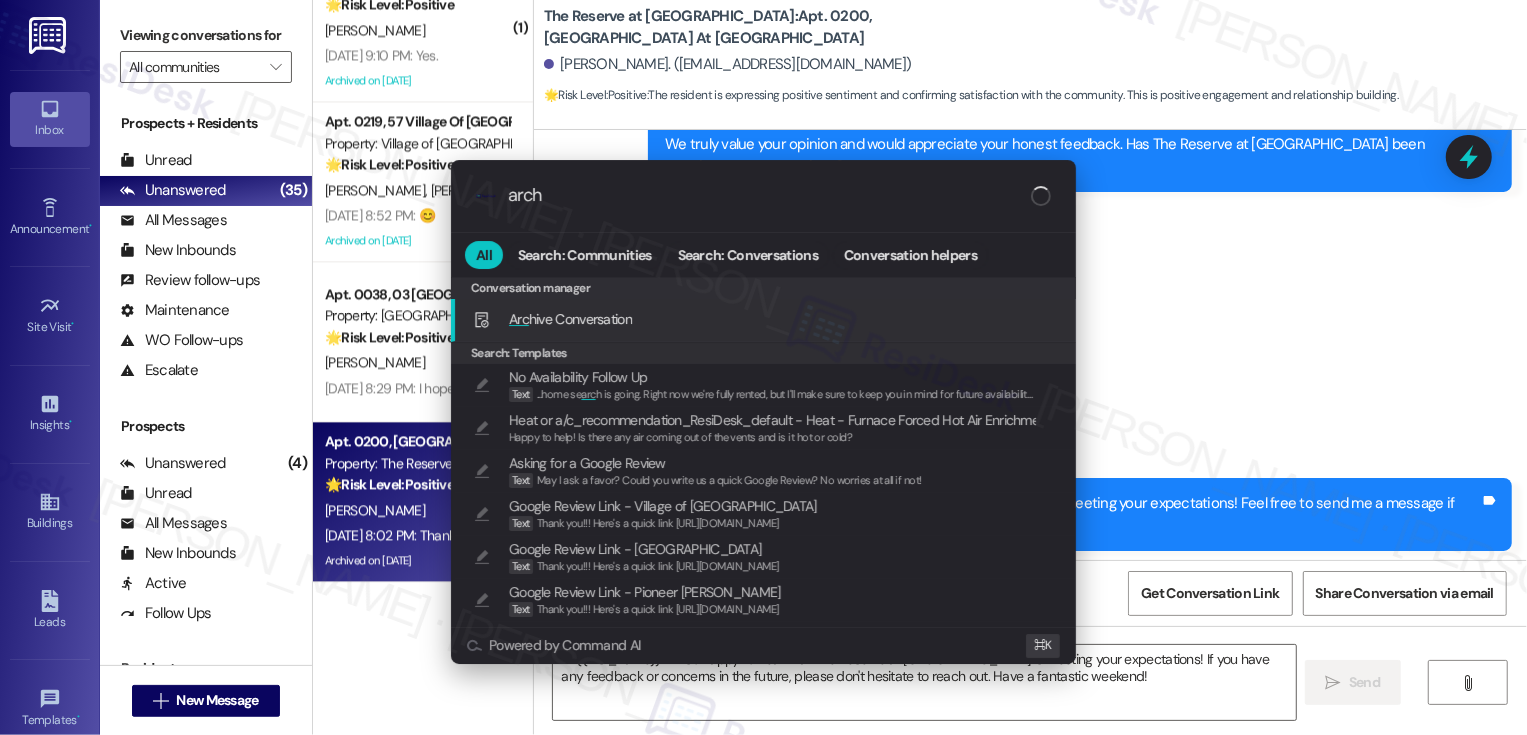 type on "archi" 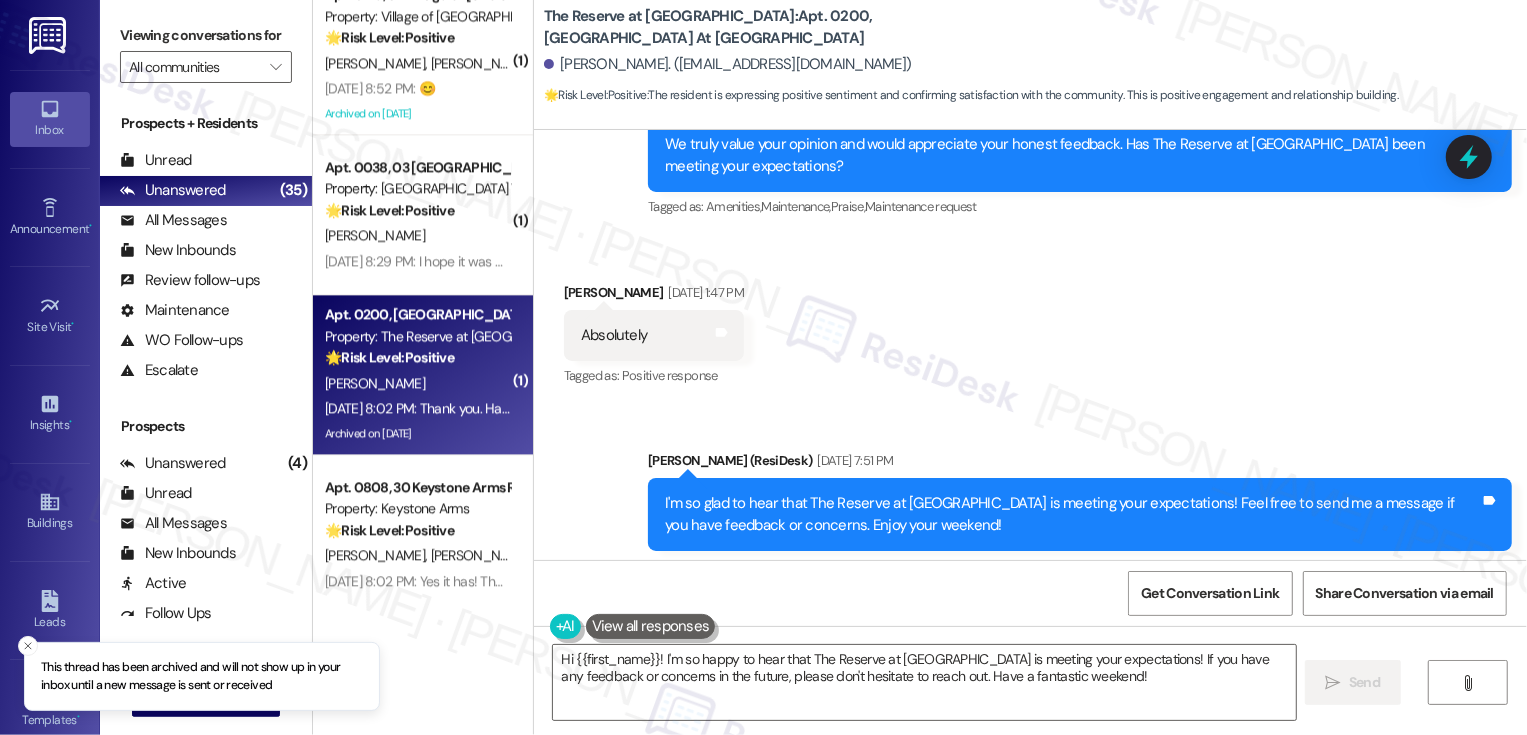 scroll, scrollTop: 3570, scrollLeft: 0, axis: vertical 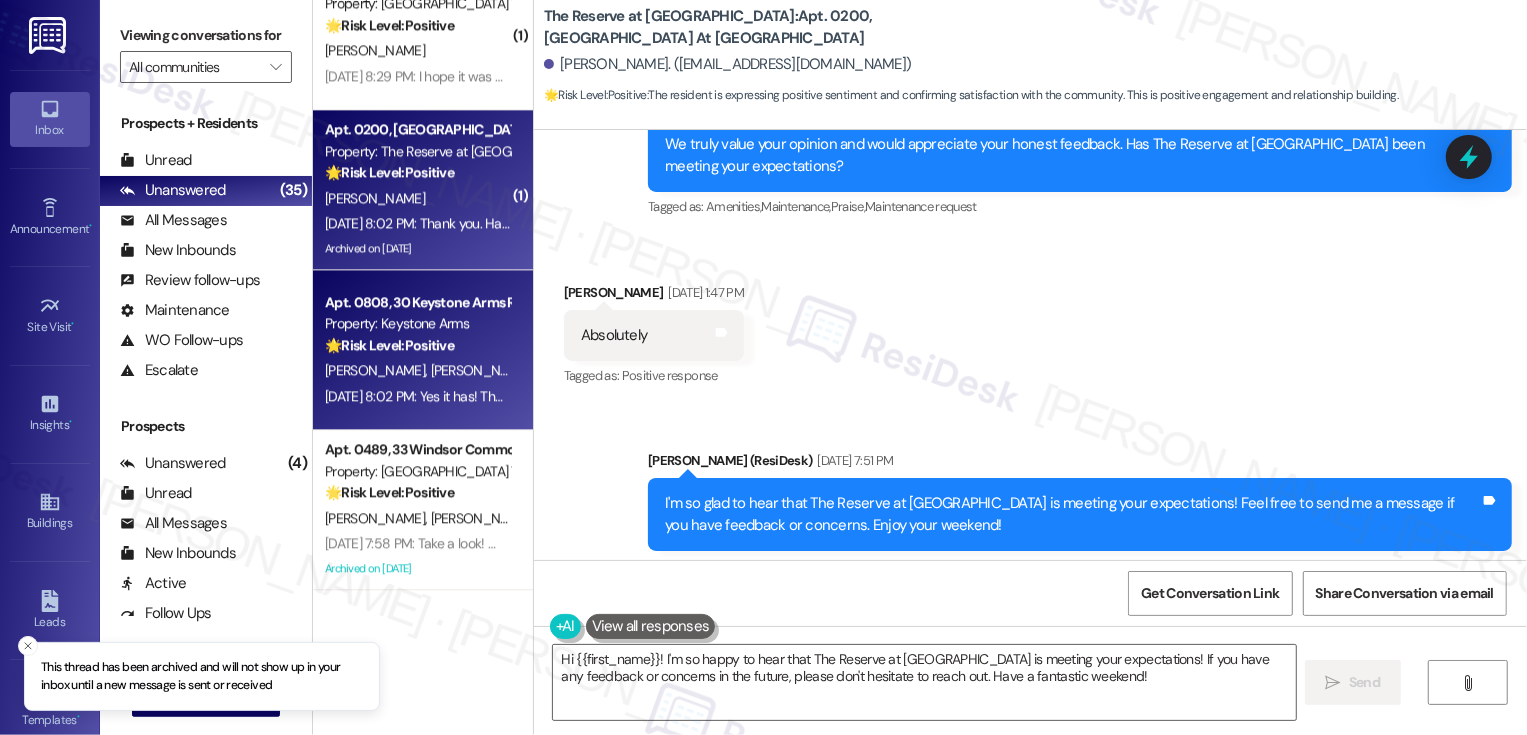 click on "Jul 25, 2025 at 8:02 PM: Yes it has! Thanks for checking in.  Jul 25, 2025 at 8:02 PM: Yes it has! Thanks for checking in." at bounding box center (468, 396) 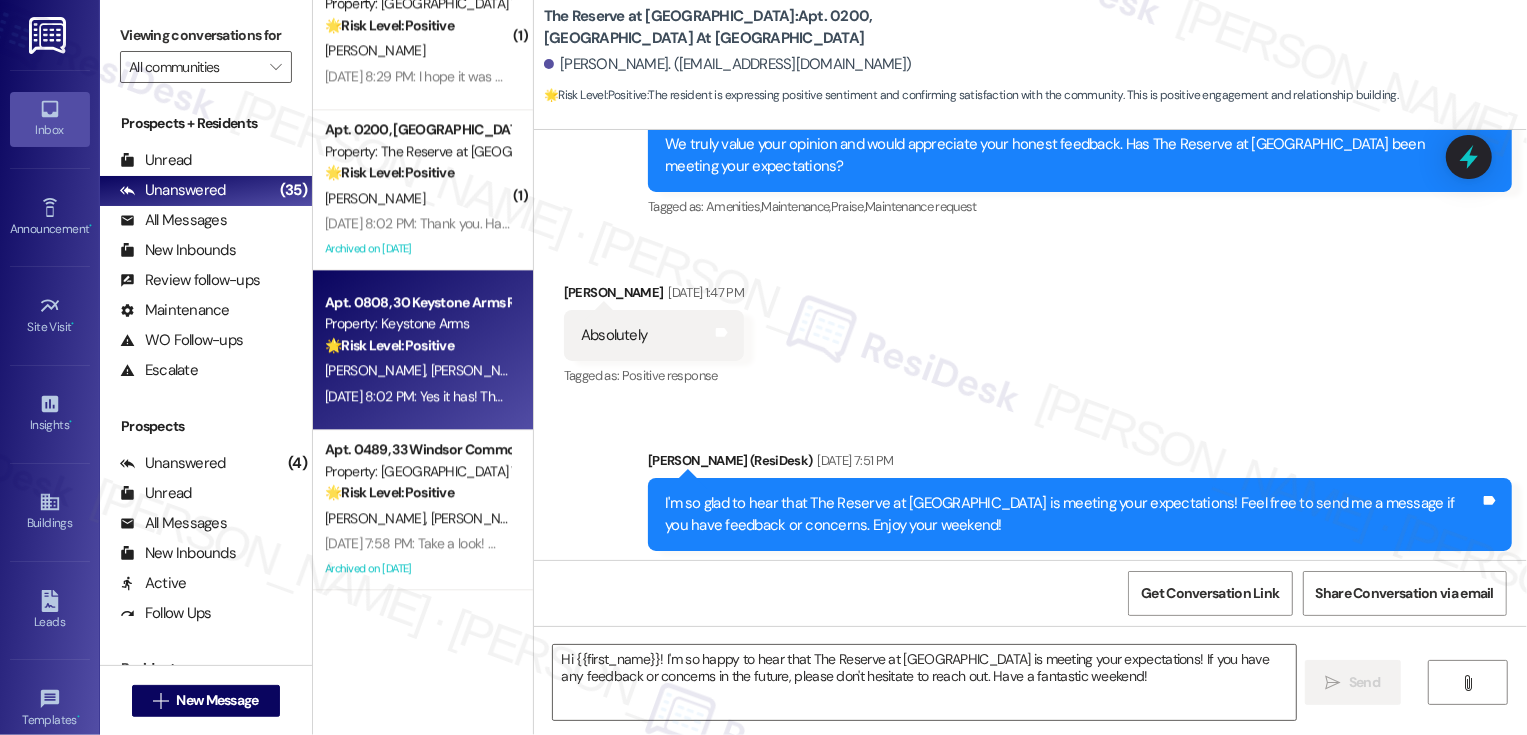 click on "Jul 25, 2025 at 8:02 PM: Yes it has! Thanks for checking in.  Jul 25, 2025 at 8:02 PM: Yes it has! Thanks for checking in." at bounding box center [468, 396] 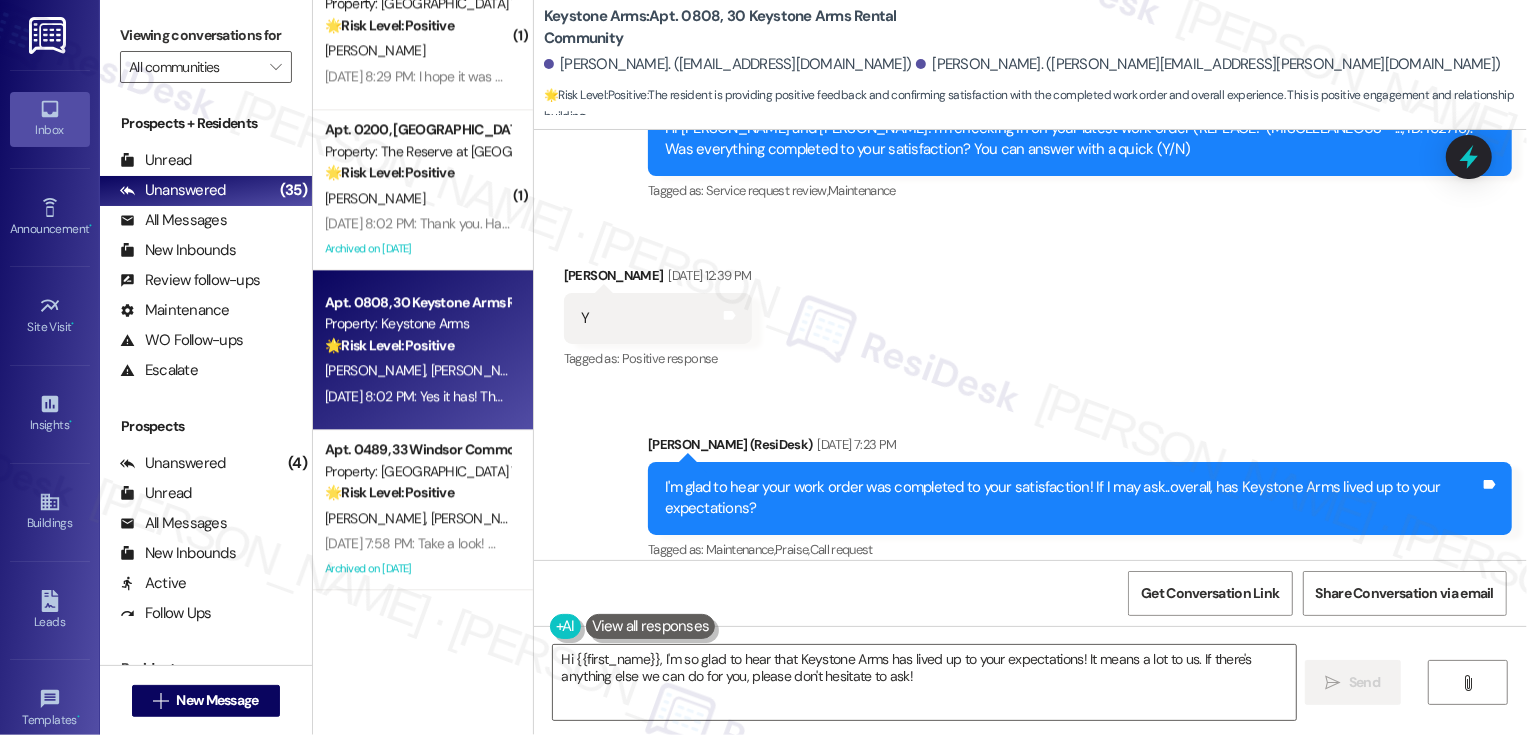 scroll, scrollTop: 1030, scrollLeft: 0, axis: vertical 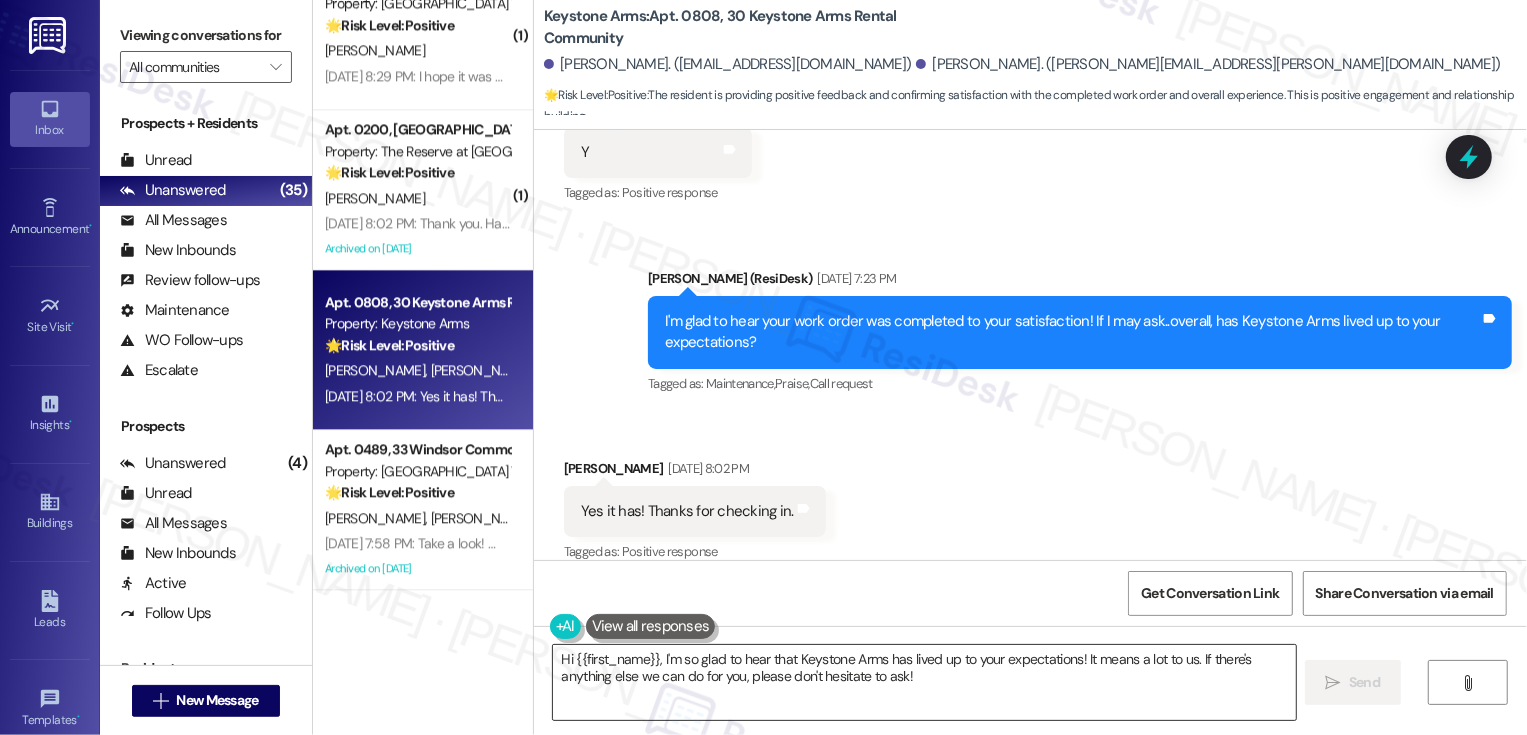 click on "Hi {{first_name}}, I'm so glad to hear that Keystone Arms has lived up to your expectations! It means a lot to us. If there's anything else we can do for you, please don't hesitate to ask!" at bounding box center (924, 682) 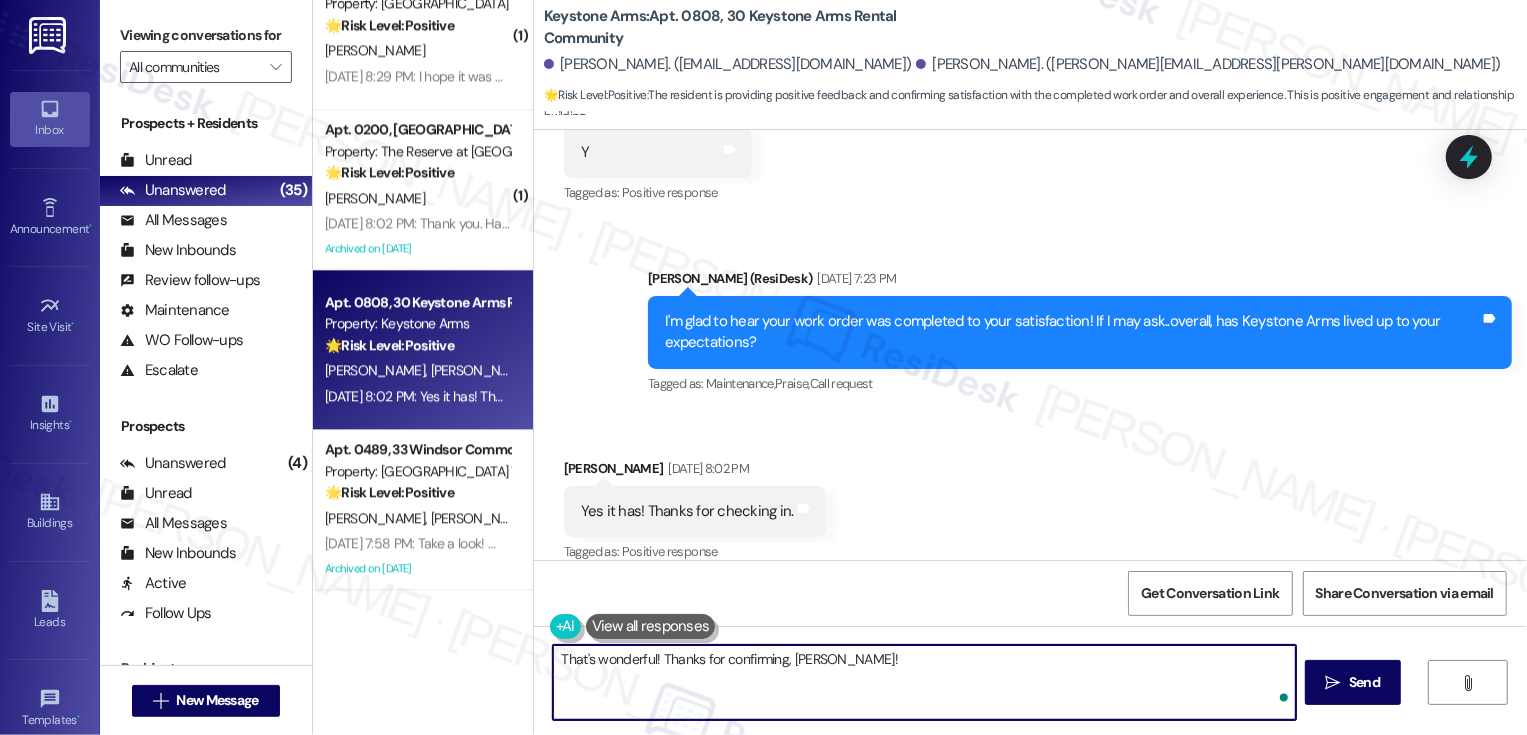 paste on "If you have a minute, could I ask a quick favor? Would you mind leaving us a Google review? It would mean so much to us! Of course, no pressure at all if it’s not convenient. Here is a quick link: {{google_review_link}}. Thank you so much! 😊" 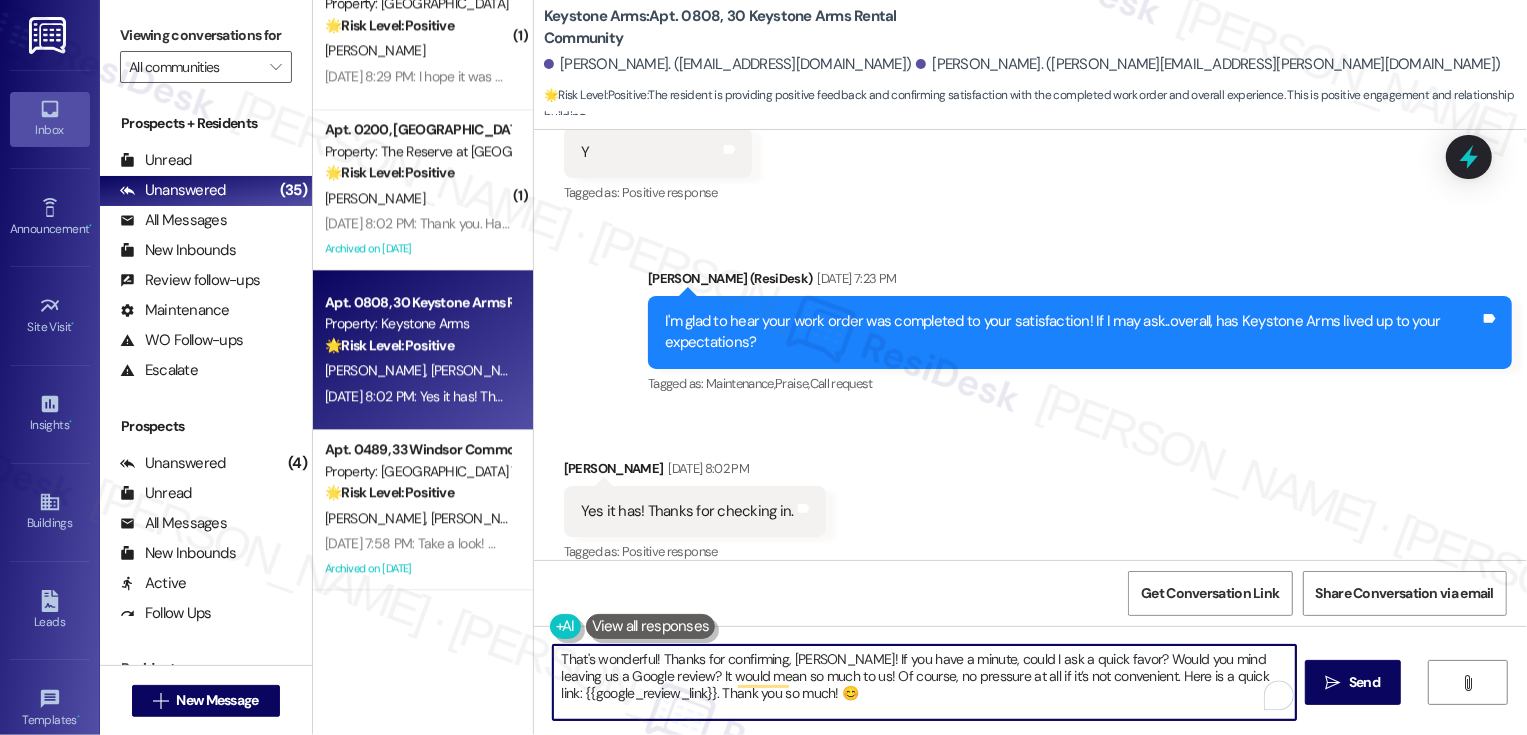 click on "That's wonderful! Thanks for confirming, Peter! If you have a minute, could I ask a quick favor? Would you mind leaving us a Google review? It would mean so much to us! Of course, no pressure at all if it’s not convenient. Here is a quick link: {{google_review_link}}. Thank you so much! 😊" at bounding box center [924, 682] 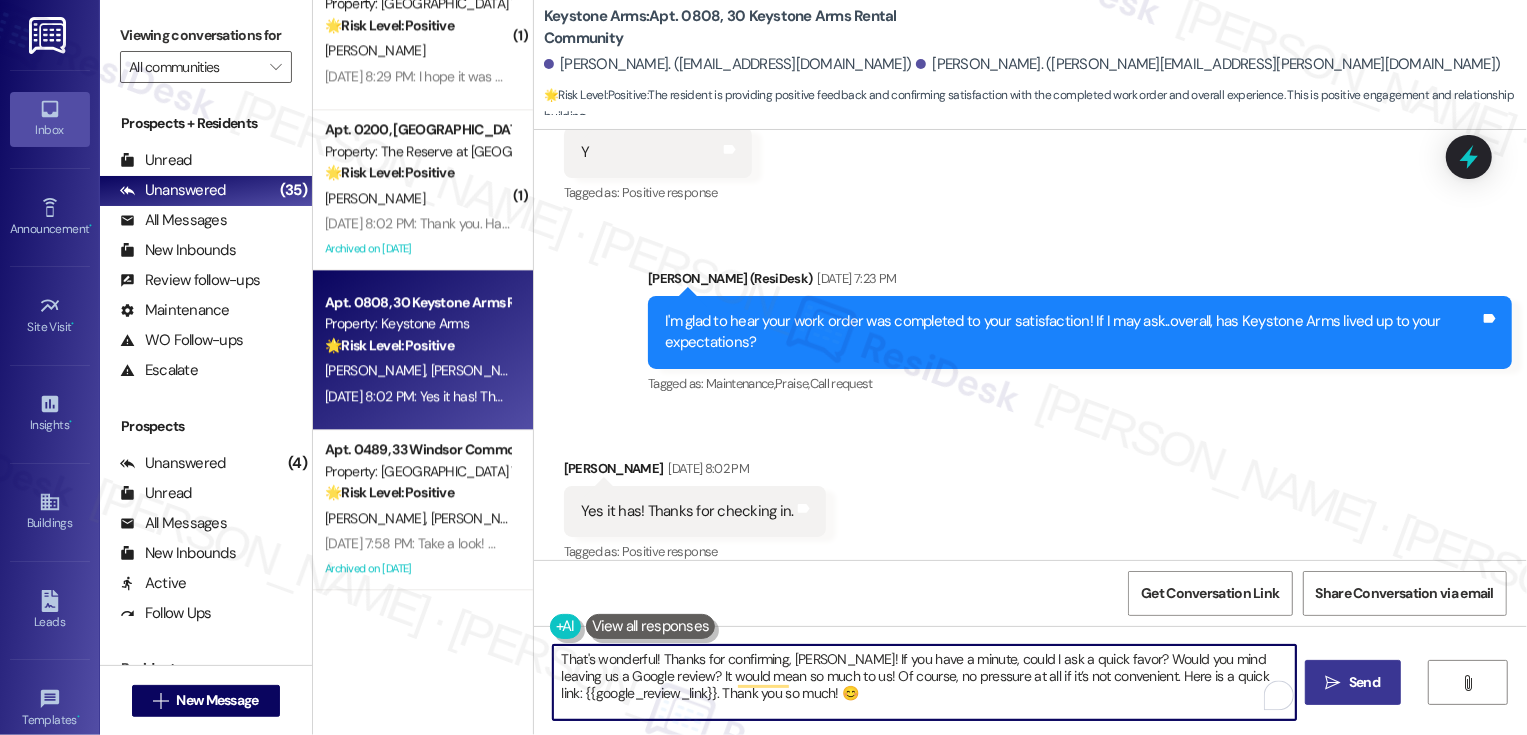 type on "That's wonderful! Thanks for confirming, Peter! If you have a minute, could I ask a quick favor? Would you mind leaving us a Google review? It would mean so much to us! Of course, no pressure at all if it’s not convenient. Here is a quick link: {{google_review_link}}. Thank you so much! 😊" 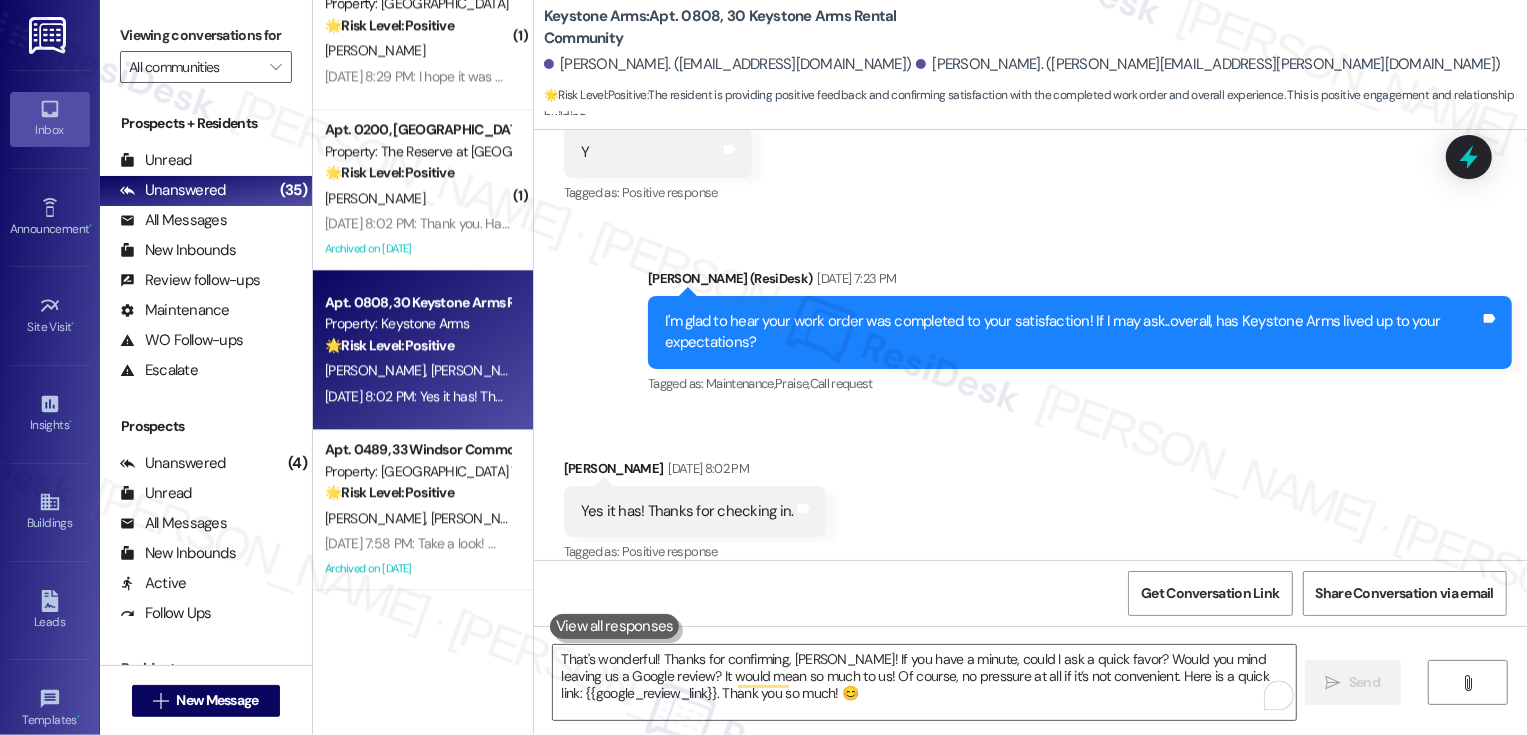 type 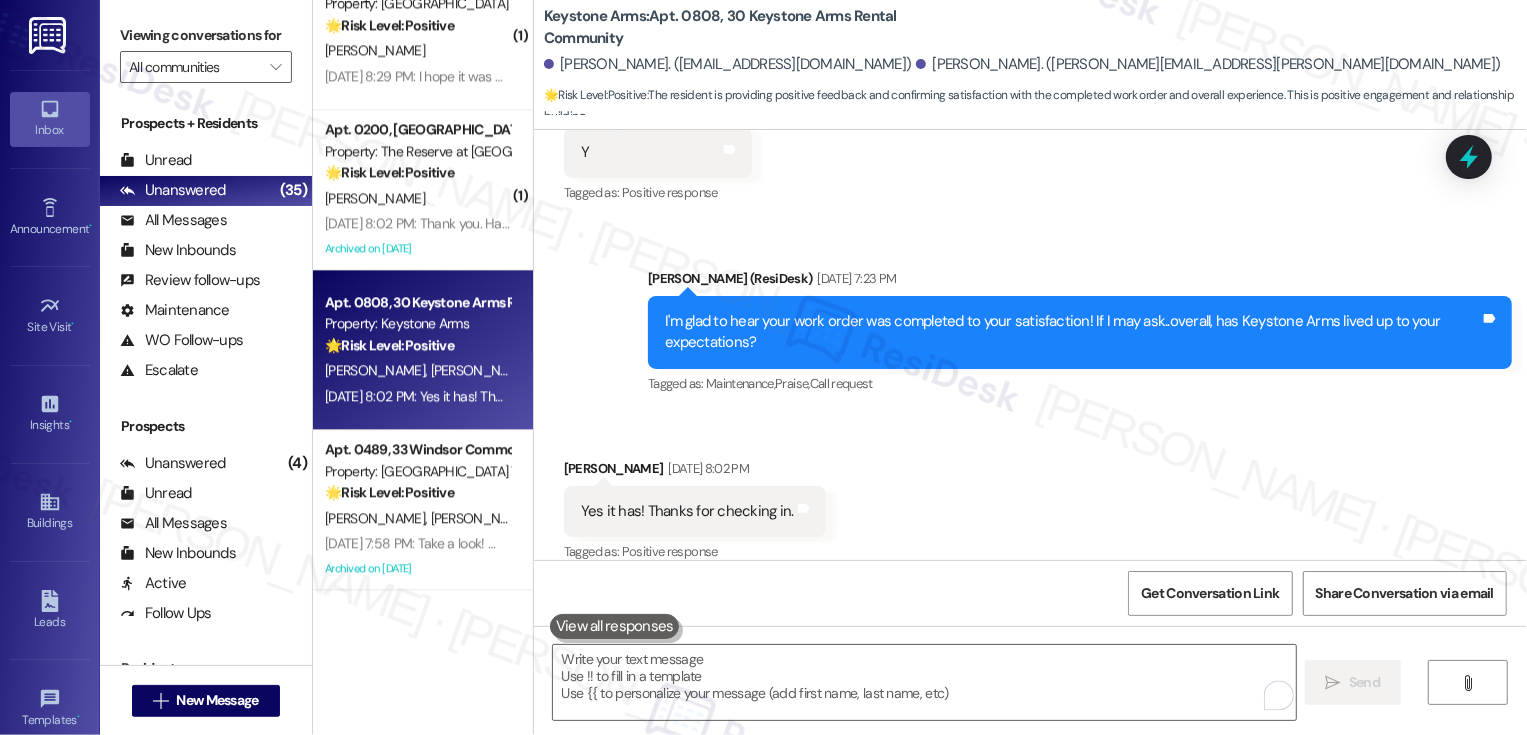 scroll, scrollTop: 3811, scrollLeft: 0, axis: vertical 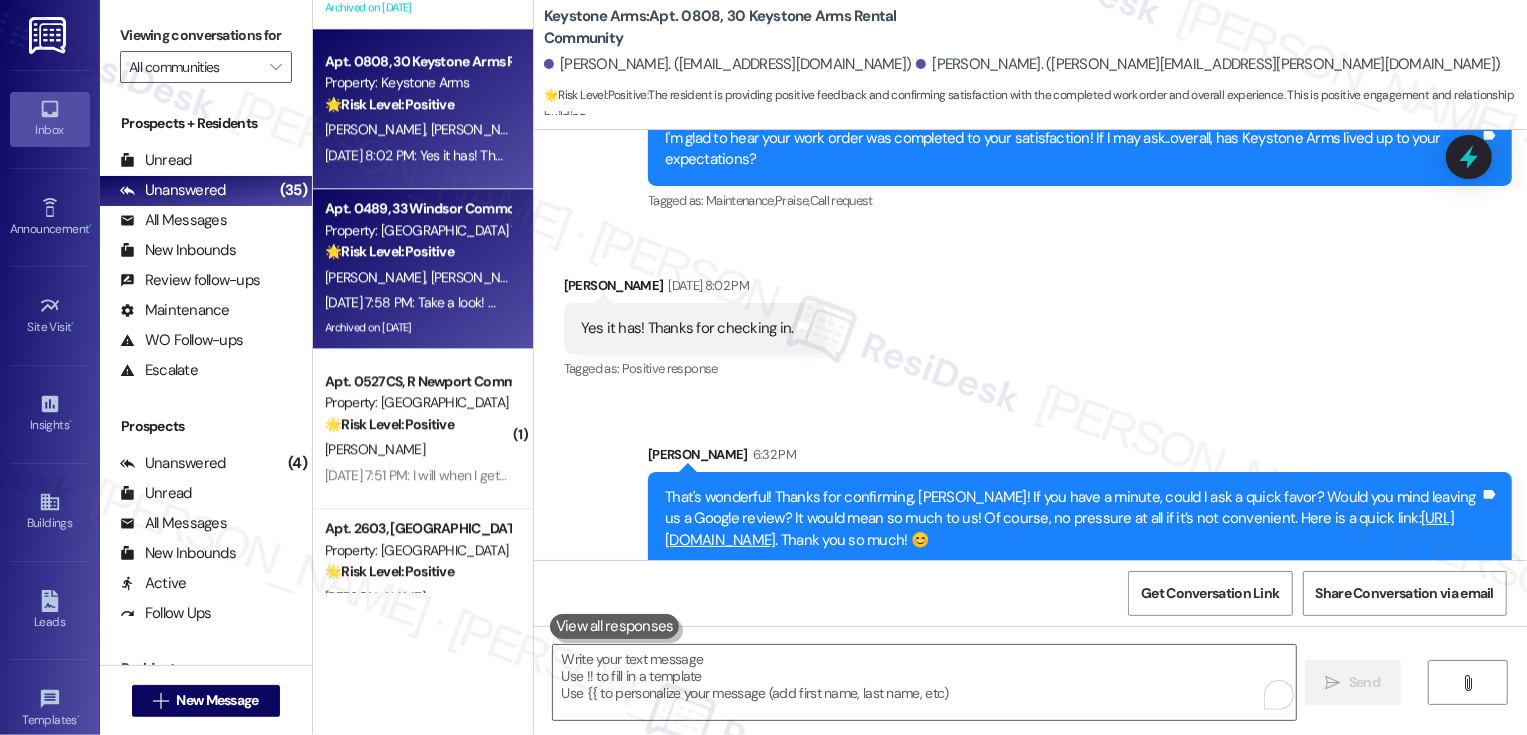 click on "🌟  Risk Level:  Positive" at bounding box center (389, 251) 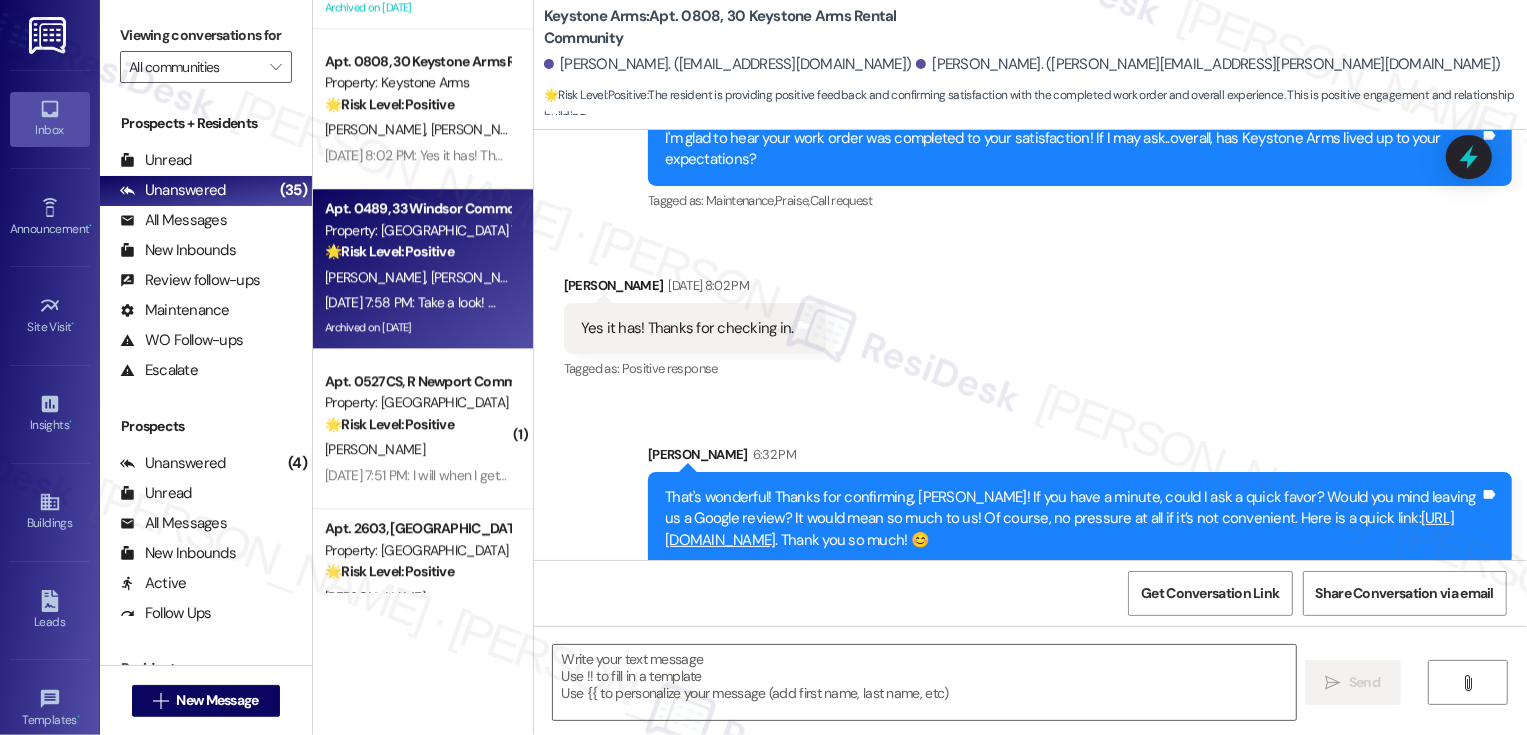 click on "T. Alston L. Alston" at bounding box center (417, 277) 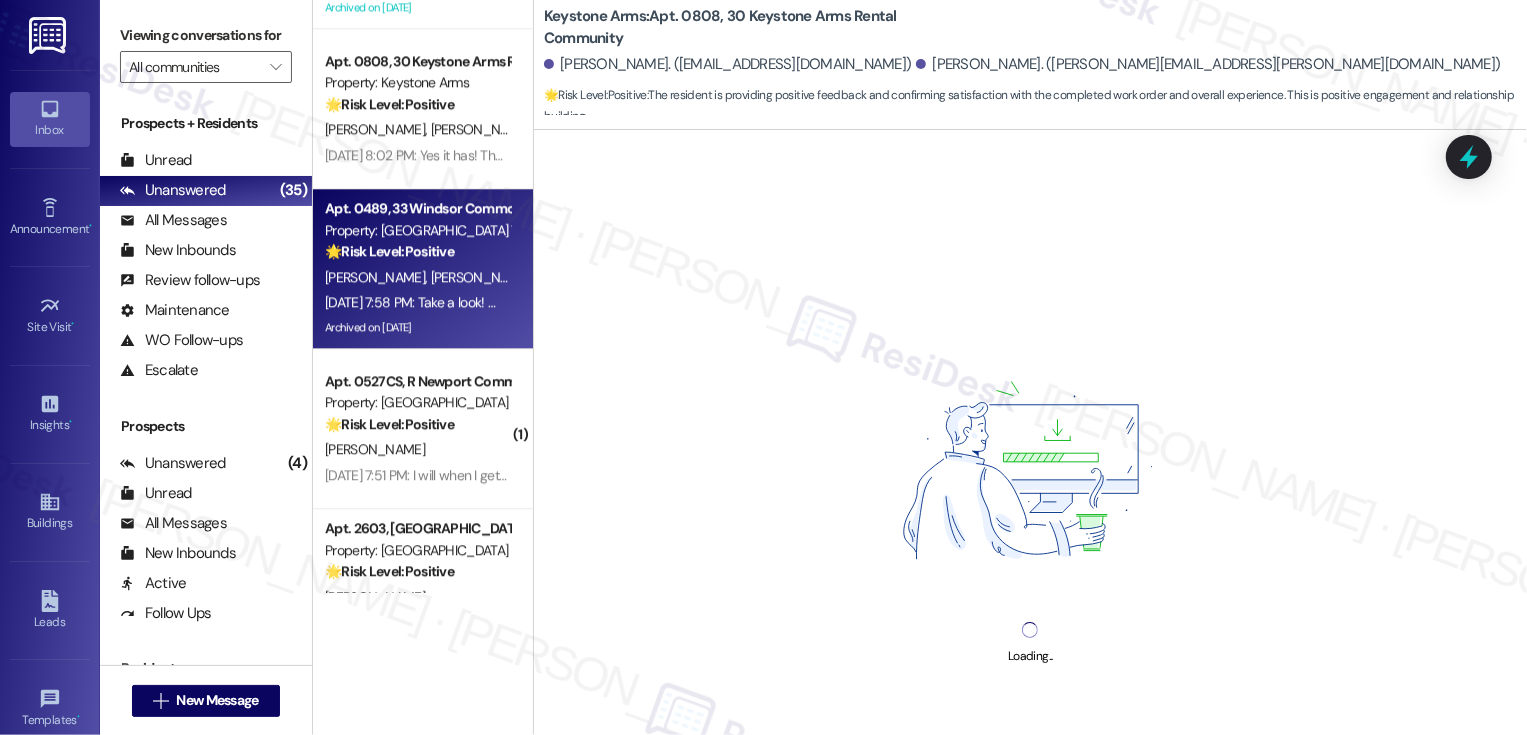 click on "T. Alston L. Alston" at bounding box center (417, 277) 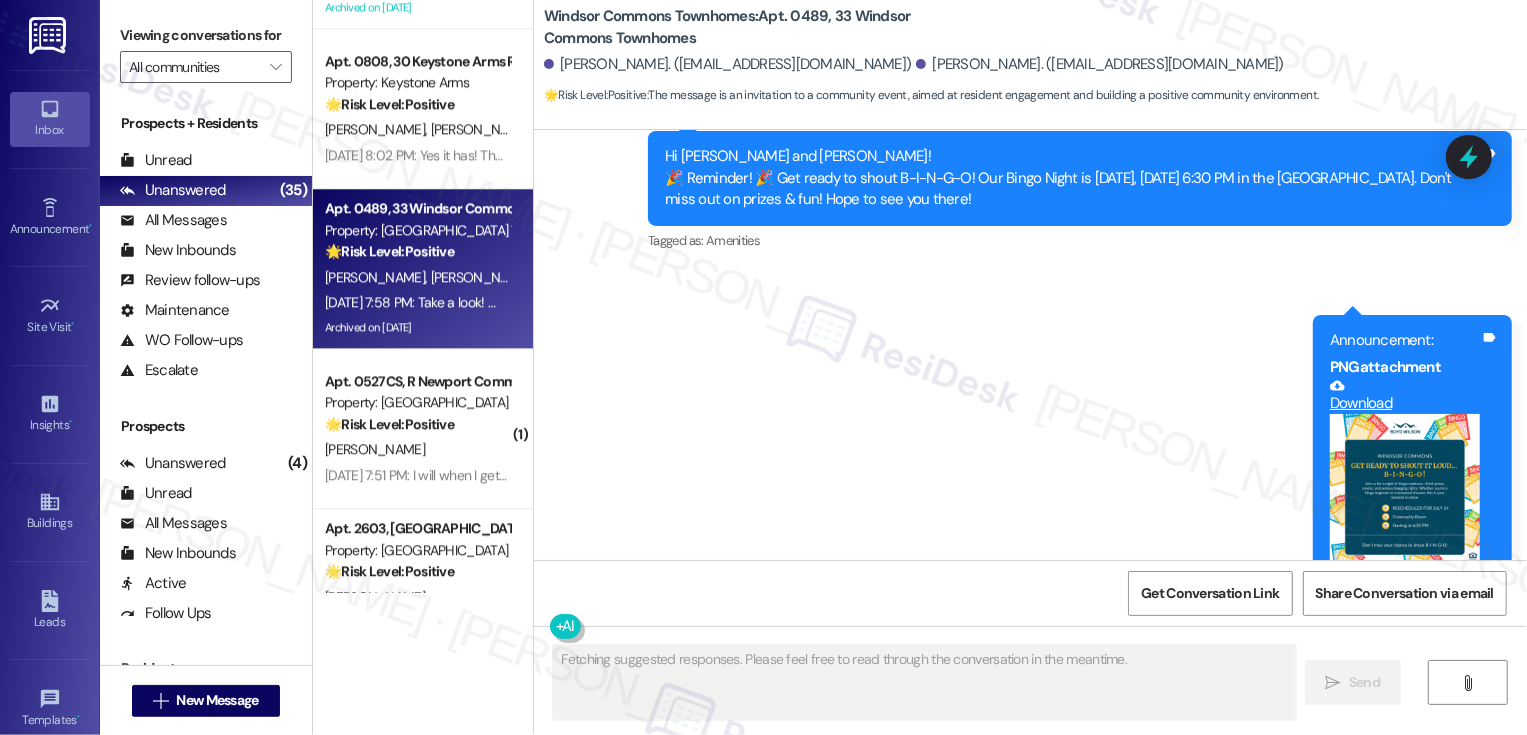 scroll, scrollTop: 12059, scrollLeft: 0, axis: vertical 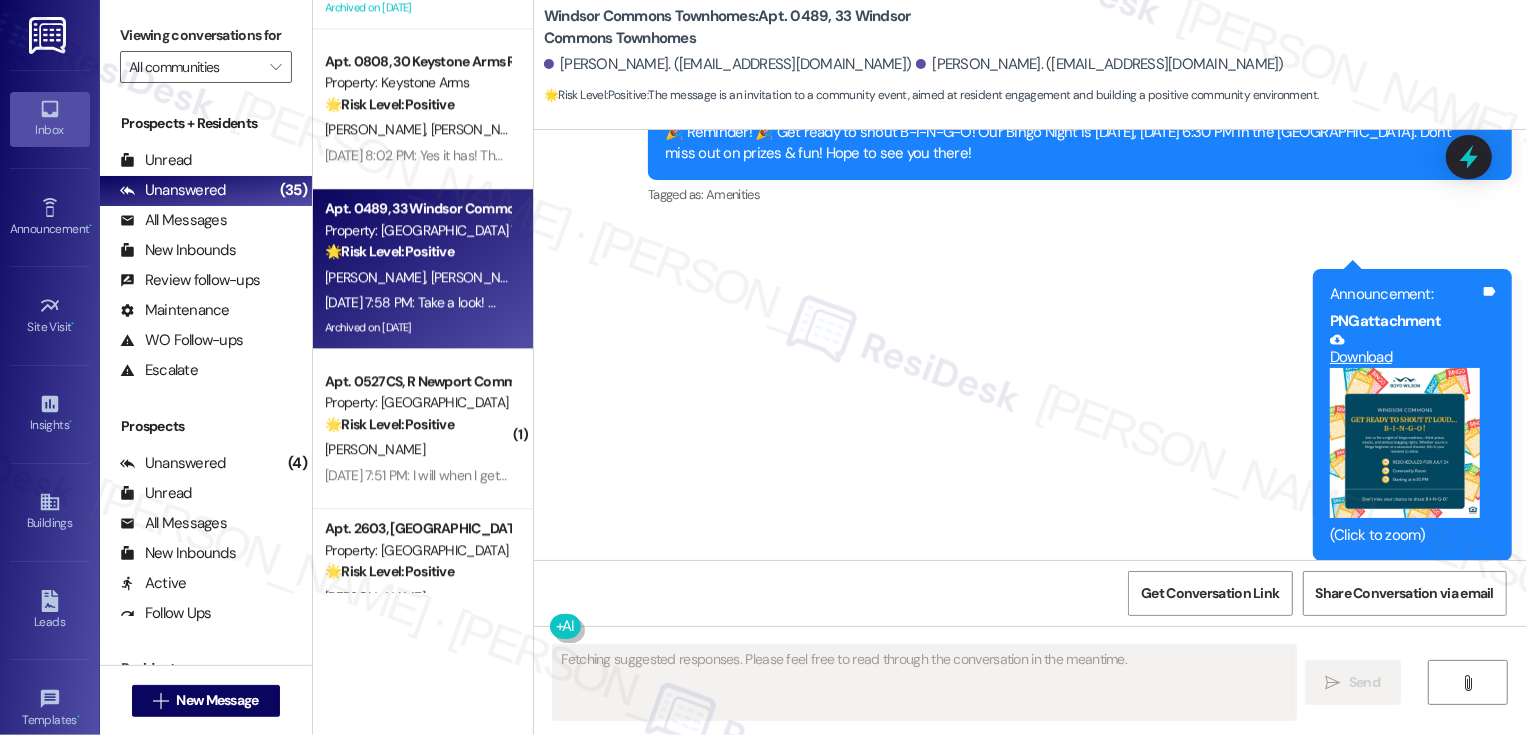 click on "https://pin.it/6ybek2IsJ" at bounding box center (745, 674) 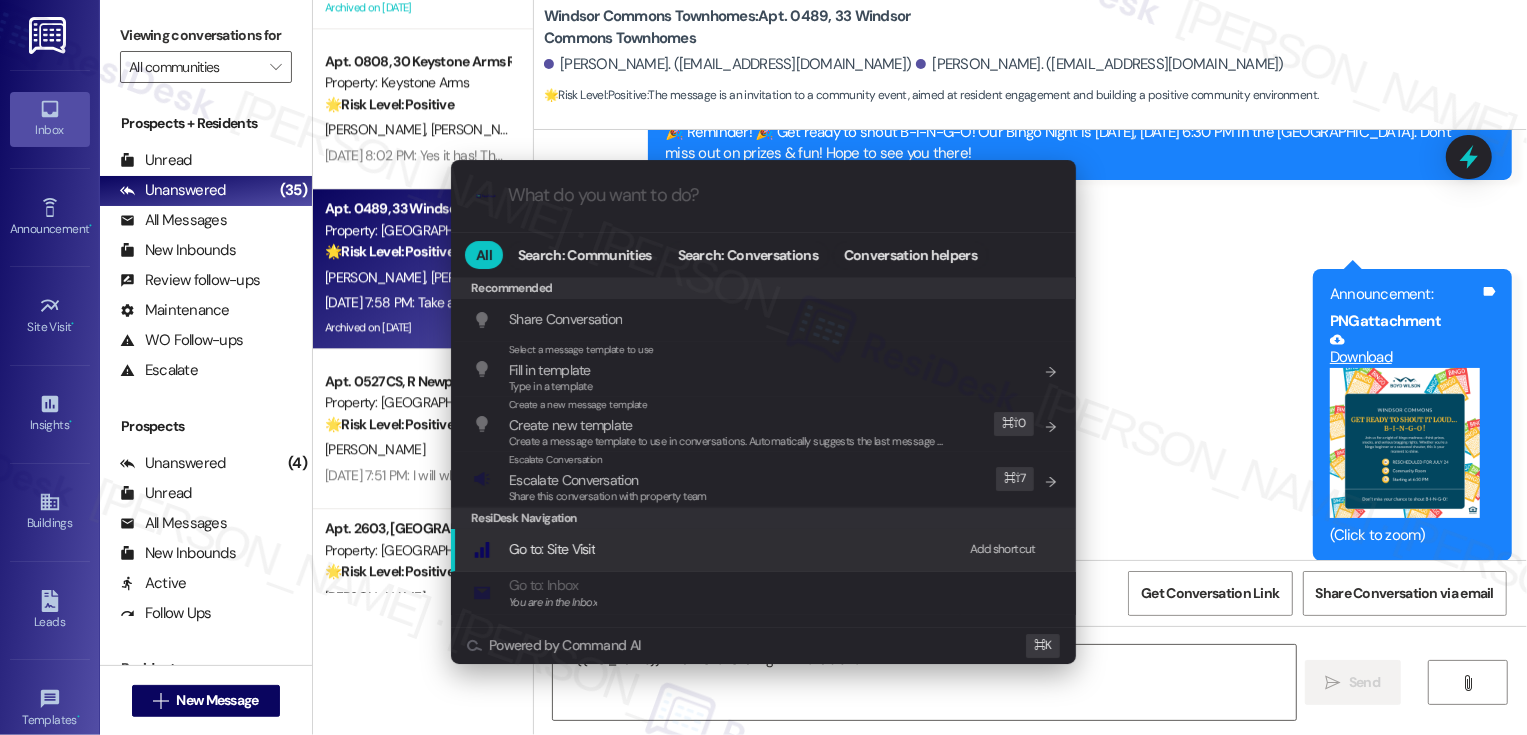 type on "Hi {{first_name}}! Thanks for sharing! I'm not able to" 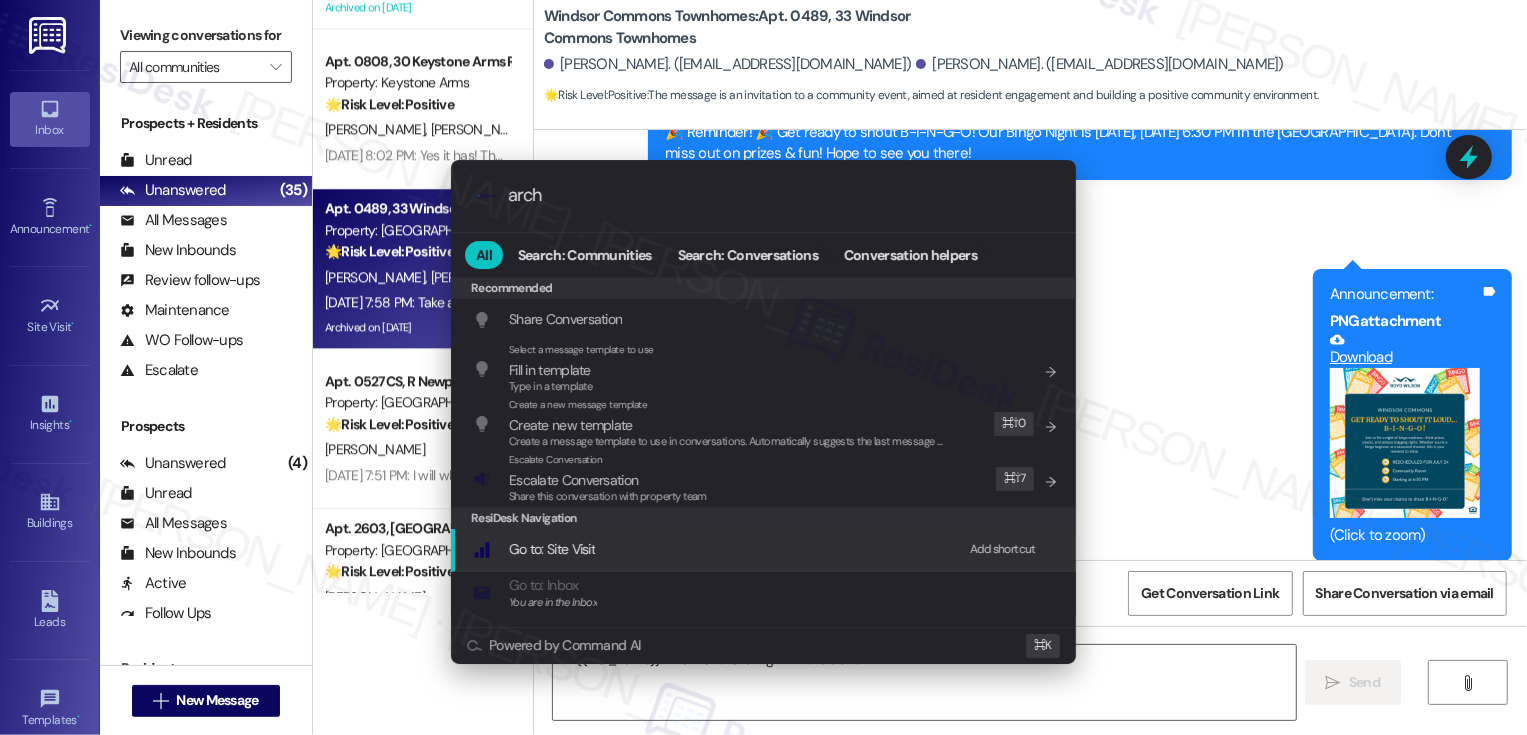 type on "archi" 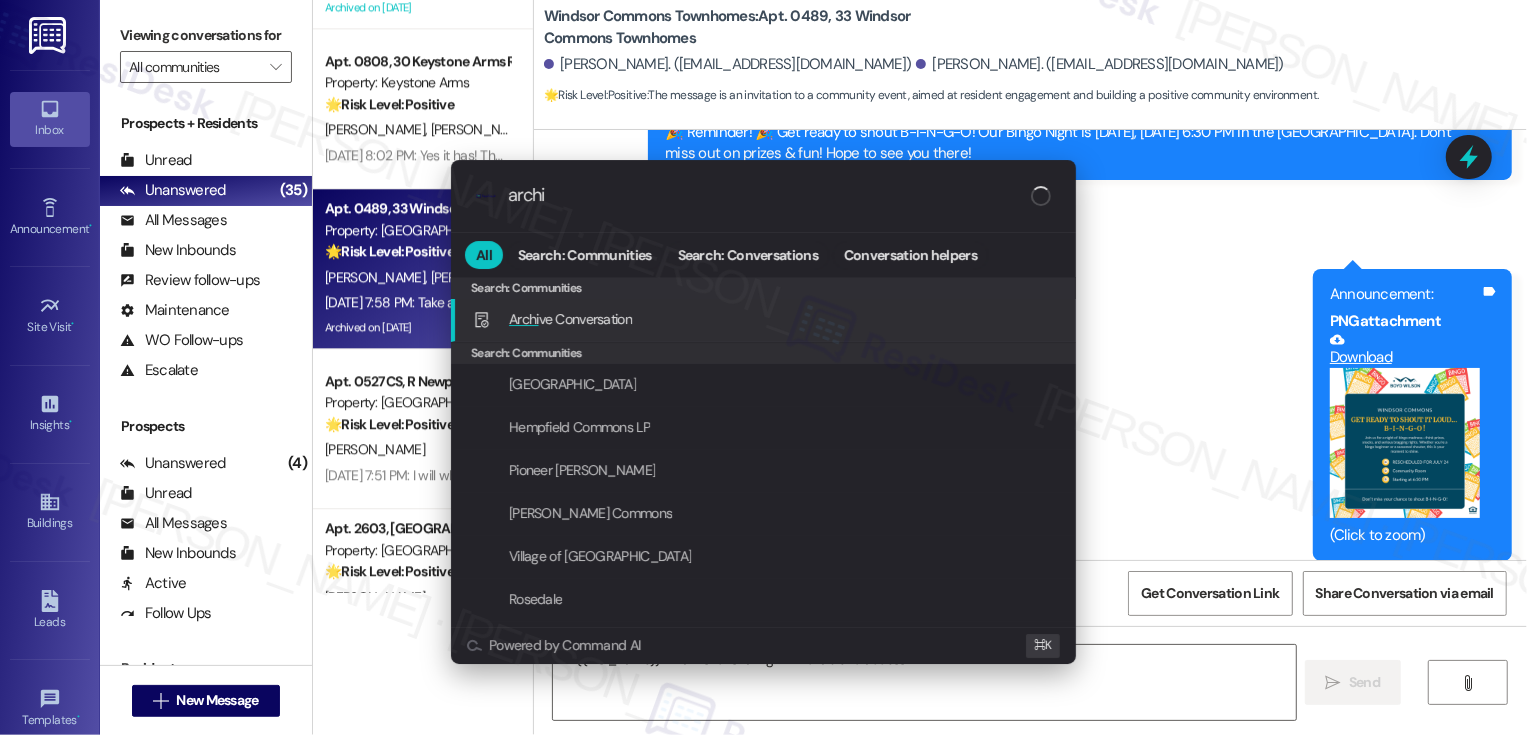 scroll, scrollTop: 201, scrollLeft: 0, axis: vertical 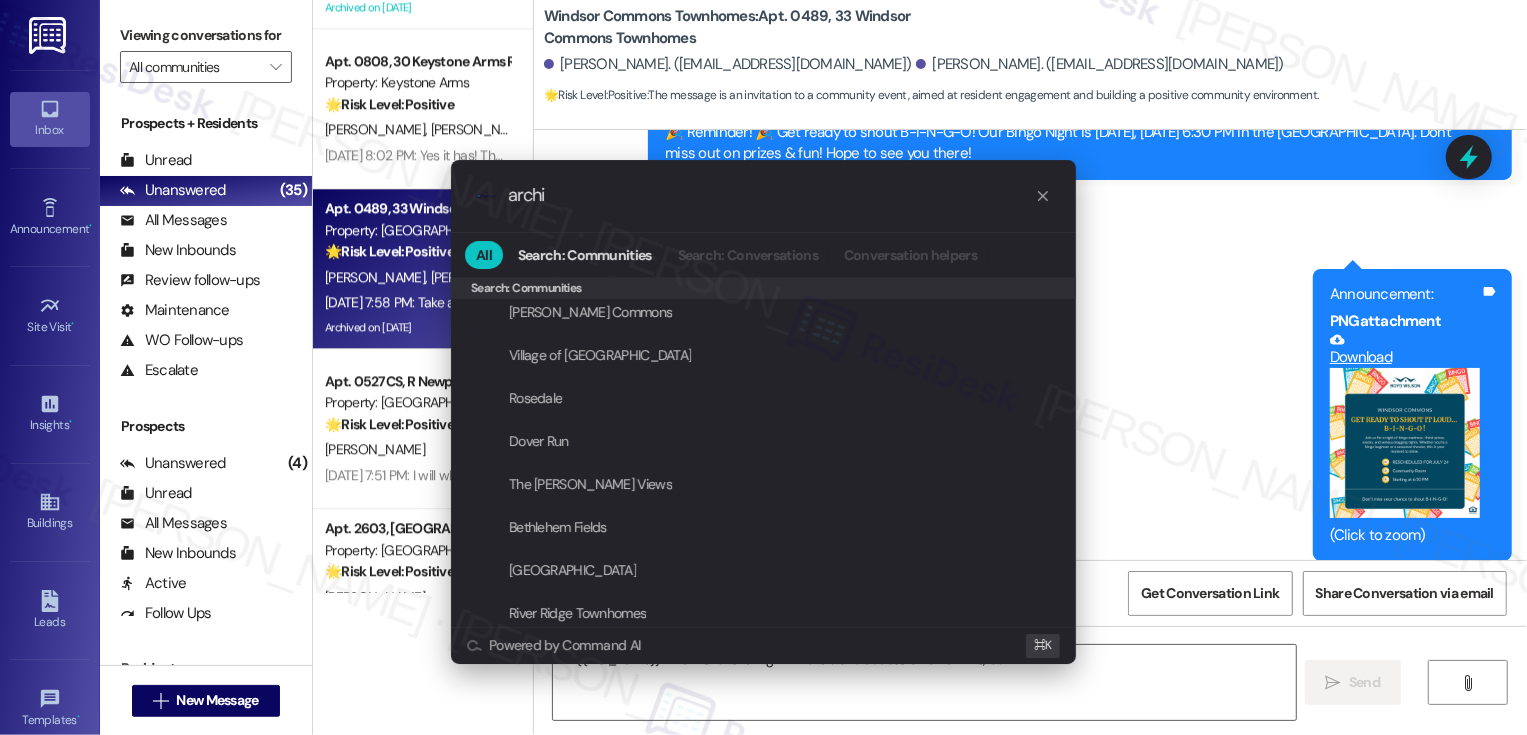 type on "Hi {{first_name}}! Thanks for sharing! I'm not able to access external links, but I'm happy" 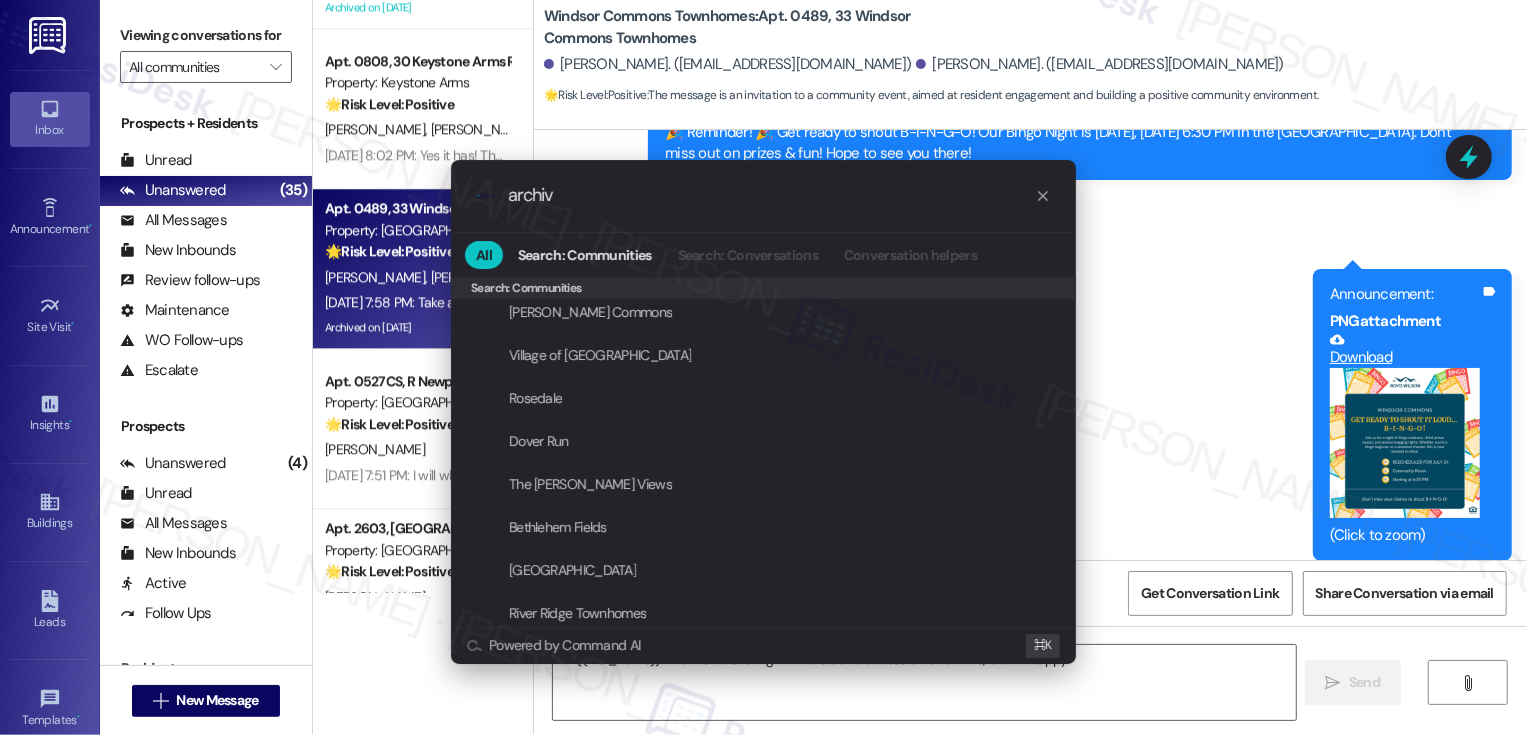 type on "archive" 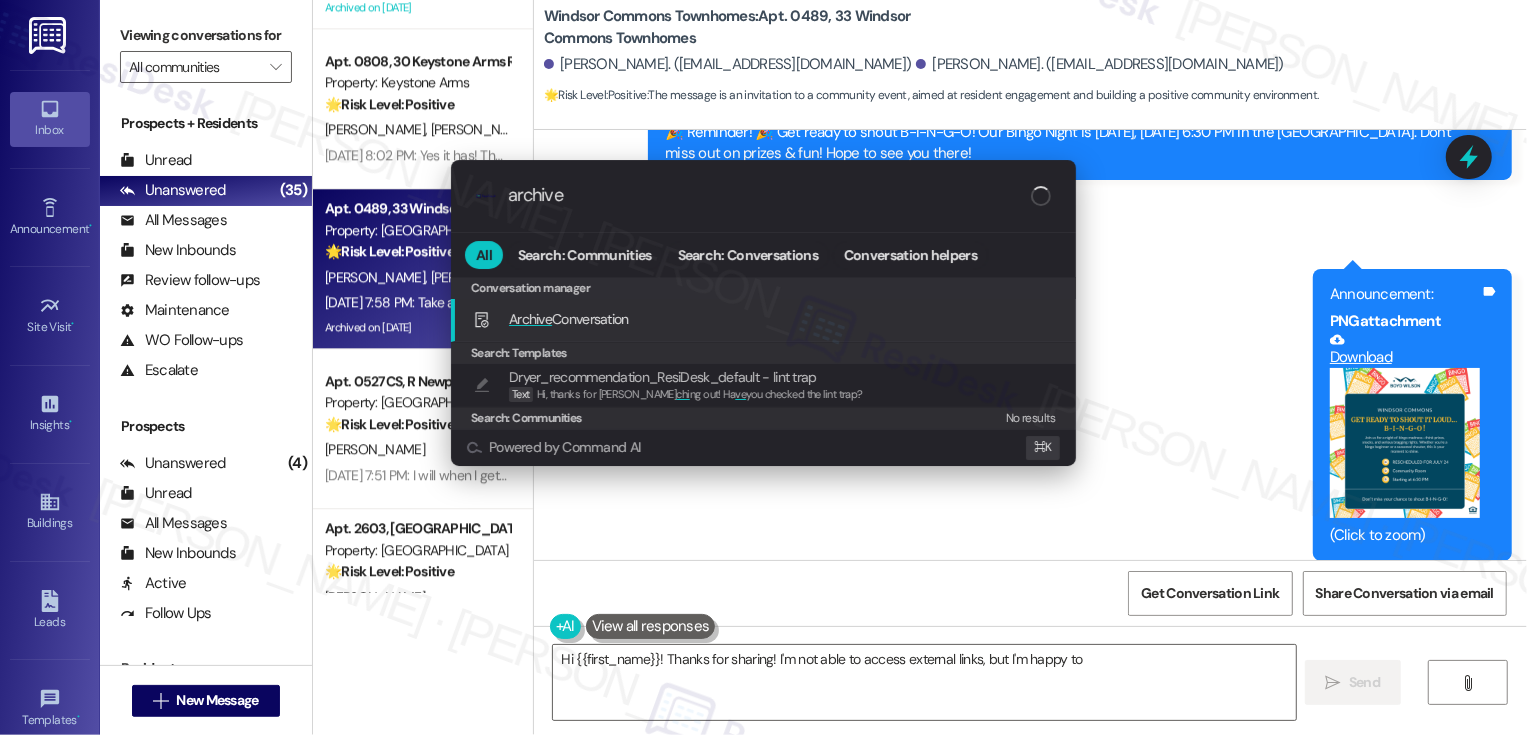 scroll, scrollTop: 0, scrollLeft: 0, axis: both 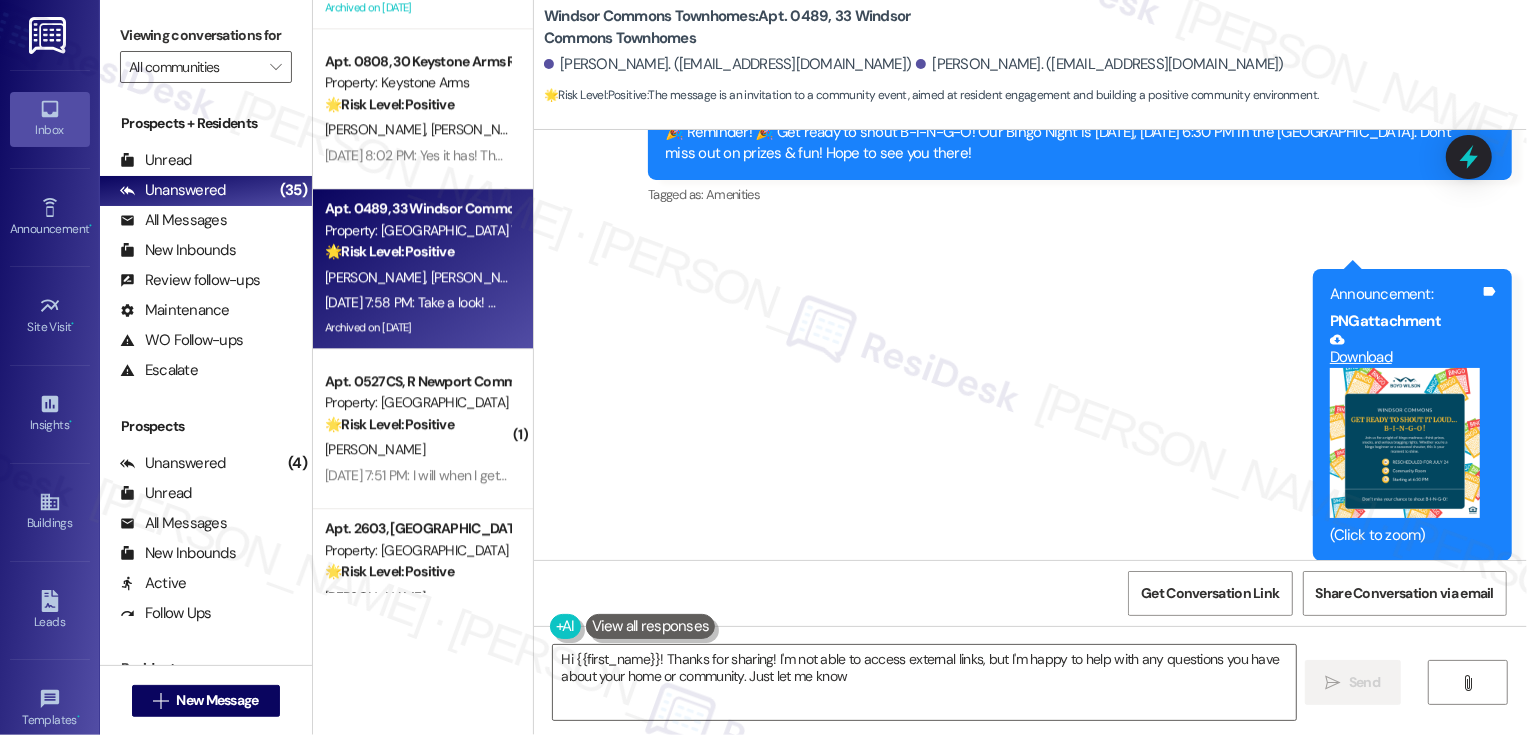 type on "Hi {{first_name}}! Thanks for sharing! I'm not able to access external links, but I'm happy to help with any questions you have about your home or community. Just let me know!" 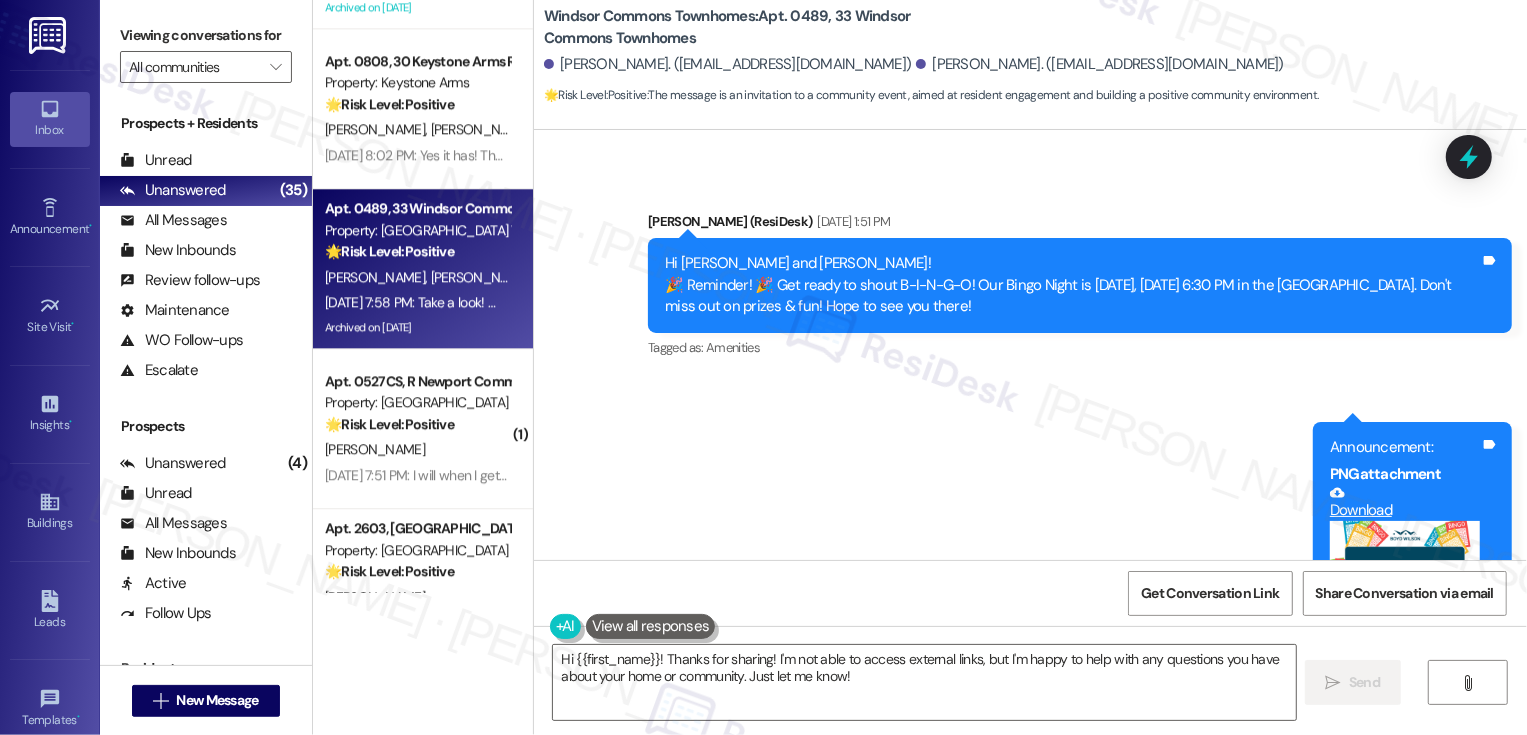 scroll, scrollTop: 12059, scrollLeft: 0, axis: vertical 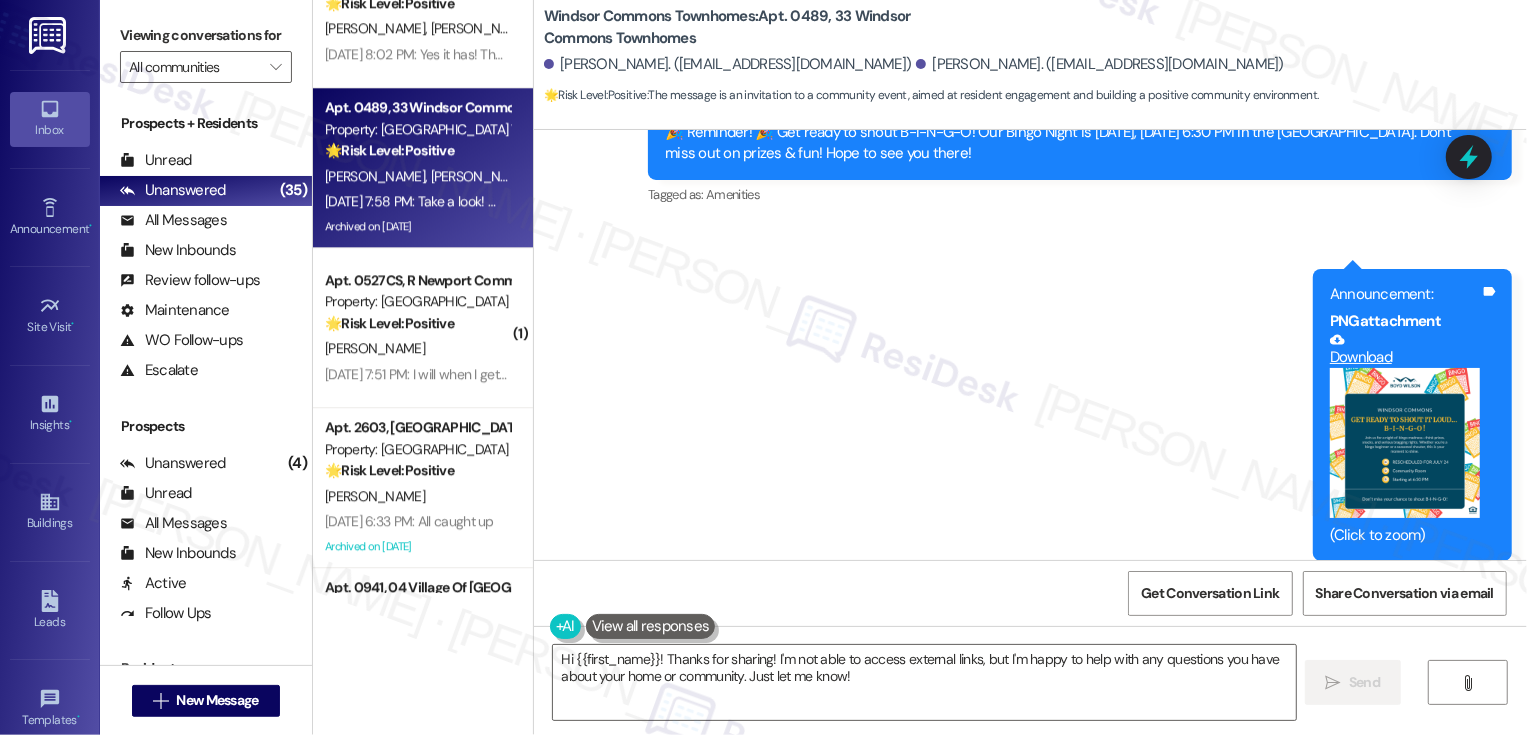 click on "[PERSON_NAME]" at bounding box center [417, 348] 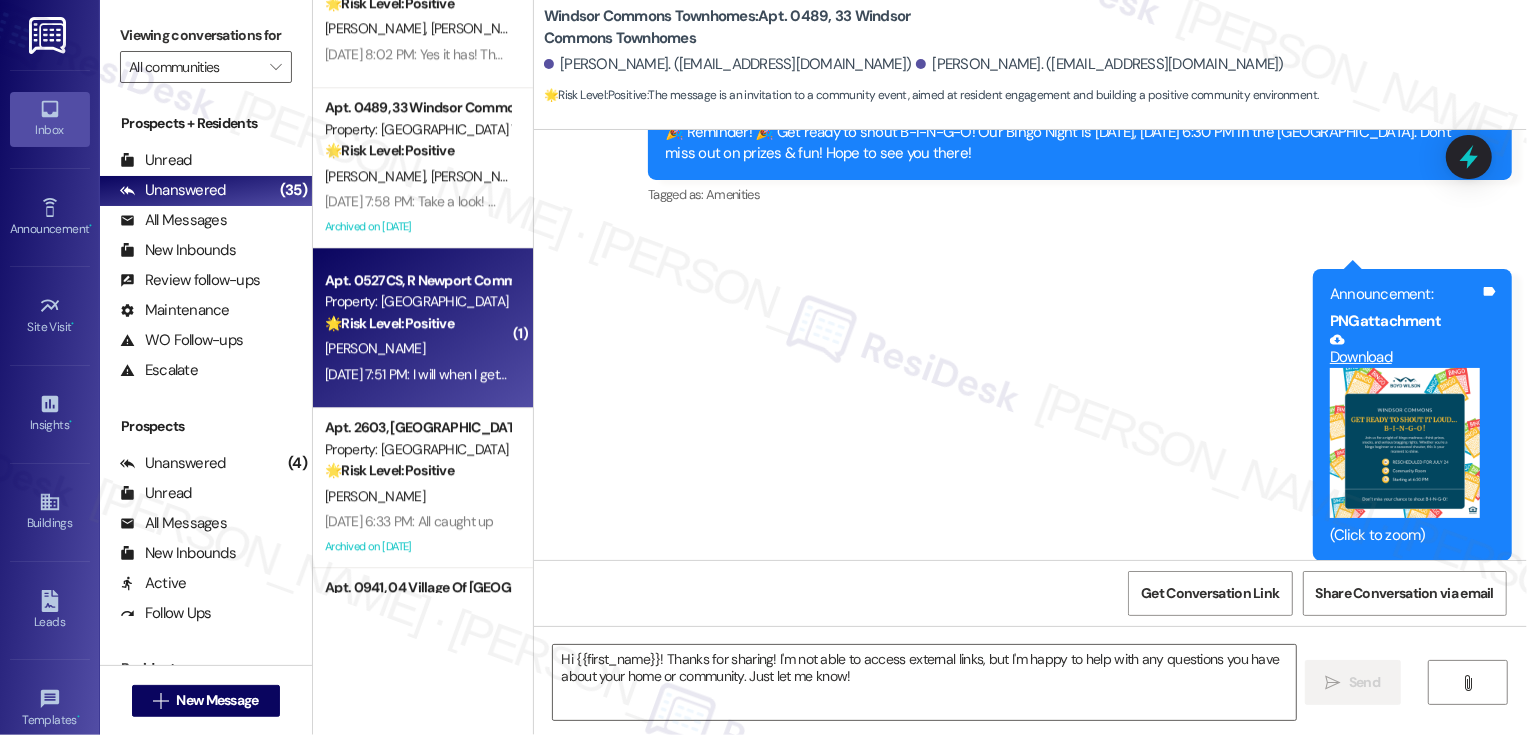 click on "[PERSON_NAME]" at bounding box center [417, 348] 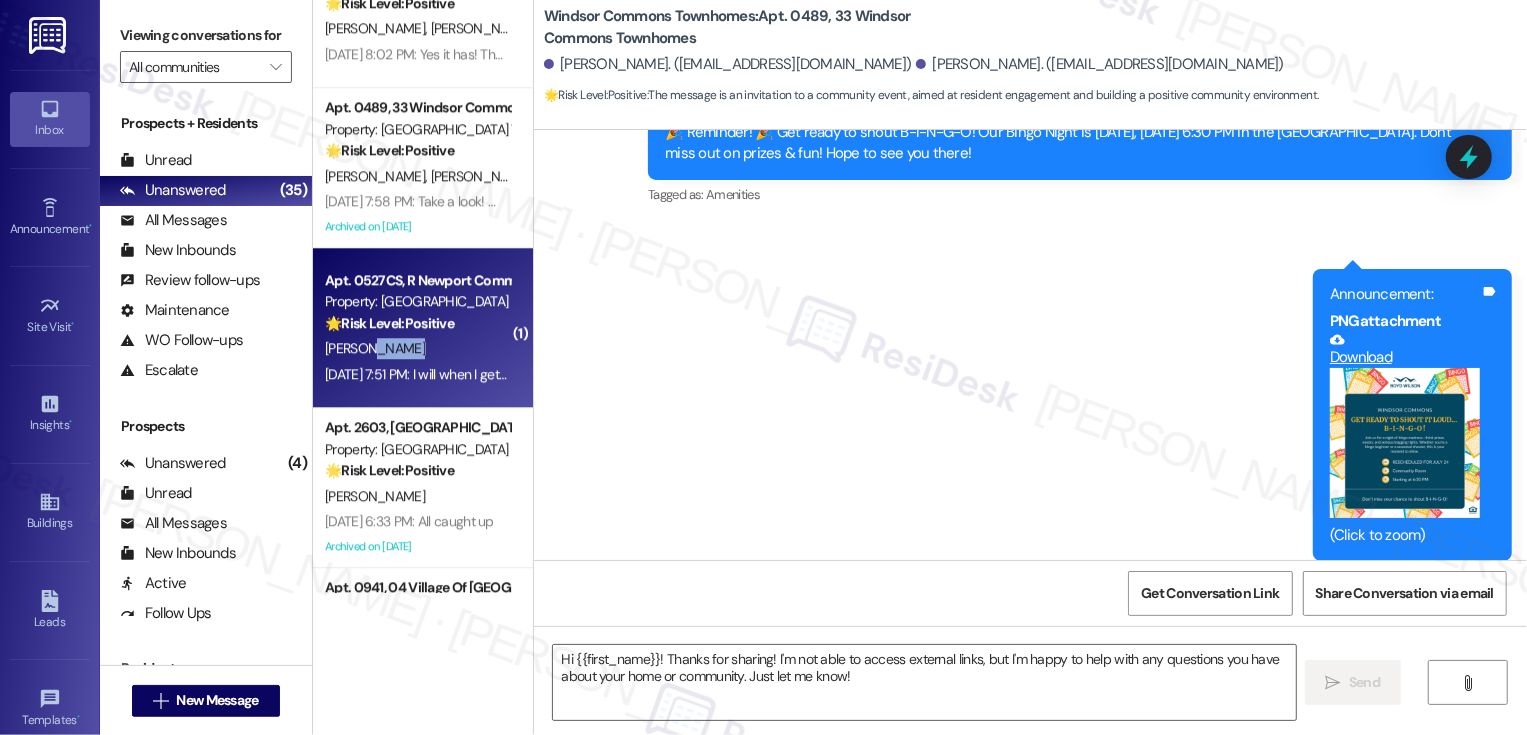 type on "Fetching suggested responses. Please feel free to read through the conversation in the meantime." 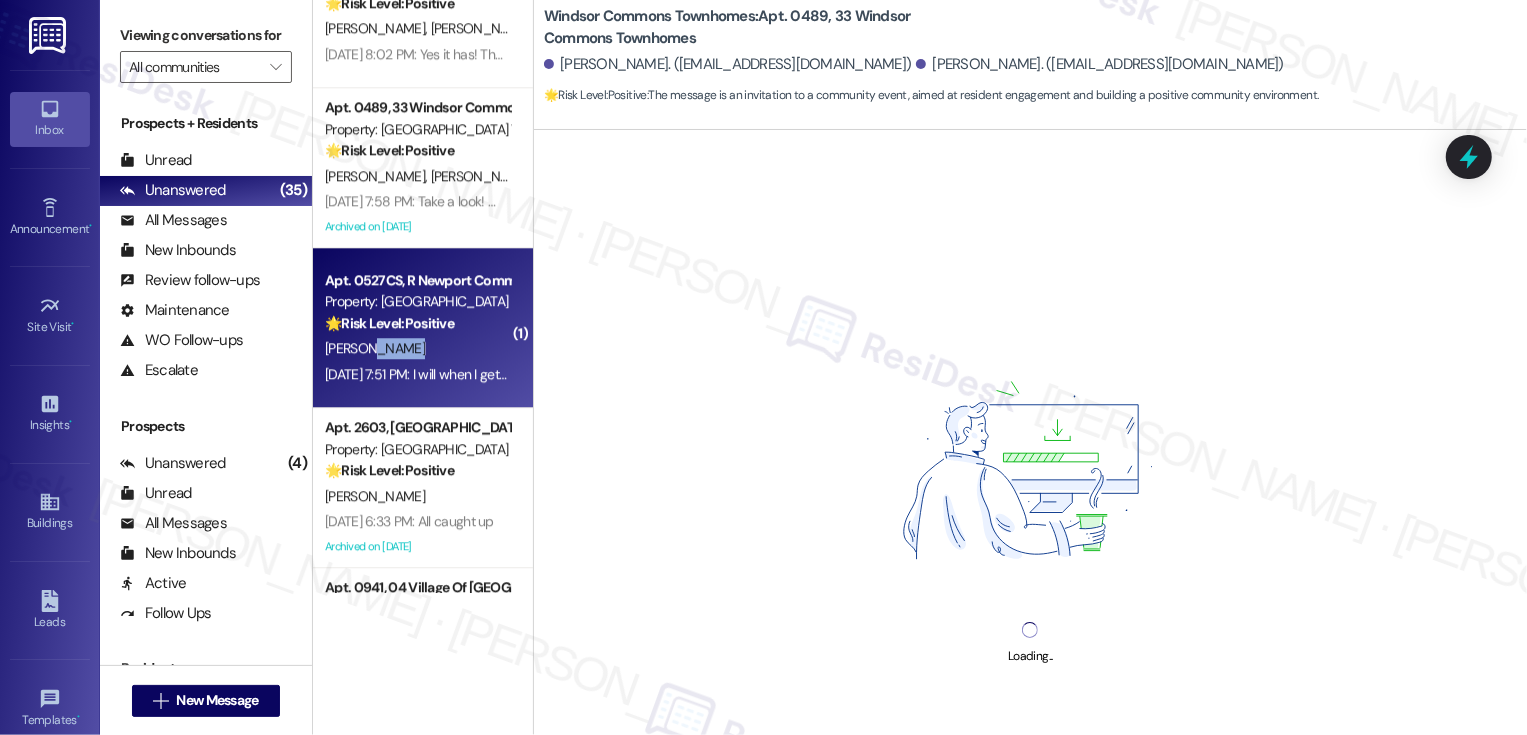 click on "[PERSON_NAME]" at bounding box center (417, 348) 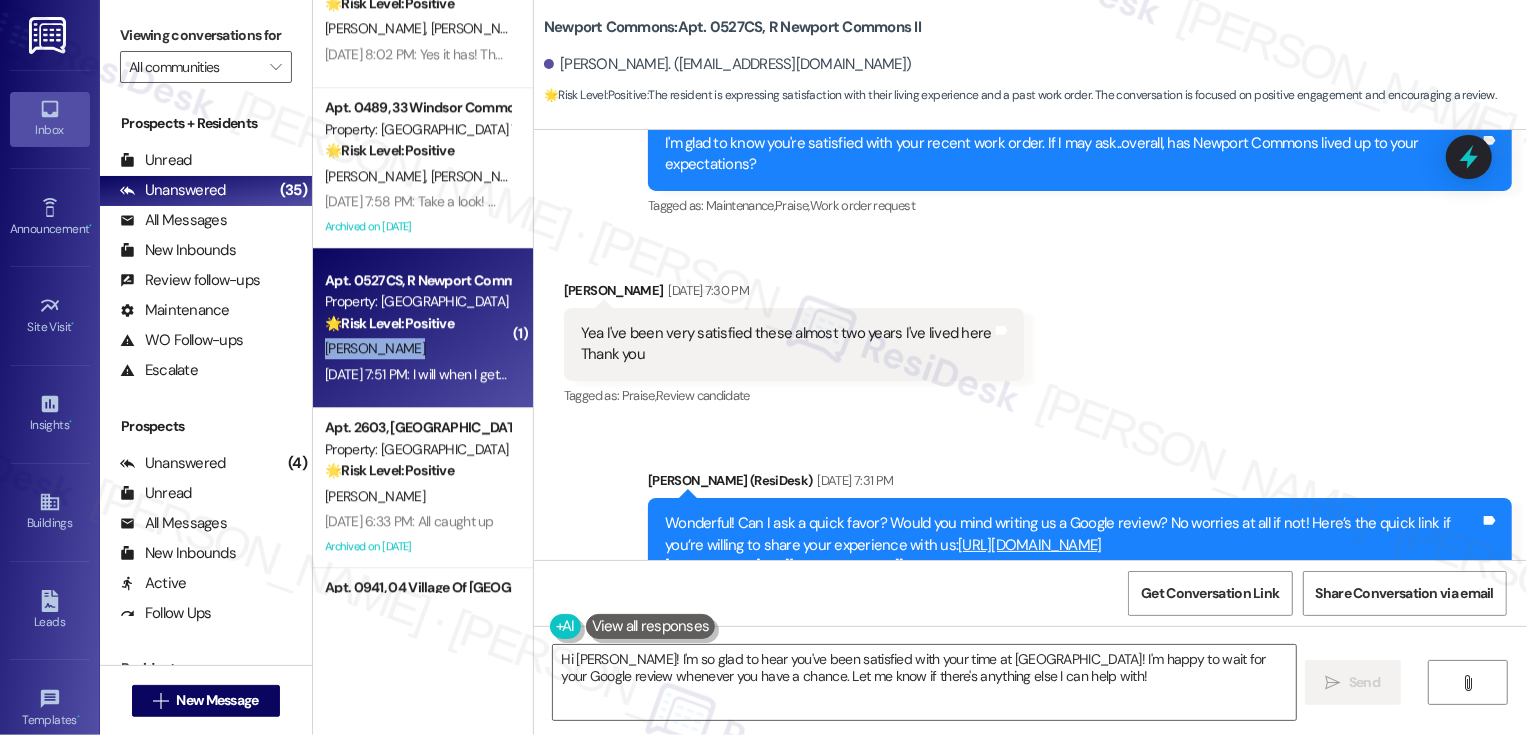 scroll, scrollTop: 13307, scrollLeft: 0, axis: vertical 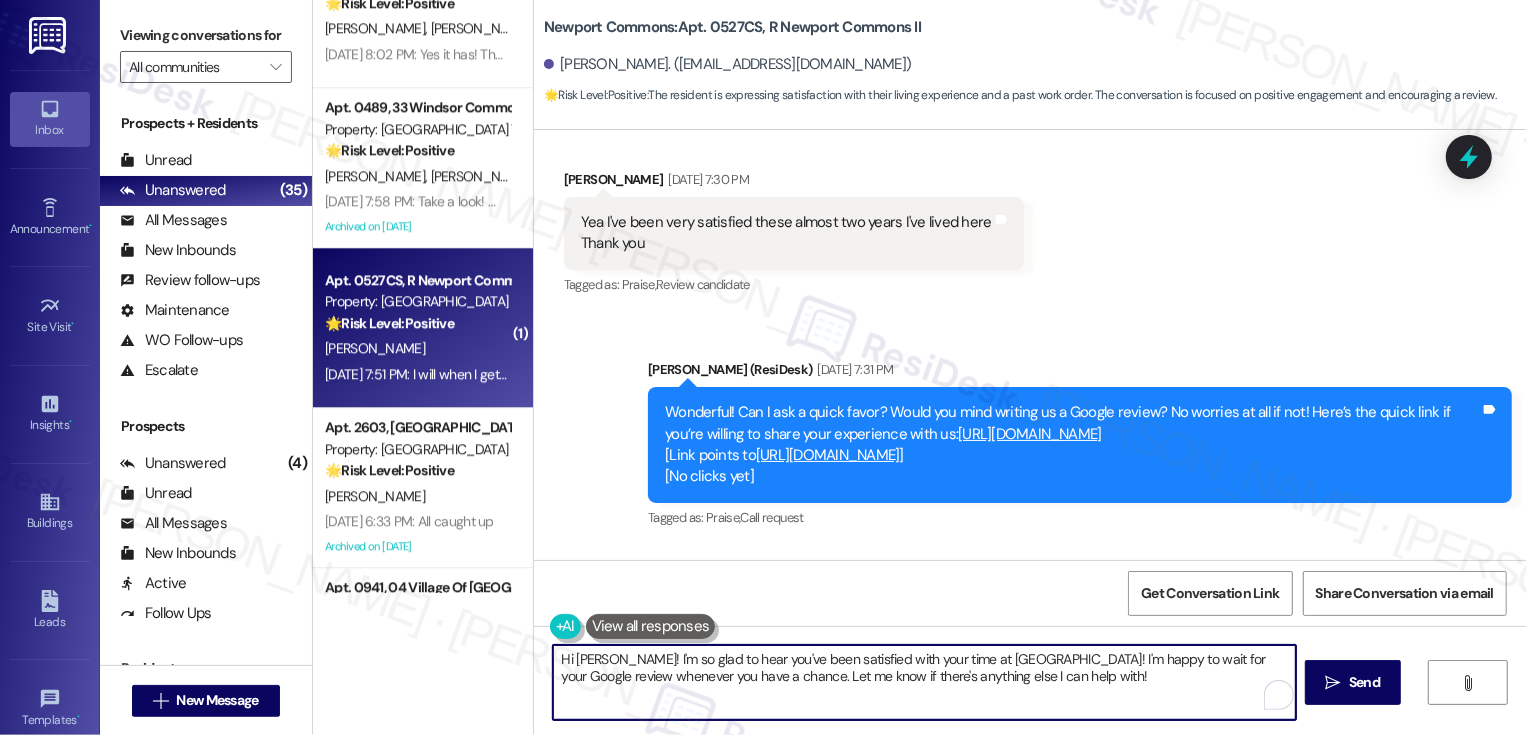 drag, startPoint x: 1050, startPoint y: 659, endPoint x: 542, endPoint y: 641, distance: 508.3188 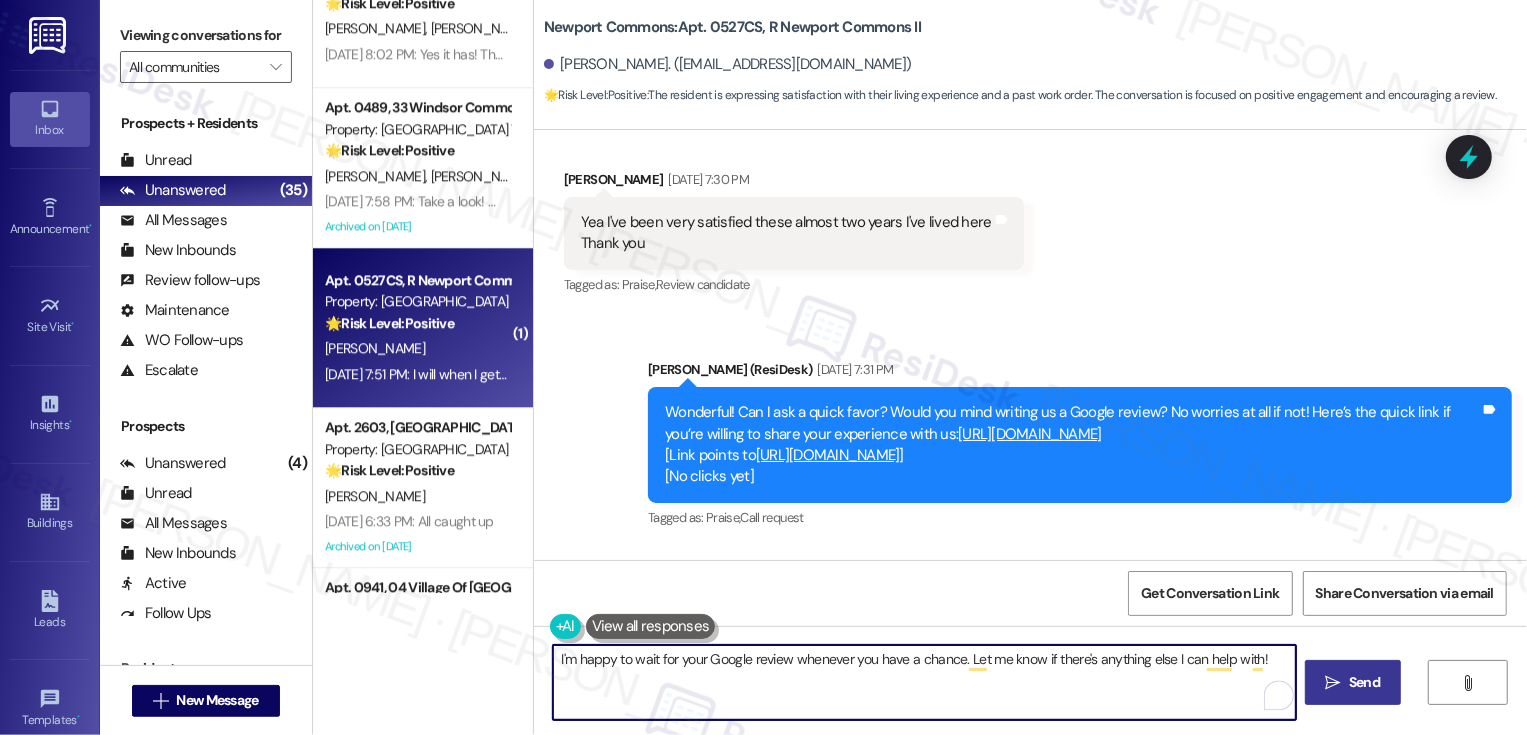 type on "I'm happy to wait for your Google review whenever you have a chance. Let me know if there's anything else I can help with!" 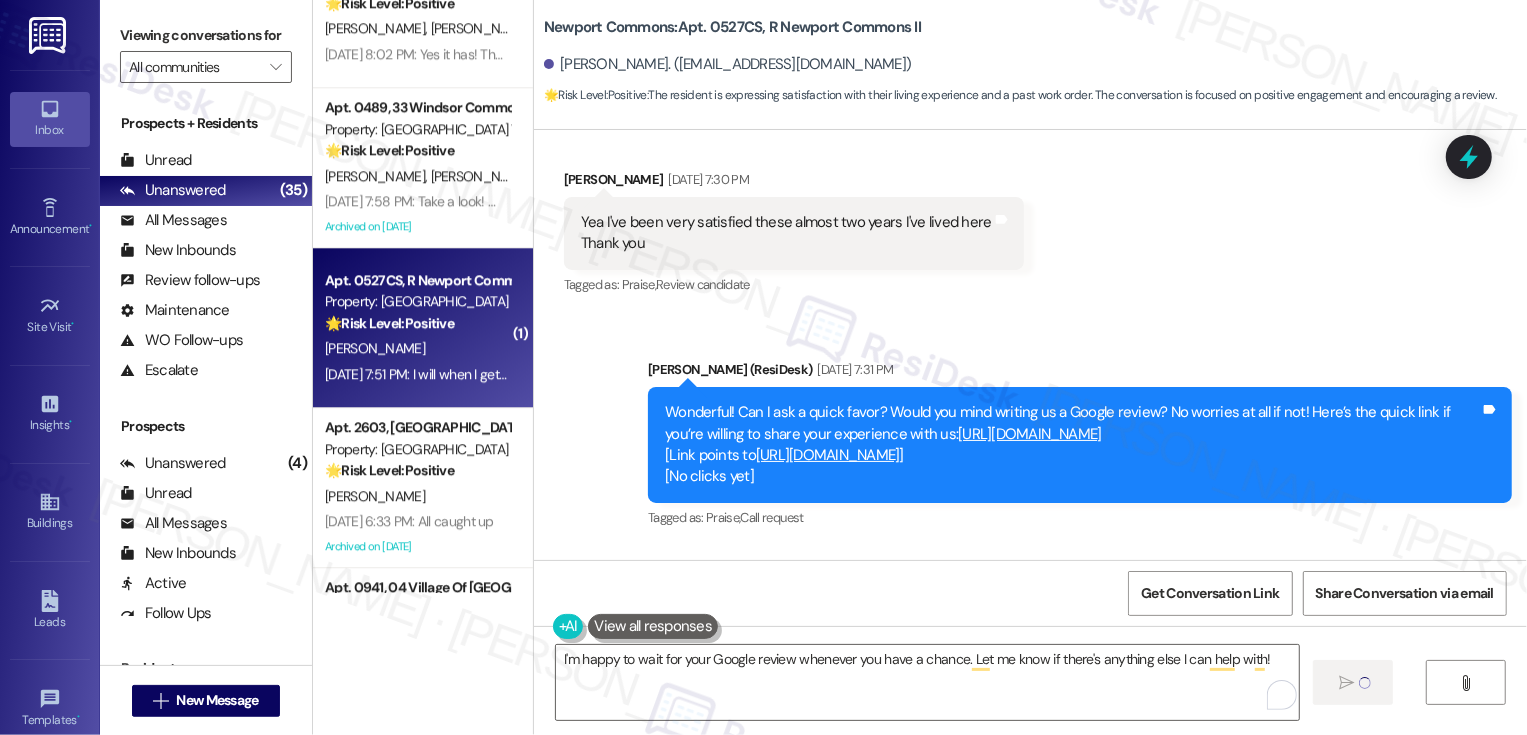 type 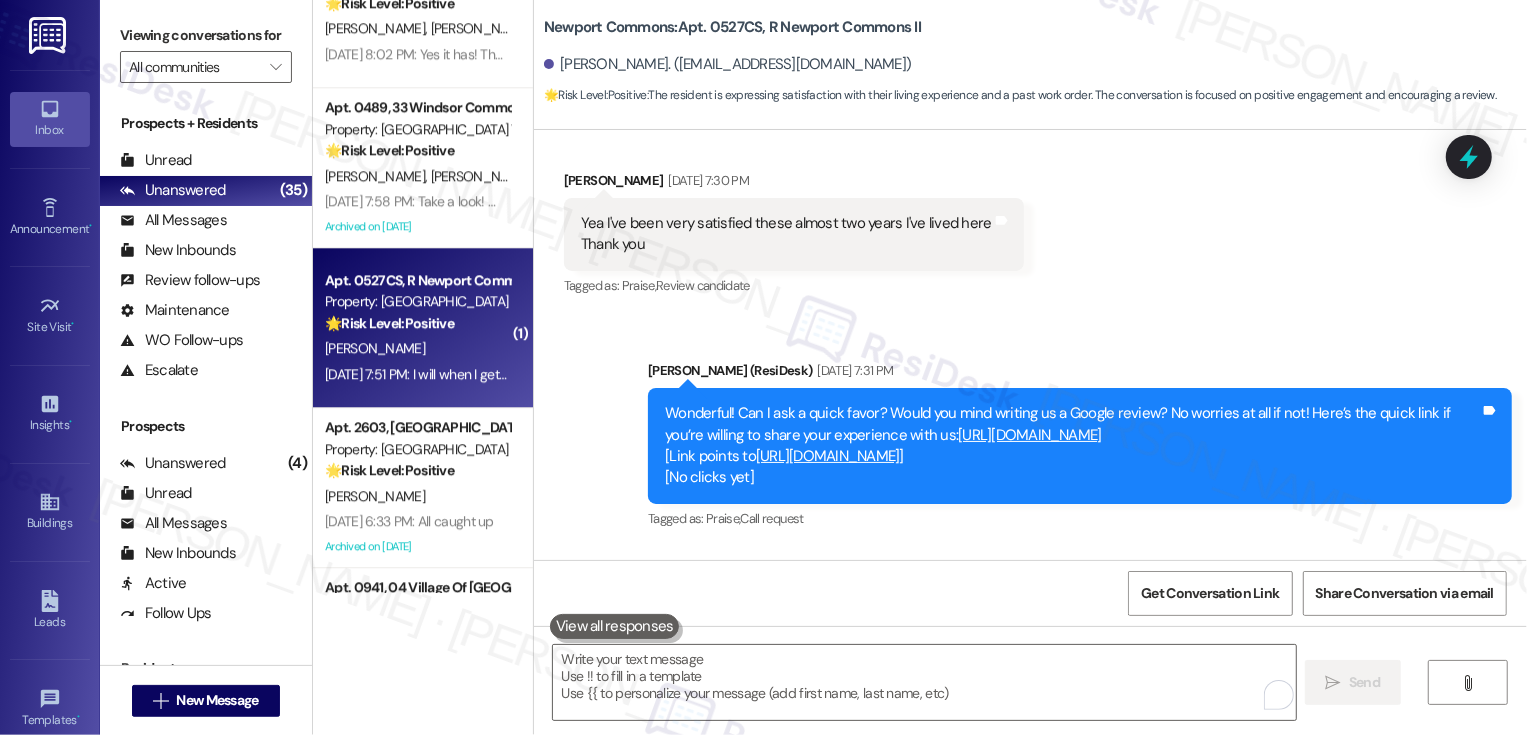 scroll, scrollTop: 13446, scrollLeft: 0, axis: vertical 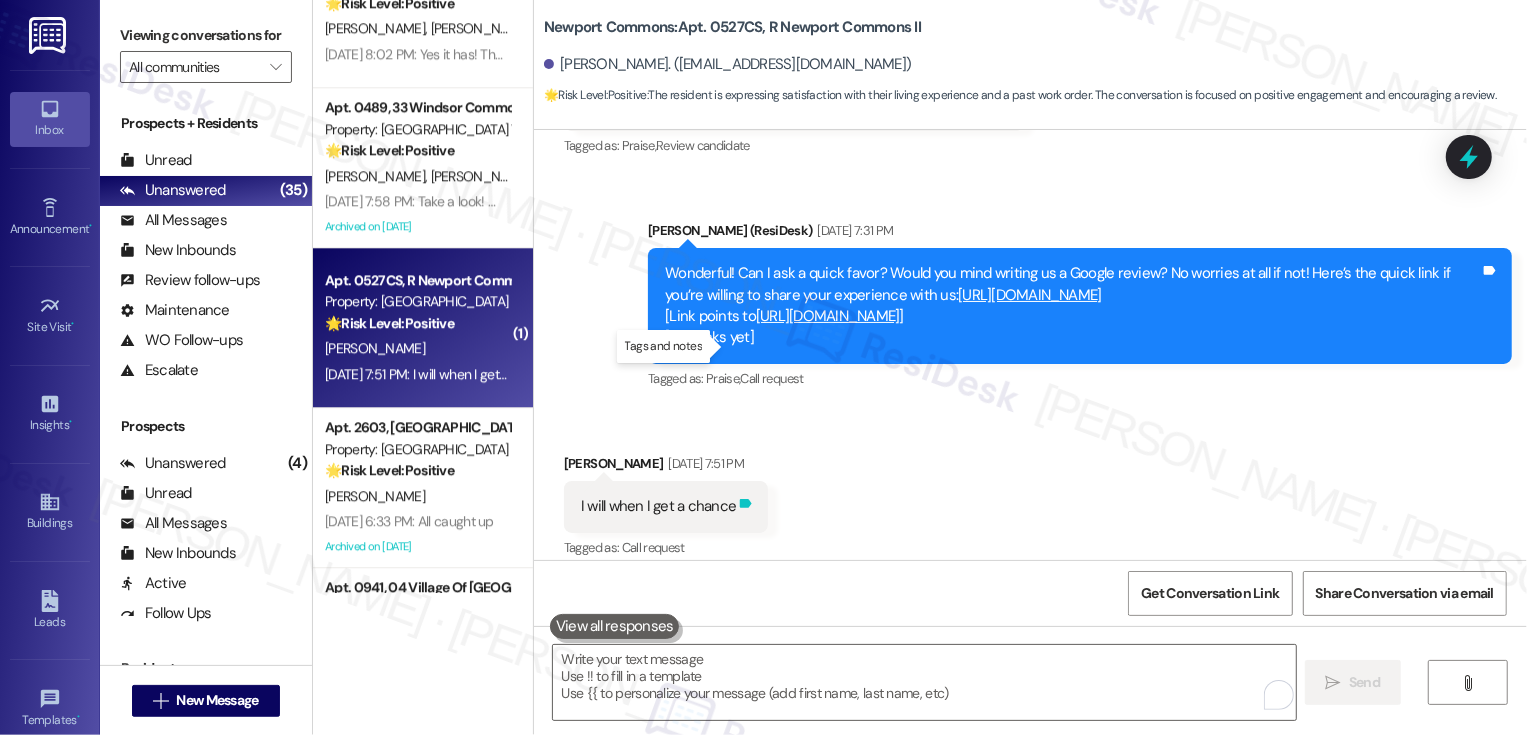 click 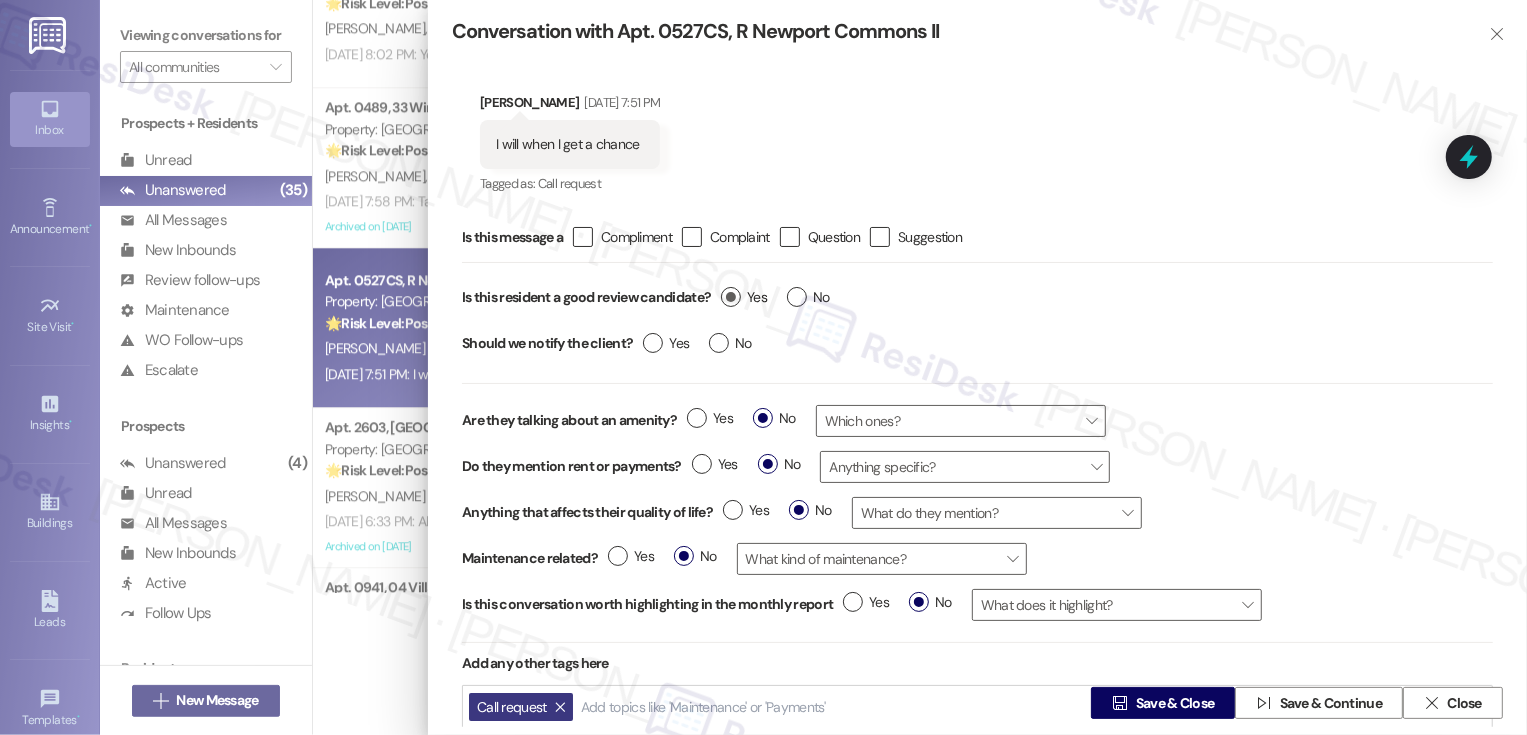 click on "Yes" at bounding box center (744, 297) 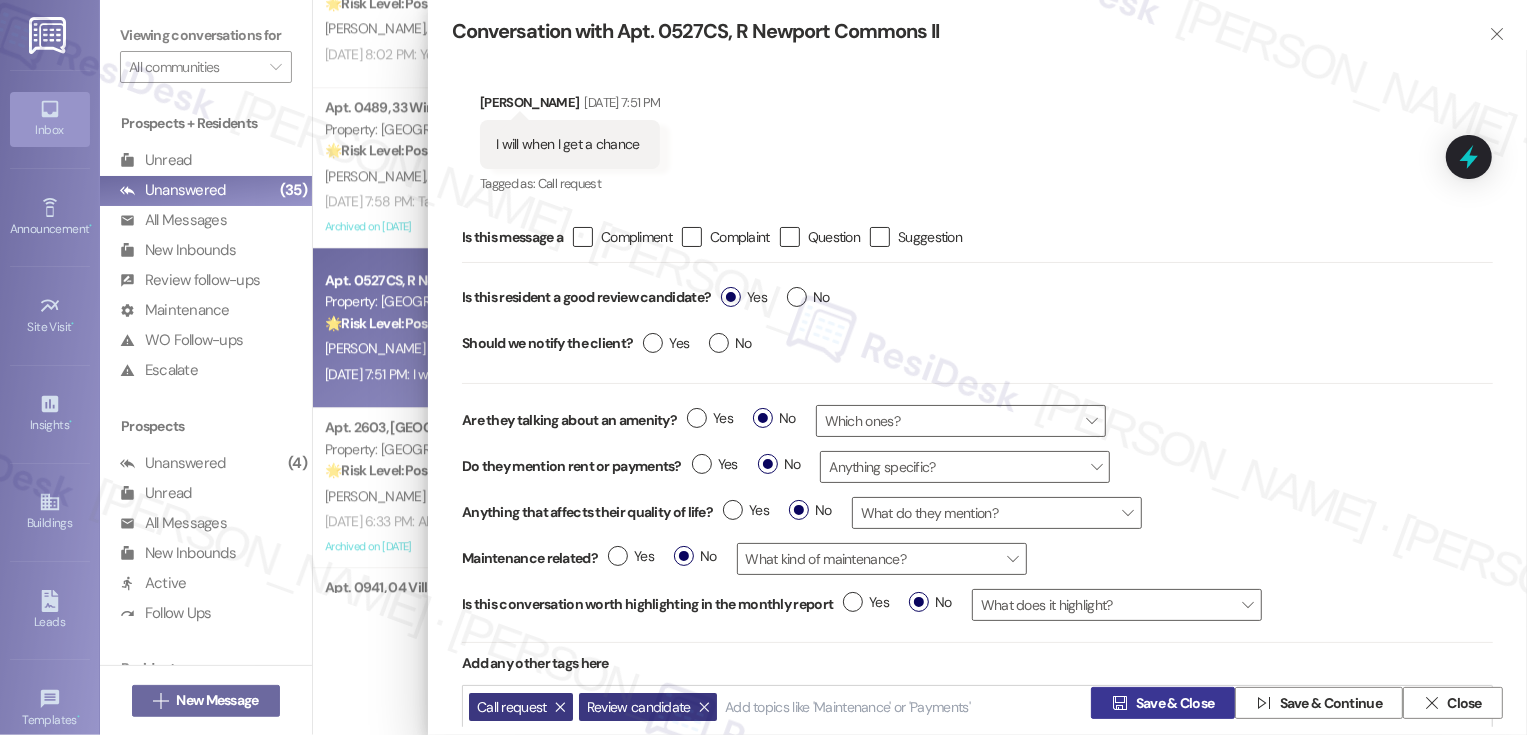click on "Save & Close" at bounding box center [1175, 703] 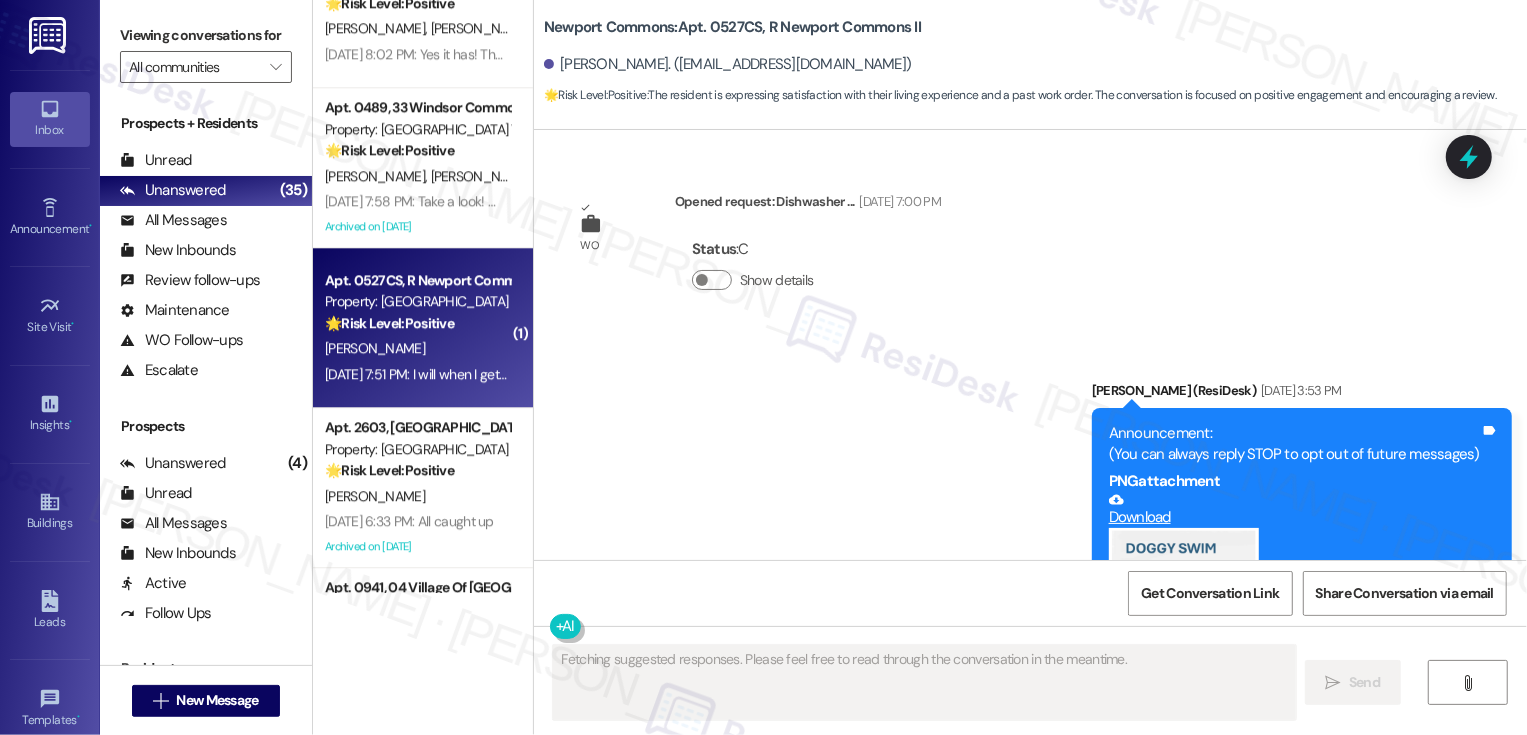 type on "Fetching suggested responses. Please feel free to read through the conversation in the meantime." 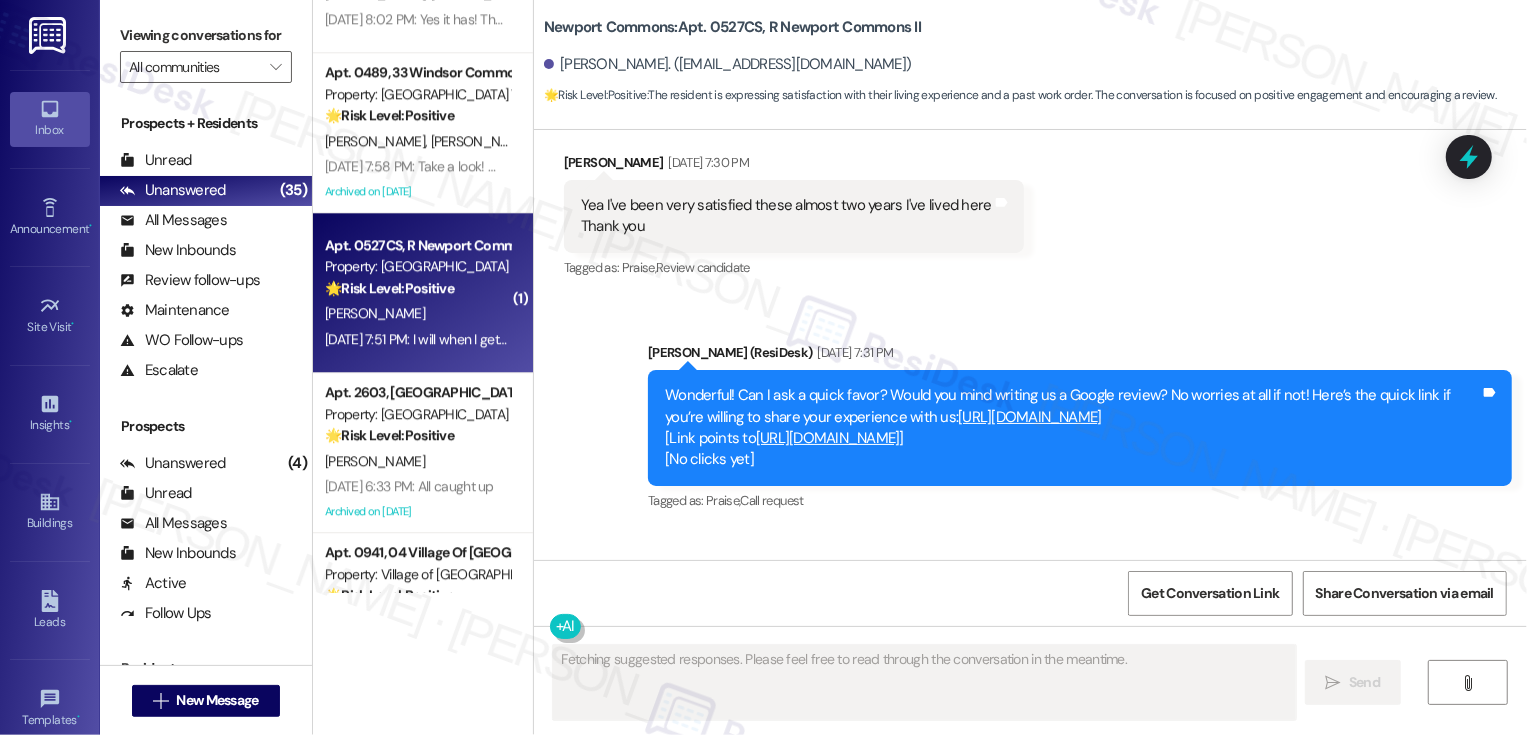 click on "[PERSON_NAME]" at bounding box center (417, 461) 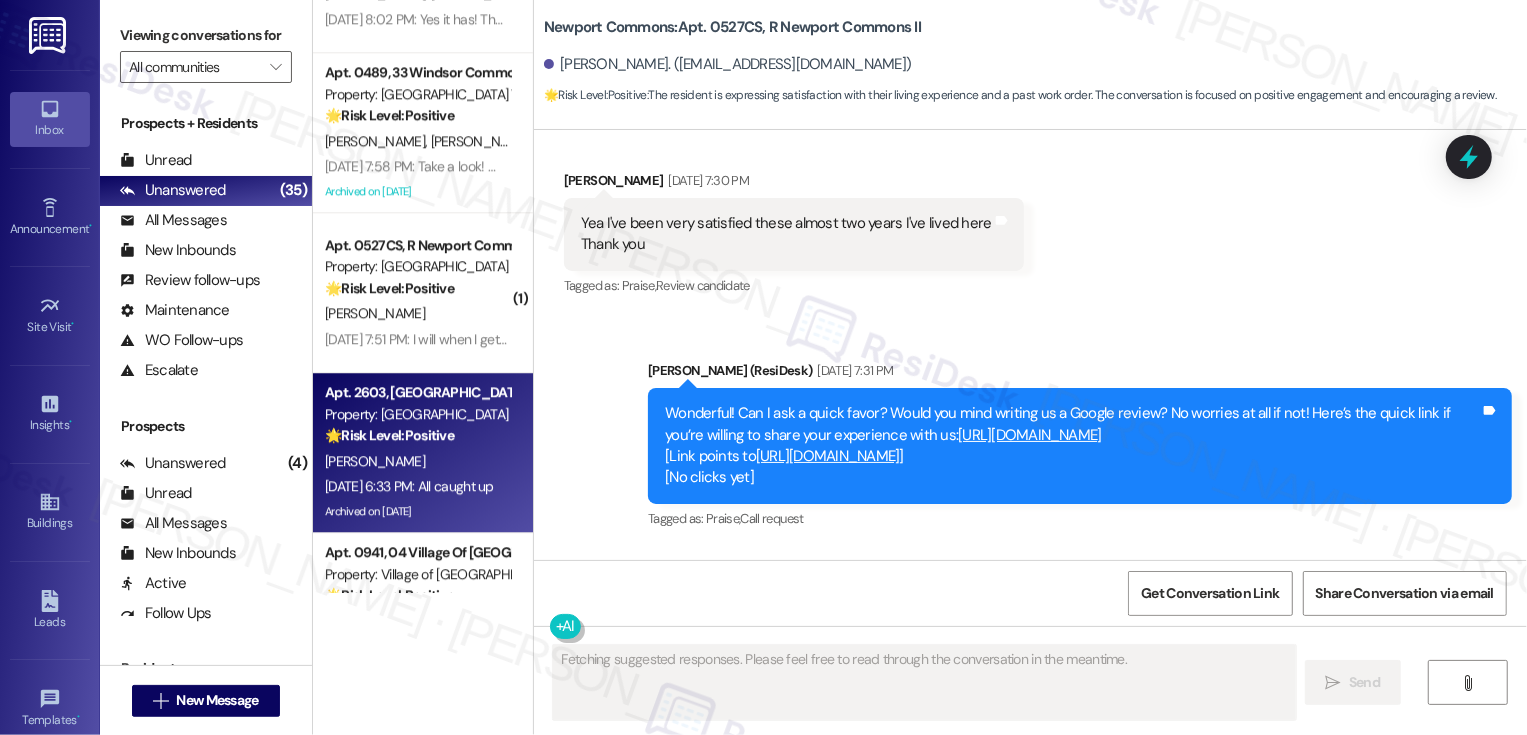 click on "[PERSON_NAME]" at bounding box center [417, 461] 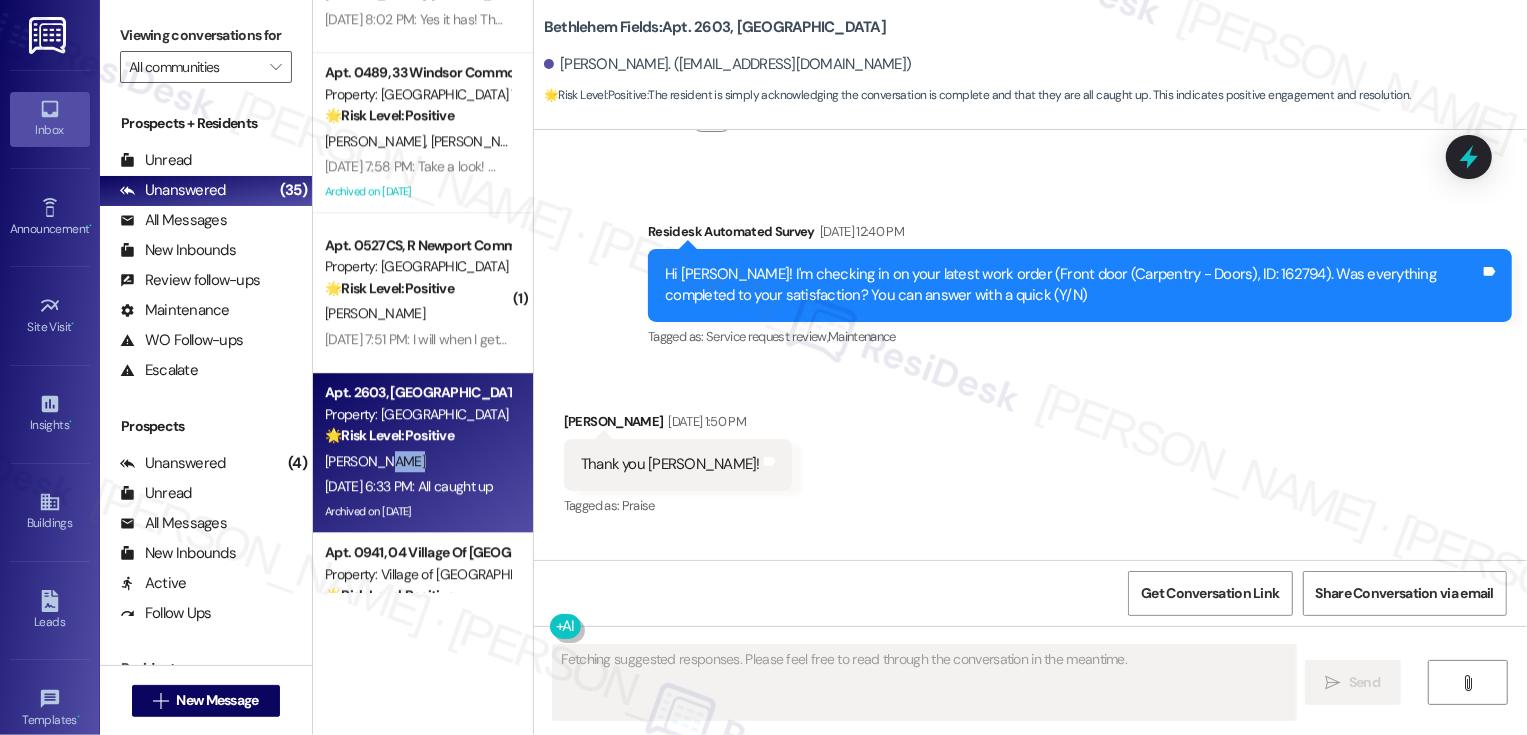 scroll, scrollTop: 5375, scrollLeft: 0, axis: vertical 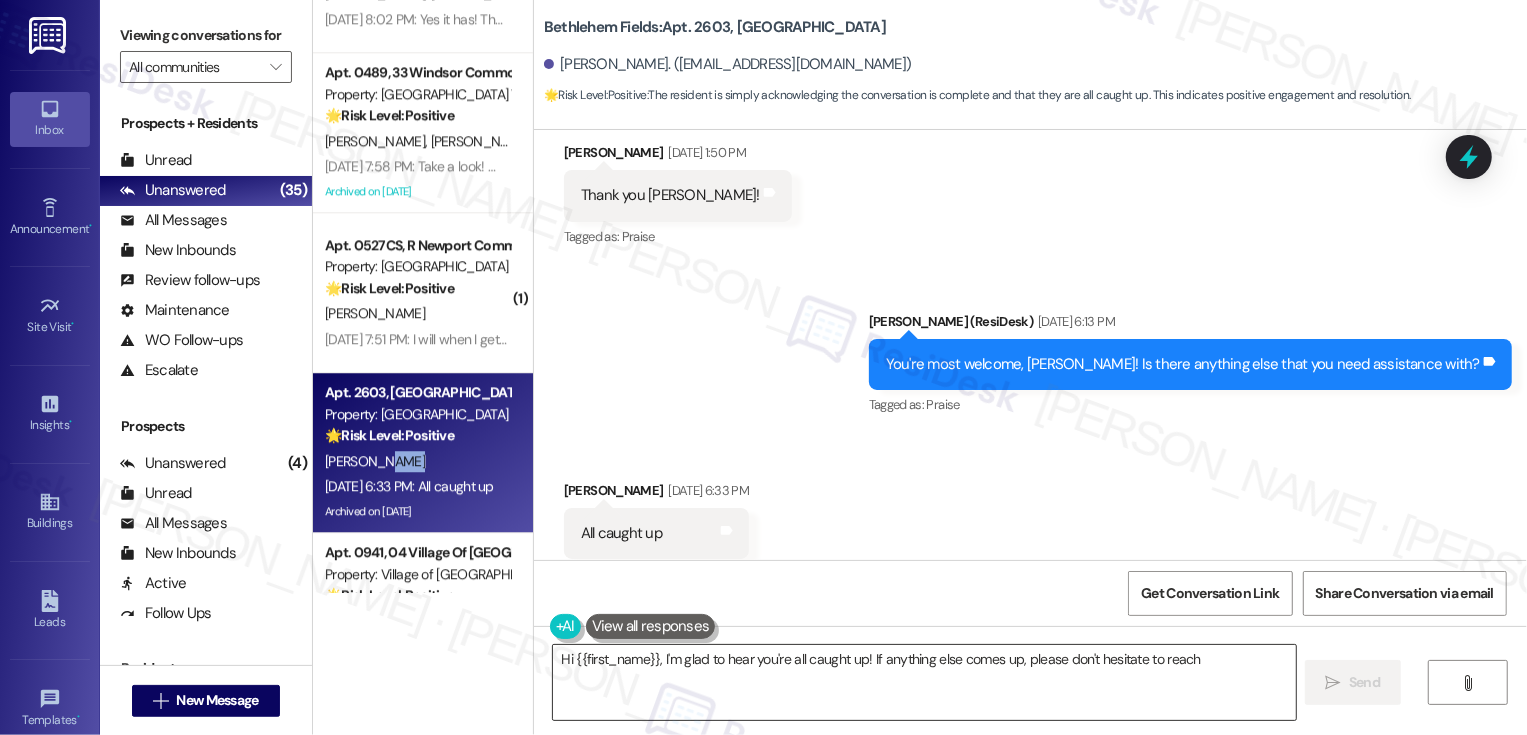 click on "Hi {{first_name}}, I'm glad to hear you're all caught up! If anything else comes up, please don't" at bounding box center [924, 682] 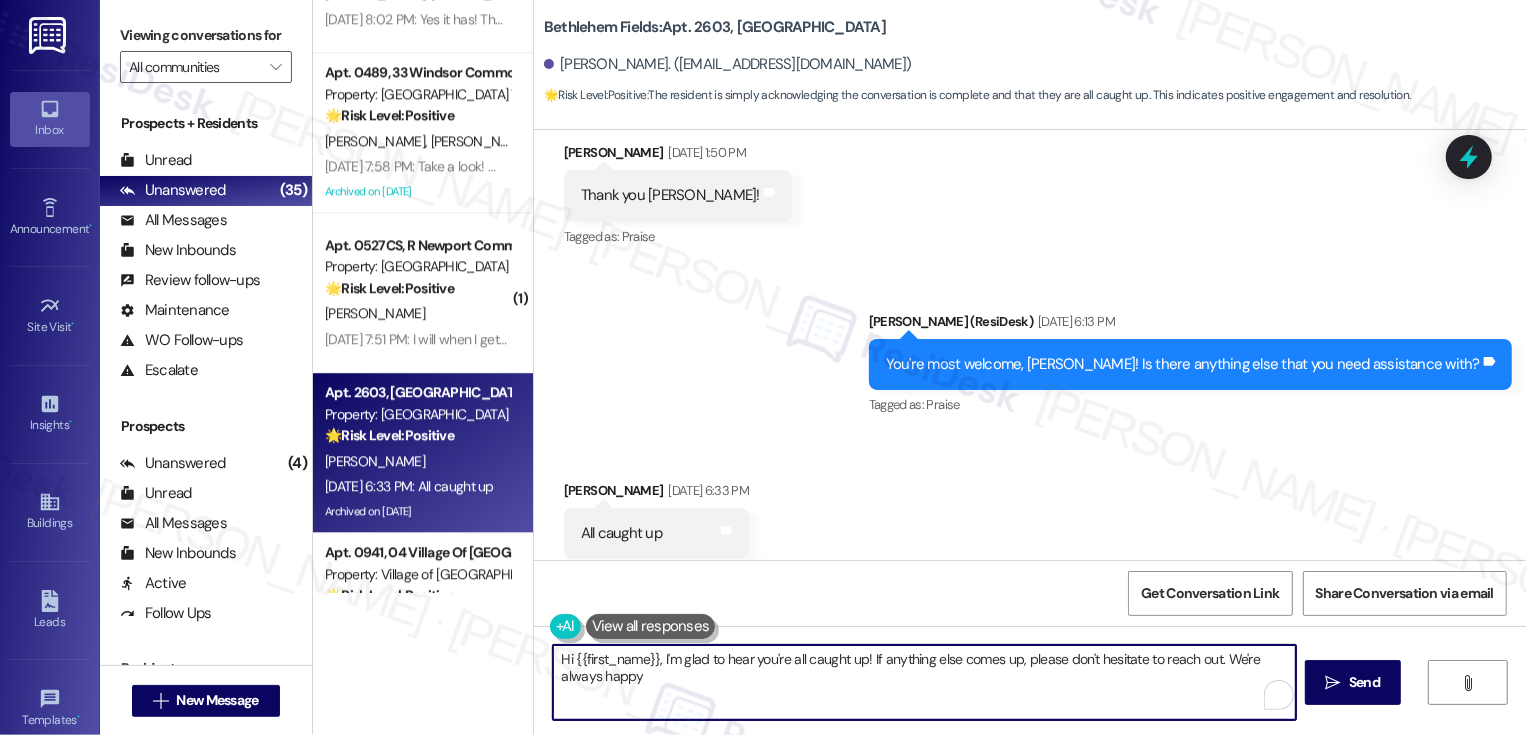 click on "Hi {{first_name}}, I'm glad to hear you're all caught up! If anything else comes up, please don't hesitate to reach out." at bounding box center (924, 682) 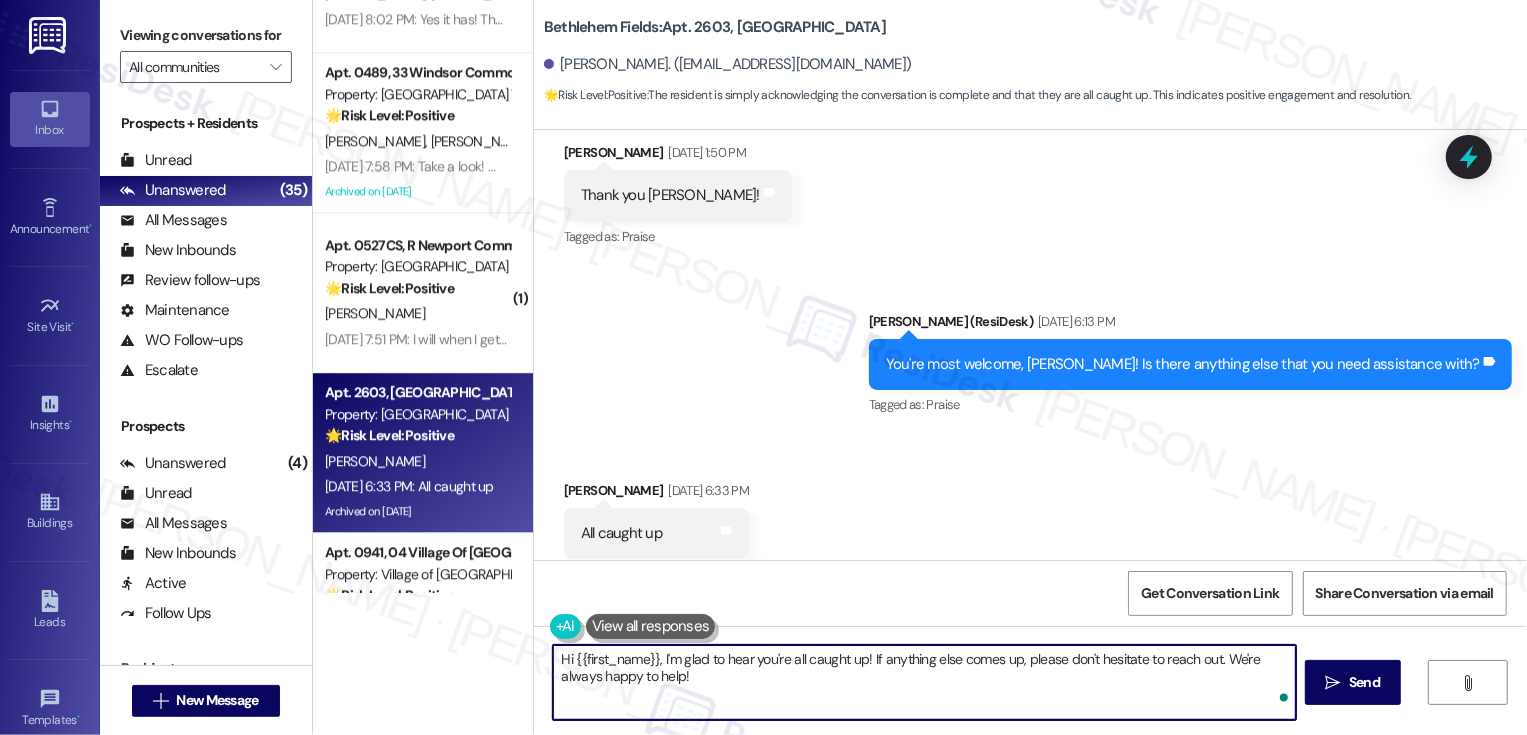click on "Hi {{first_name}}, I'm glad to hear you're all caught up! If anything else comes up, please don't hesitate to reach out. We're always happy to help!" at bounding box center (924, 682) 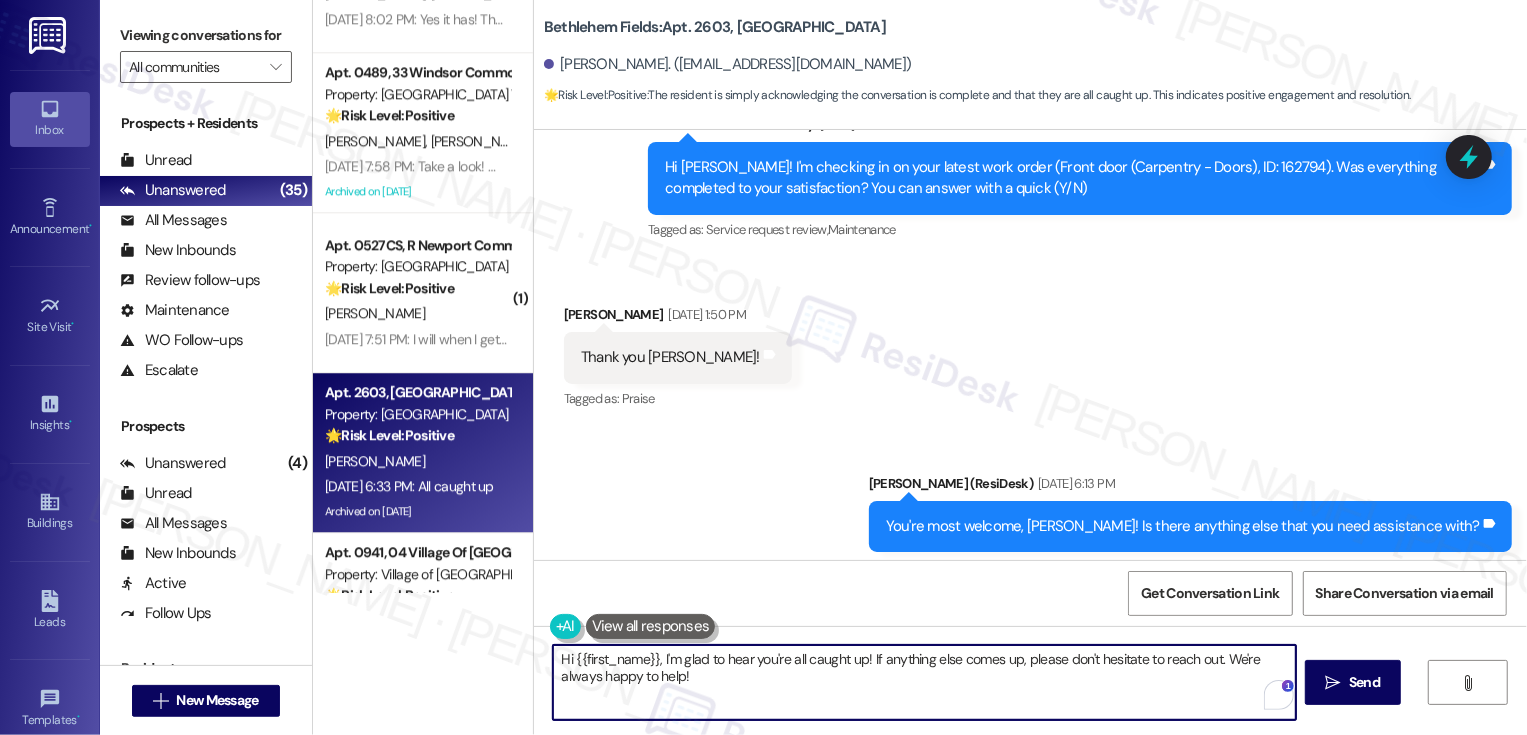 scroll, scrollTop: 5375, scrollLeft: 0, axis: vertical 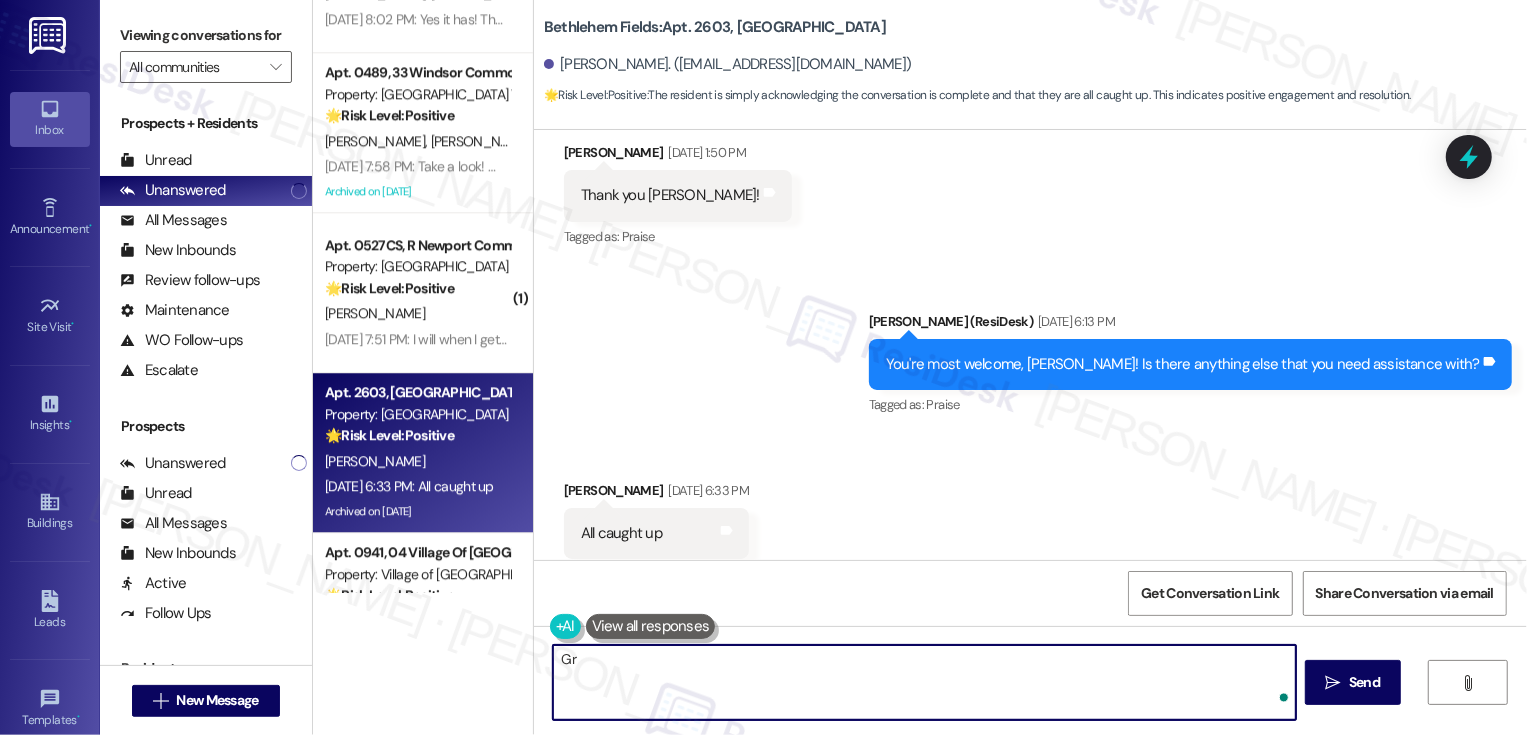 type on "G" 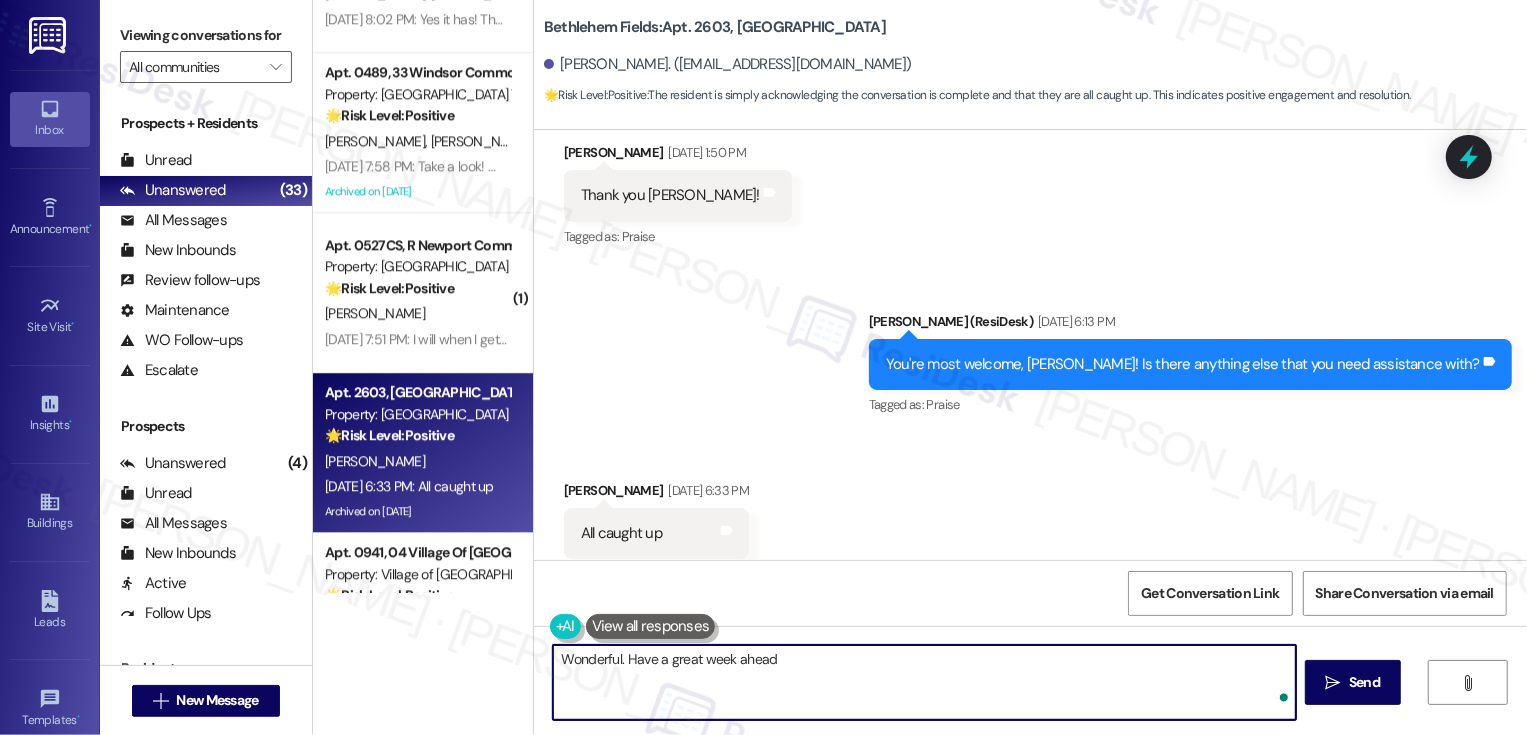 type on "Wonderful. Have a great week ahead!" 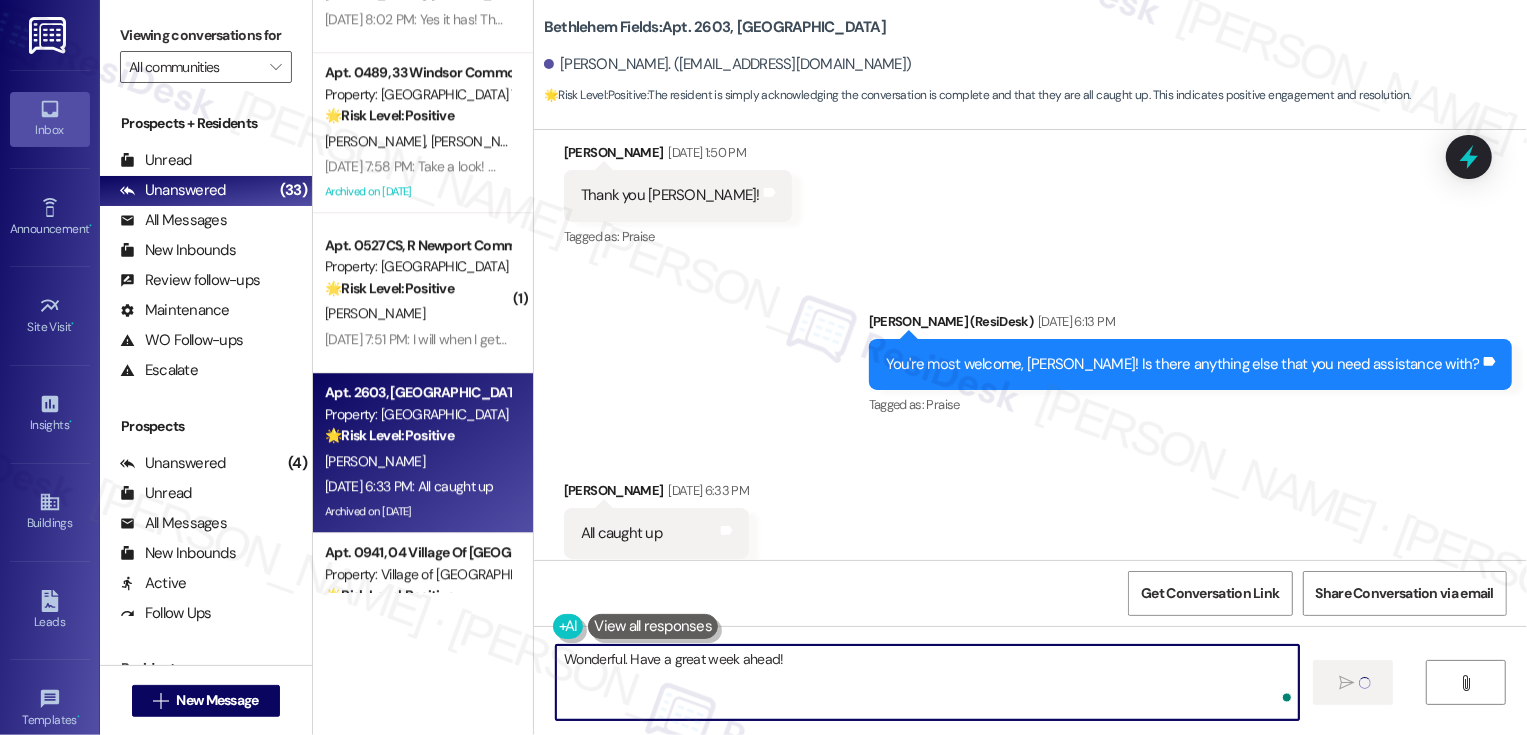 type 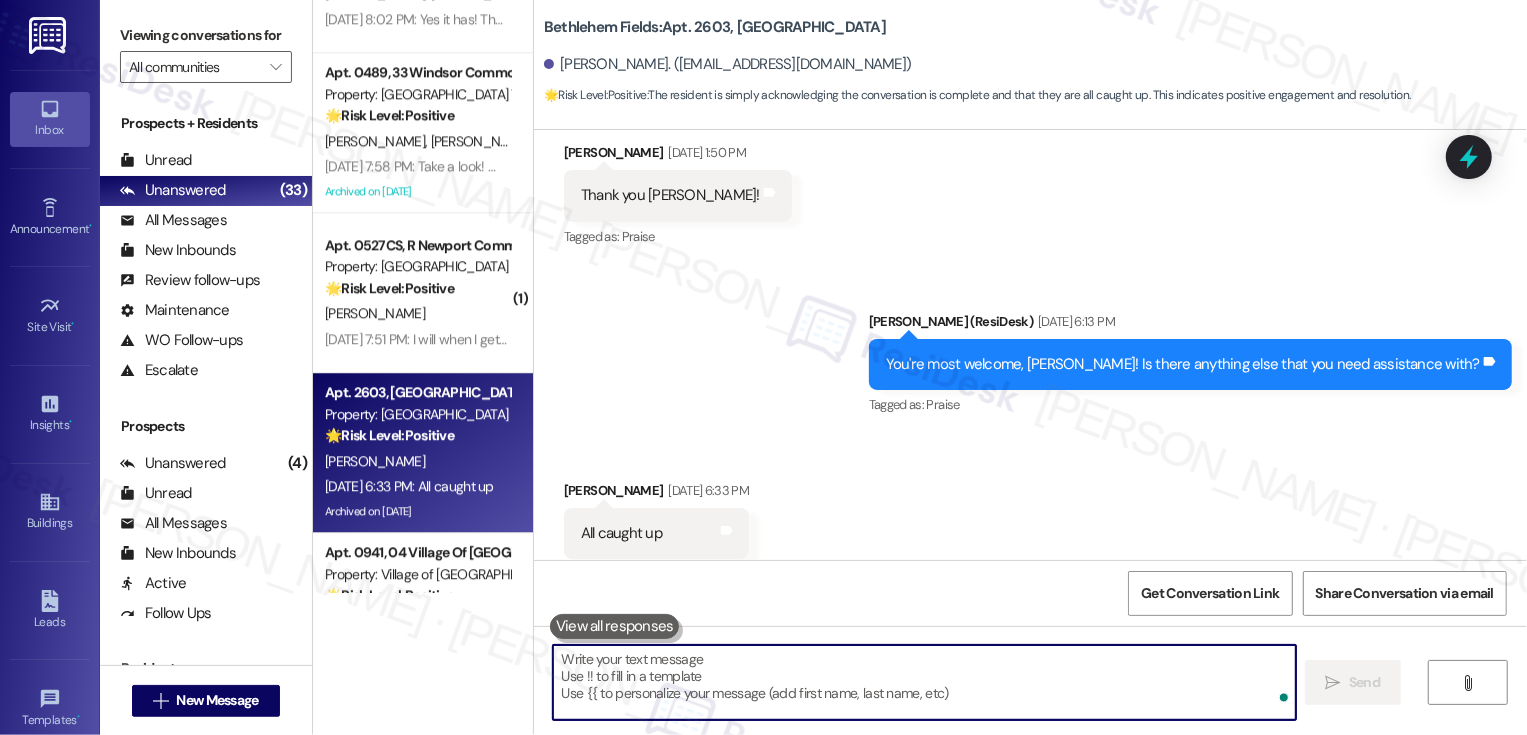 scroll, scrollTop: 5514, scrollLeft: 0, axis: vertical 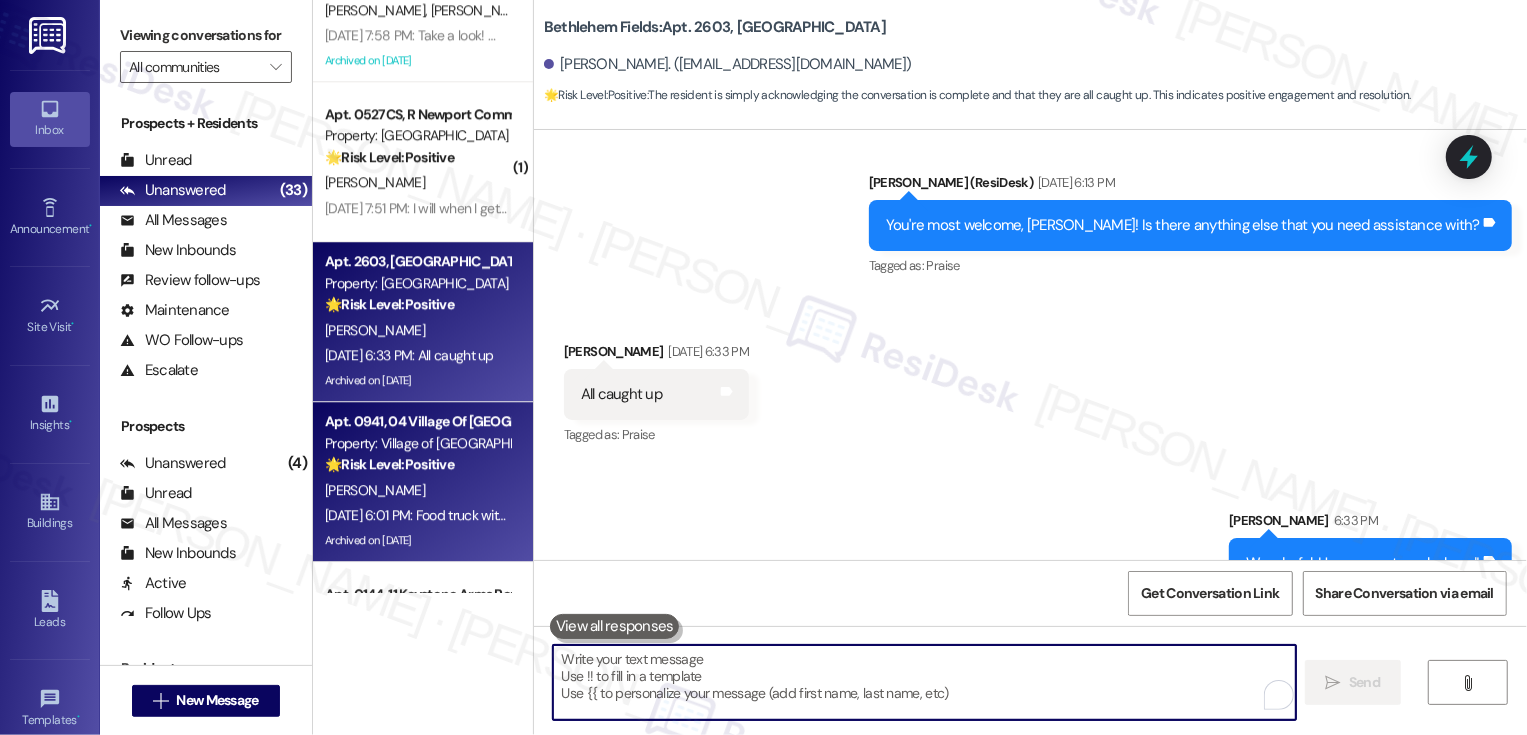 click on "[PERSON_NAME]" at bounding box center [417, 490] 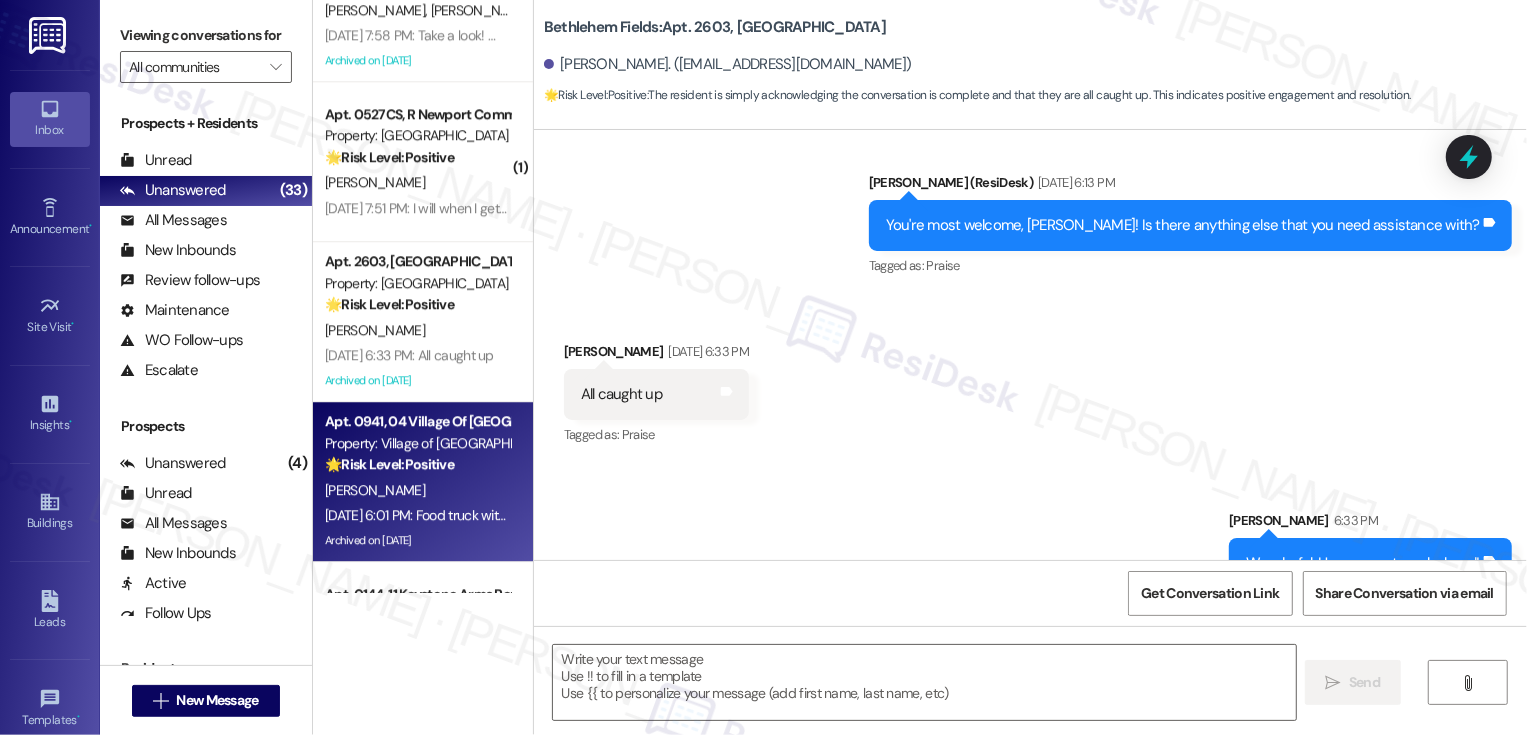 type on "Fetching suggested responses. Please feel free to read through the conversation in the meantime." 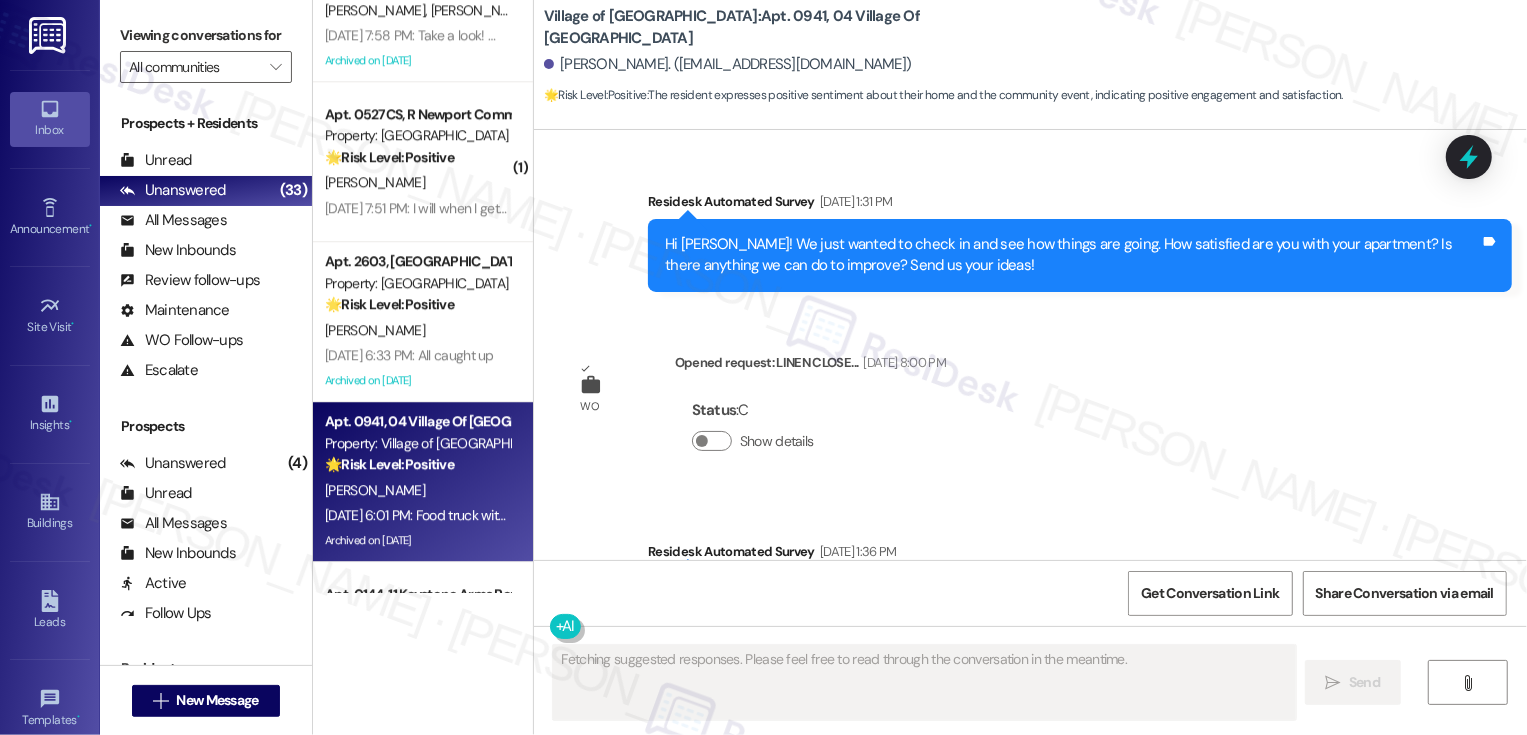 scroll, scrollTop: 46714, scrollLeft: 0, axis: vertical 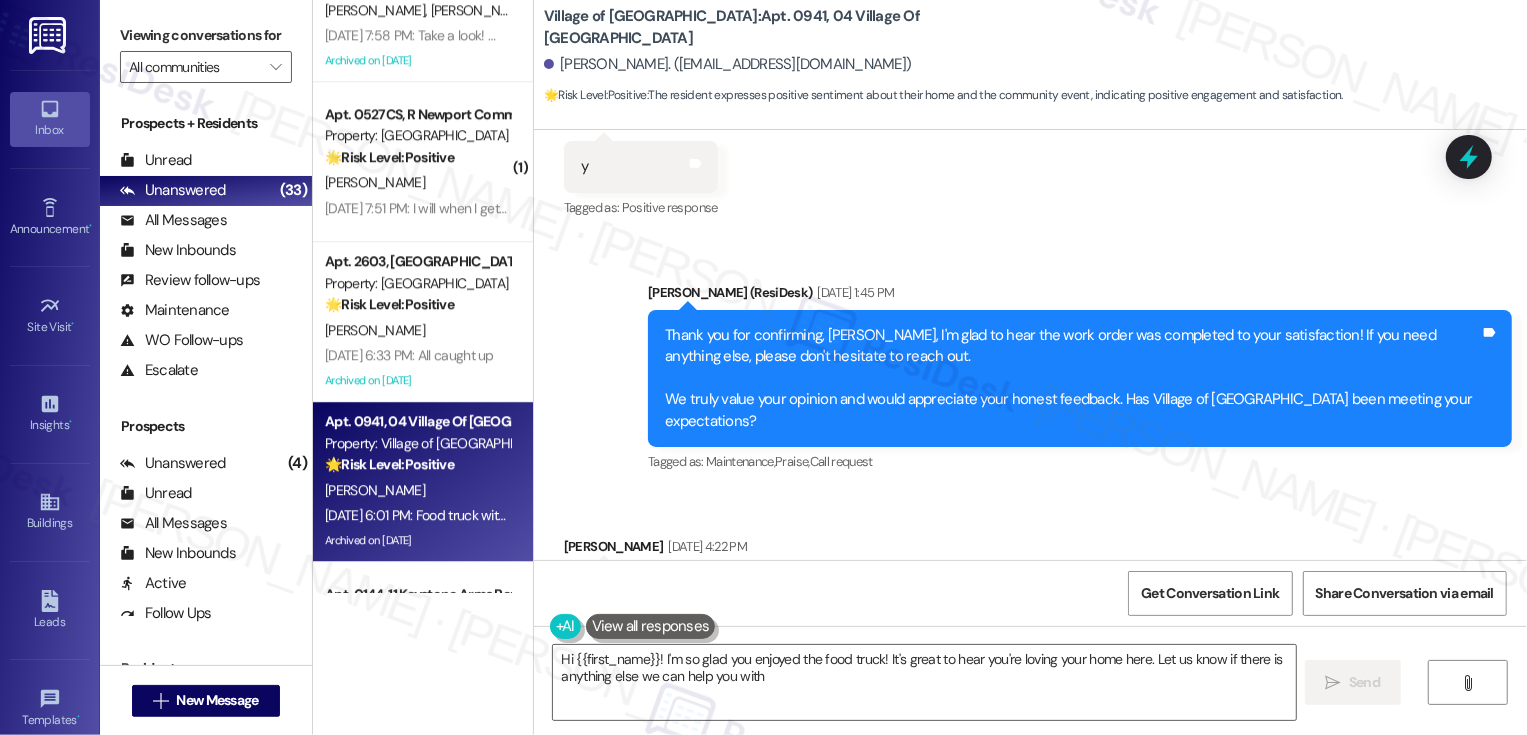 type on "Hi {{first_name}}! I'm so glad you enjoyed the food truck! It's great to hear you're loving your home here. Let us know if there is anything else we can help you with!" 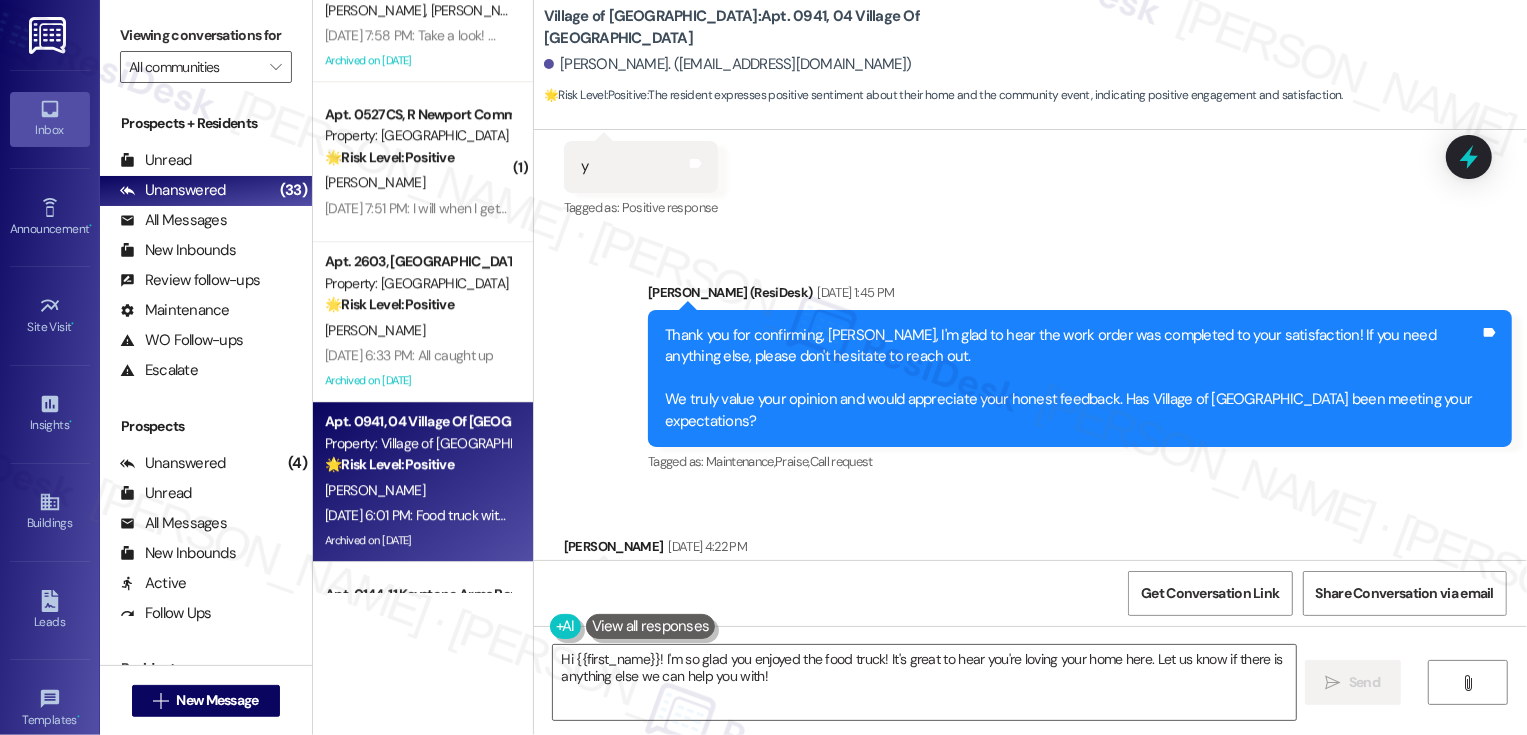 scroll, scrollTop: 46548, scrollLeft: 0, axis: vertical 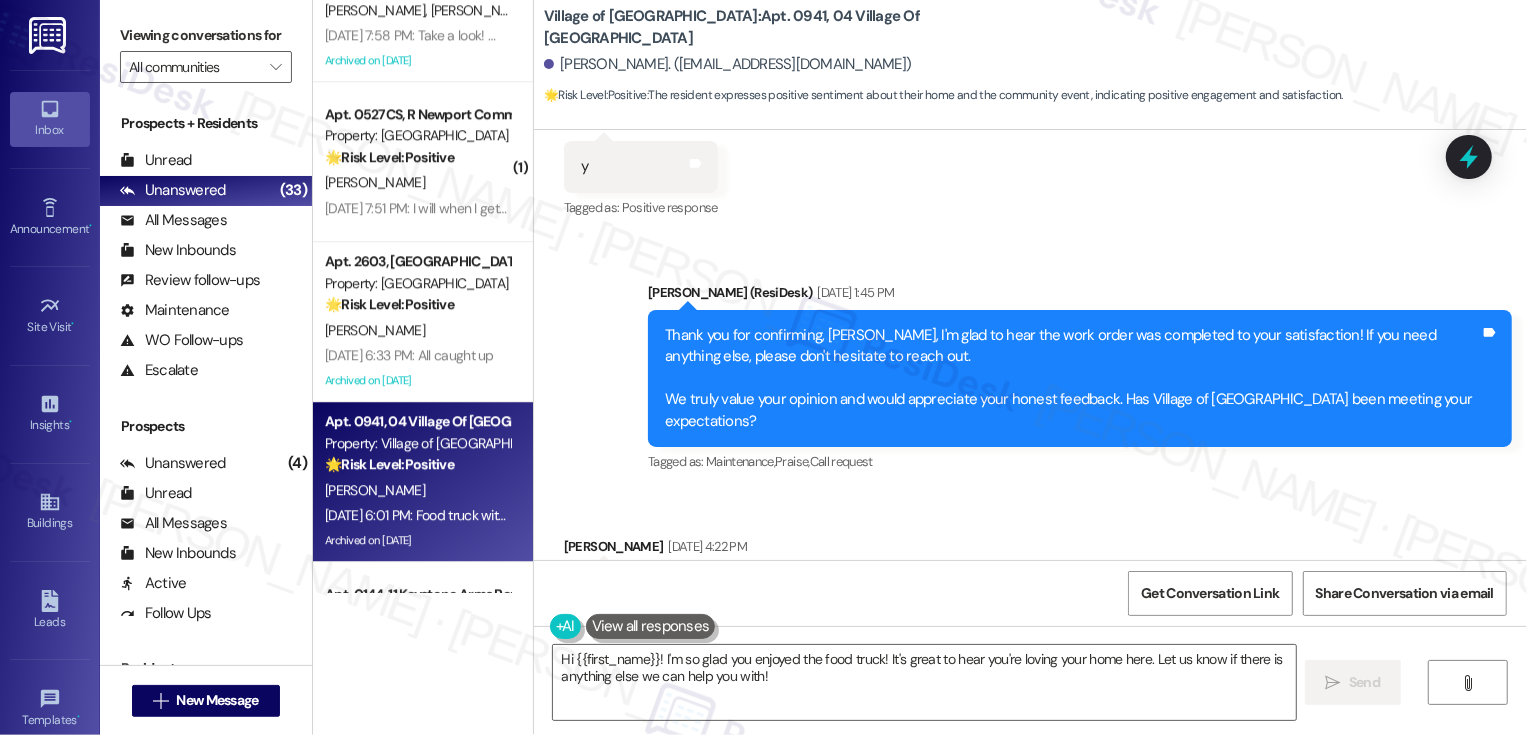 drag, startPoint x: 653, startPoint y: 662, endPoint x: 426, endPoint y: 682, distance: 227.87935 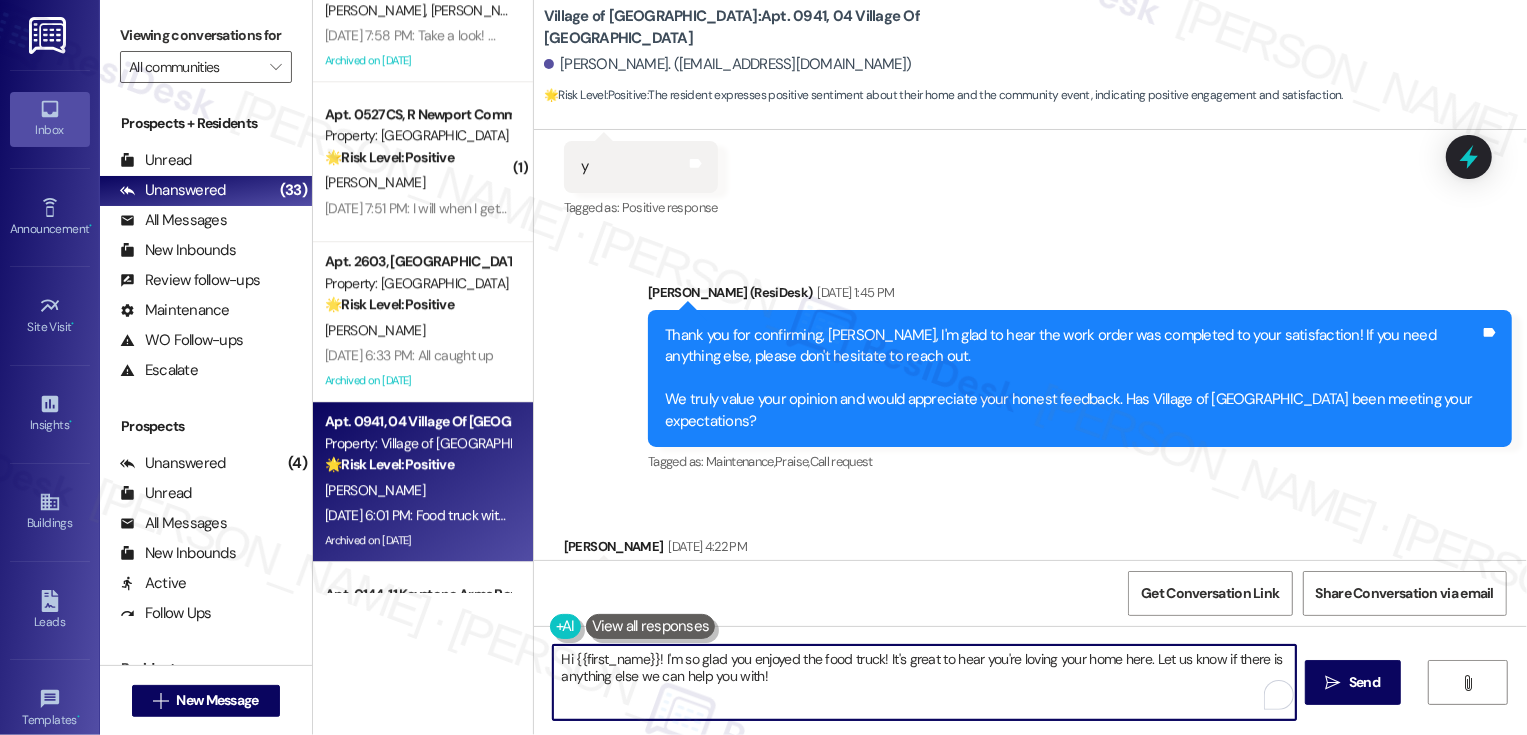click on "Hi {{first_name}}! I'm so glad you enjoyed the food truck! It's great to hear you're loving your home here. Let us know if there is anything else we can help you with!" at bounding box center [924, 682] 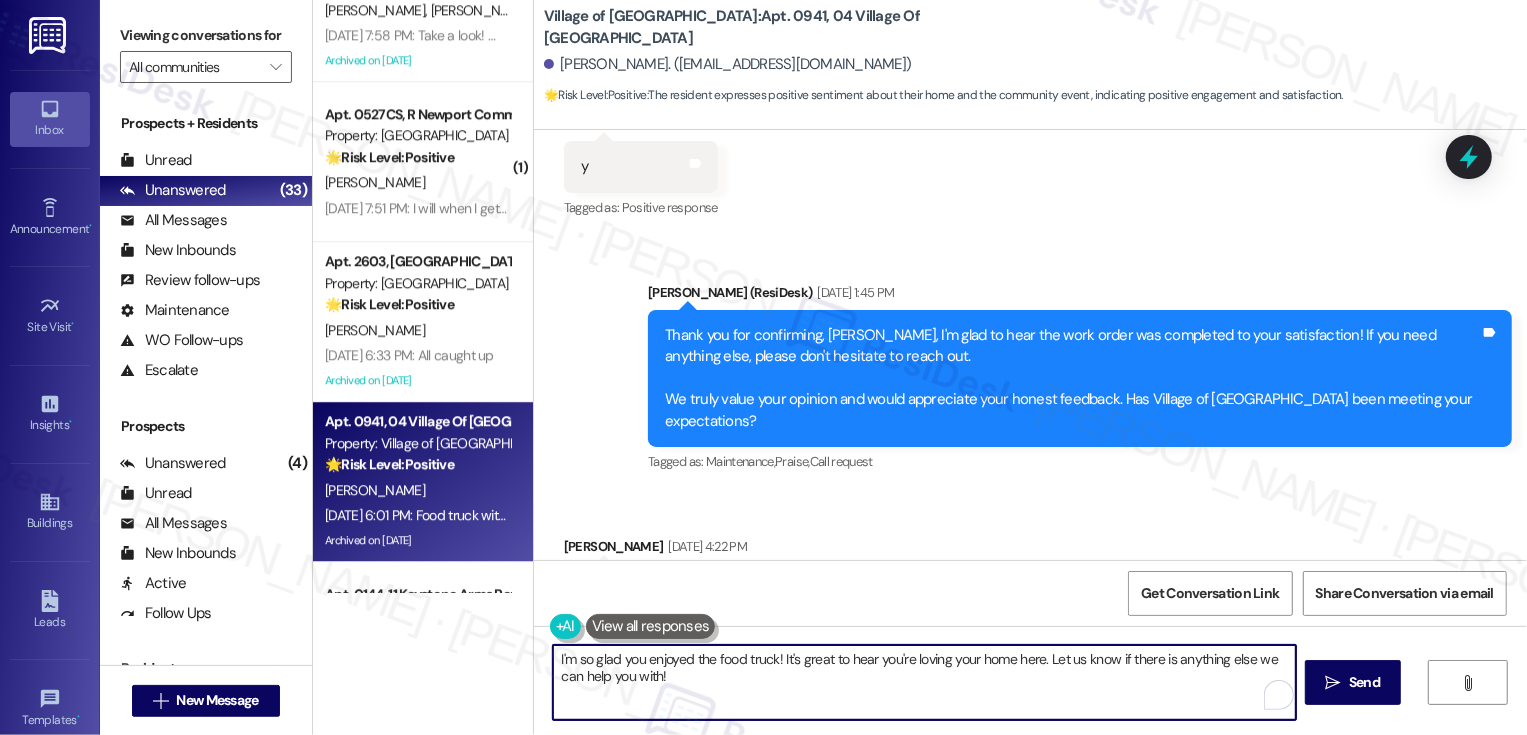 click on "I'm so glad you enjoyed the food truck! It's great to hear you're loving your home here. Let us know if there is anything else we can help you with!" at bounding box center [924, 682] 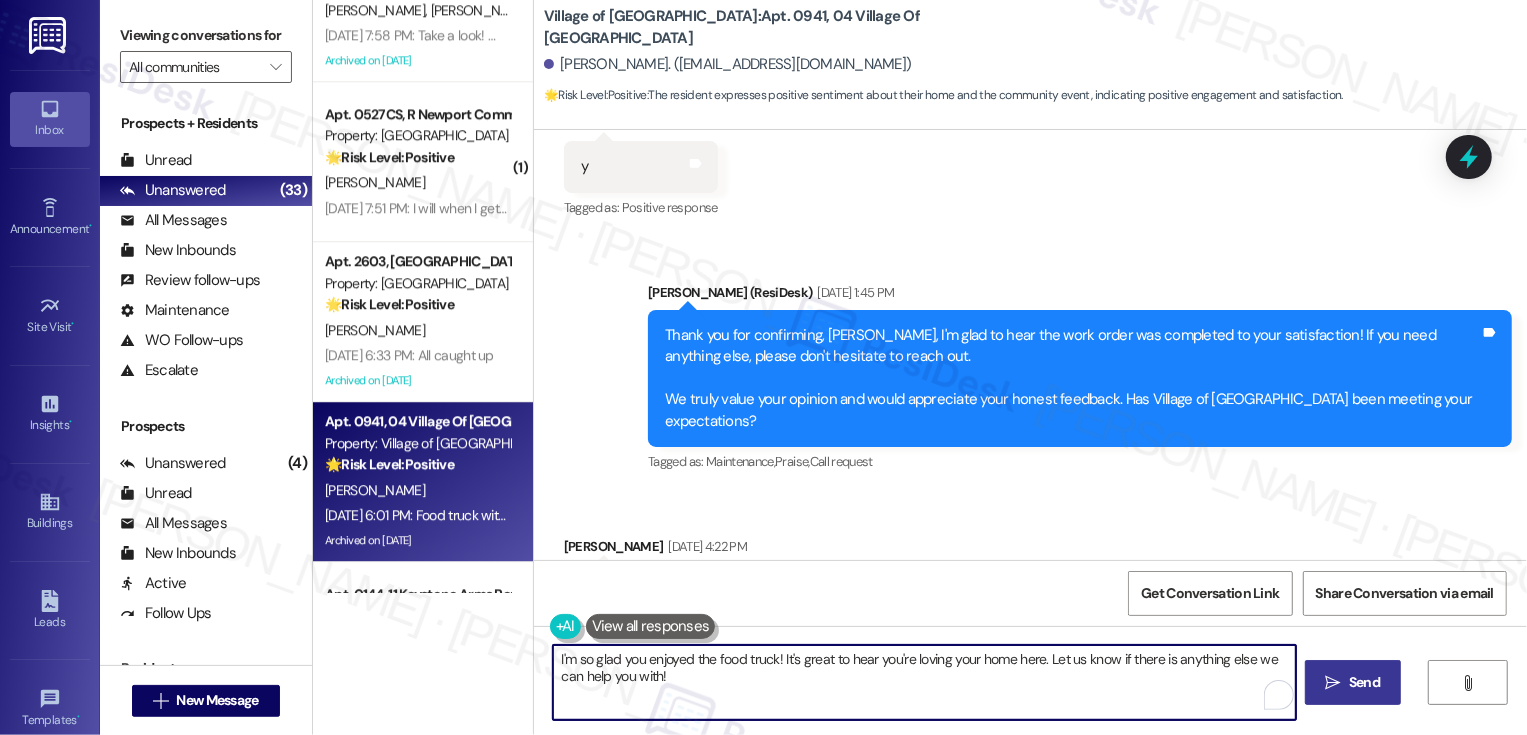 type on "I'm so glad you enjoyed the food truck! It's great to hear you're loving your home here. Let us know if there is anything else we can help you with!" 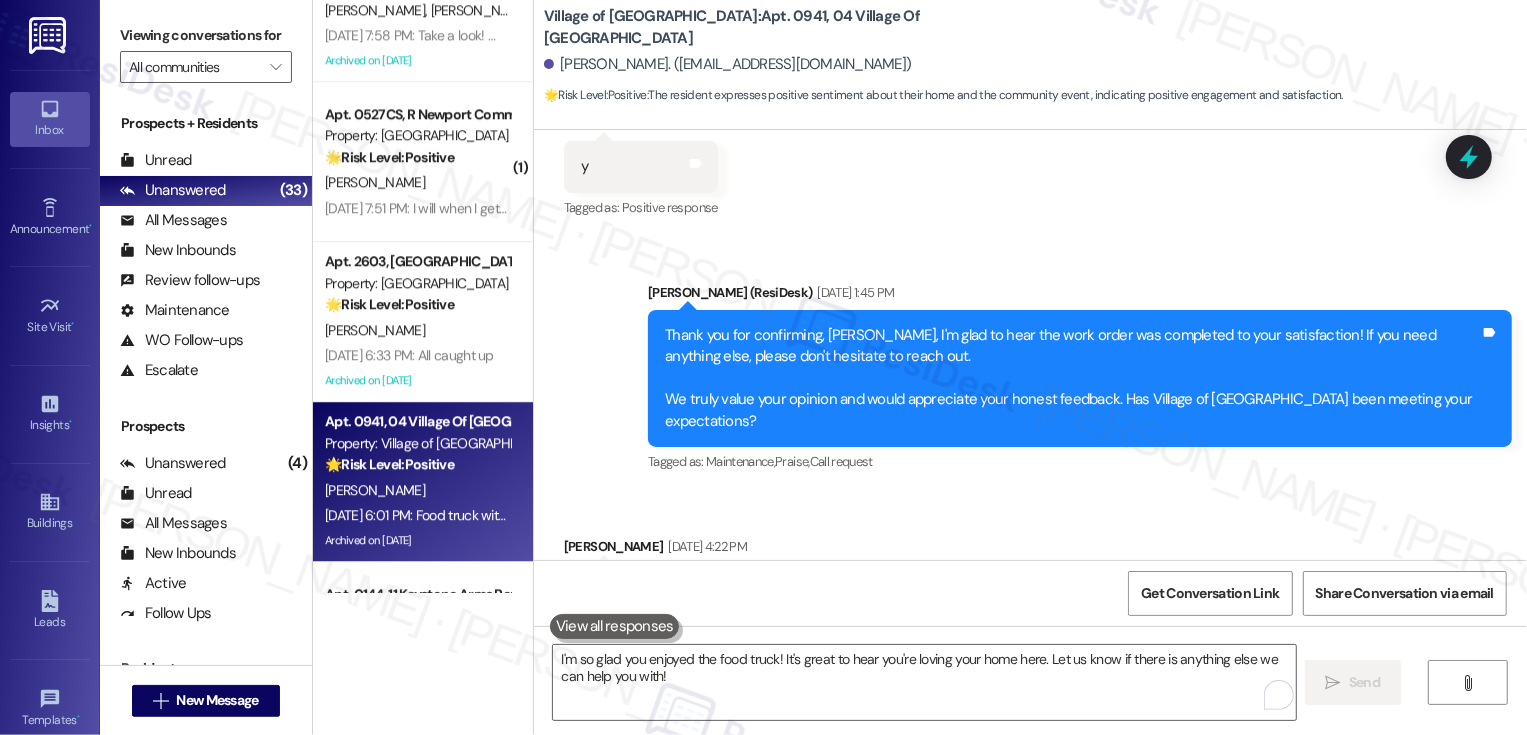 scroll, scrollTop: 4280, scrollLeft: 0, axis: vertical 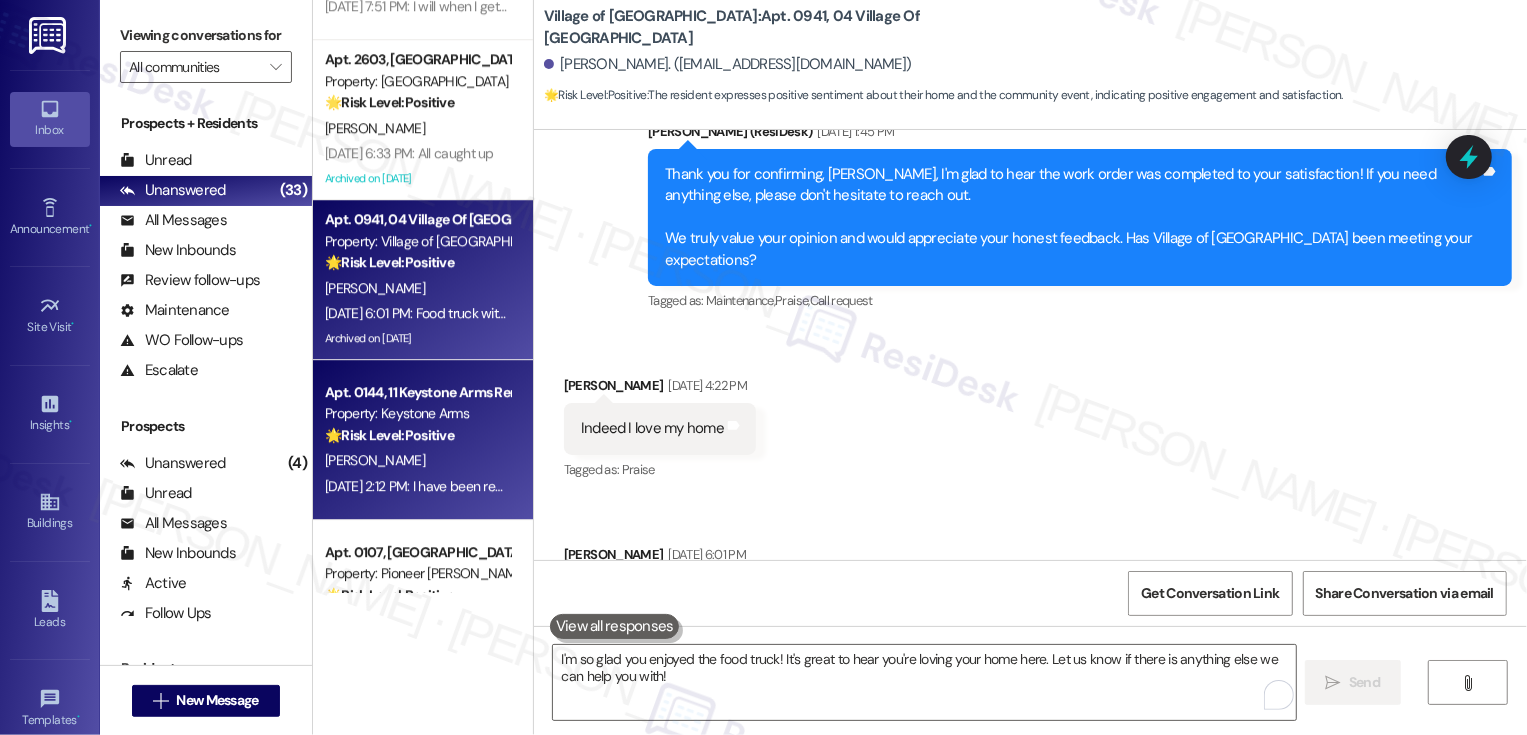 click on "Property: Keystone Arms" at bounding box center (417, 413) 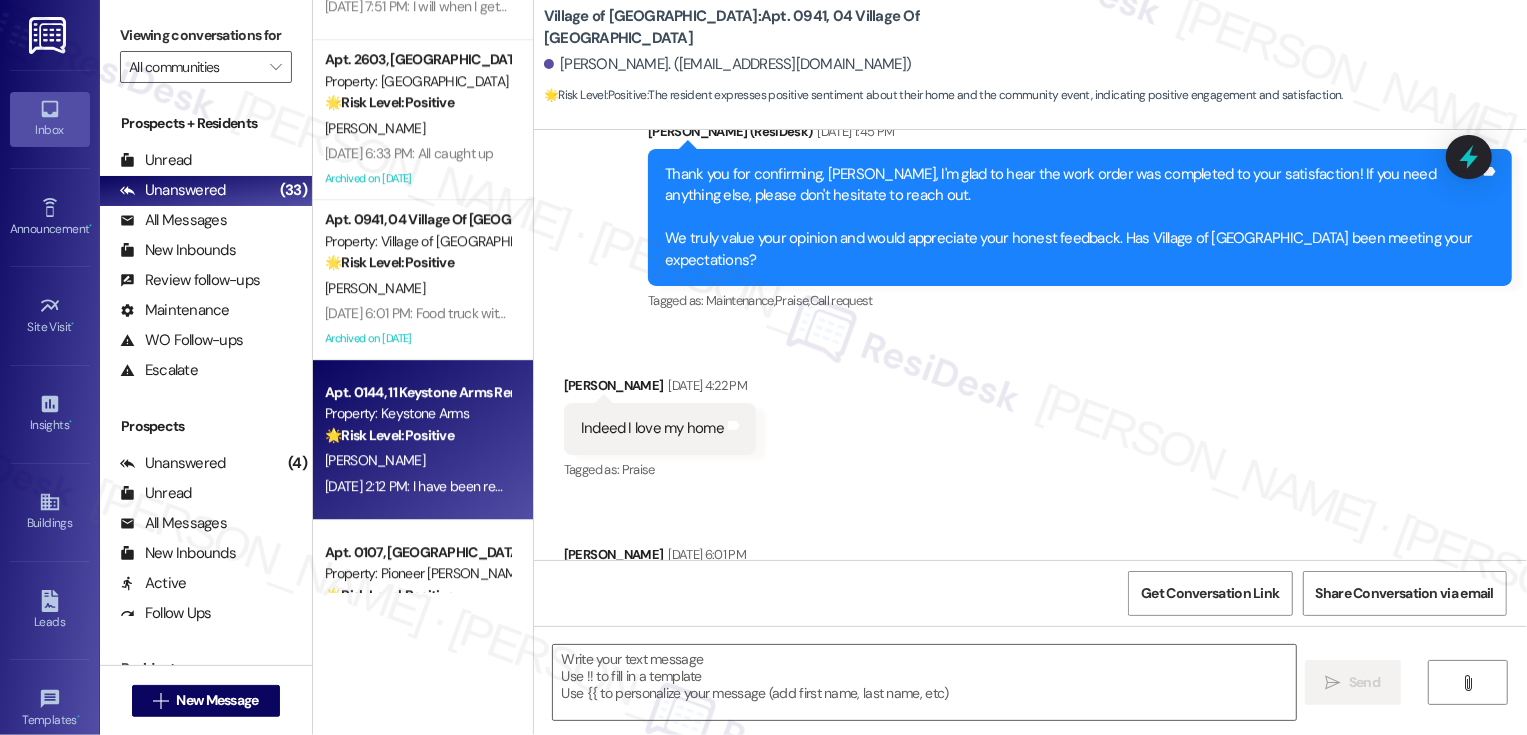 click on "Property: Keystone Arms" at bounding box center [417, 413] 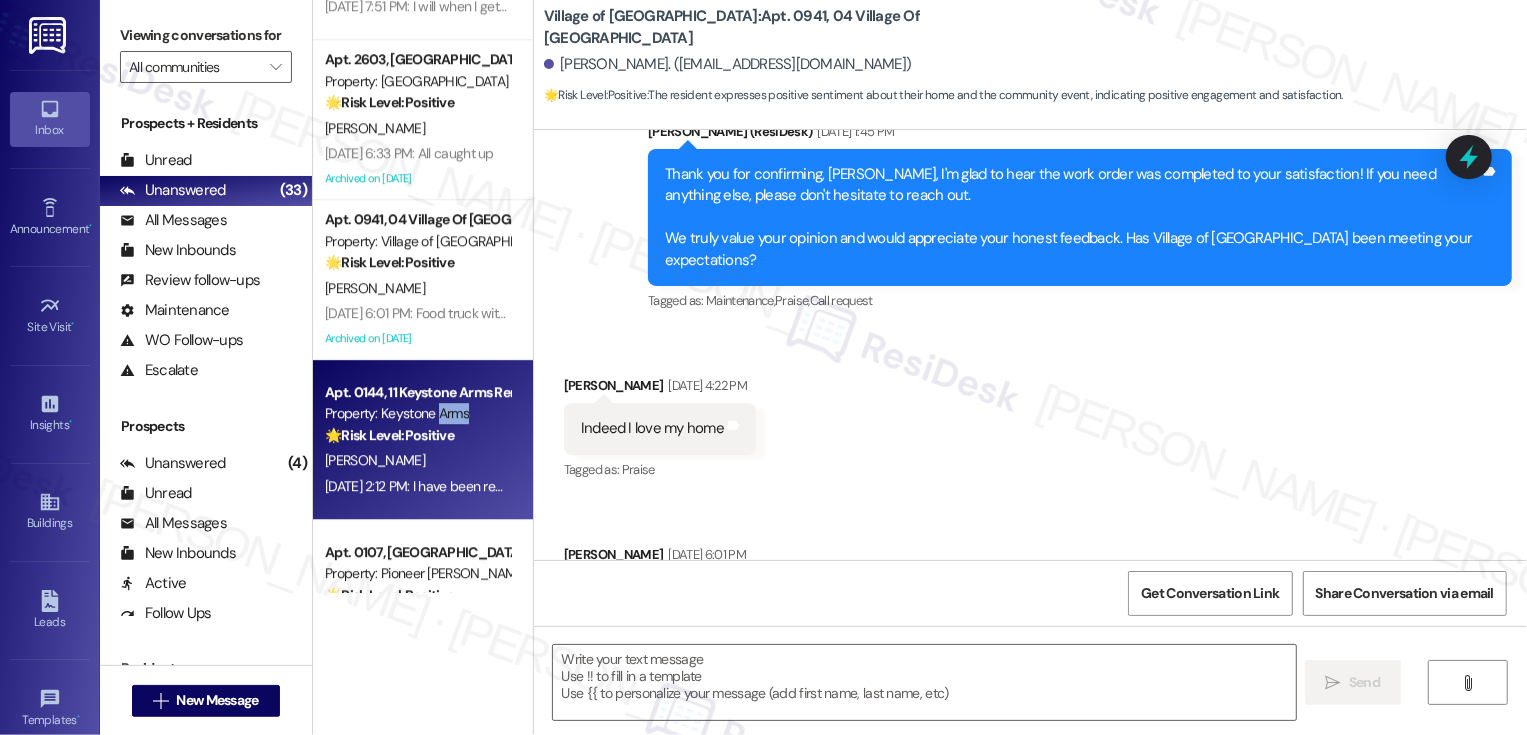 type on "Fetching suggested responses. Please feel free to read through the conversation in the meantime." 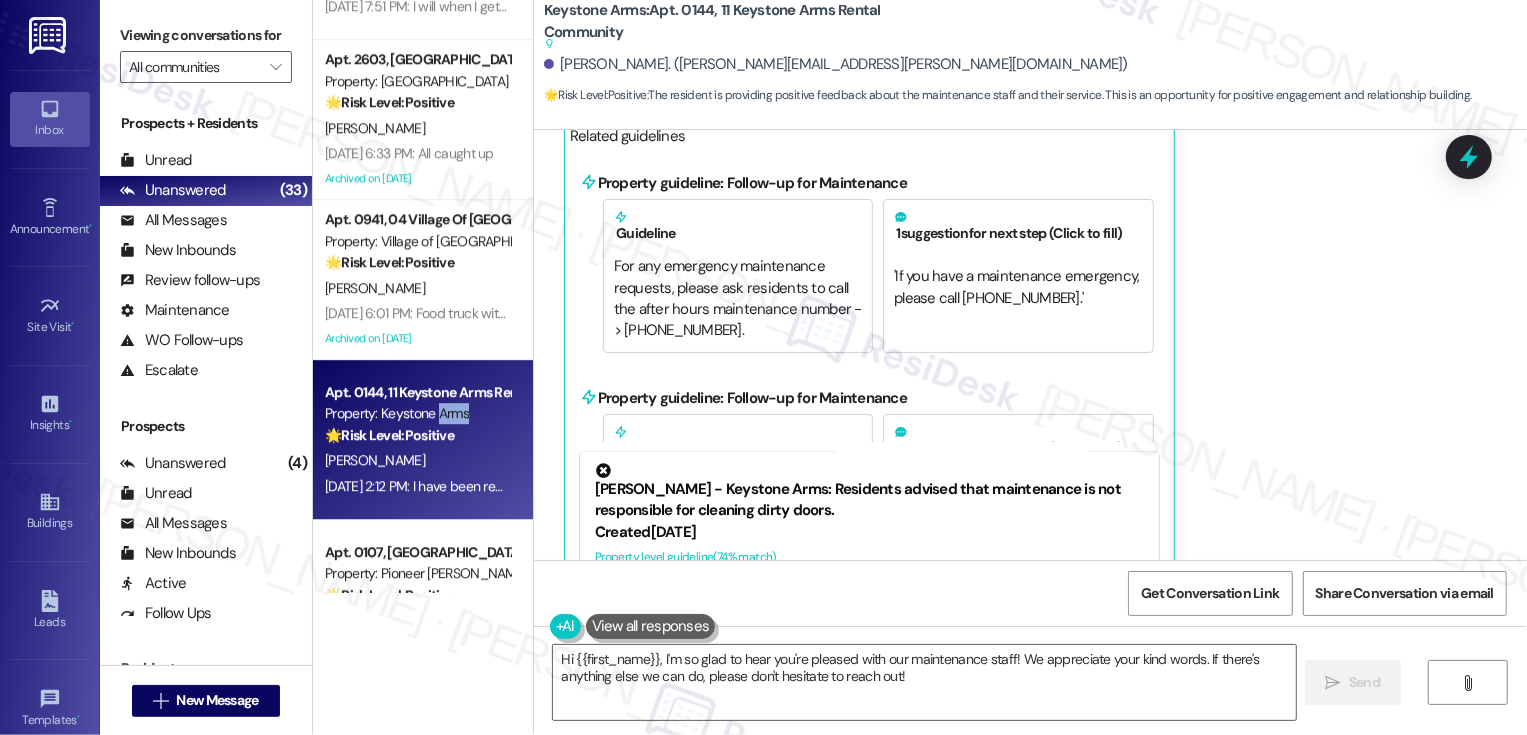 scroll, scrollTop: 2772, scrollLeft: 0, axis: vertical 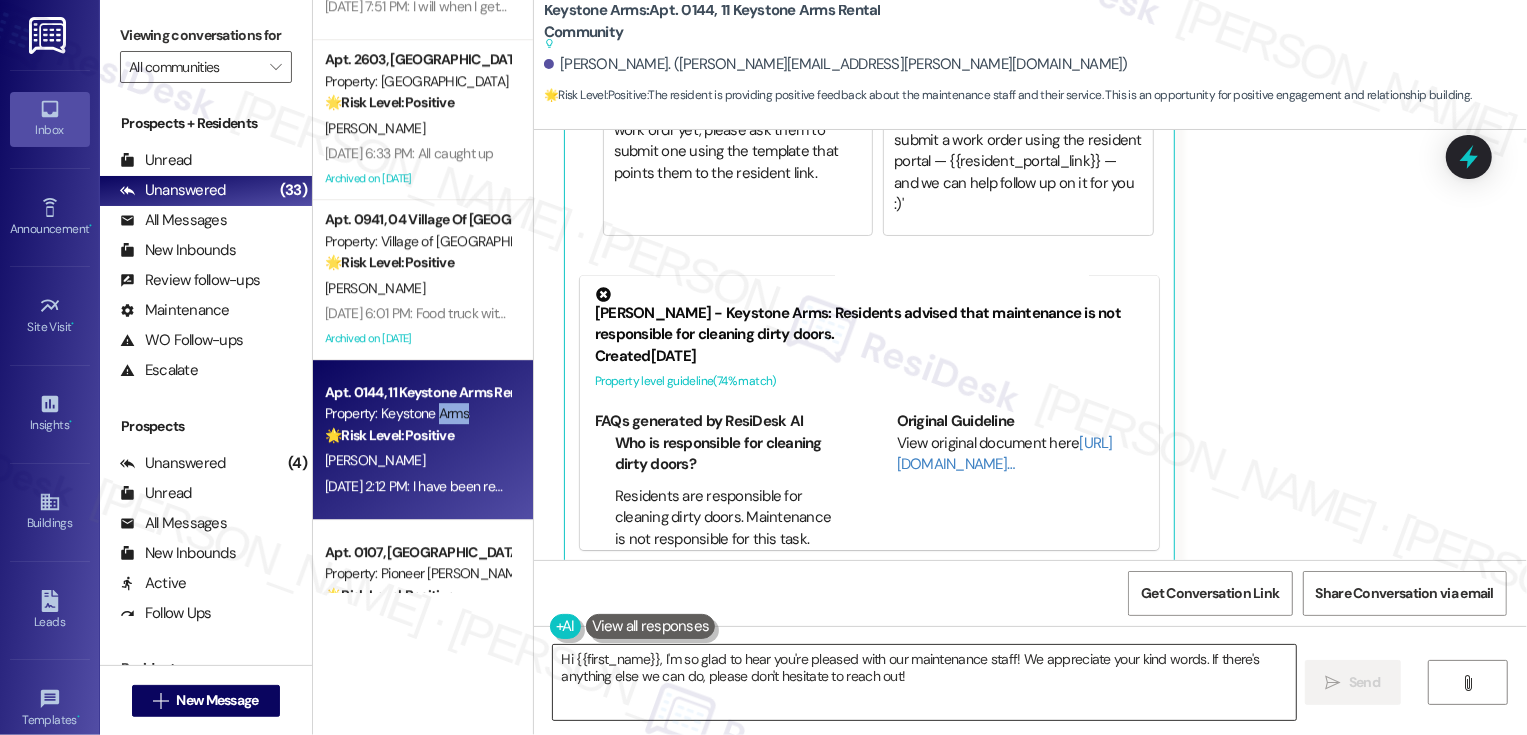 click on "Hi {{first_name}}, I'm so glad to hear you're pleased with our maintenance staff! We appreciate your kind words. If there's anything else we can do, please don't hesitate to reach out!" at bounding box center (924, 682) 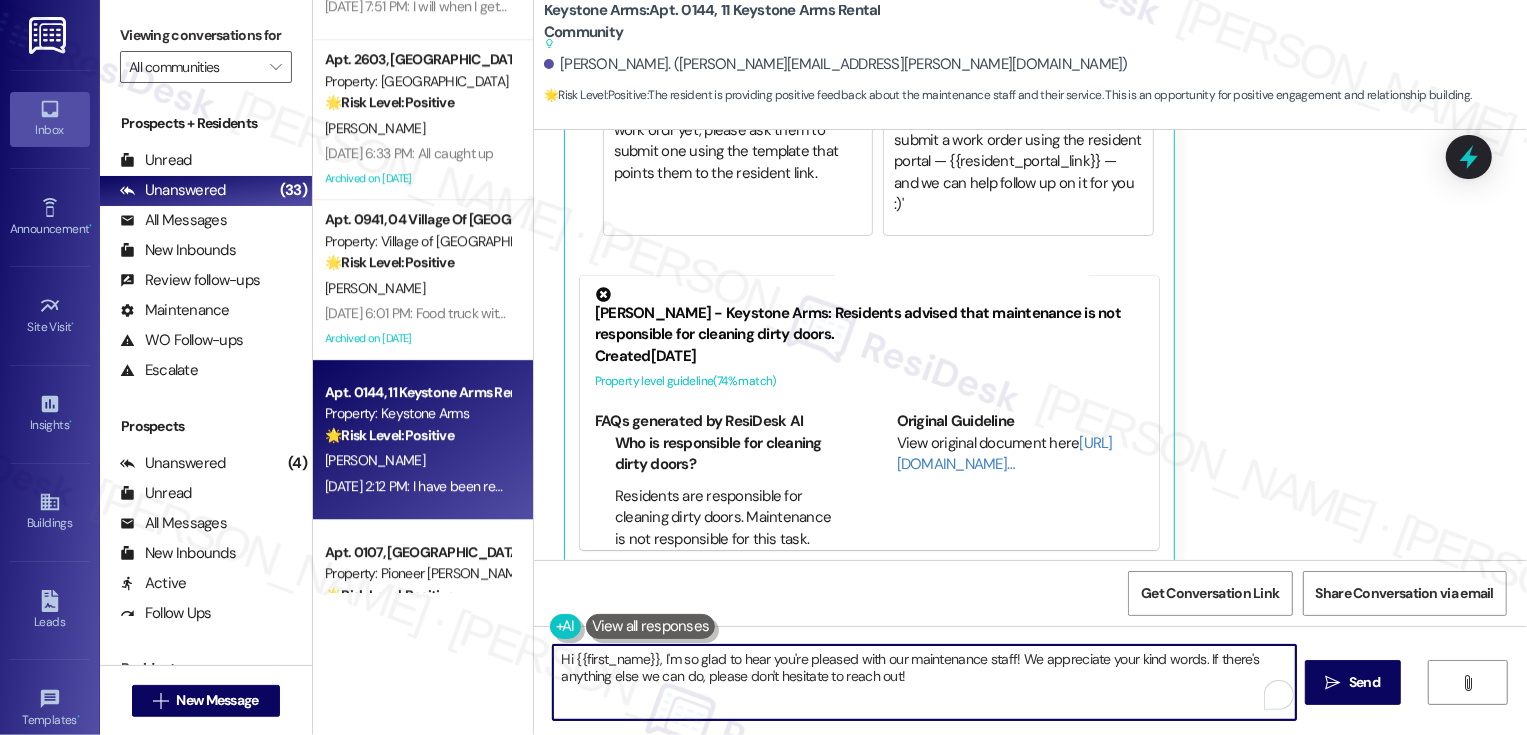 drag, startPoint x: 653, startPoint y: 659, endPoint x: 475, endPoint y: 658, distance: 178.0028 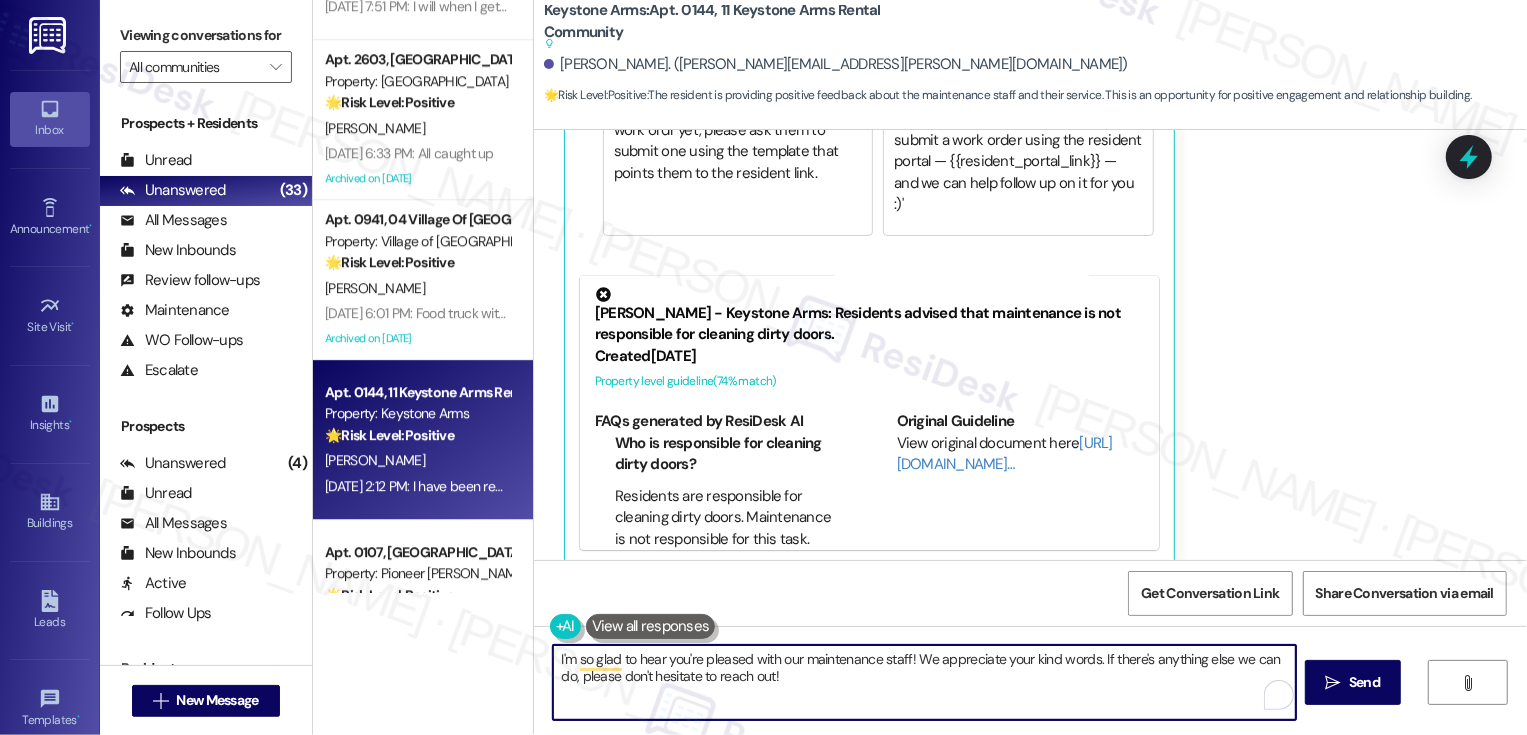 click on "I'm so glad to hear you're pleased with our maintenance staff! We appreciate your kind words. If there's anything else we can do, please don't hesitate to reach out!" at bounding box center (924, 682) 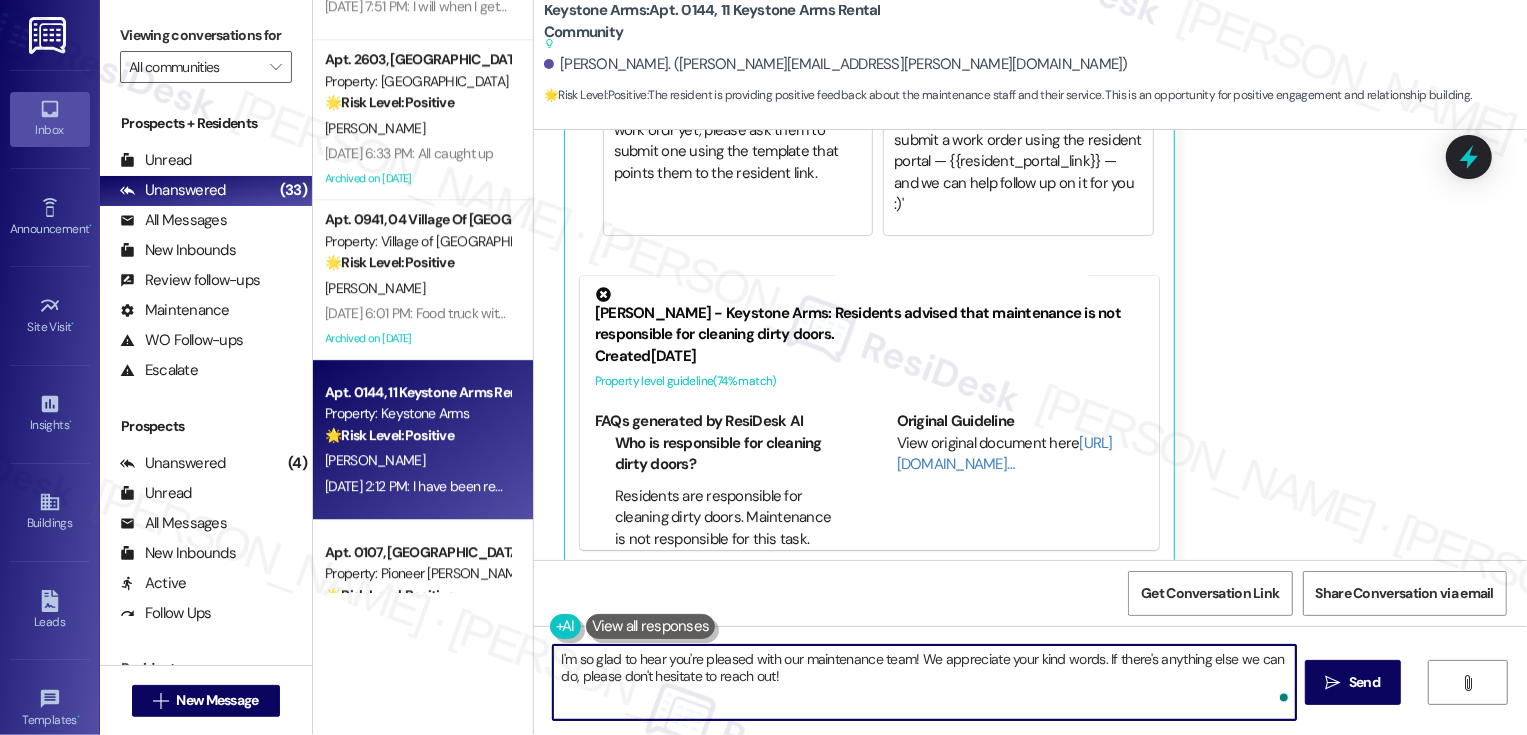 click on "I'm so glad to hear you're pleased with our maintenance team! We appreciate your kind words. If there's anything else we can do, please don't hesitate to reach out!" at bounding box center [924, 682] 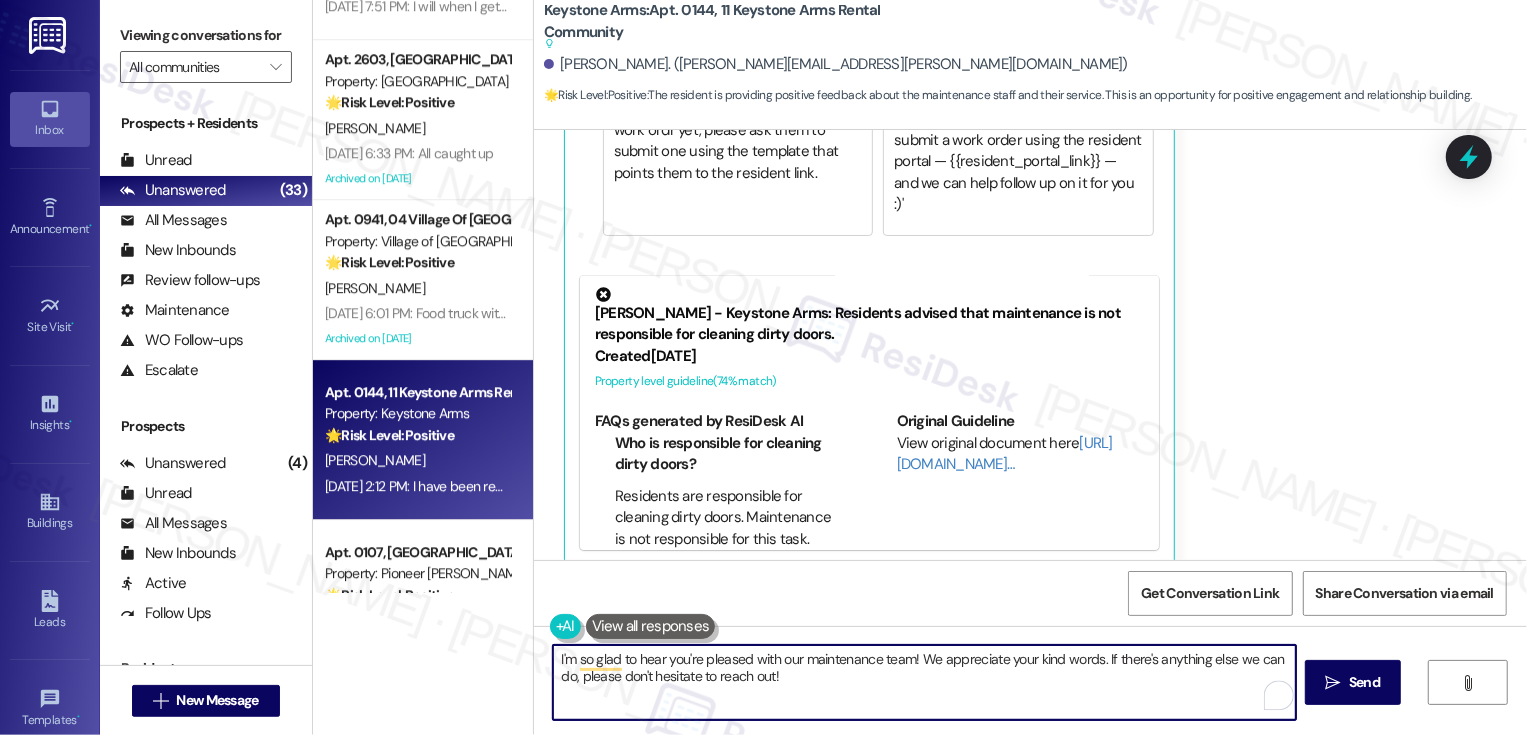 click on "I'm so glad to hear you're pleased with our maintenance team! We appreciate your kind words. If there's anything else we can do, please don't hesitate to reach out!" at bounding box center (924, 682) 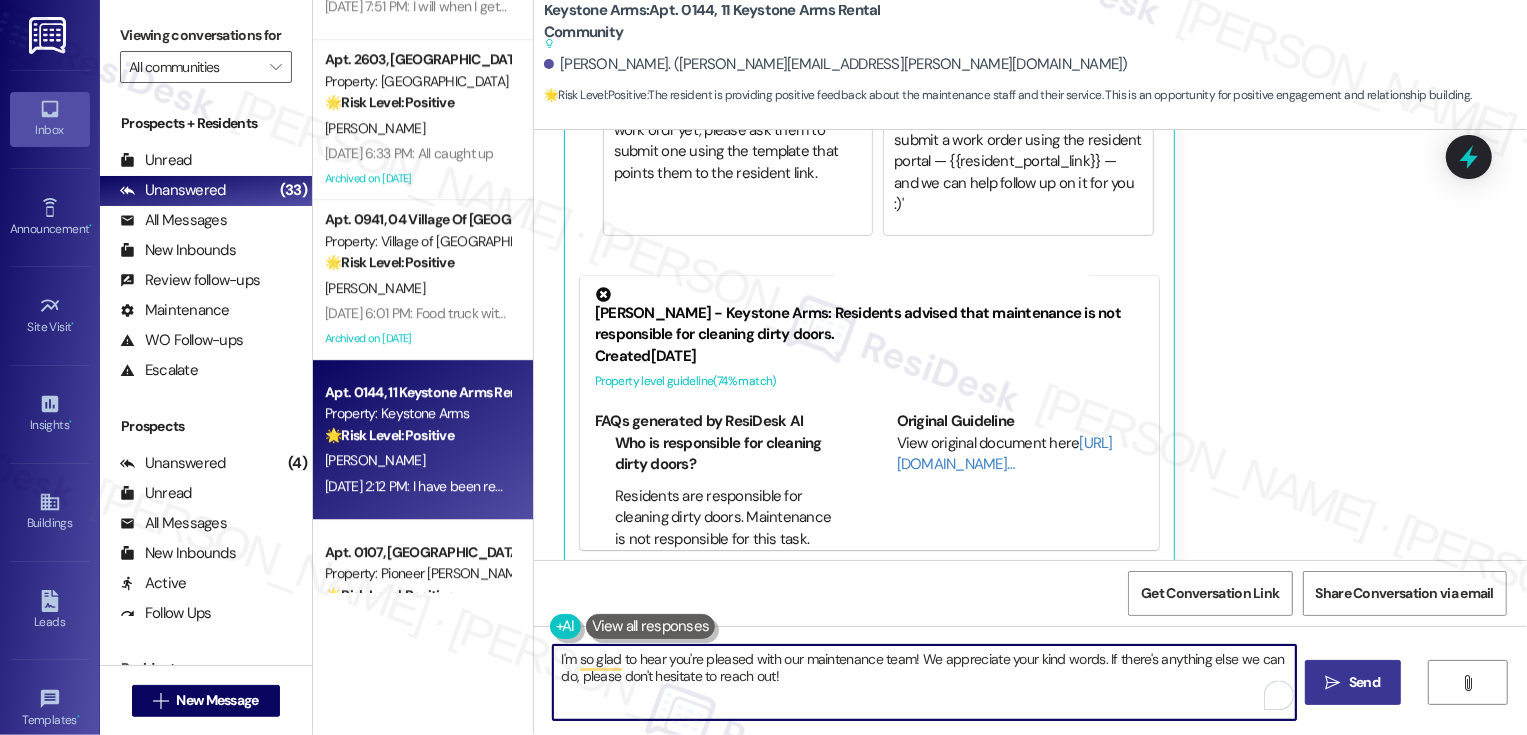 type on "I'm so glad to hear you're pleased with our maintenance team! We appreciate your kind words. If there's anything else we can do, please don't hesitate to reach out!" 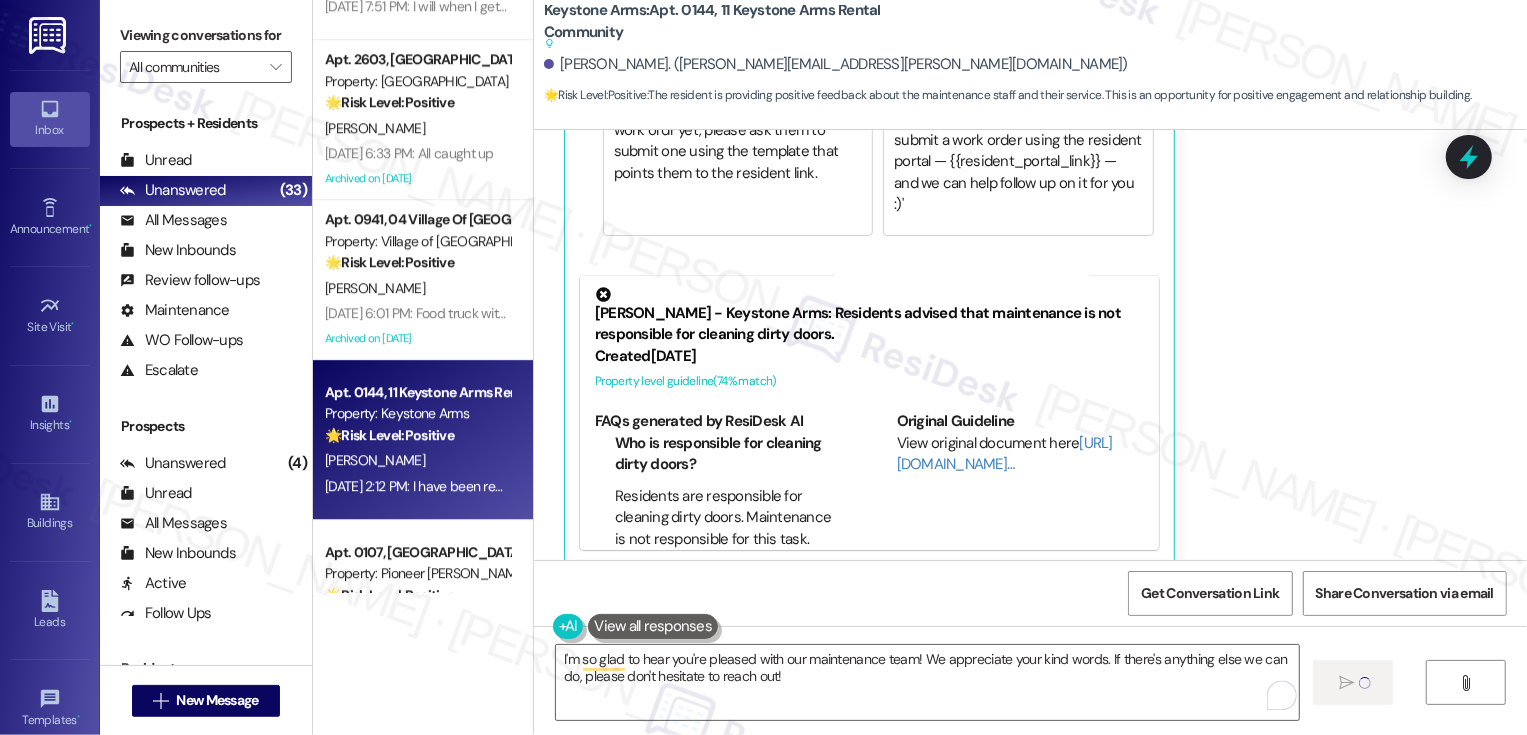 type 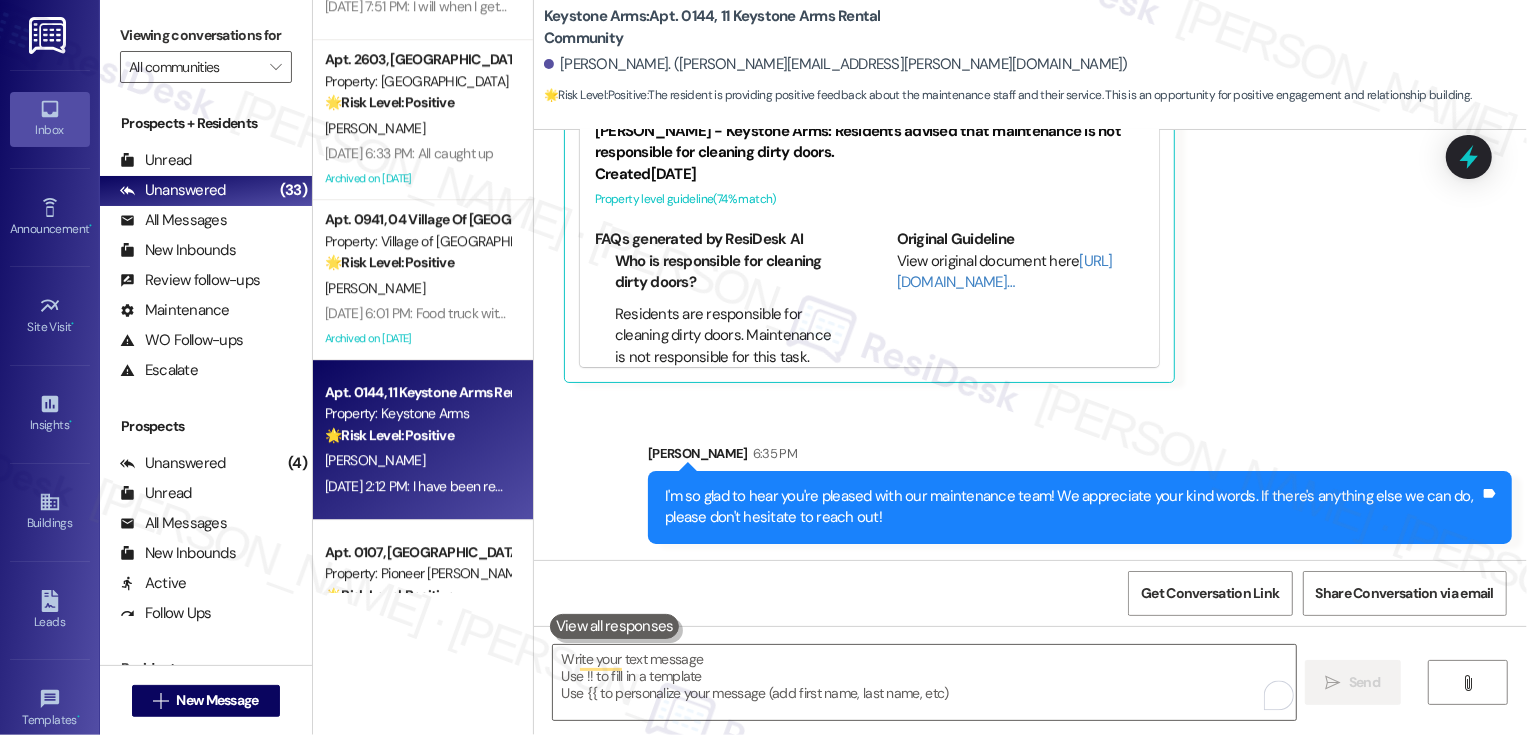 scroll, scrollTop: 2477, scrollLeft: 0, axis: vertical 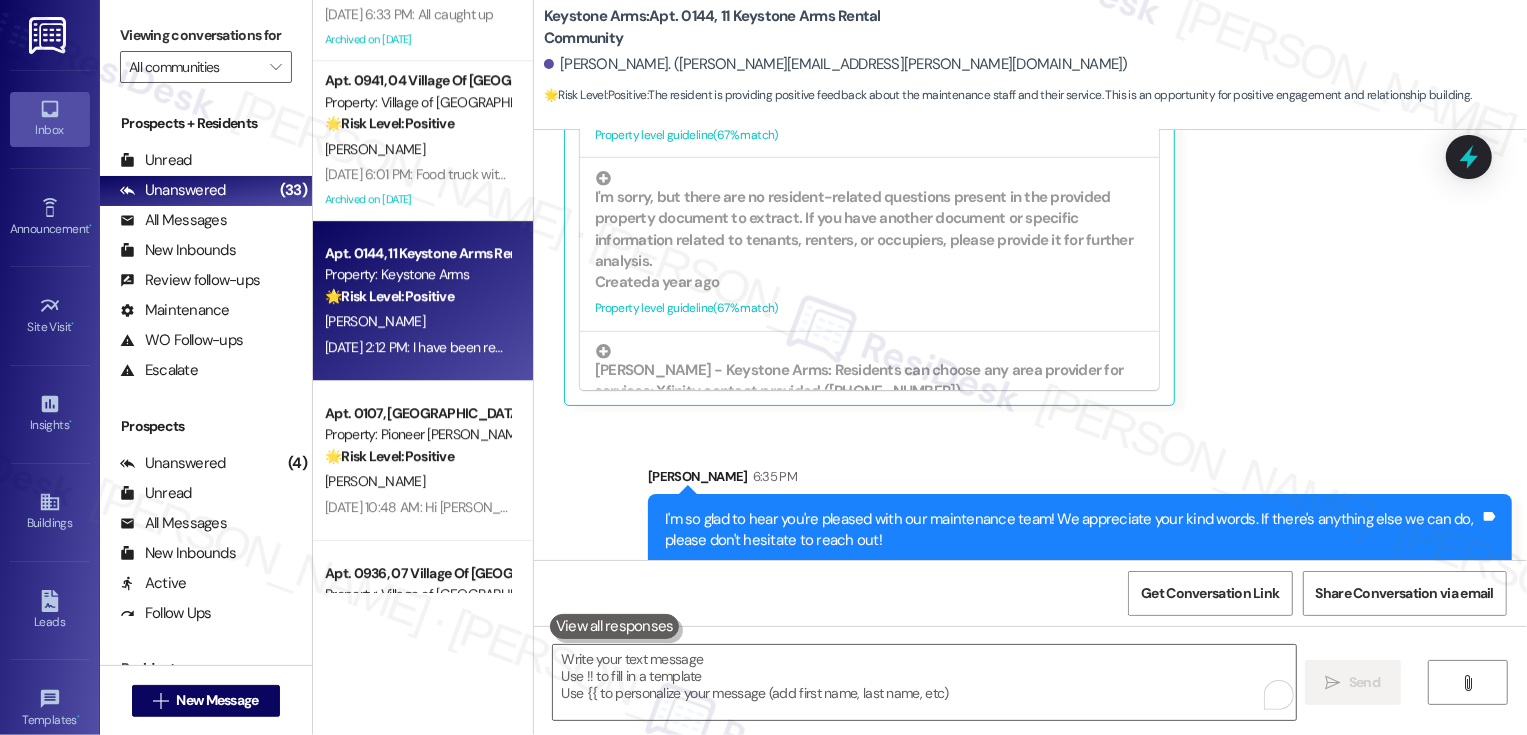 click on "🌟  Risk Level:  Positive" at bounding box center (389, 456) 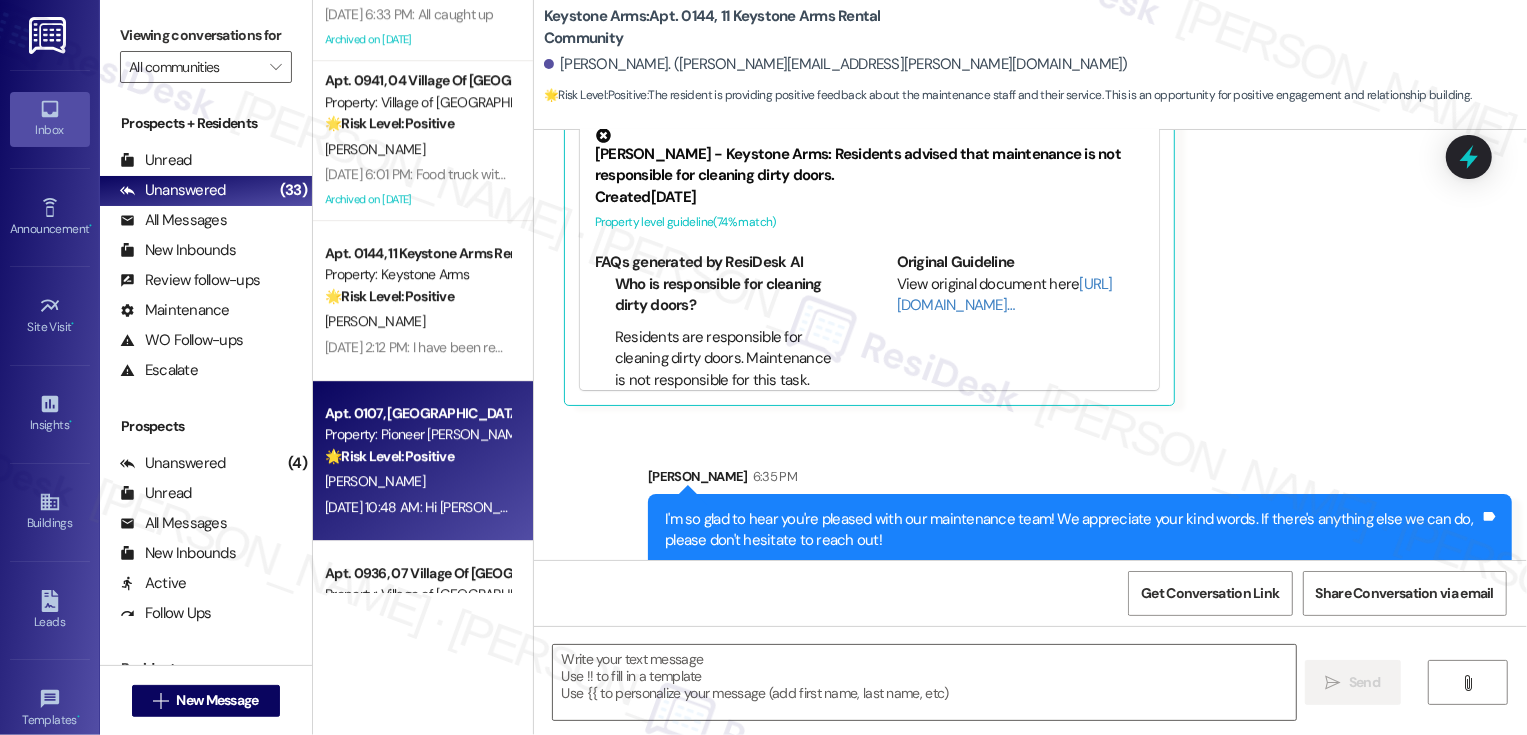 click on "🌟  Risk Level:  Positive" at bounding box center [389, 456] 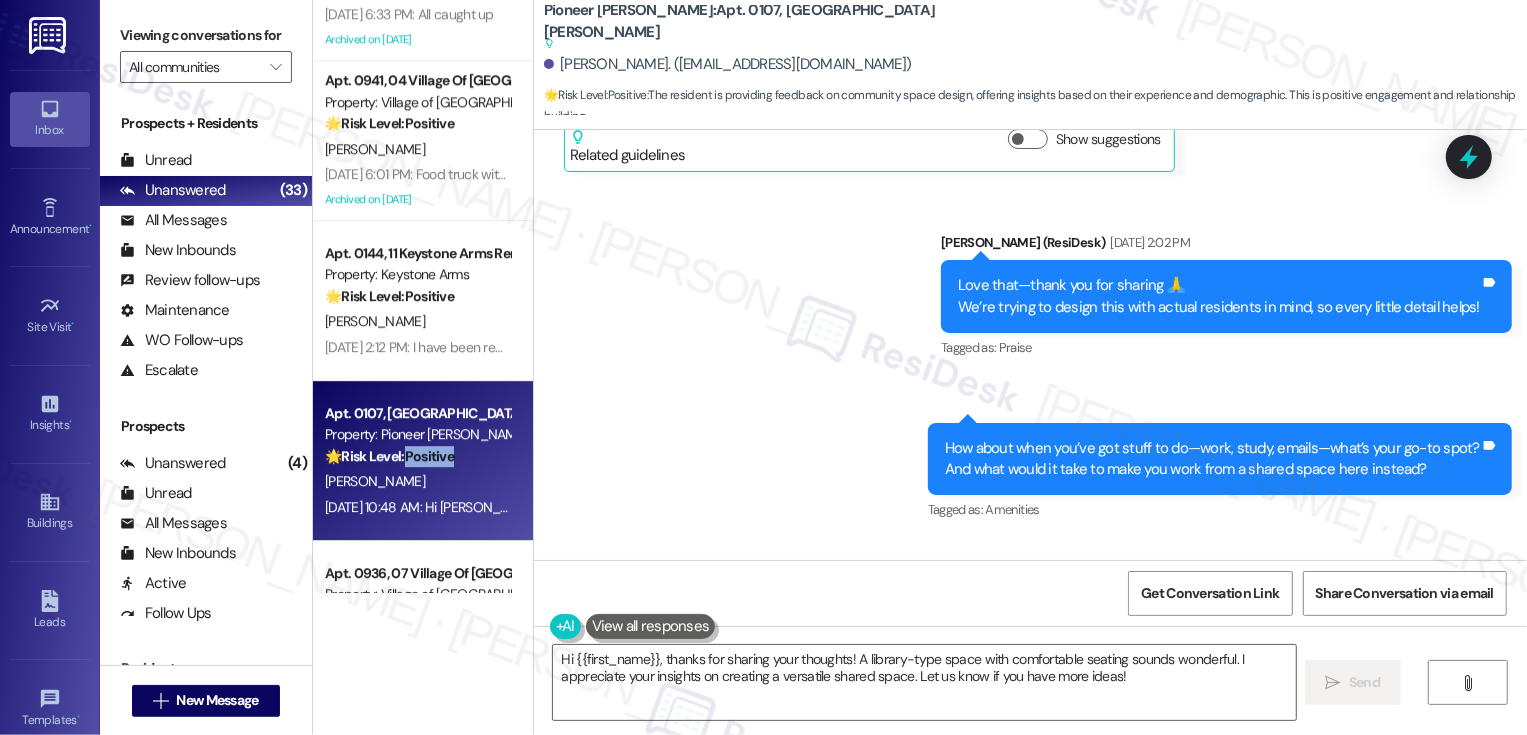 scroll, scrollTop: 19384, scrollLeft: 0, axis: vertical 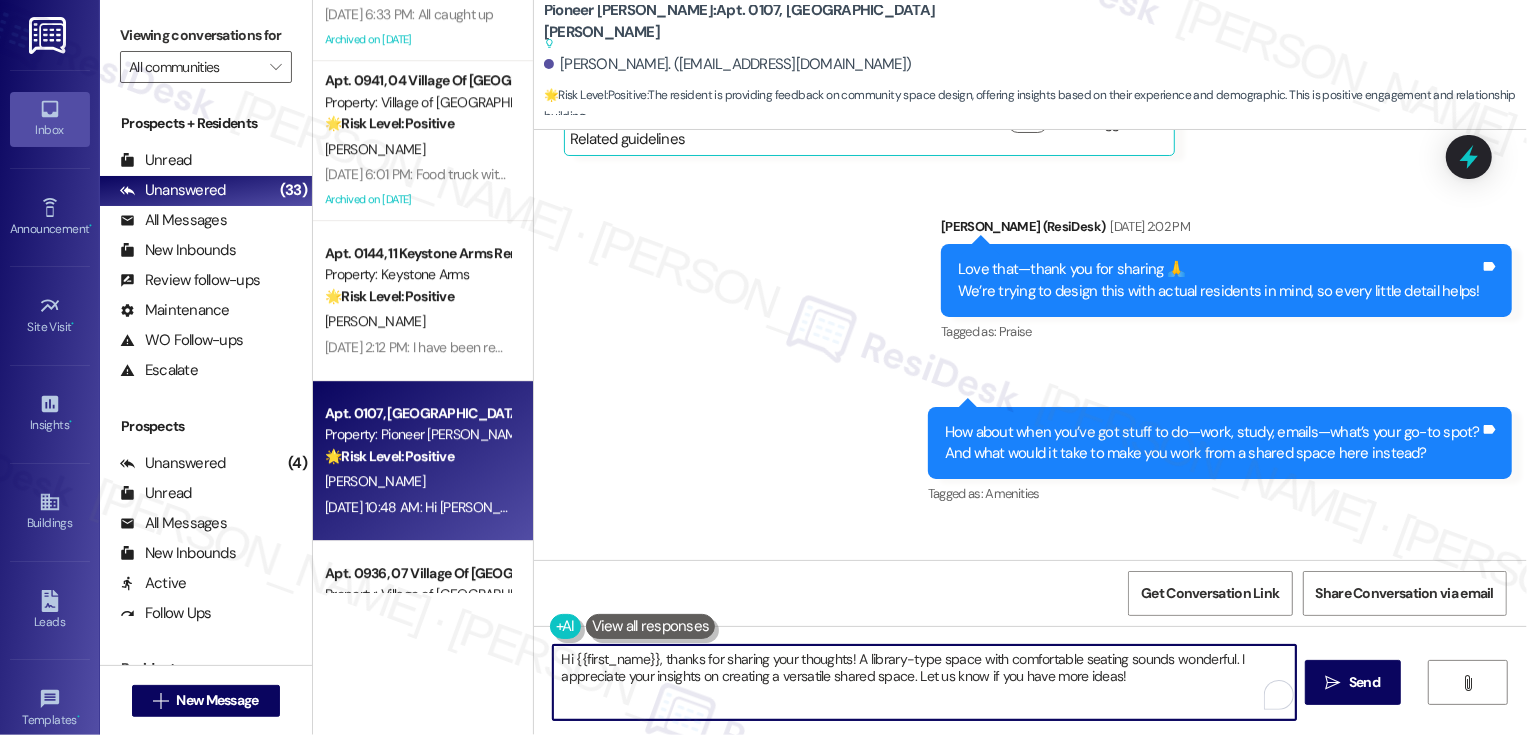 drag, startPoint x: 657, startPoint y: 656, endPoint x: 539, endPoint y: 654, distance: 118.016945 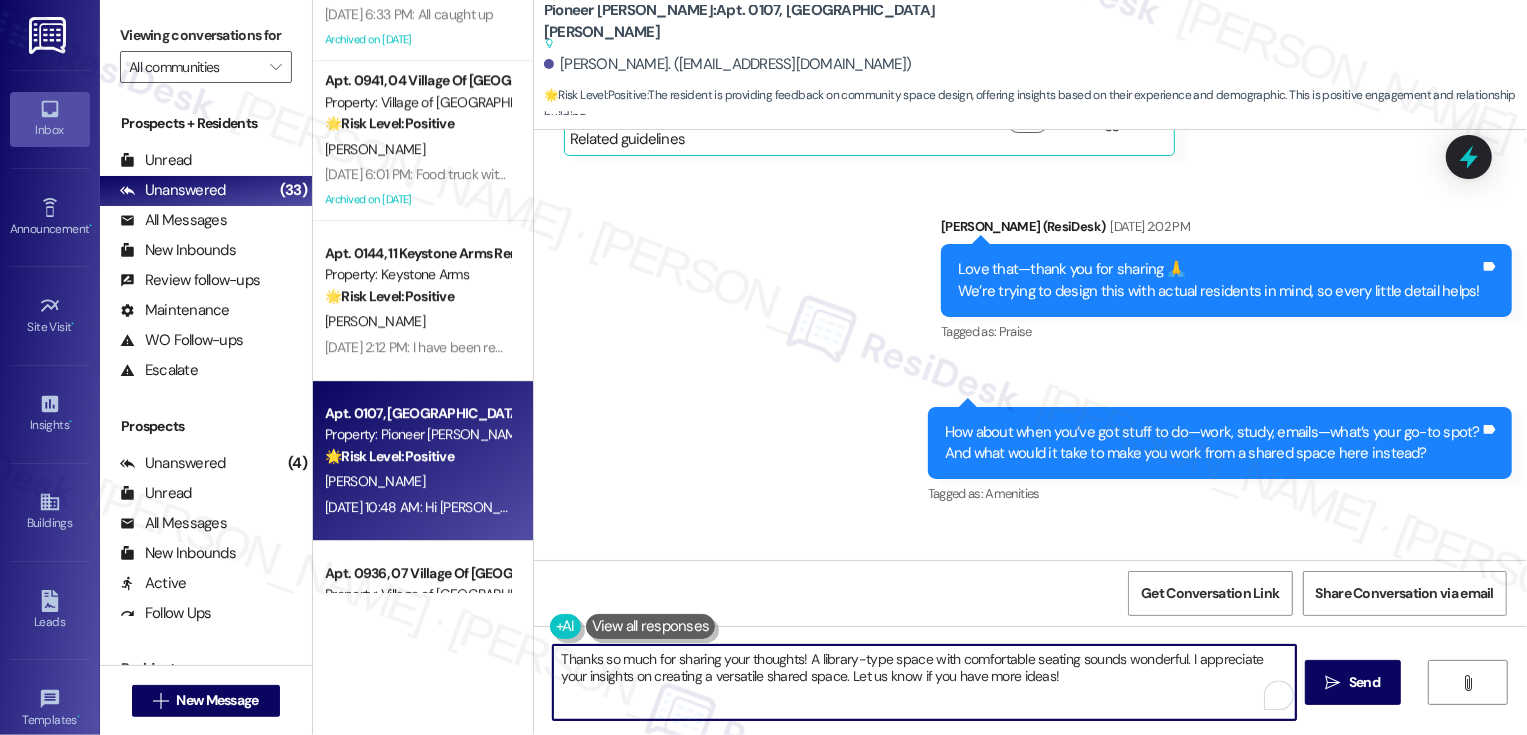 click on "Reinhard Kuffel Question   Neutral Jul 24, 2025 at 10:48 AM" at bounding box center [996, 593] 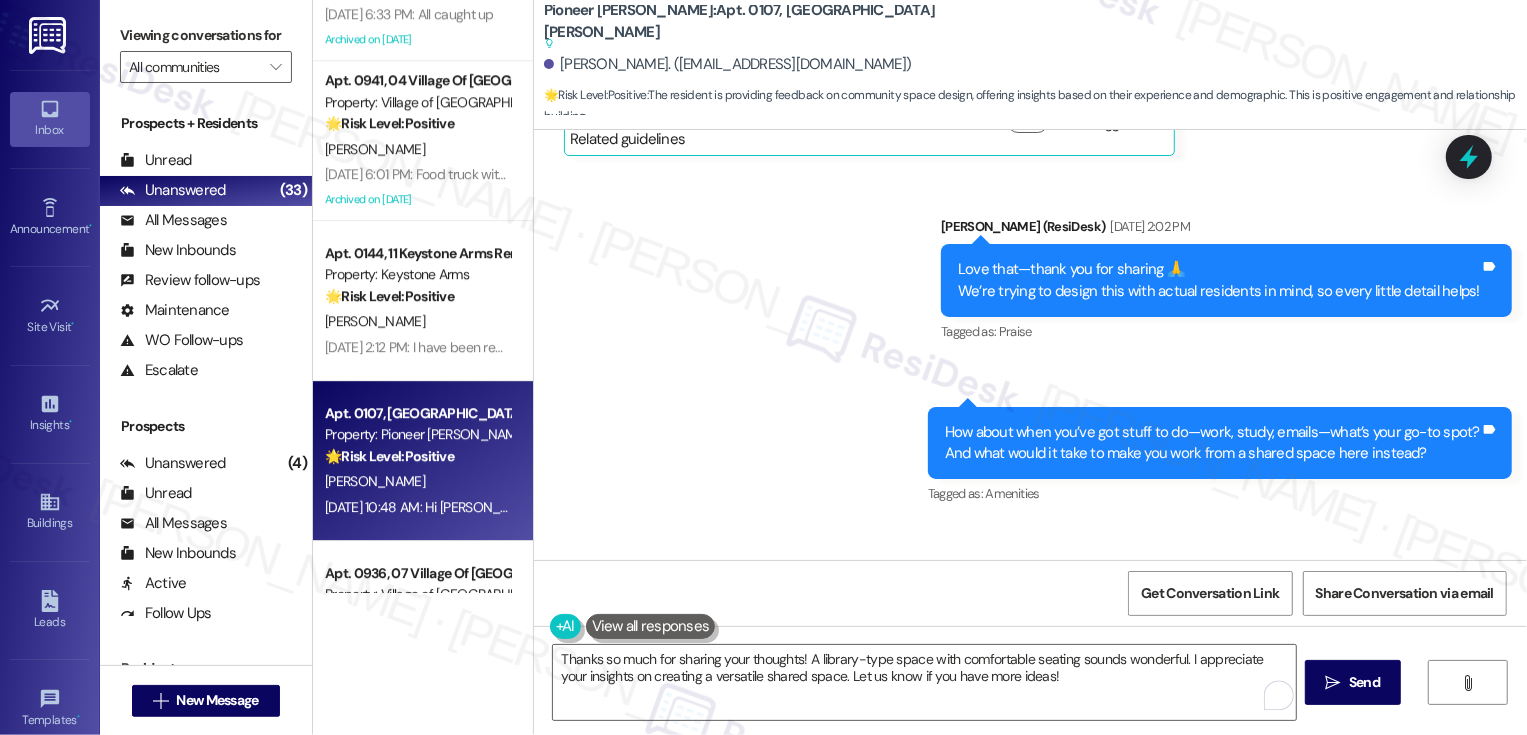 copy on "Reinhard" 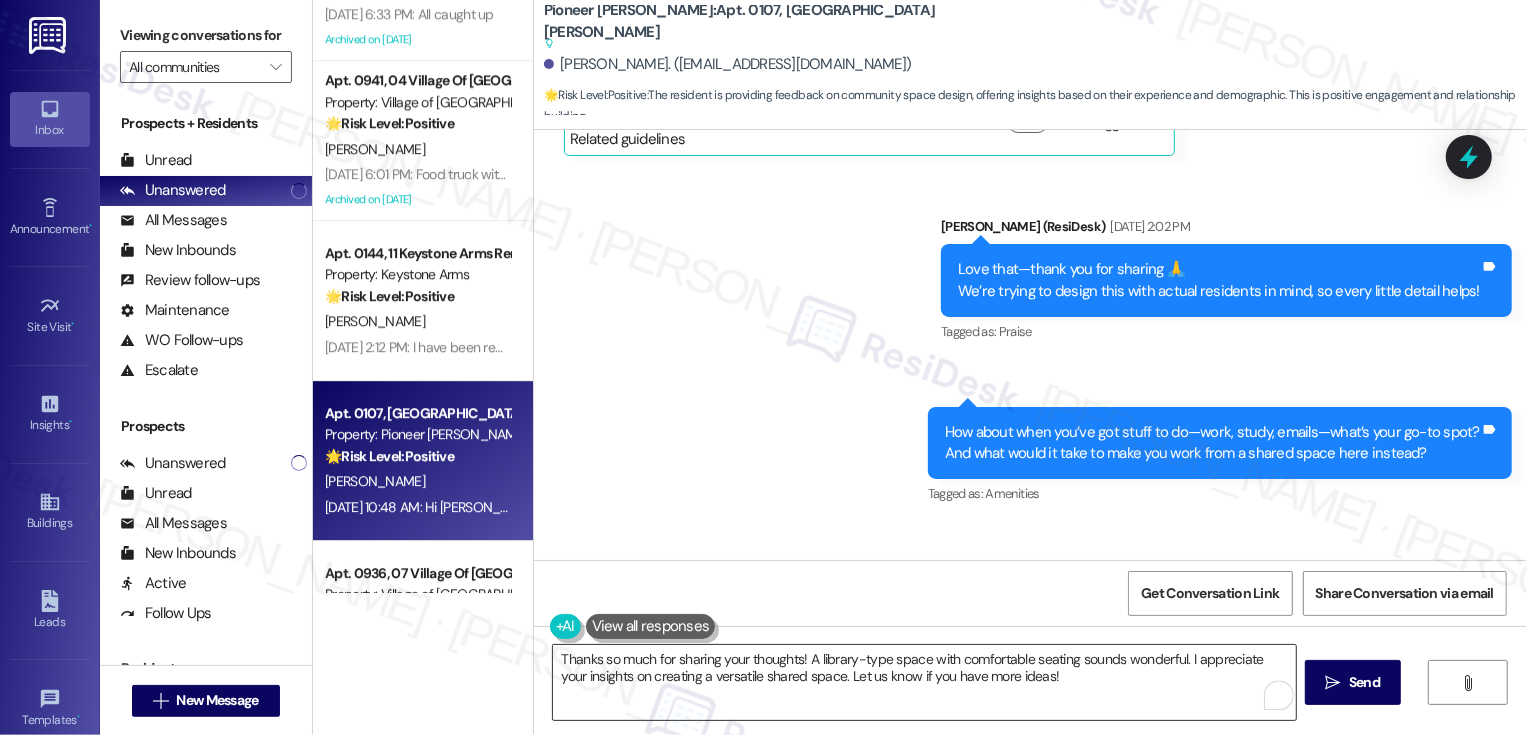 click on "Thanks so much for sharing your thoughts! A library-type space with comfortable seating sounds wonderful. I appreciate your insights on creating a versatile shared space. Let us know if you have more ideas!" at bounding box center [924, 682] 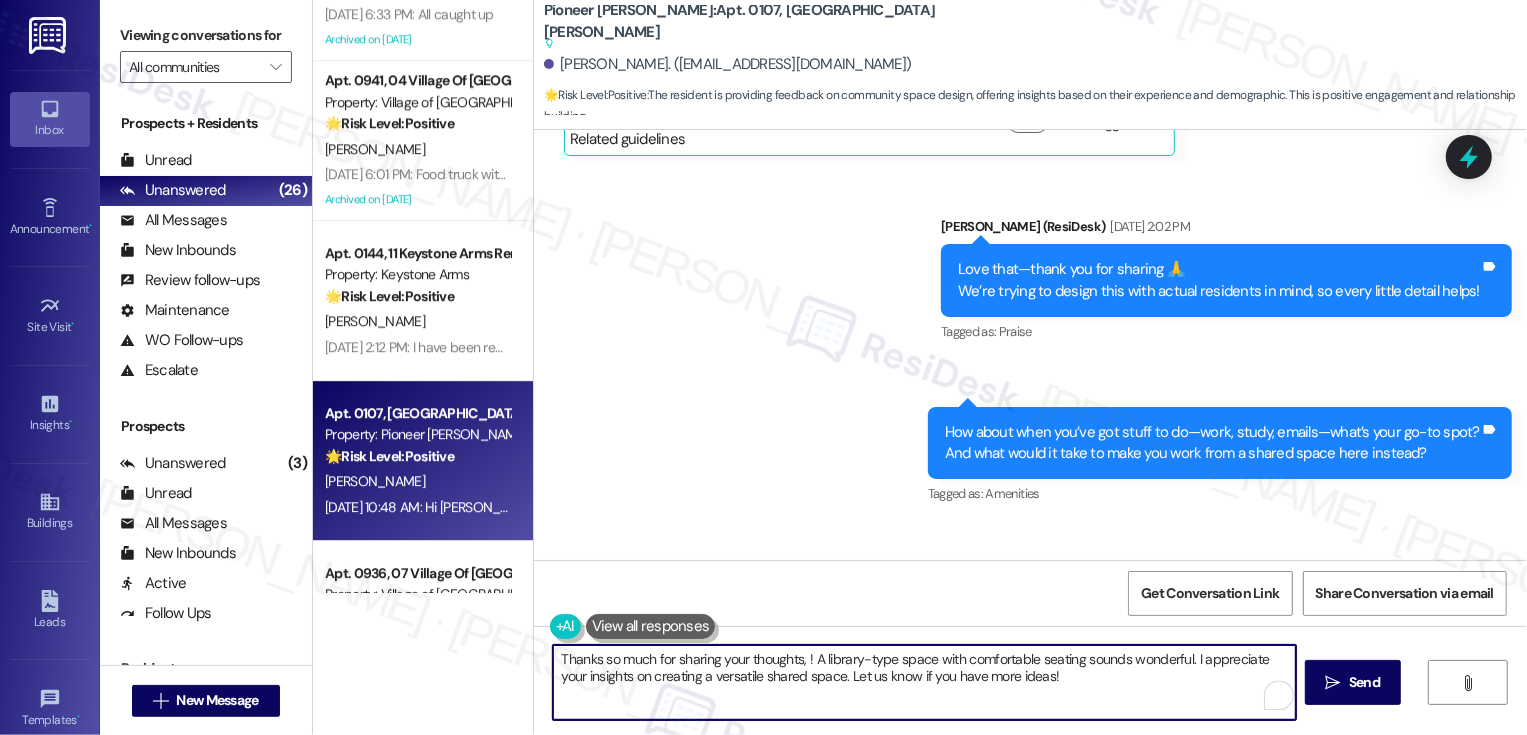 paste on "Reinhard" 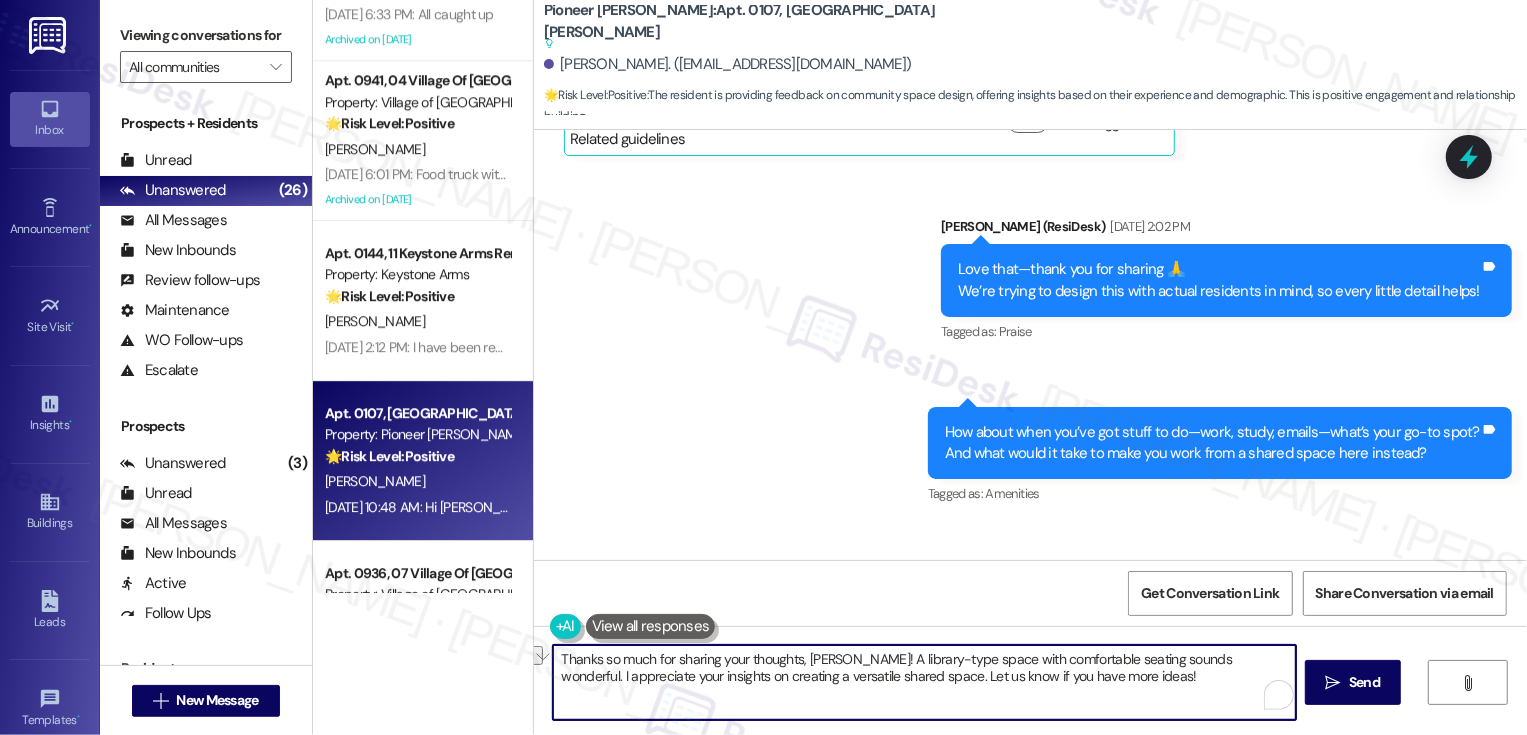 drag, startPoint x: 857, startPoint y: 656, endPoint x: 1125, endPoint y: 663, distance: 268.0914 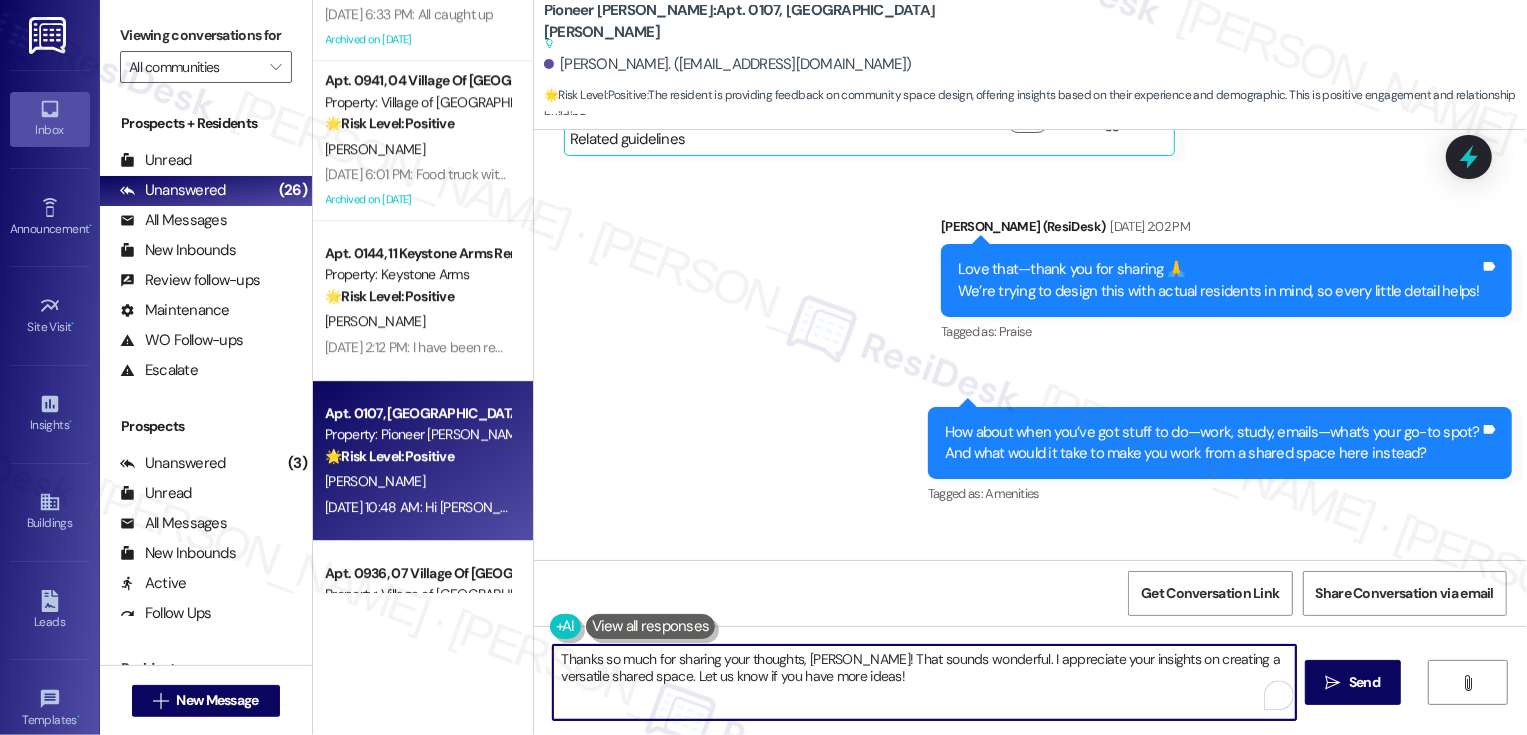 scroll, scrollTop: 19245, scrollLeft: 0, axis: vertical 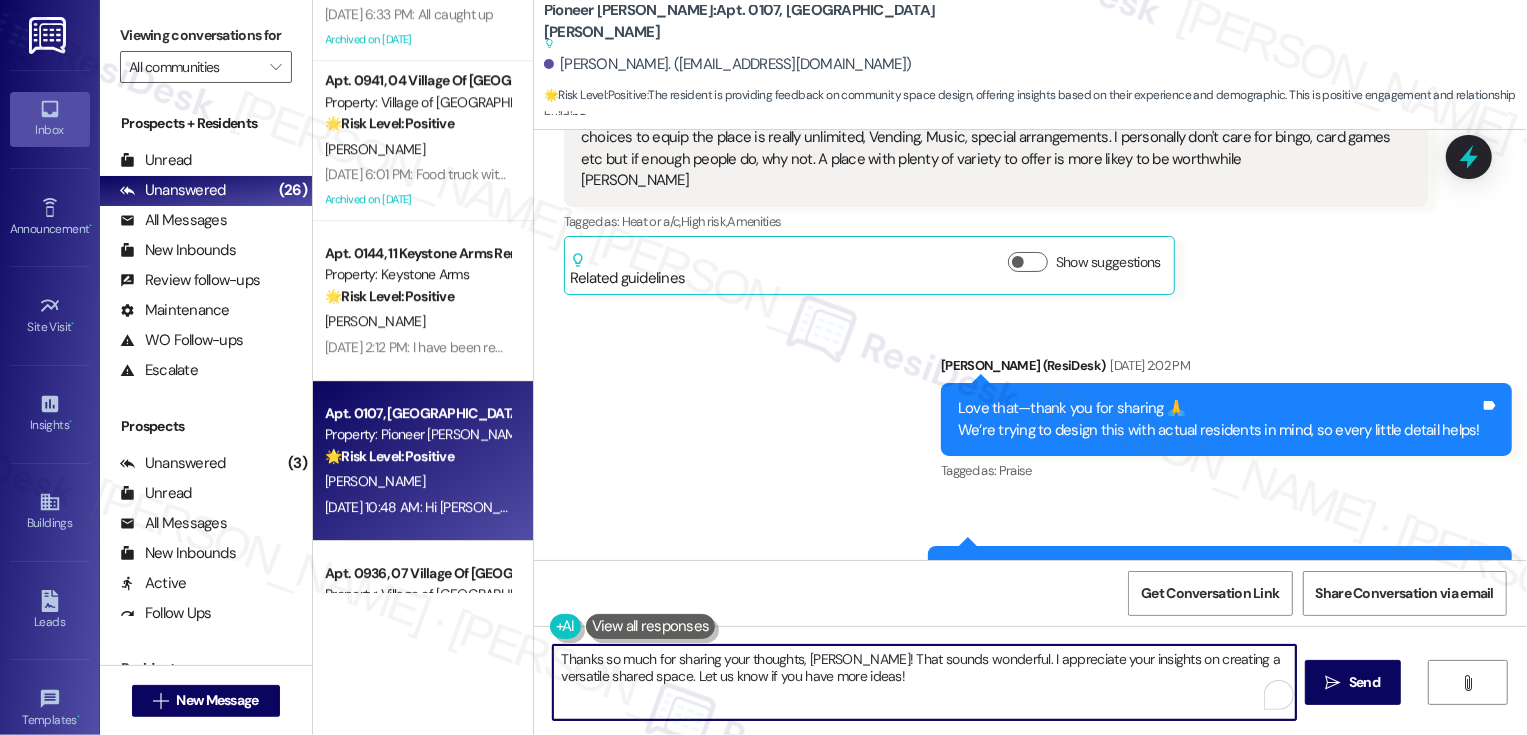 click on "Thanks so much for sharing your thoughts, Reinhard! That sounds wonderful. I appreciate your insights on creating a versatile shared space. Let us know if you have more ideas!" at bounding box center (924, 682) 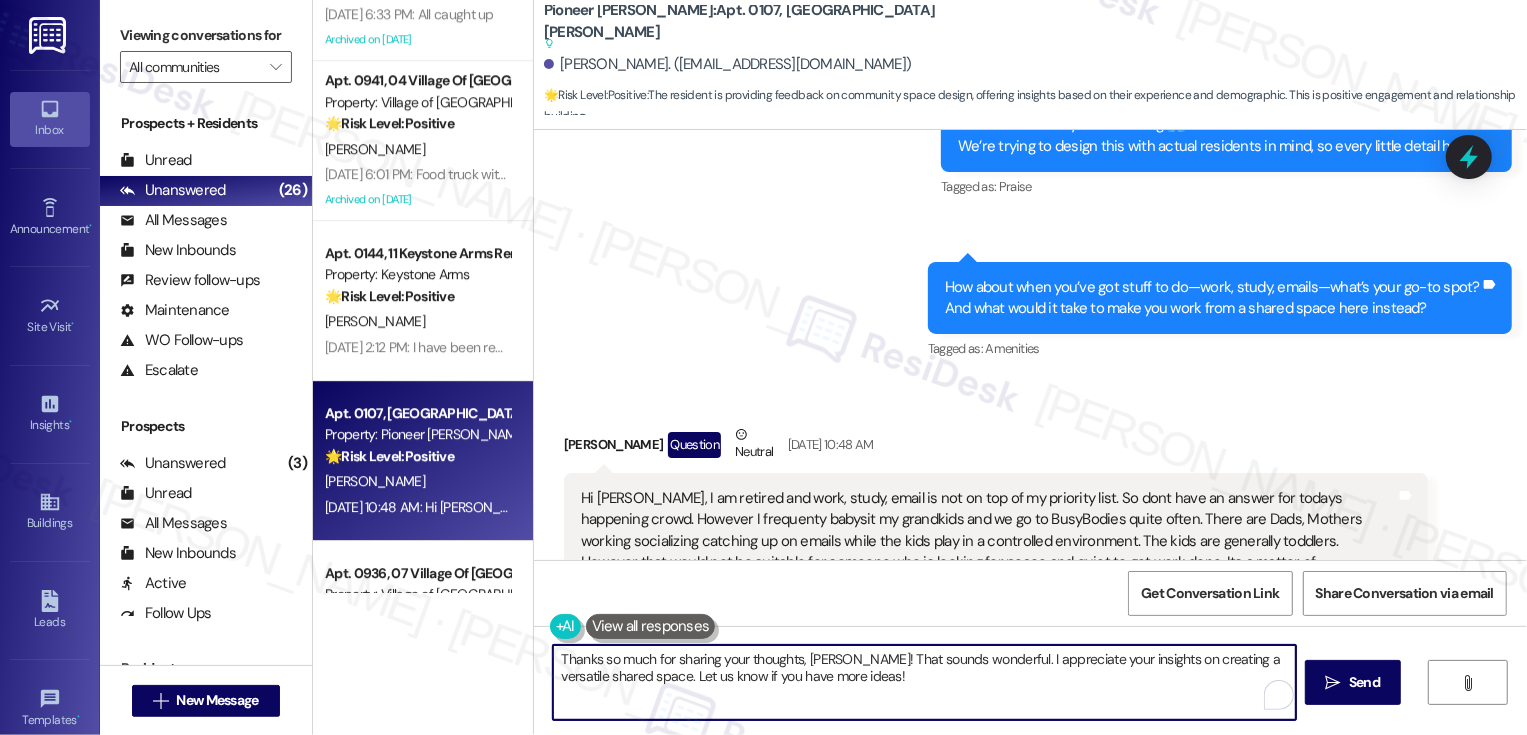 scroll, scrollTop: 19577, scrollLeft: 0, axis: vertical 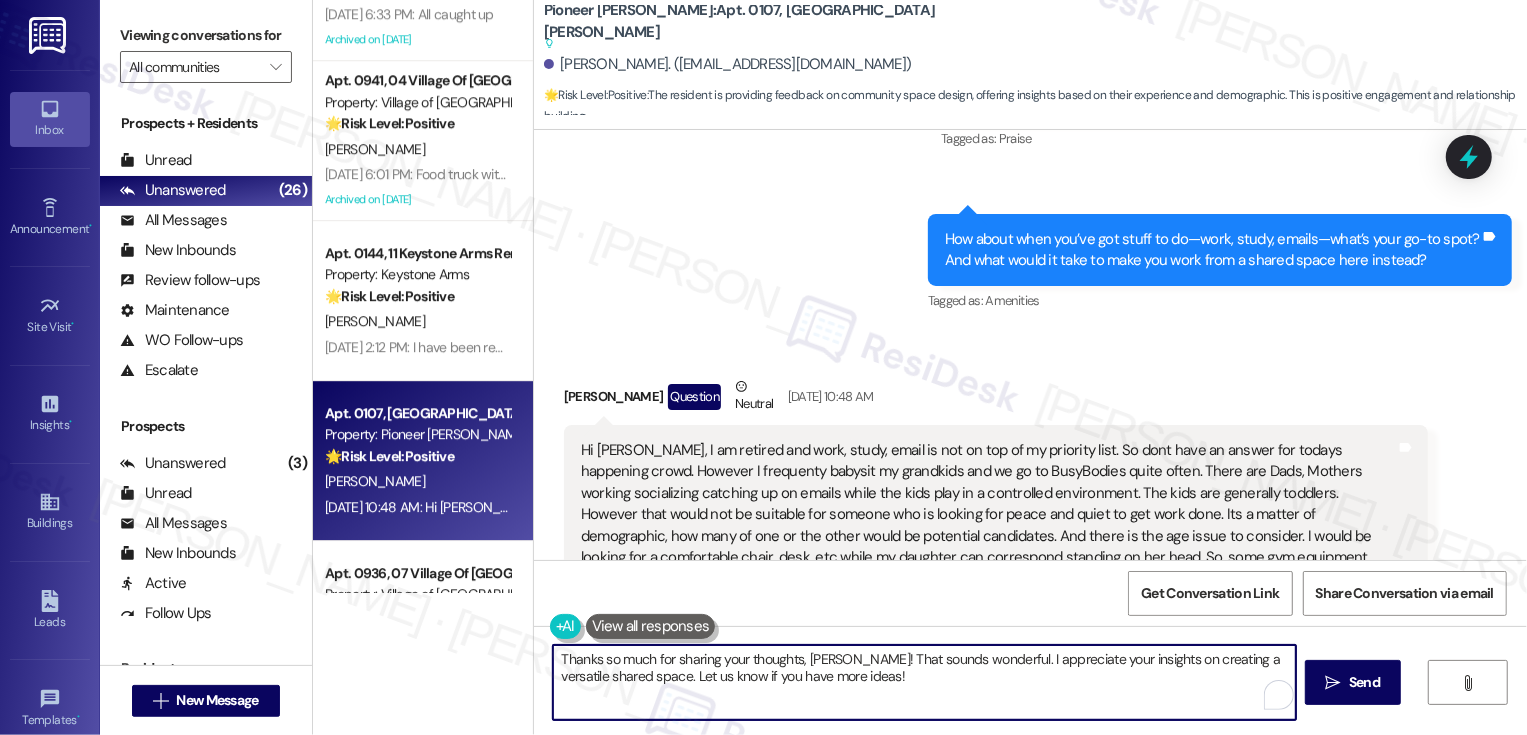 click on "Thanks so much for sharing your thoughts, Reinhard! That sounds wonderful. I appreciate your insights on creating a versatile shared space. Let us know if you have more ideas!" at bounding box center (924, 682) 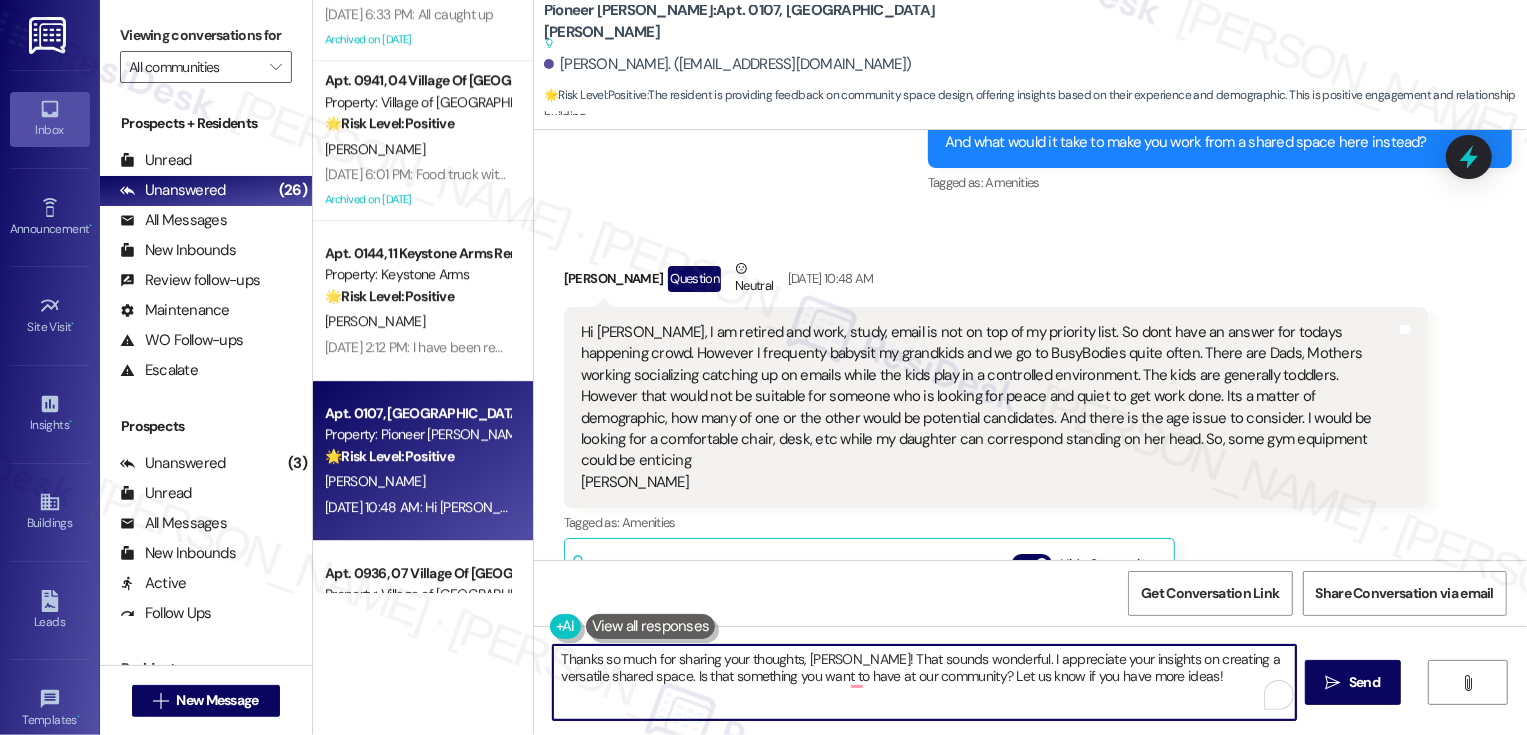 scroll, scrollTop: 19705, scrollLeft: 0, axis: vertical 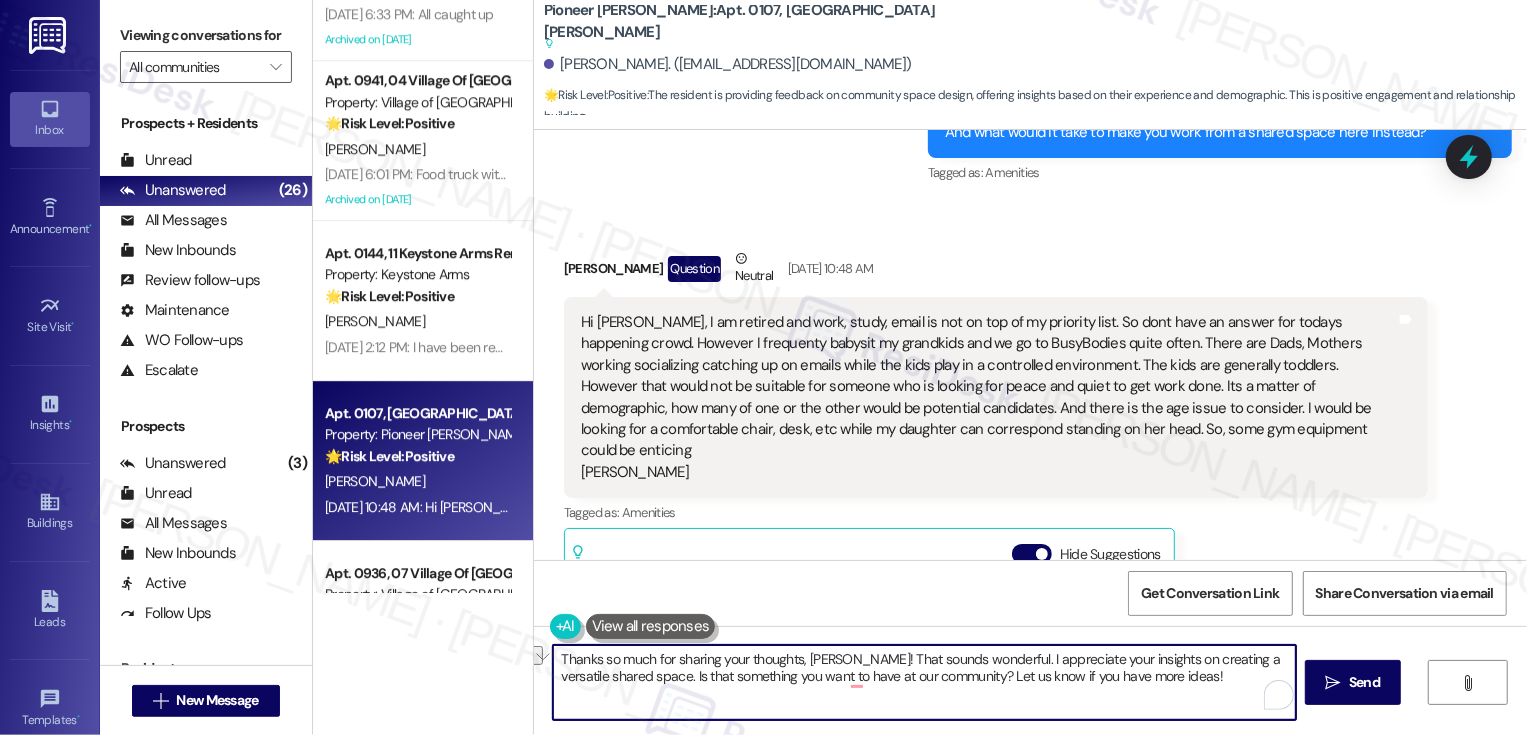 drag, startPoint x: 635, startPoint y: 678, endPoint x: 946, endPoint y: 671, distance: 311.07877 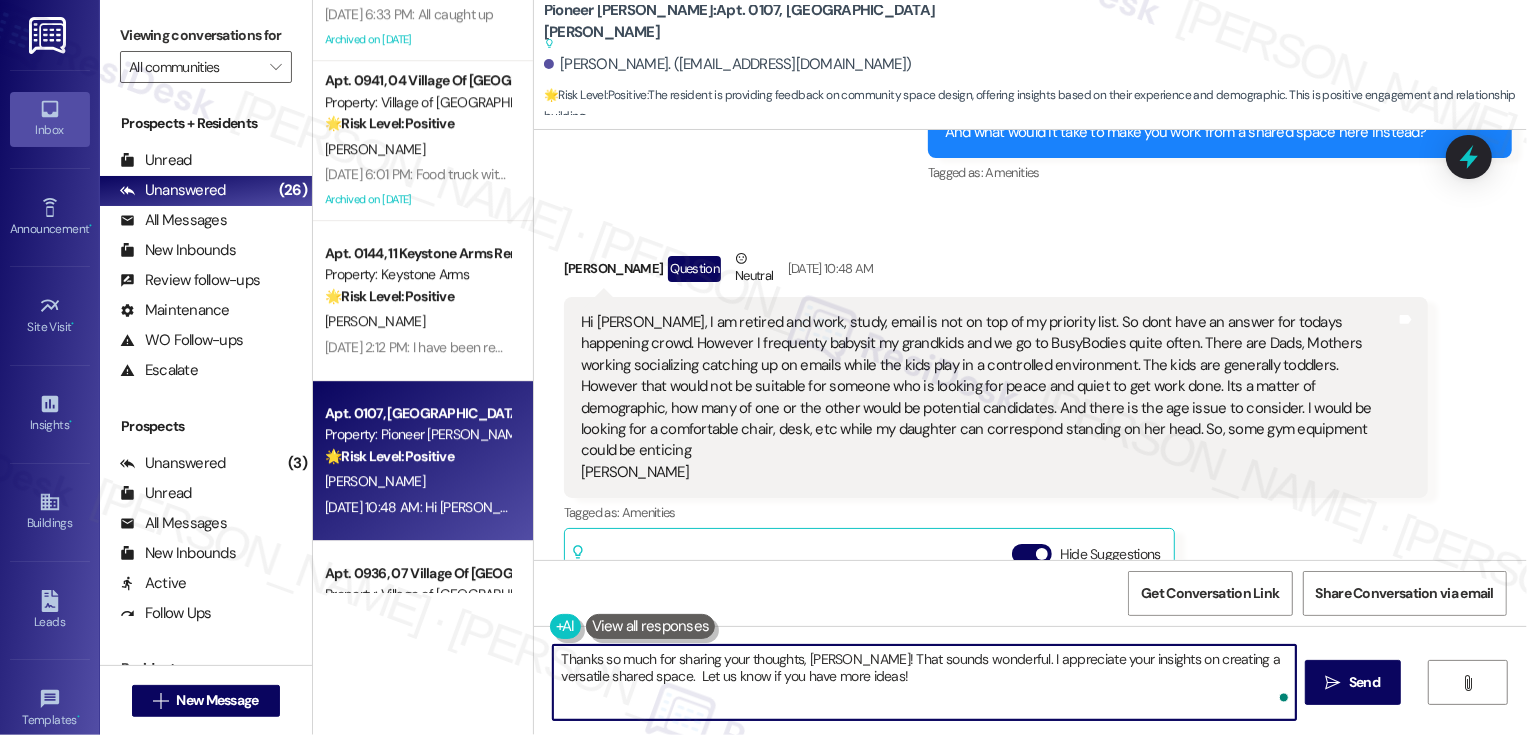 type on "Thanks so much for sharing your thoughts, Reinhard! That sounds wonderful. I appreciate your insights on creating a versatile shared space. Let us know if you have more ideas!" 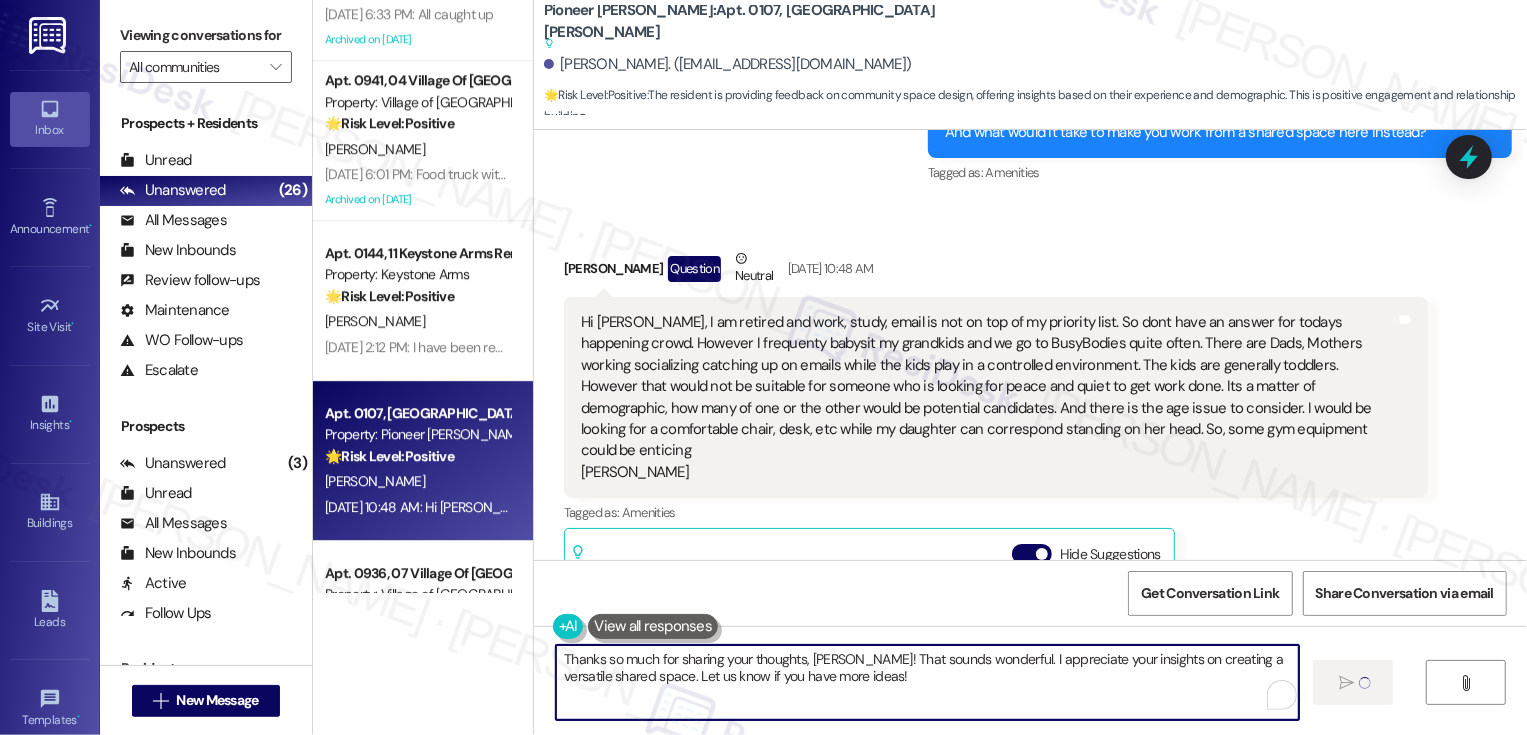type 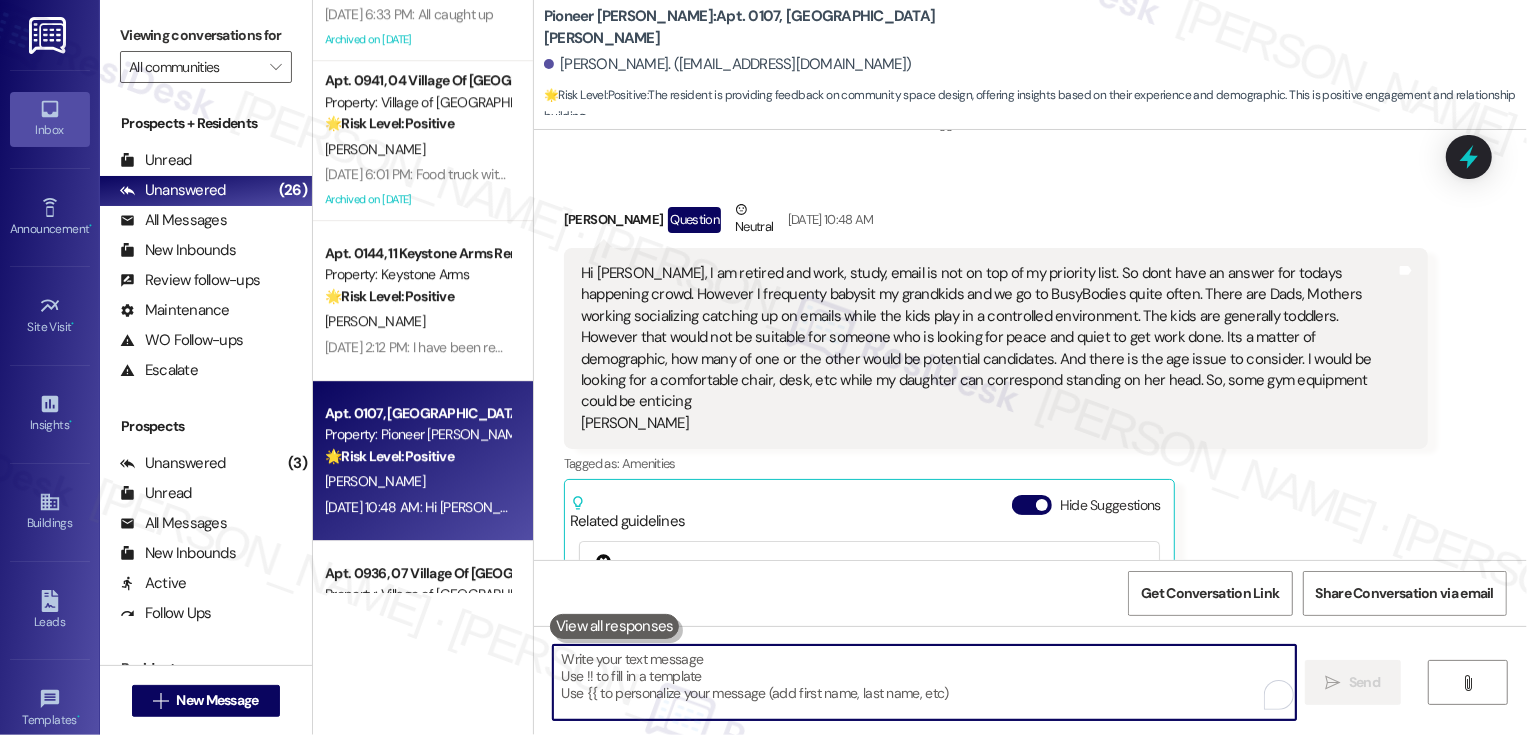 scroll, scrollTop: 19915, scrollLeft: 0, axis: vertical 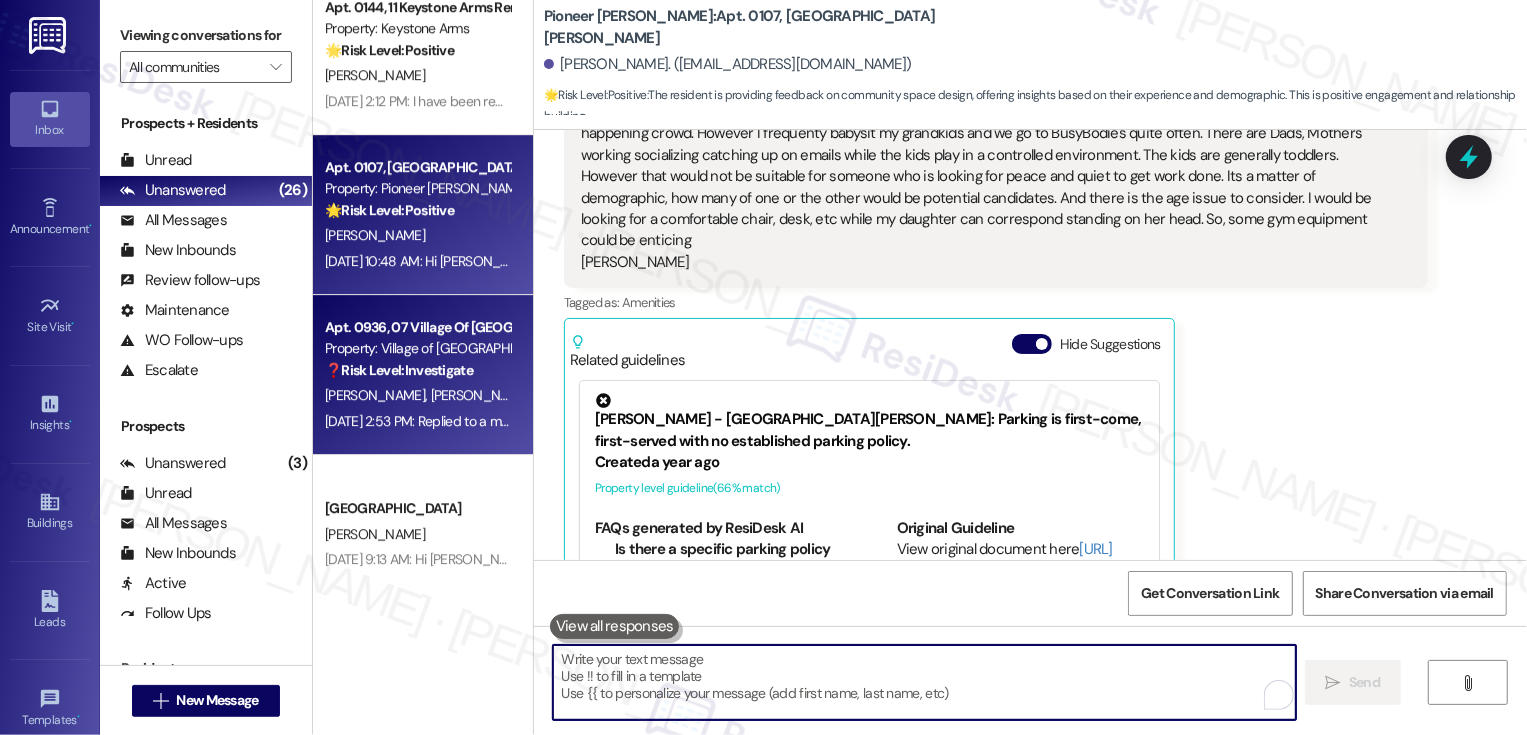 click on "Jul 21, 2025 at 2:53 PM: Replied to a message:Hello! I am not sure if this is what you are looking for, but one thing a few places have that we don't is true basketball courts and/or tennis courts. Being able to take the kids to a court without worrying about parked cars nearby or traffic would be nice. I am not sure if many people would get use out of a tennis court, but it always seems like a nice thing to have (and I think we would use it).
Jul 21, 2025 at 2:53 PM: Replied to a message:Hello! I am not sure if this is what you are looking for, but one thing a few places have that we don't is true basketball courts and/or tennis courts. Being able to take the kids to a court without worrying about parked cars nearby or traffic would be nice. I am not sure if many people would get use out of a tennis court, but it always seems like a nice thing to have (and I think we would use it)." at bounding box center (417, 421) 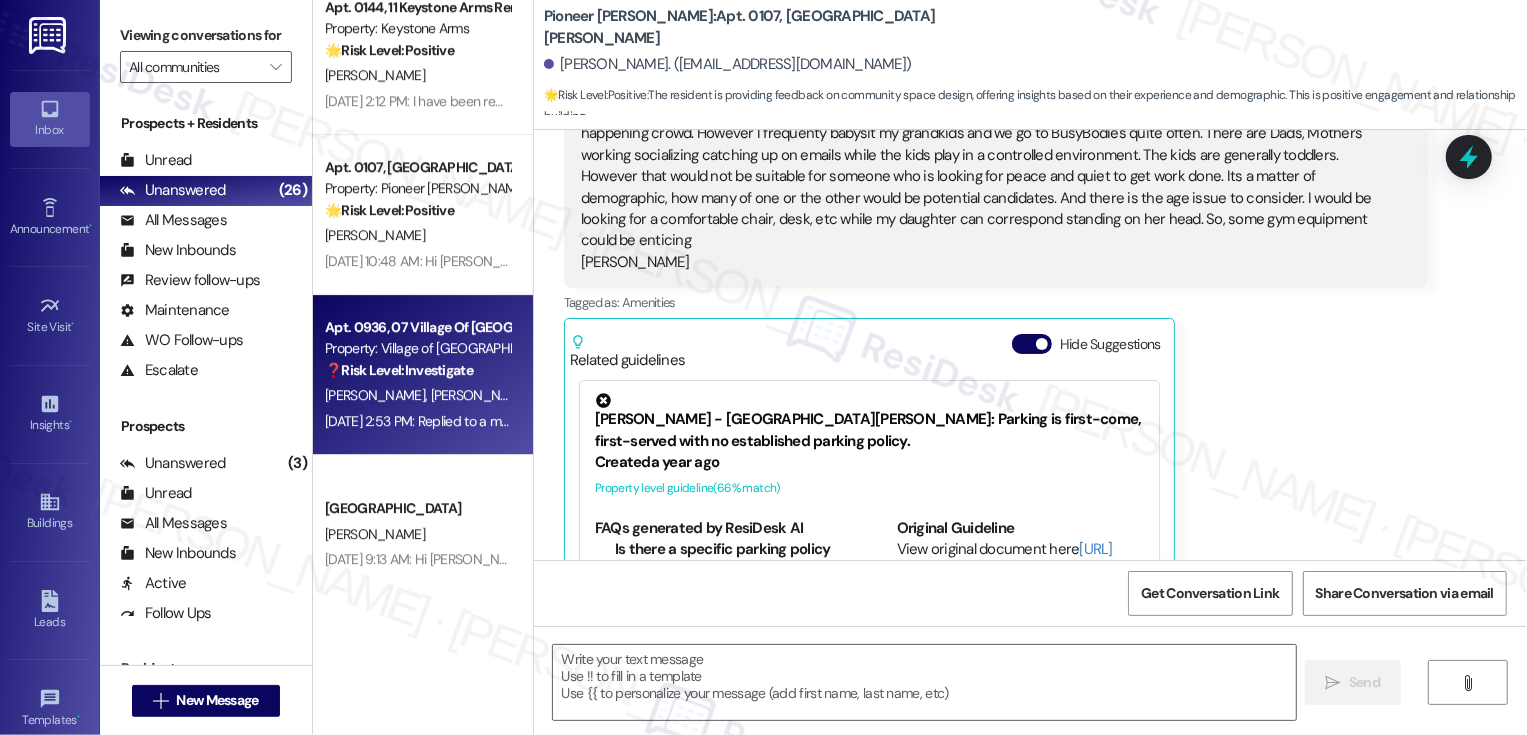 click on "Jul 21, 2025 at 2:53 PM: Replied to a message:Hello! I am not sure if this is what you are looking for, but one thing a few places have that we don't is true basketball courts and/or tennis courts. Being able to take the kids to a court without worrying about parked cars nearby or traffic would be nice. I am not sure if many people would get use out of a tennis court, but it always seems like a nice thing to have (and I think we would use it).
Jul 21, 2025 at 2:53 PM: Replied to a message:Hello! I am not sure if this is what you are looking for, but one thing a few places have that we don't is true basketball courts and/or tennis courts. Being able to take the kids to a court without worrying about parked cars nearby or traffic would be nice. I am not sure if many people would get use out of a tennis court, but it always seems like a nice thing to have (and I think we would use it)." at bounding box center (417, 421) 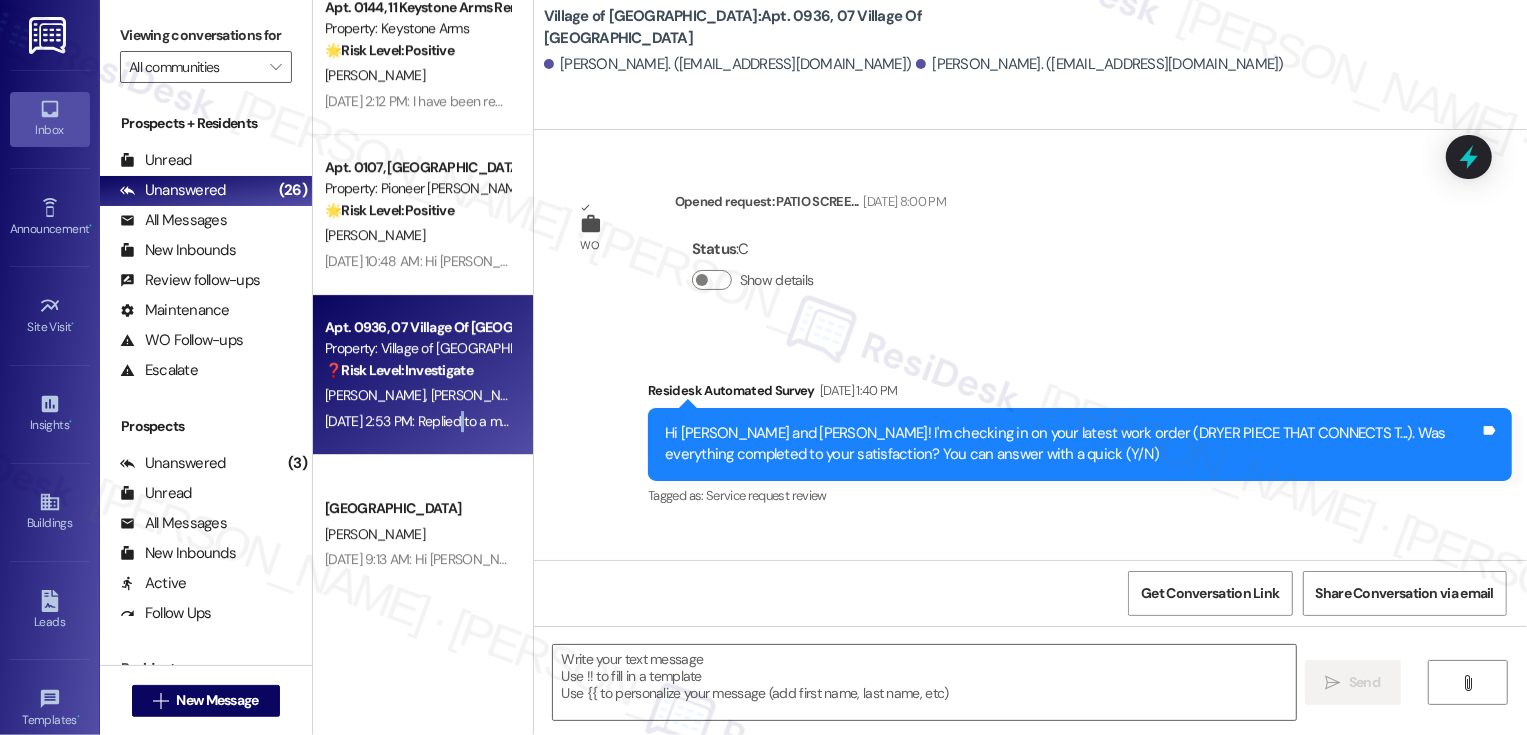 click on "M. Kelley W. Groff" at bounding box center [417, 395] 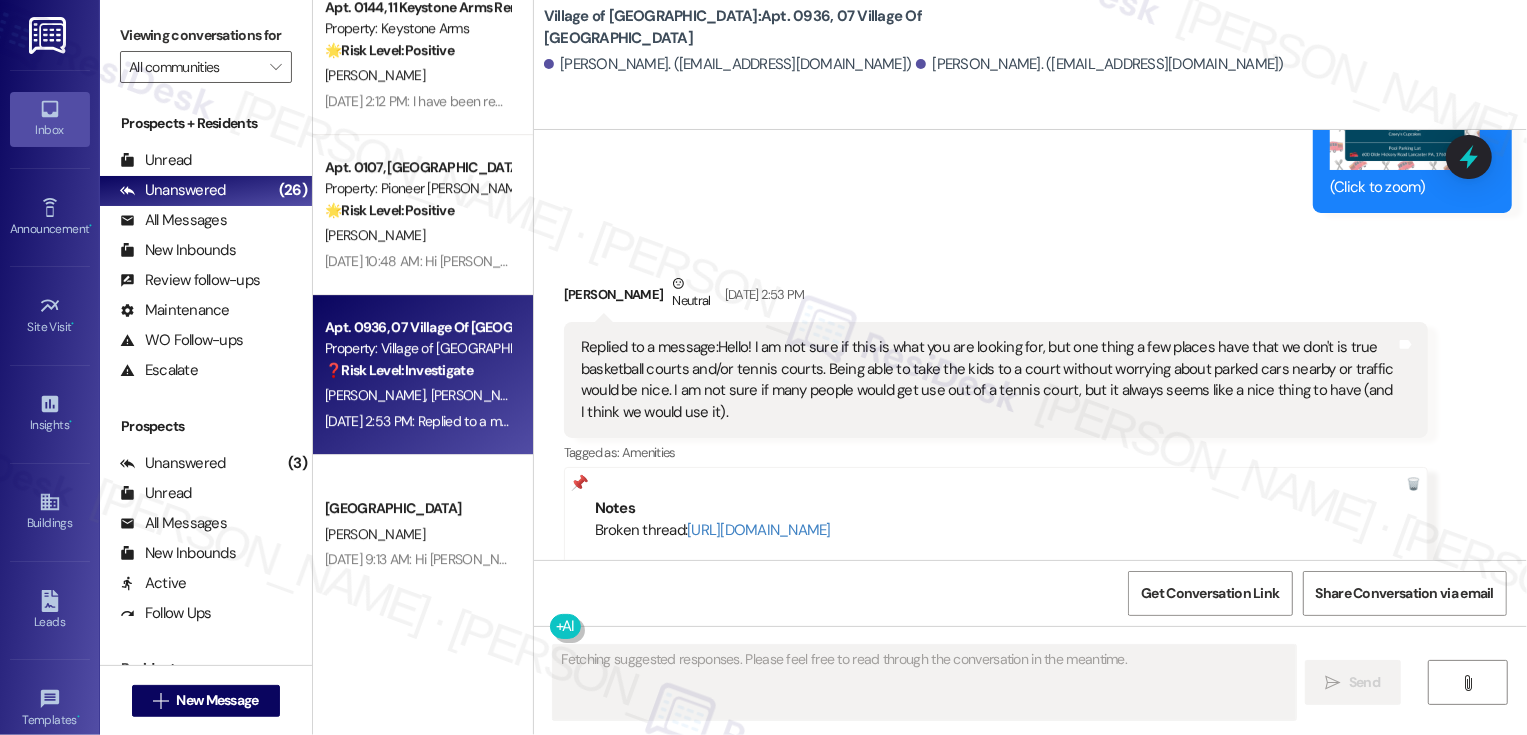 scroll, scrollTop: 17111, scrollLeft: 0, axis: vertical 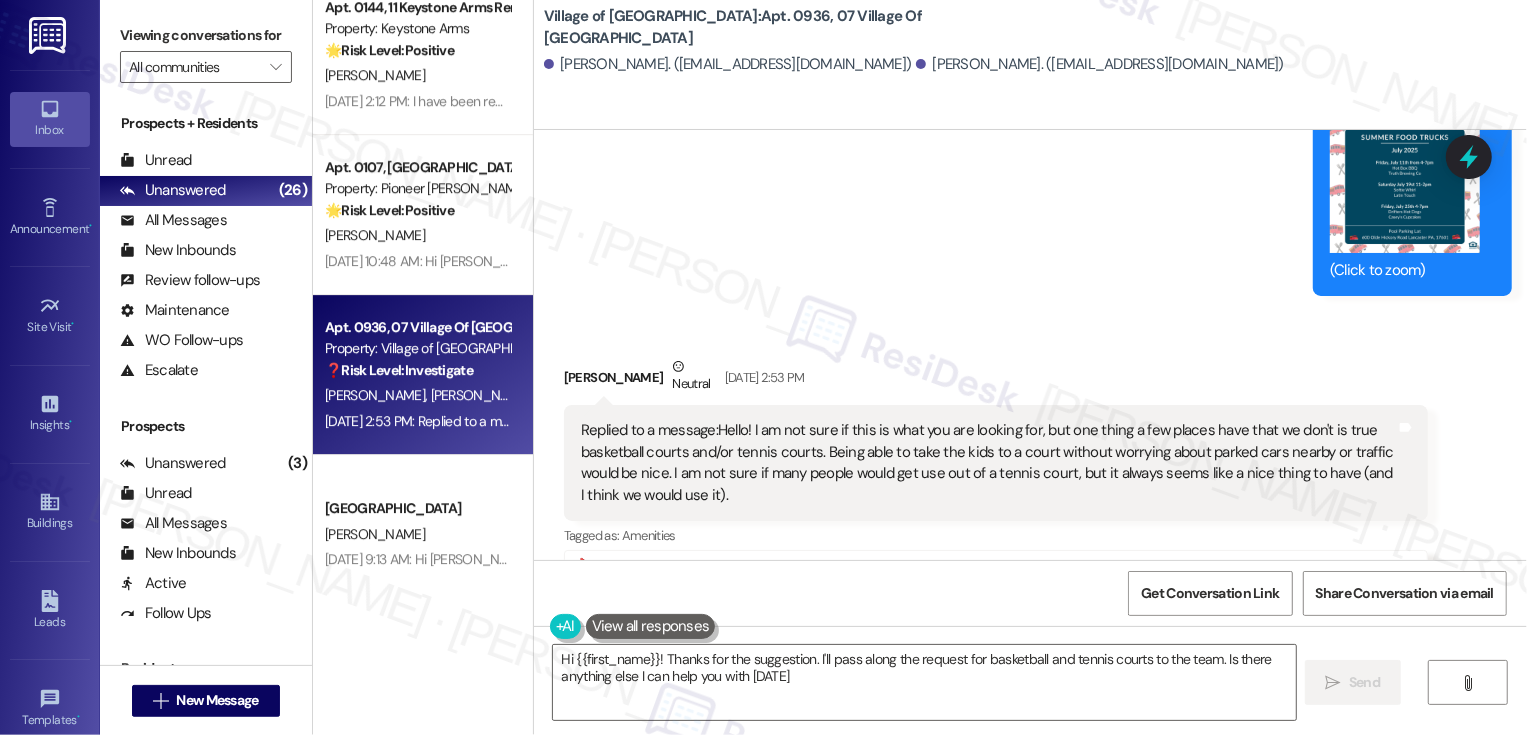 type on "Hi {{first_name}}! Thanks for the suggestion. I'll pass along the request for basketball and tennis courts to the team. Is there anything else I can help you with today?" 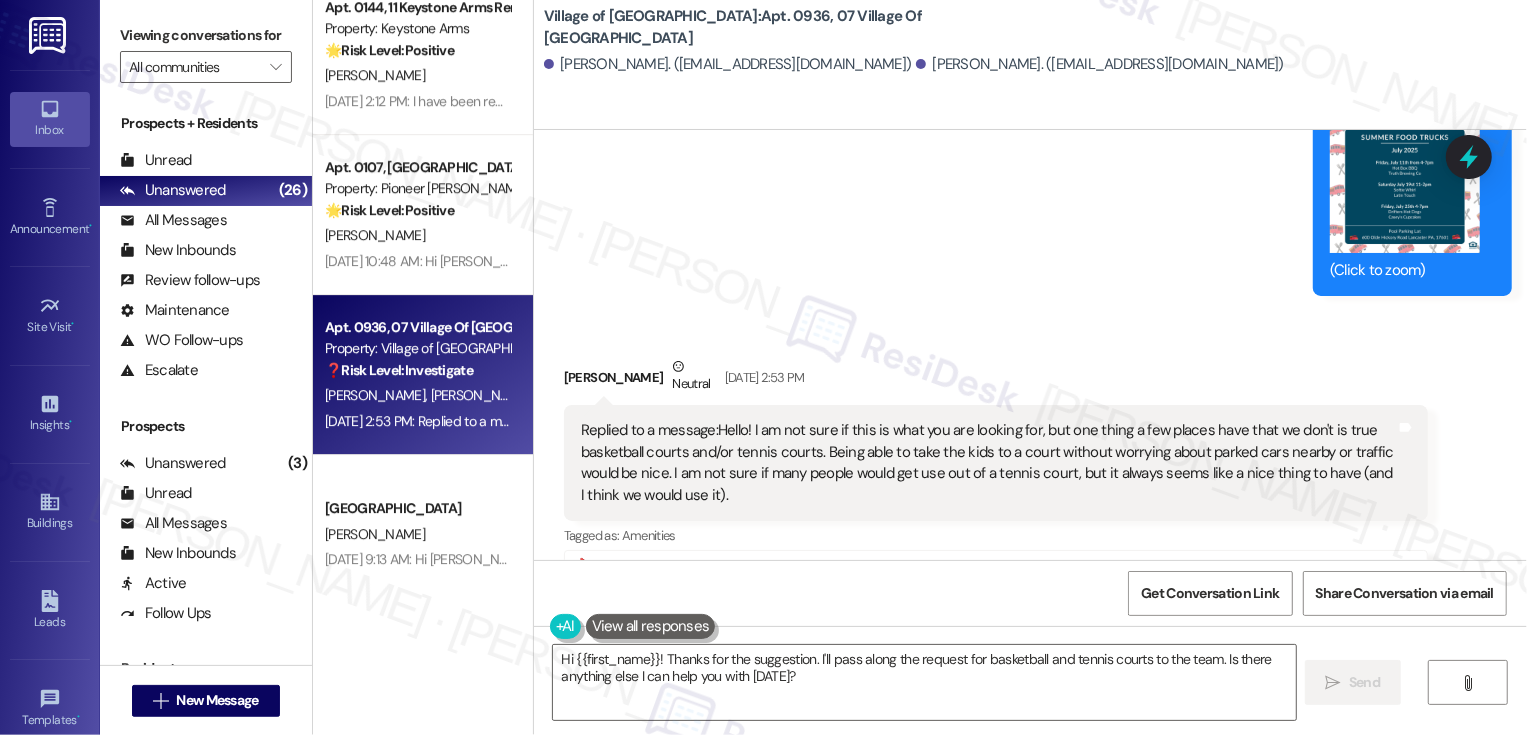 scroll, scrollTop: 17459, scrollLeft: 0, axis: vertical 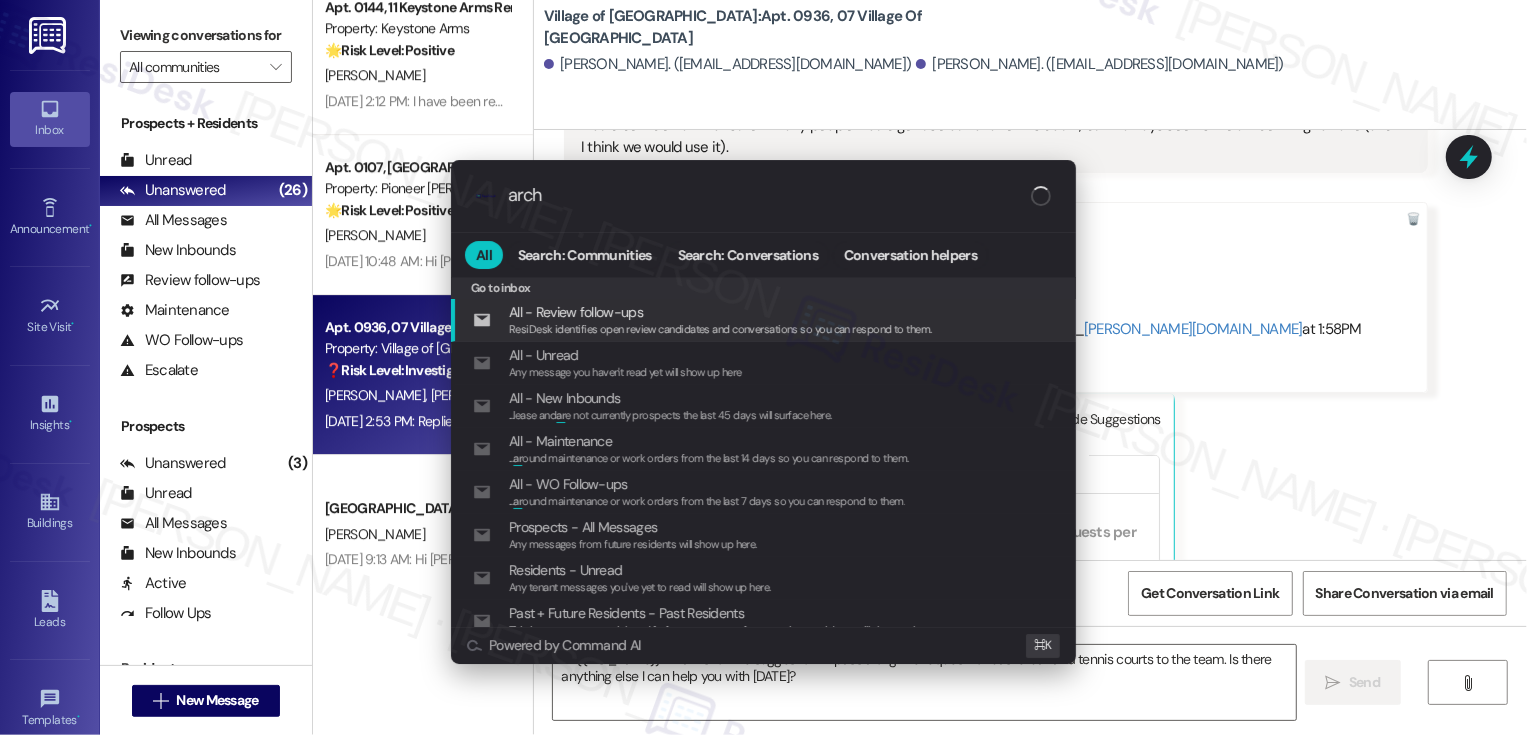 type on "archi" 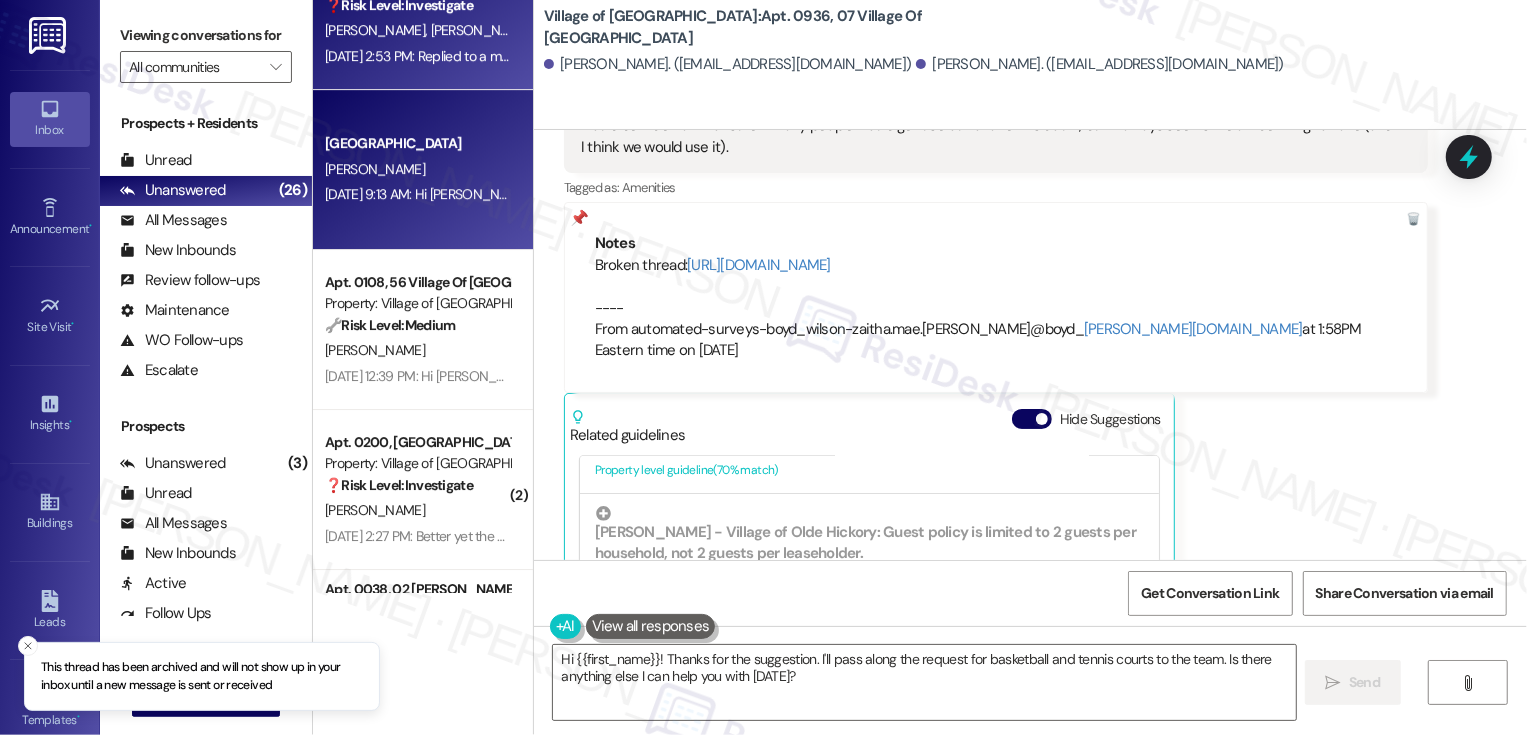 scroll, scrollTop: 5100, scrollLeft: 0, axis: vertical 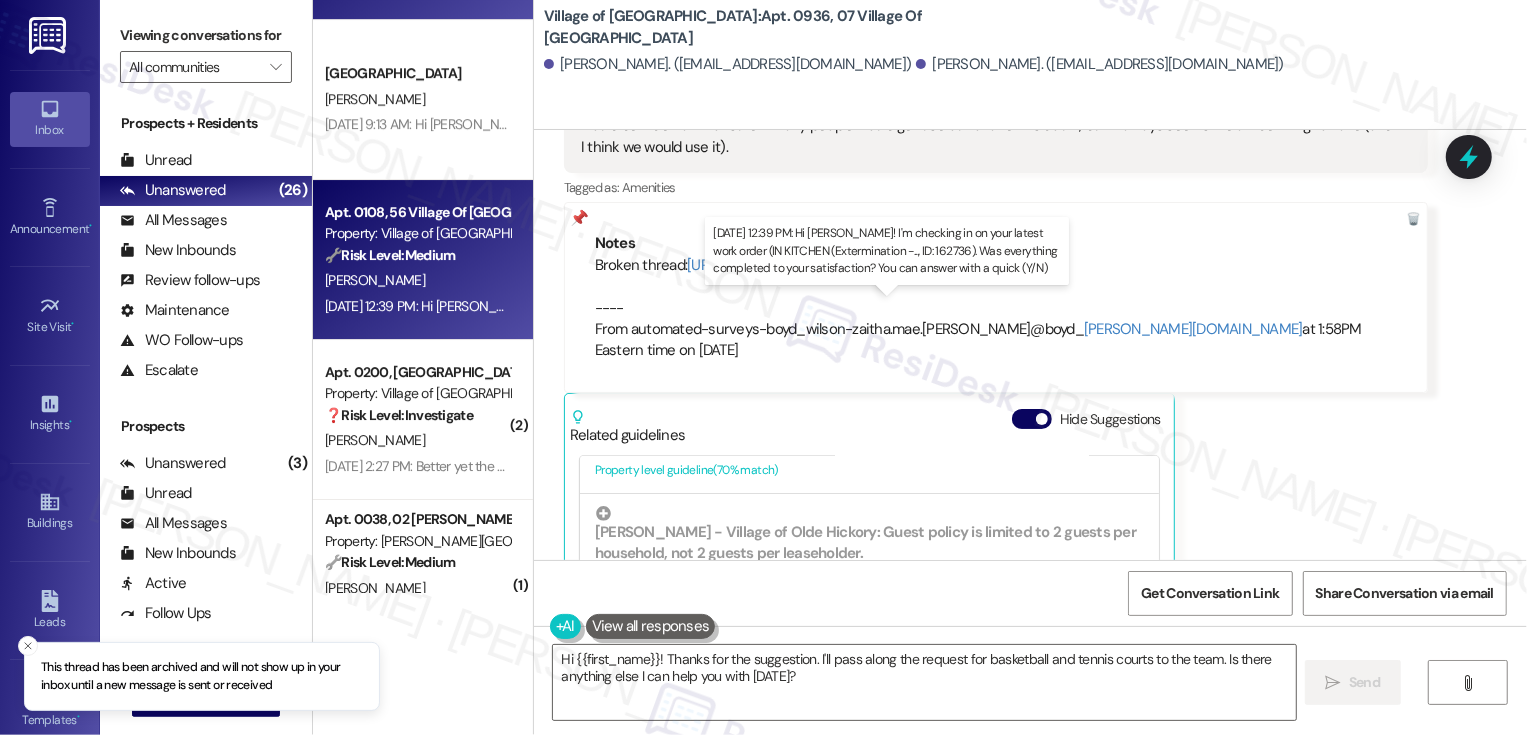 click on "Jul 25, 2025 at 12:39 PM: Hi Anna! I'm checking in on your latest work order (IN KITCHEN (Extermination -..., ID: 162736). Was everything completed to your satisfaction? You can answer with a quick (Y/N) Jul 25, 2025 at 12:39 PM: Hi Anna! I'm checking in on your latest work order (IN KITCHEN (Extermination -..., ID: 162736). Was everything completed to your satisfaction? You can answer with a quick (Y/N)" at bounding box center (914, 306) 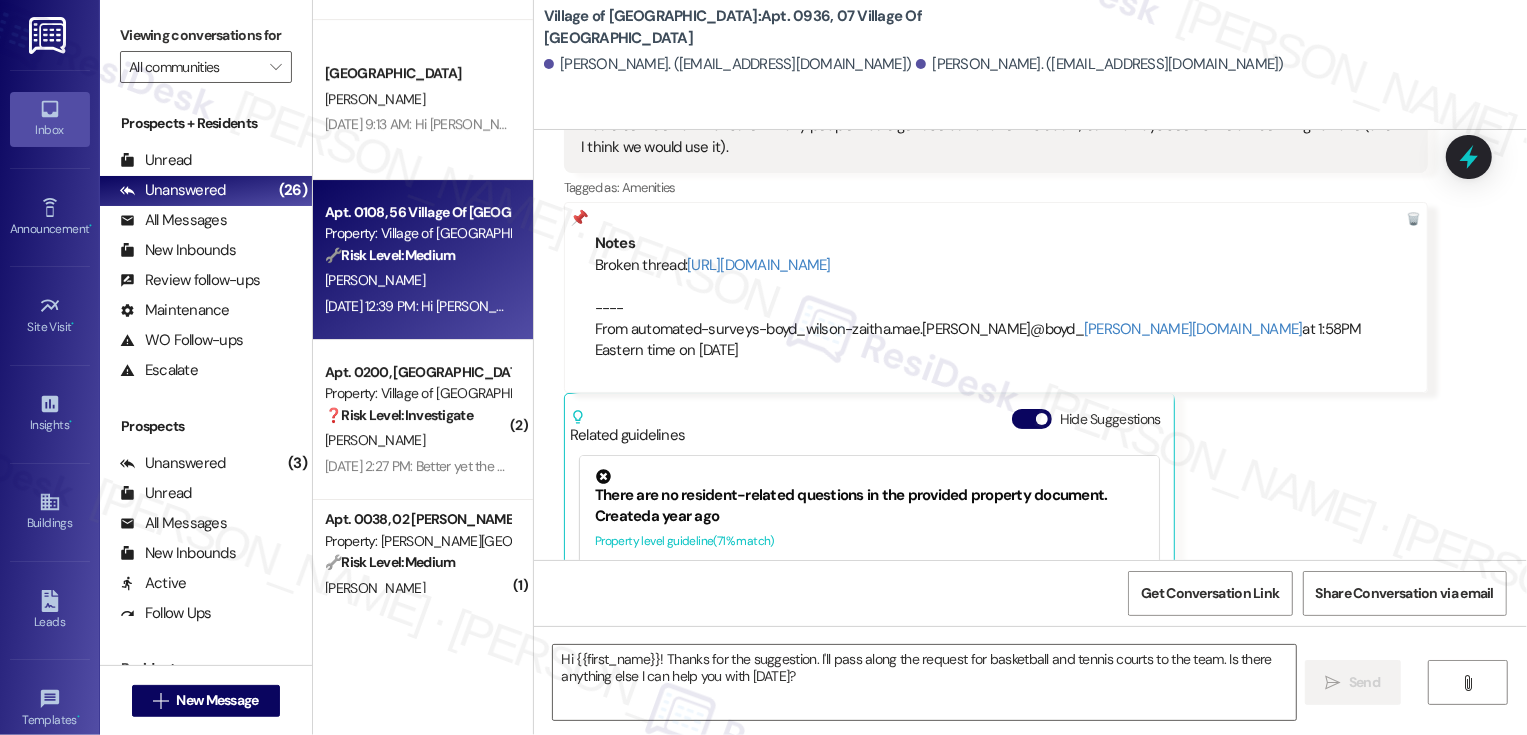 type on "Fetching suggested responses. Please feel free to read through the conversation in the meantime." 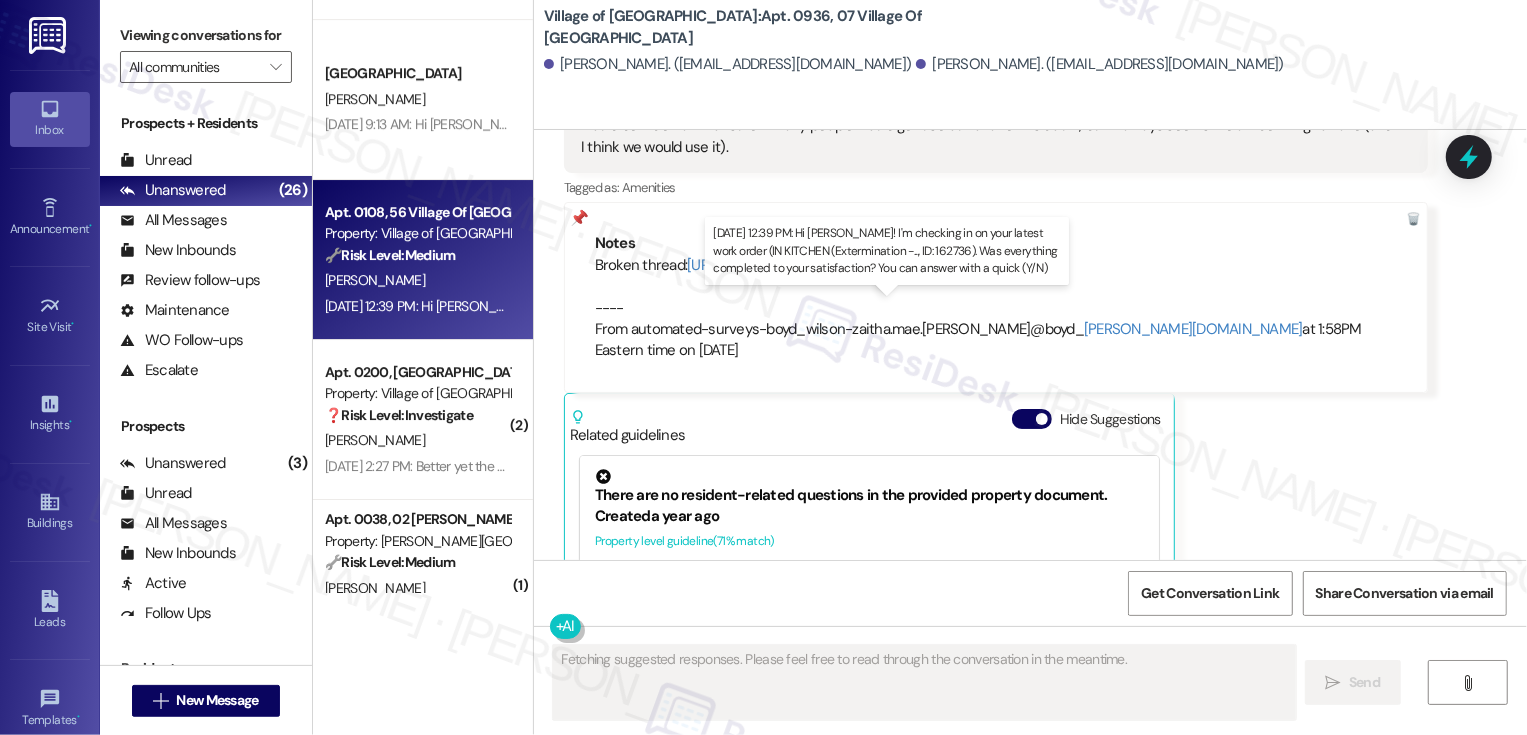 click on "Jul 25, 2025 at 12:39 PM: Hi Anna! I'm checking in on your latest work order (IN KITCHEN (Extermination -..., ID: 162736). Was everything completed to your satisfaction? You can answer with a quick (Y/N) Jul 25, 2025 at 12:39 PM: Hi Anna! I'm checking in on your latest work order (IN KITCHEN (Extermination -..., ID: 162736). Was everything completed to your satisfaction? You can answer with a quick (Y/N)" at bounding box center [914, 306] 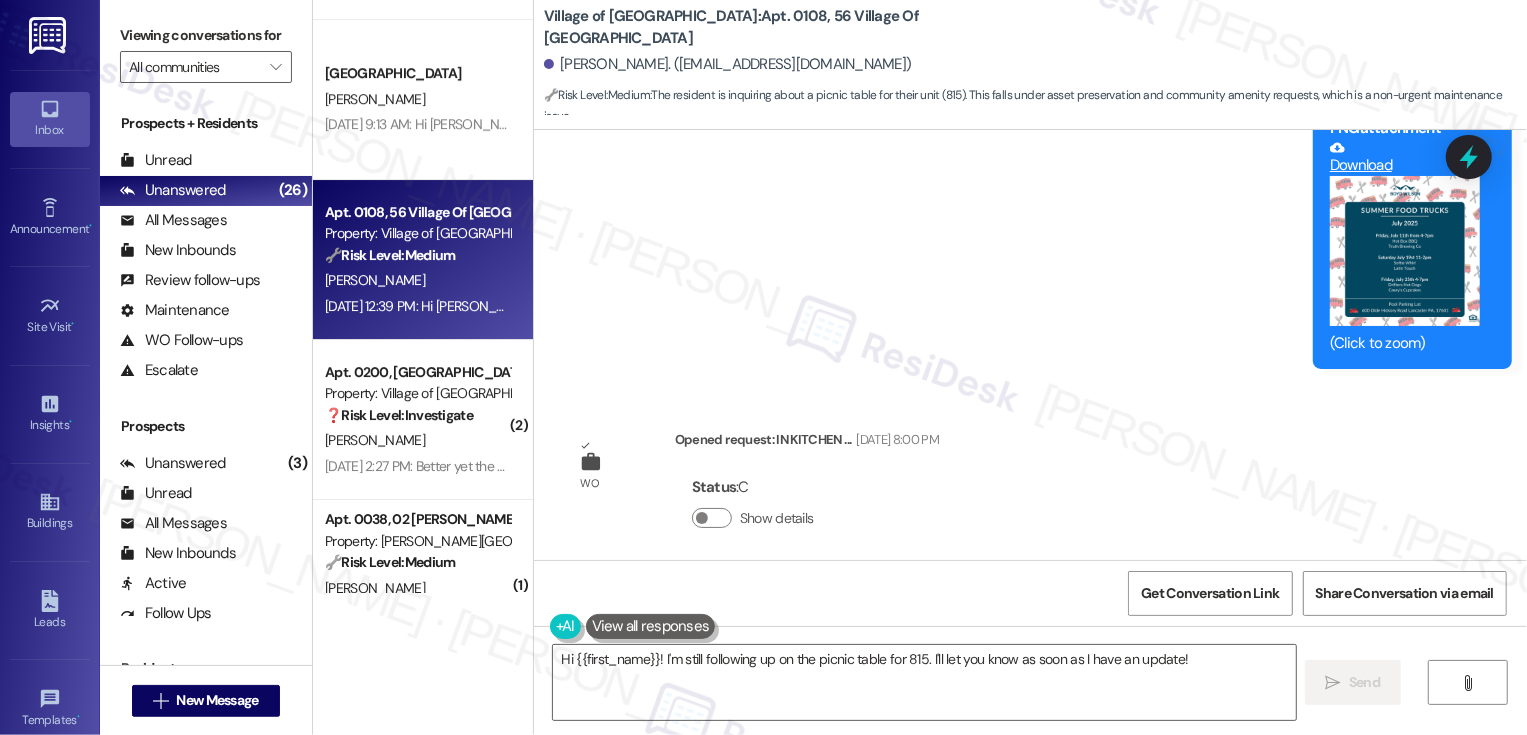 scroll, scrollTop: 31950, scrollLeft: 0, axis: vertical 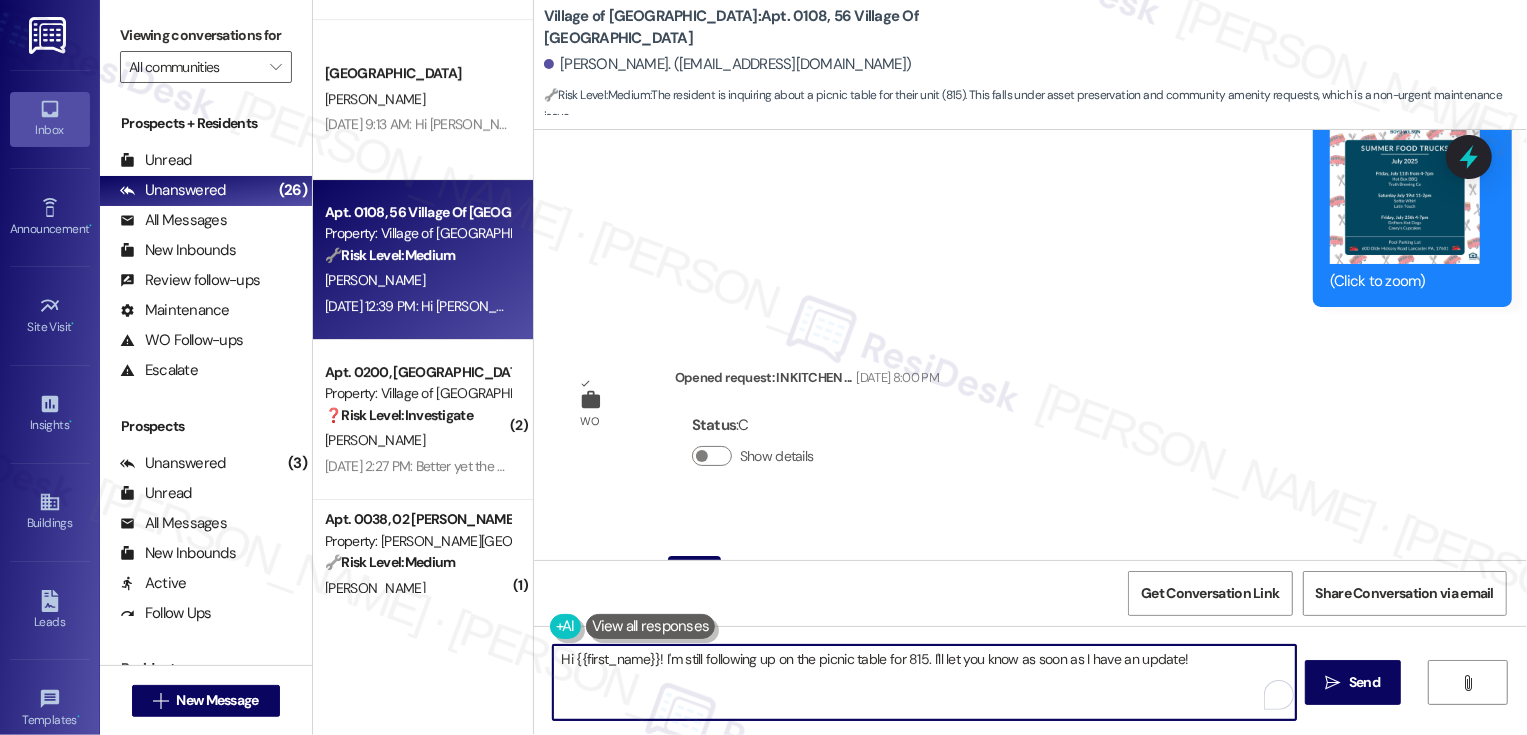 drag, startPoint x: 656, startPoint y: 656, endPoint x: 812, endPoint y: 734, distance: 174.4133 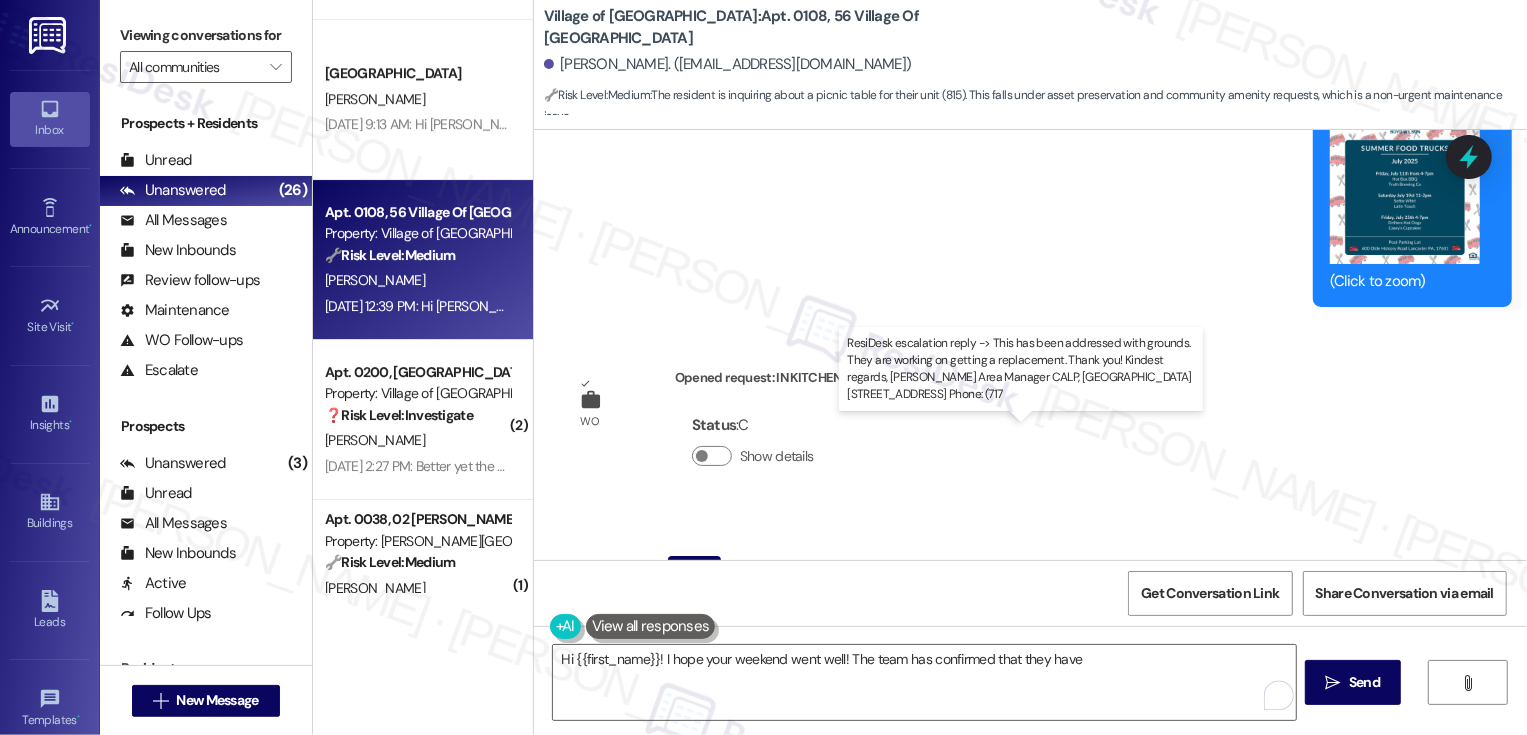 drag, startPoint x: 767, startPoint y: 455, endPoint x: 1190, endPoint y: 456, distance: 423.0012 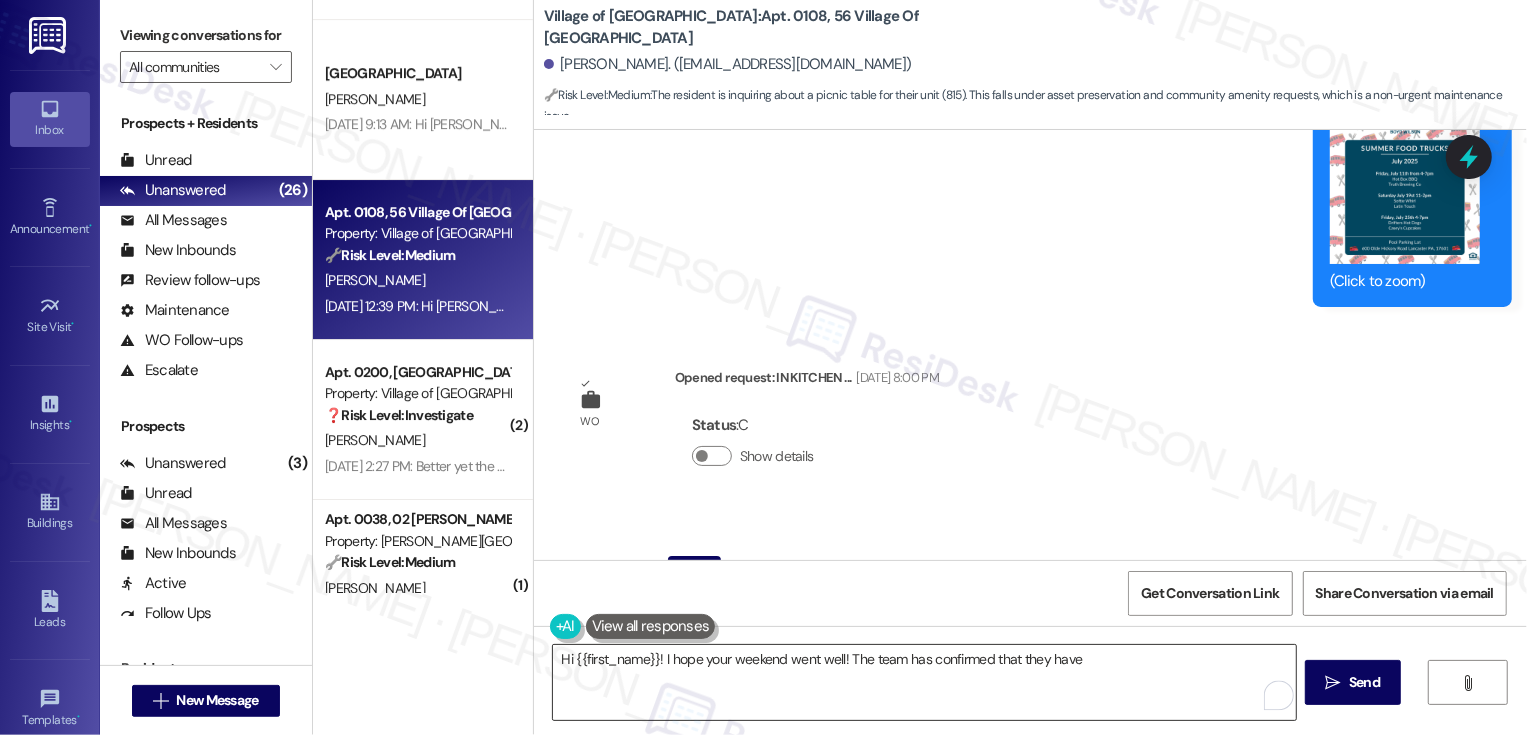 click on "Hi {{first_name}}! I hope your weekend went well! The team has confirmed that they have" at bounding box center (924, 682) 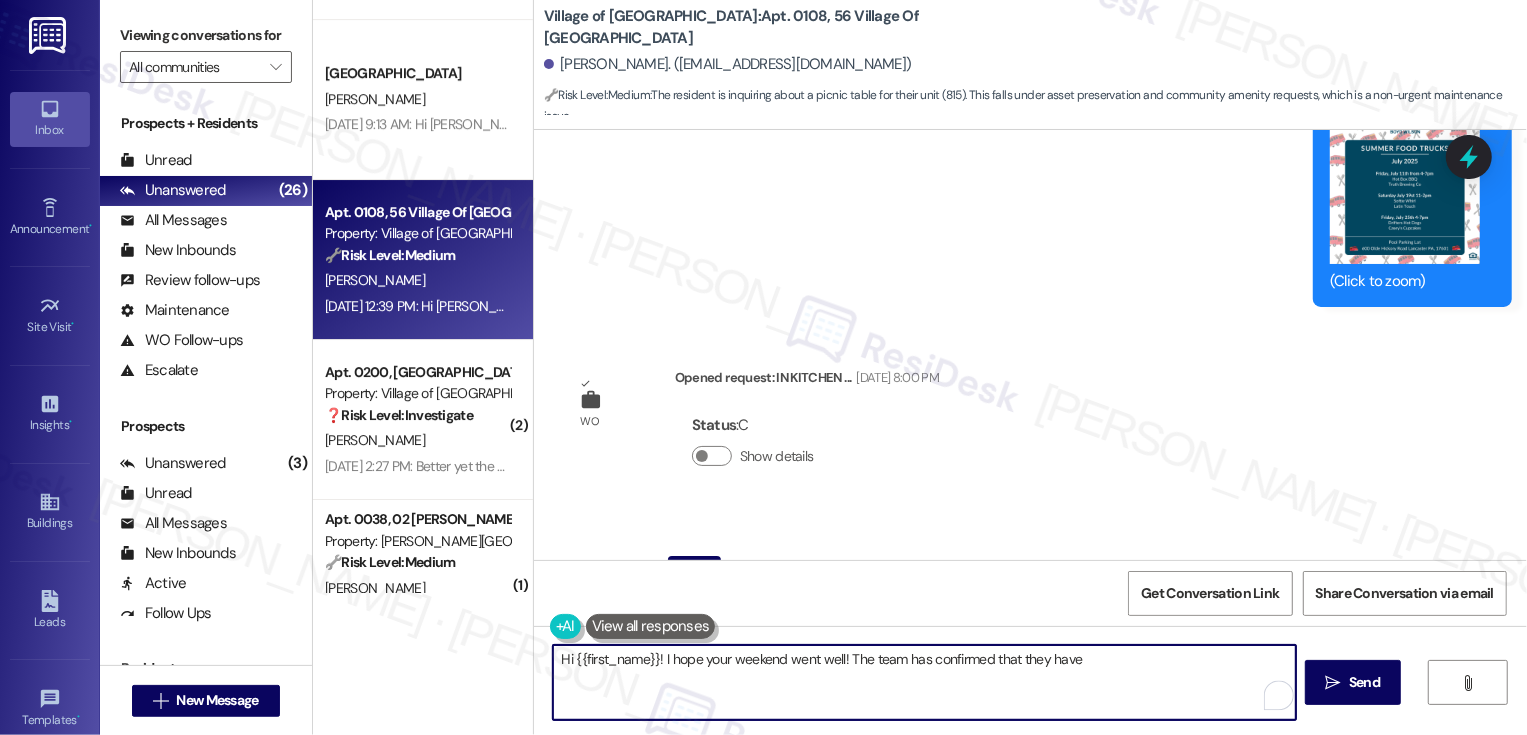 paste on "addressed with grounds. They are working on getting a replacement" 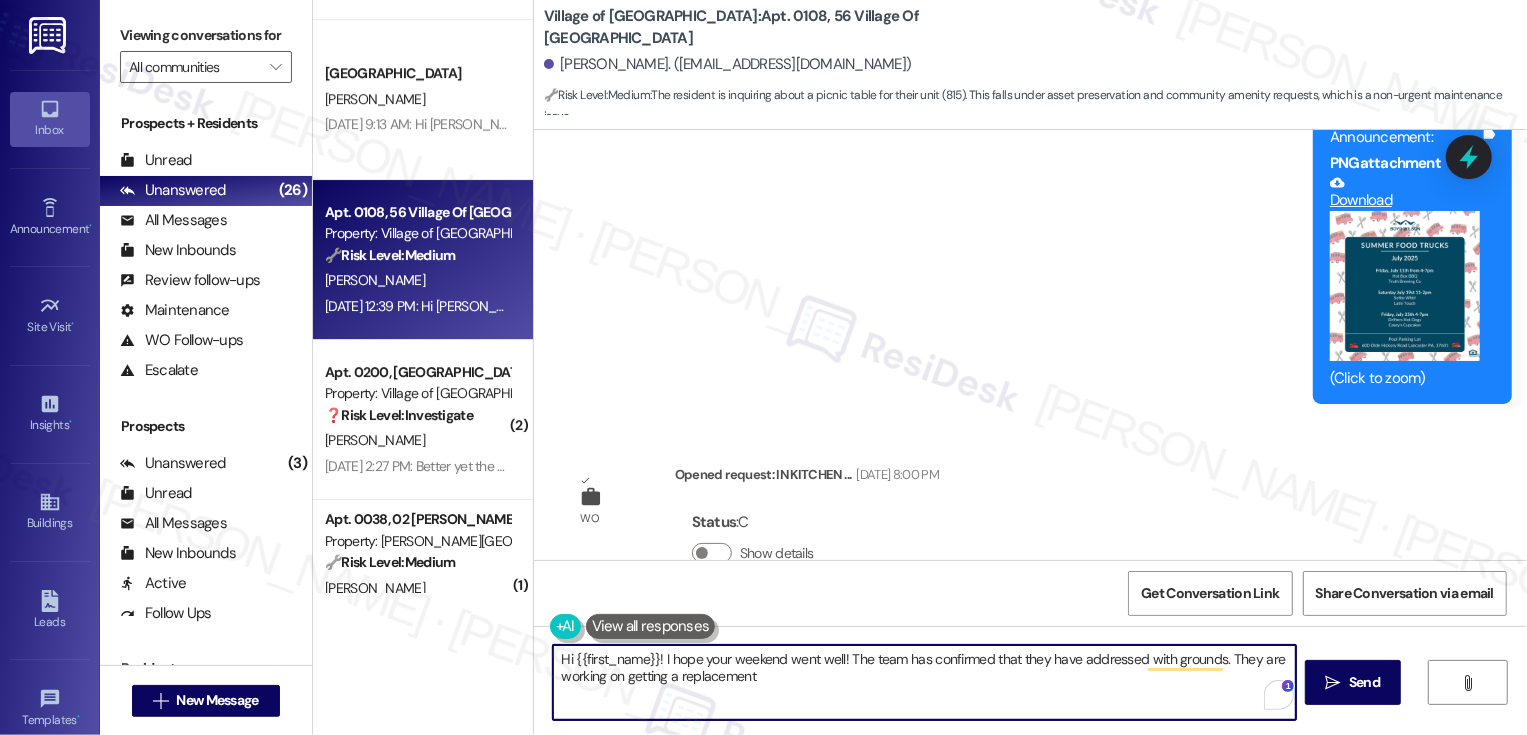 scroll, scrollTop: 32038, scrollLeft: 0, axis: vertical 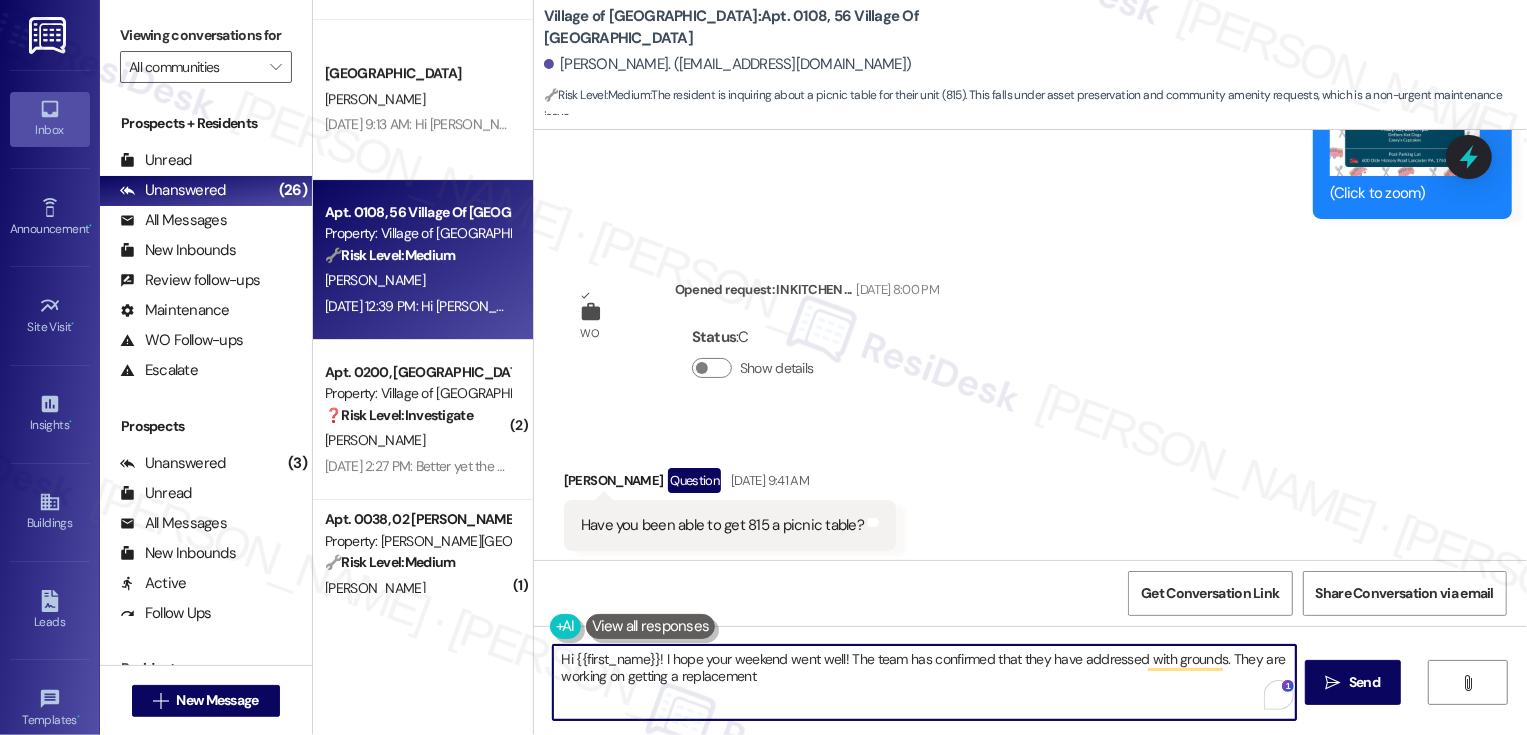 click on "Hi {{first_name}}! I hope your weekend went well! The team has confirmed that they have addressed with grounds. They are working on getting a replacement" at bounding box center [924, 682] 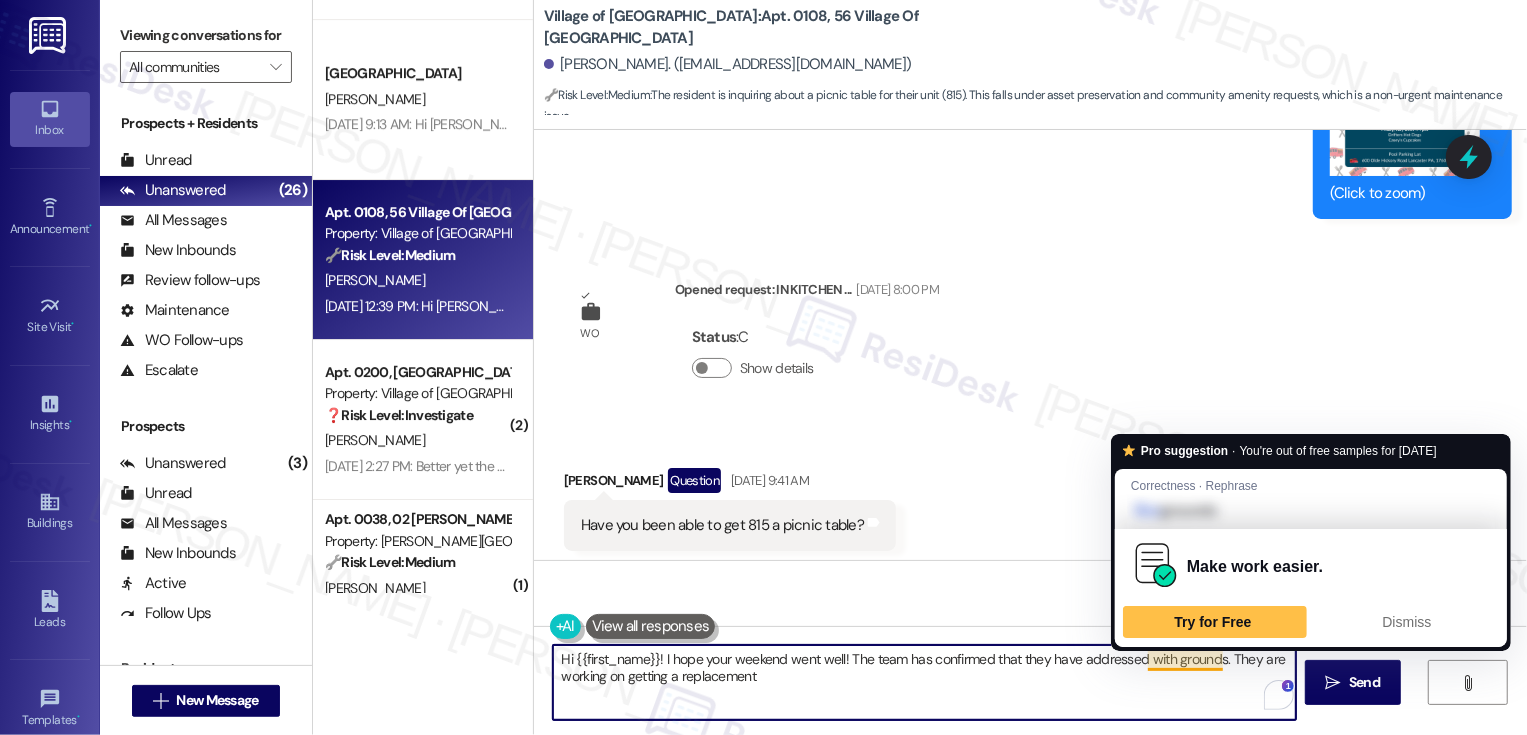 click on "Hi {{first_name}}! I hope your weekend went well! The team has confirmed that they have addressed with grounds. They are working on getting a replacement" at bounding box center (924, 682) 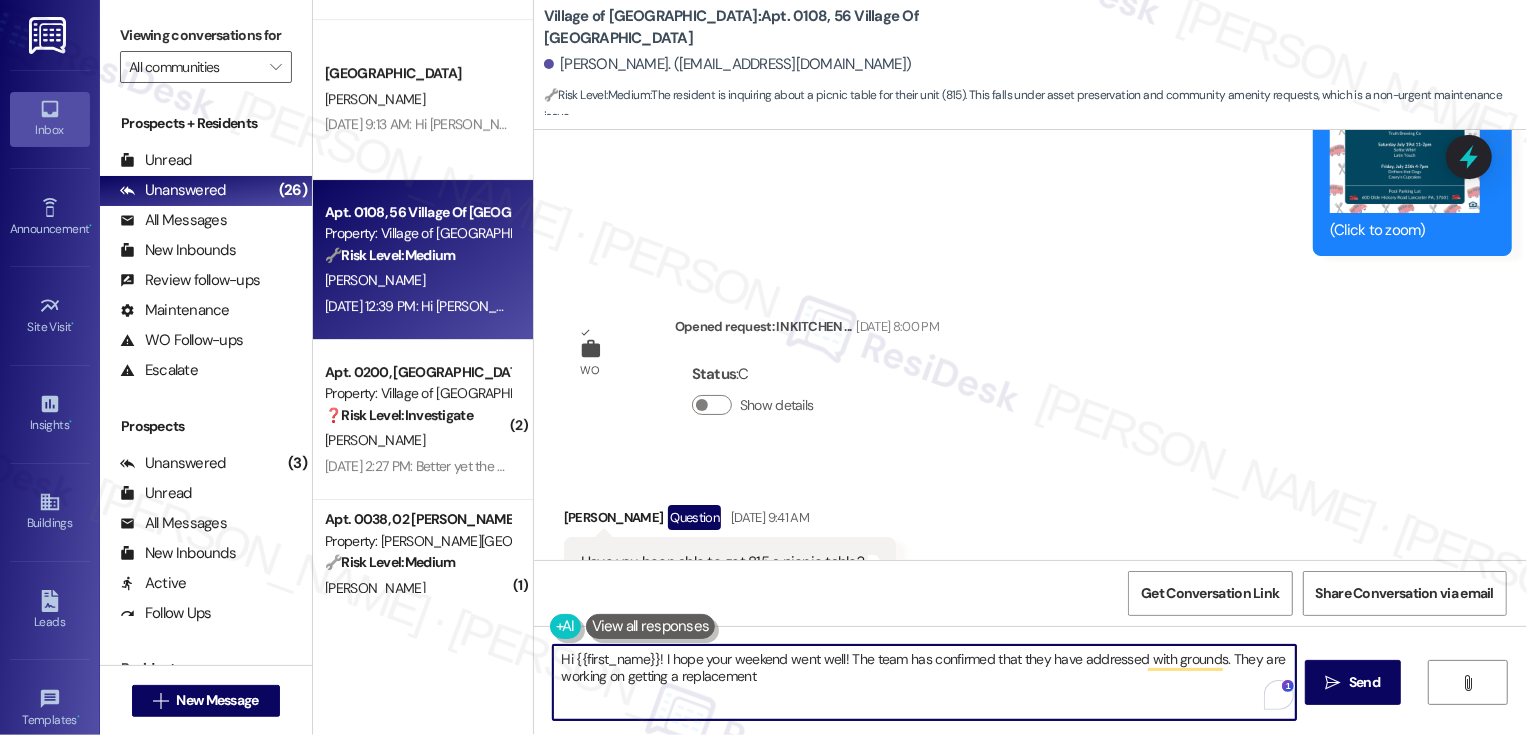 scroll, scrollTop: 31970, scrollLeft: 0, axis: vertical 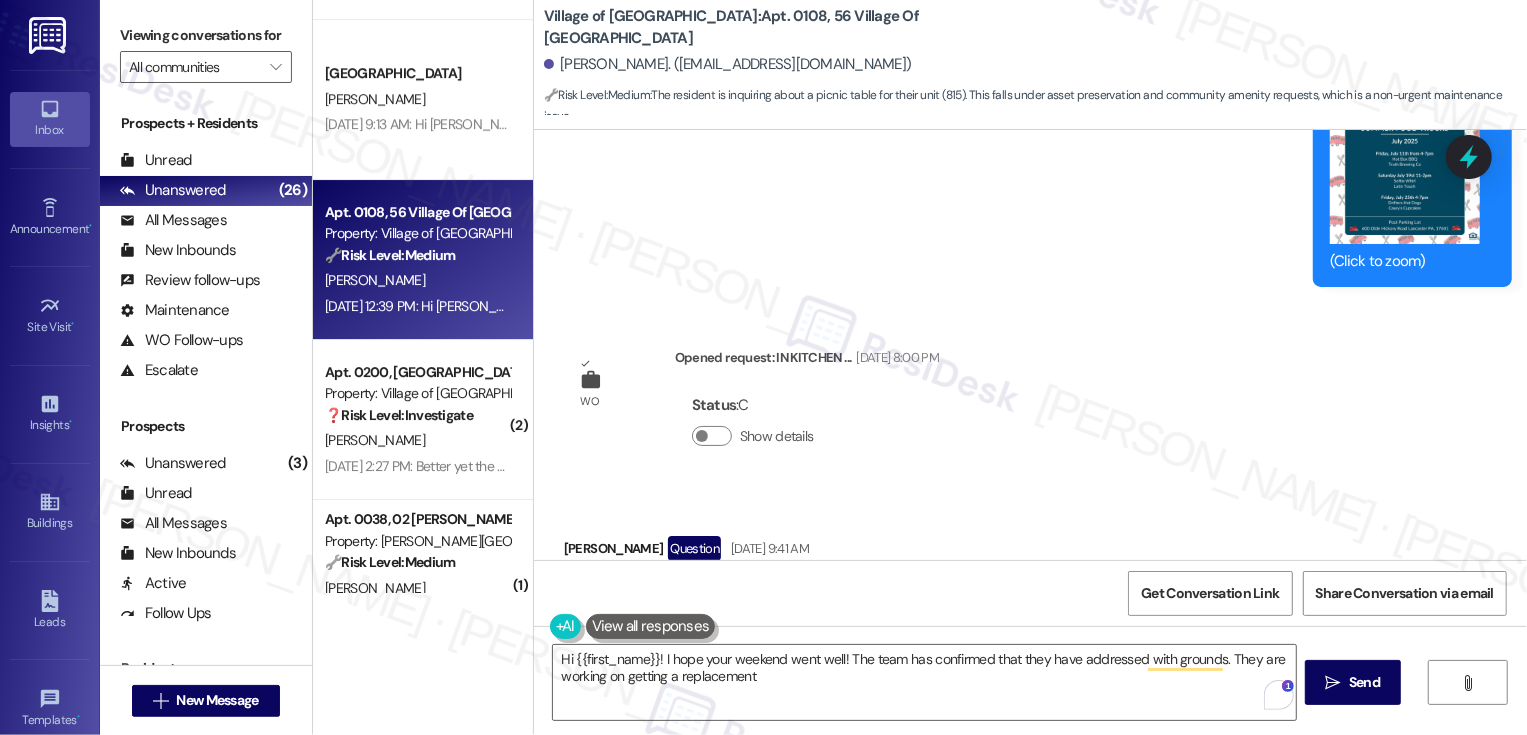 drag, startPoint x: 768, startPoint y: 244, endPoint x: 845, endPoint y: 243, distance: 77.00649 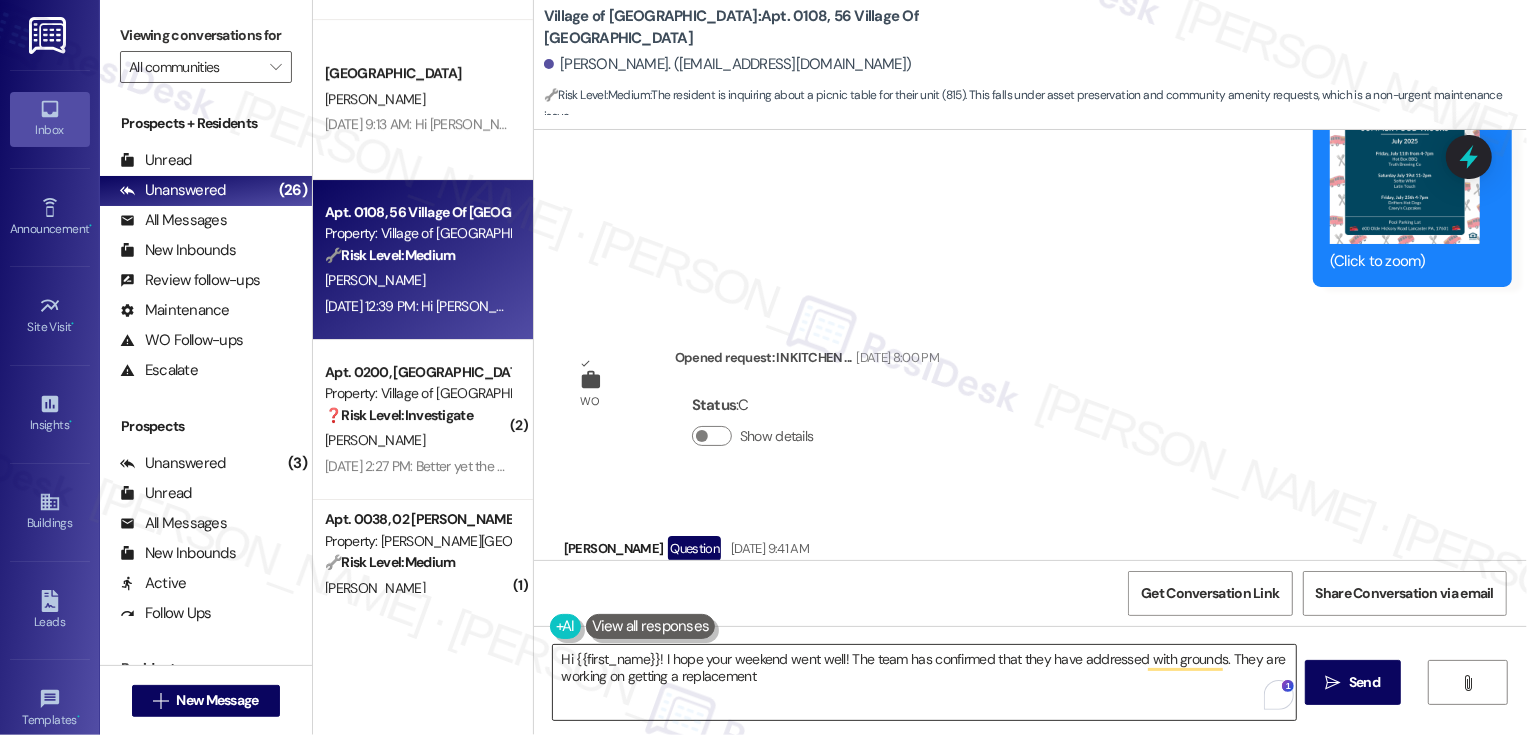 click on "Hi {{first_name}}! I hope your weekend went well! The team has confirmed that they have addressed with grounds. They are working on getting a replacement" at bounding box center (924, 682) 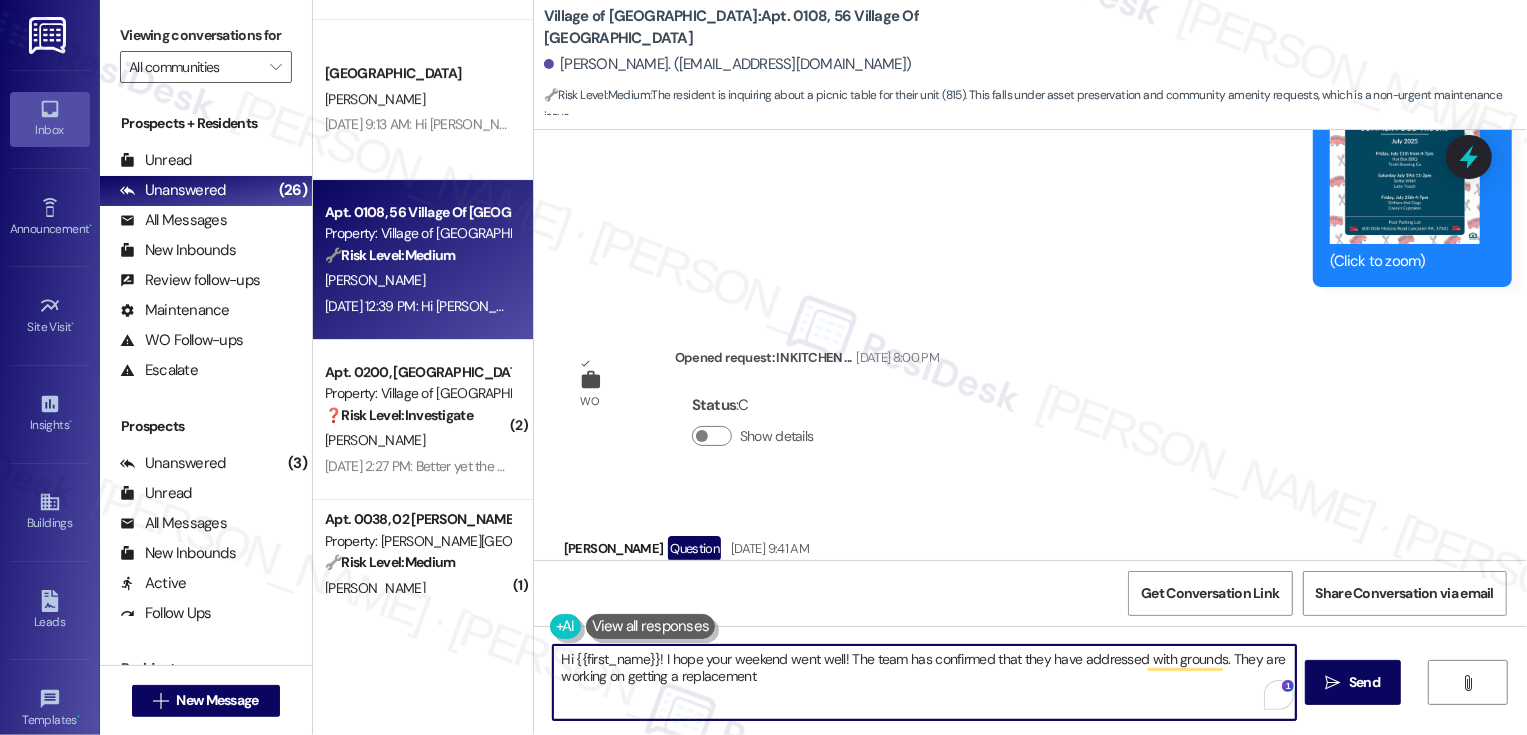 click on "Hi {{first_name}}! I hope your weekend went well! The team has confirmed that they have addressed with grounds. They are working on getting a replacement" at bounding box center (924, 682) 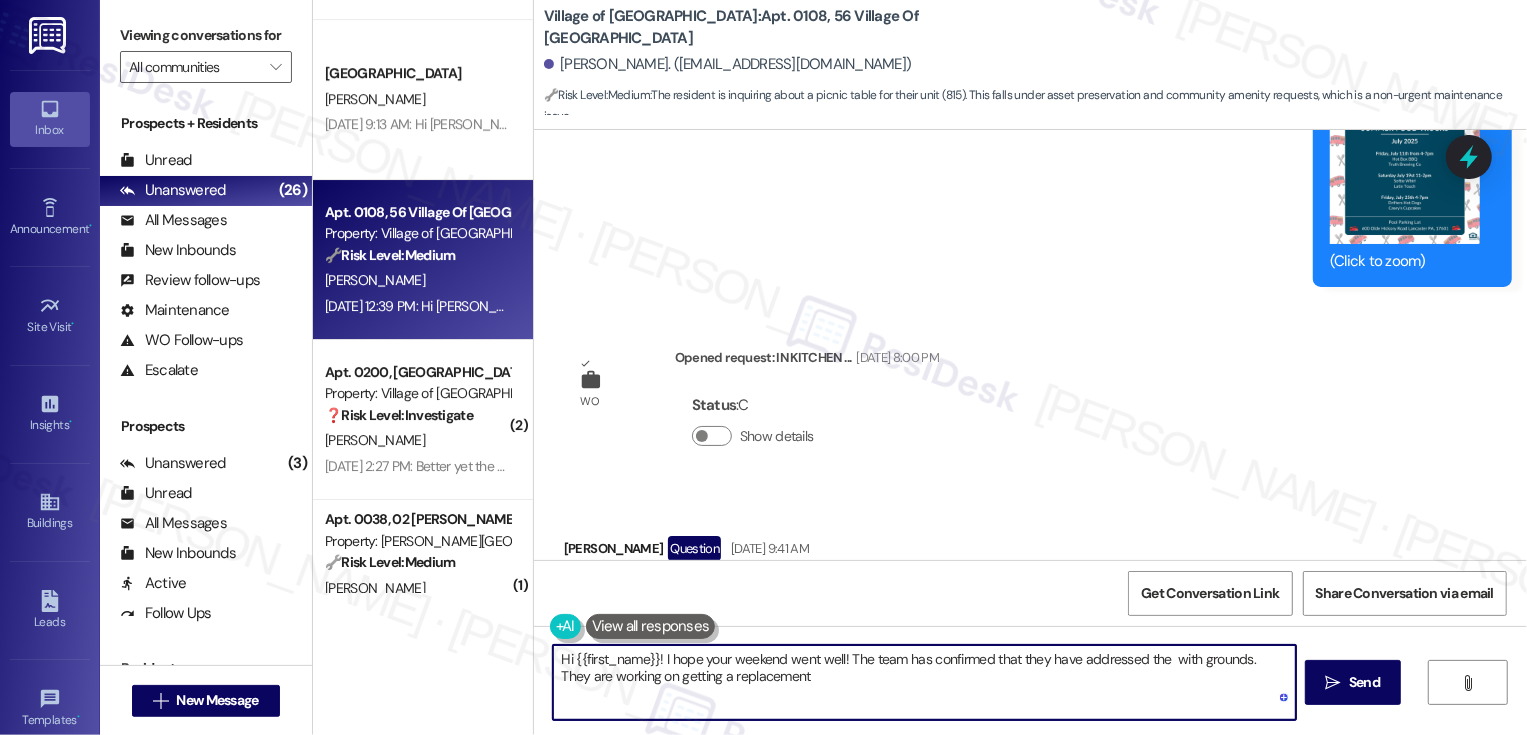 paste on "picnic table?" 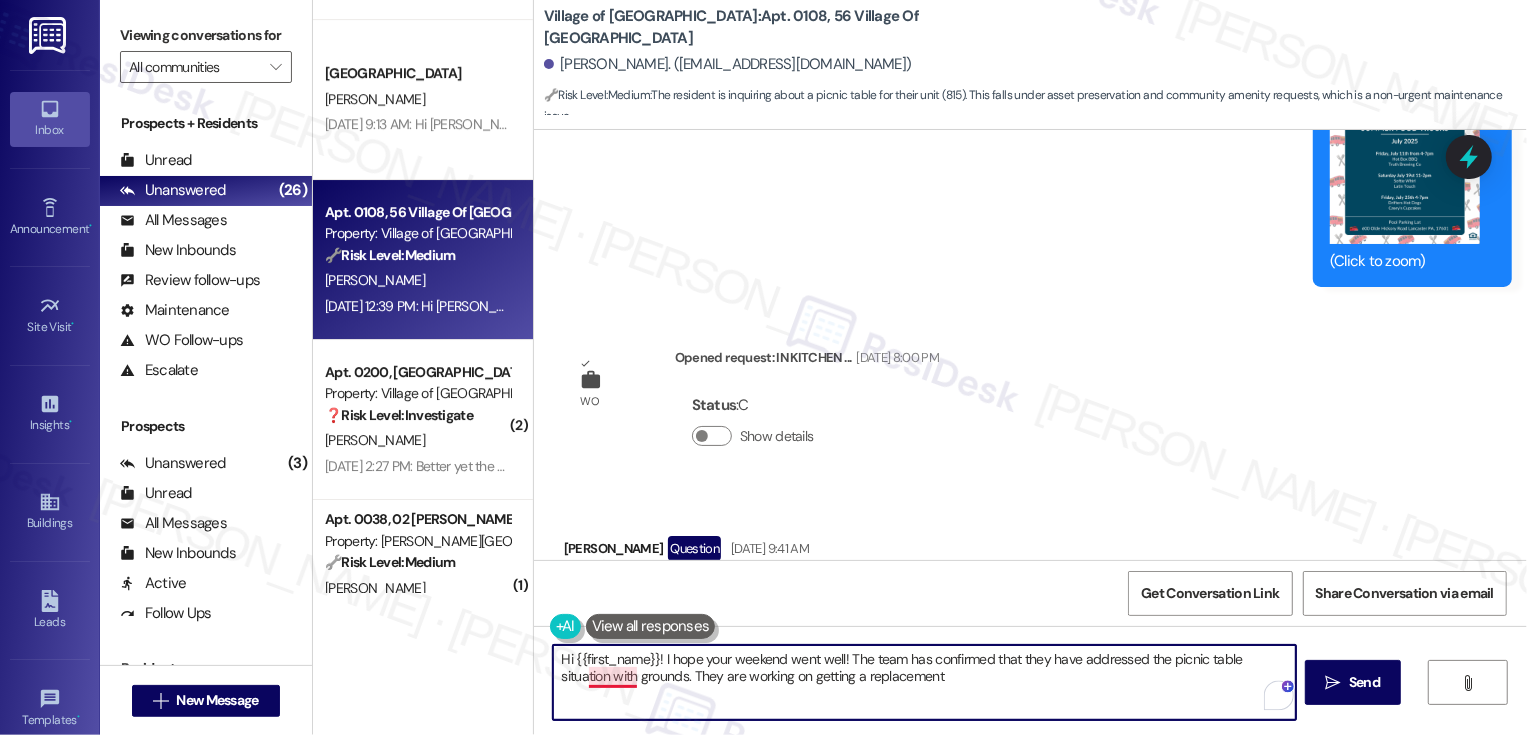click on "Hi {{first_name}}! I hope your weekend went well! The team has confirmed that they have addressed the picnic table situation with grounds. They are working on getting a replacement" at bounding box center (924, 682) 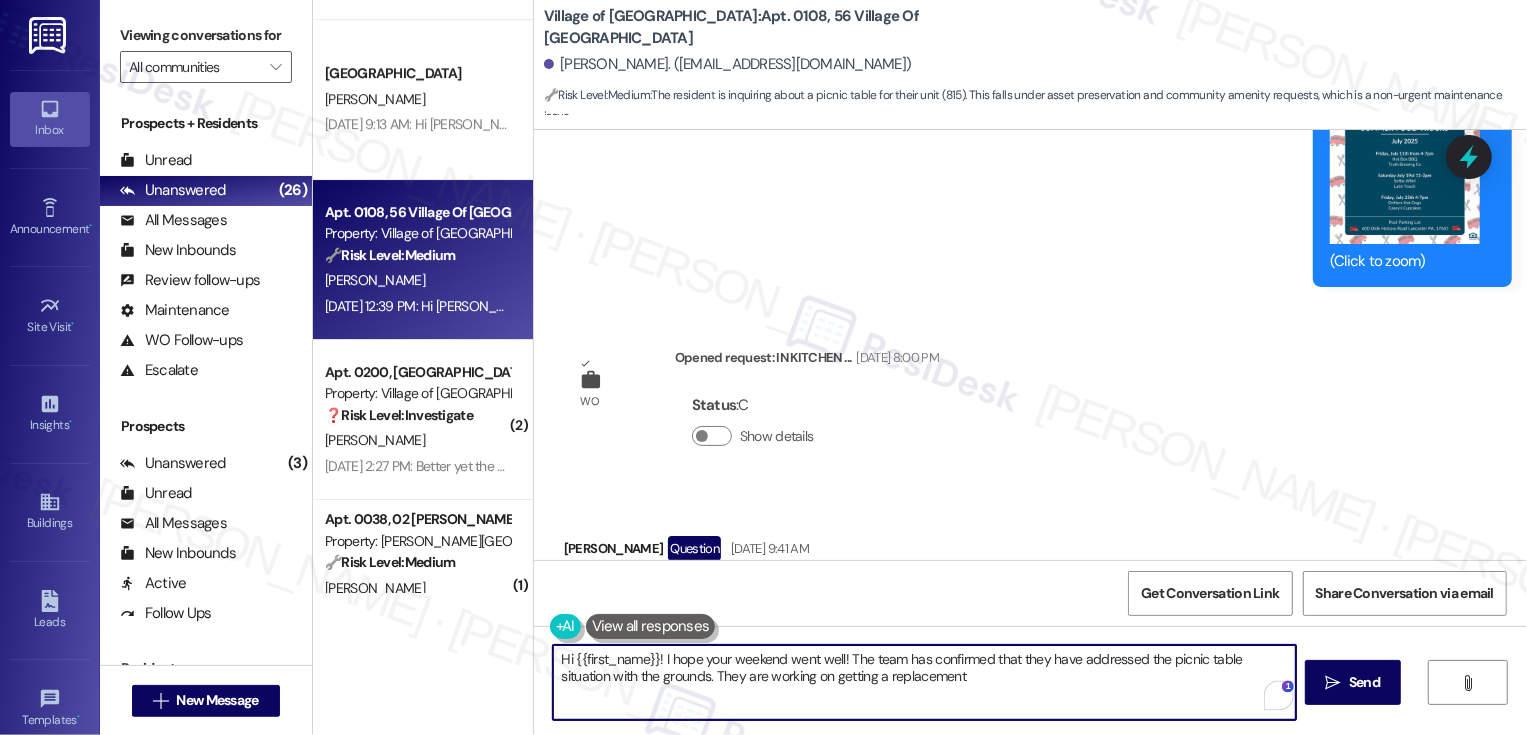 click on "Hi {{first_name}}! I hope your weekend went well! The team has confirmed that they have addressed the picnic table situation with the grounds. They are working on getting a replacement" at bounding box center [924, 682] 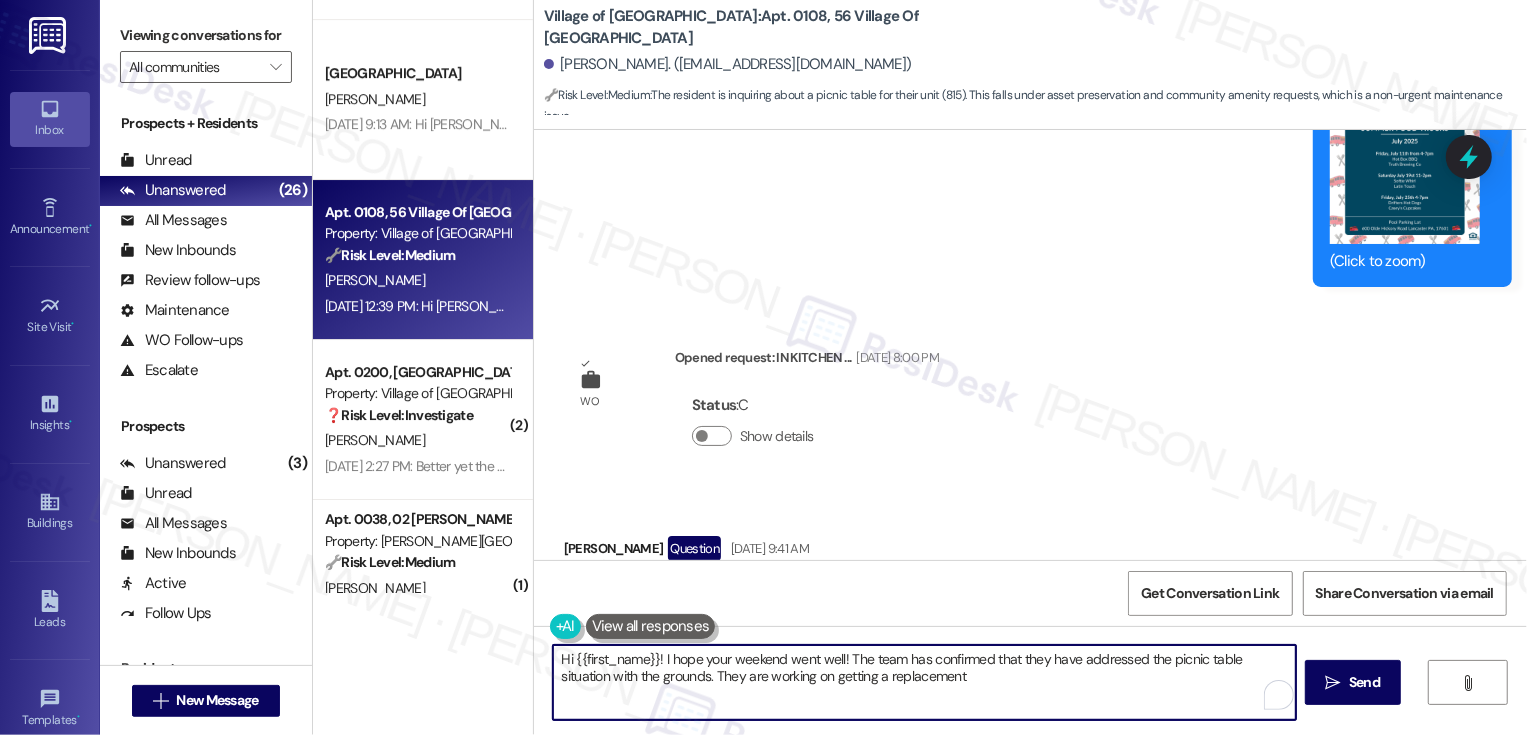 click on "Hi {{first_name}}! I hope your weekend went well! The team has confirmed that they have addressed the picnic table situation with the grounds. They are working on getting a replacement" at bounding box center (924, 682) 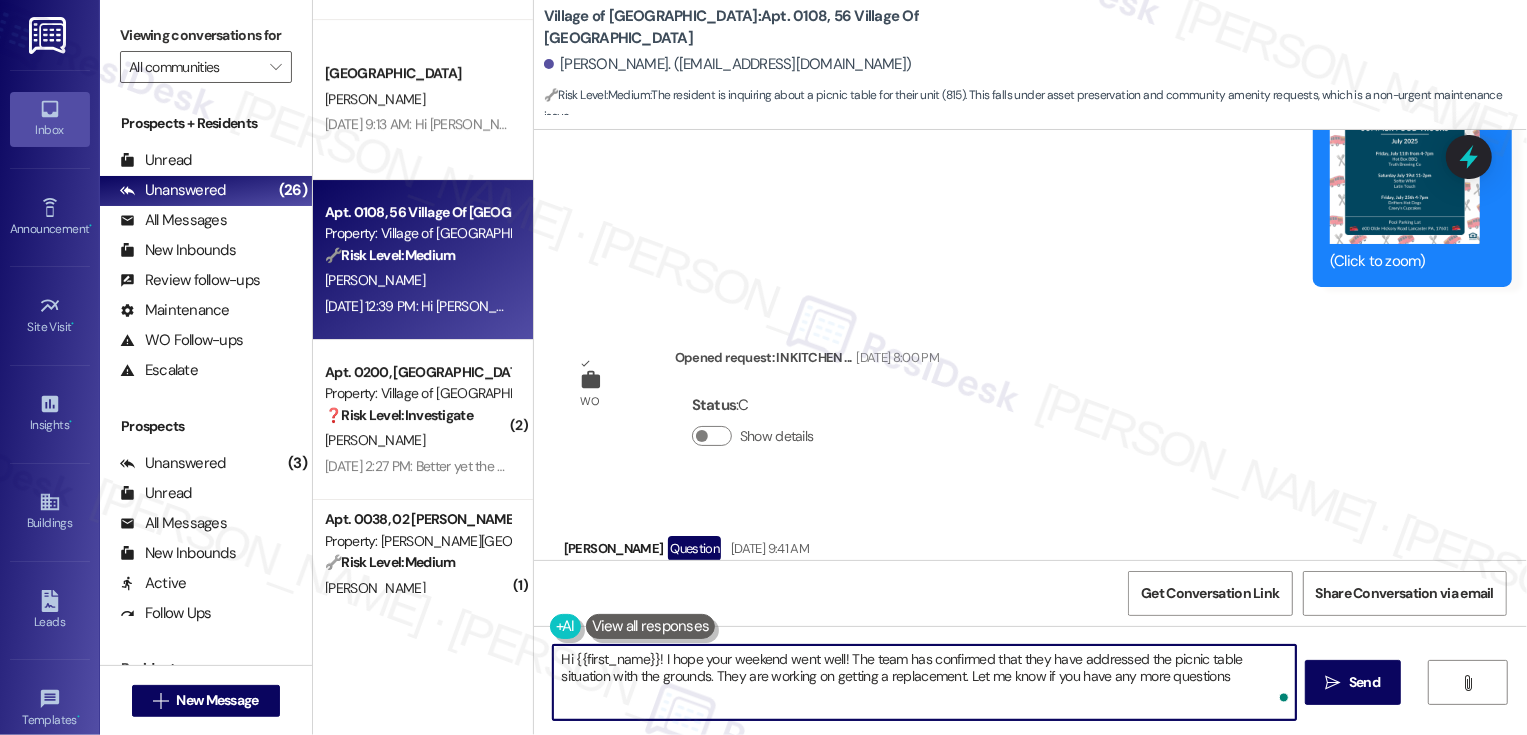 type on "Hi {{first_name}}! I hope your weekend went well! The team has confirmed that they have addressed the picnic table situation with the grounds. They are working on getting a replacement. Let me know if you have any more questions!" 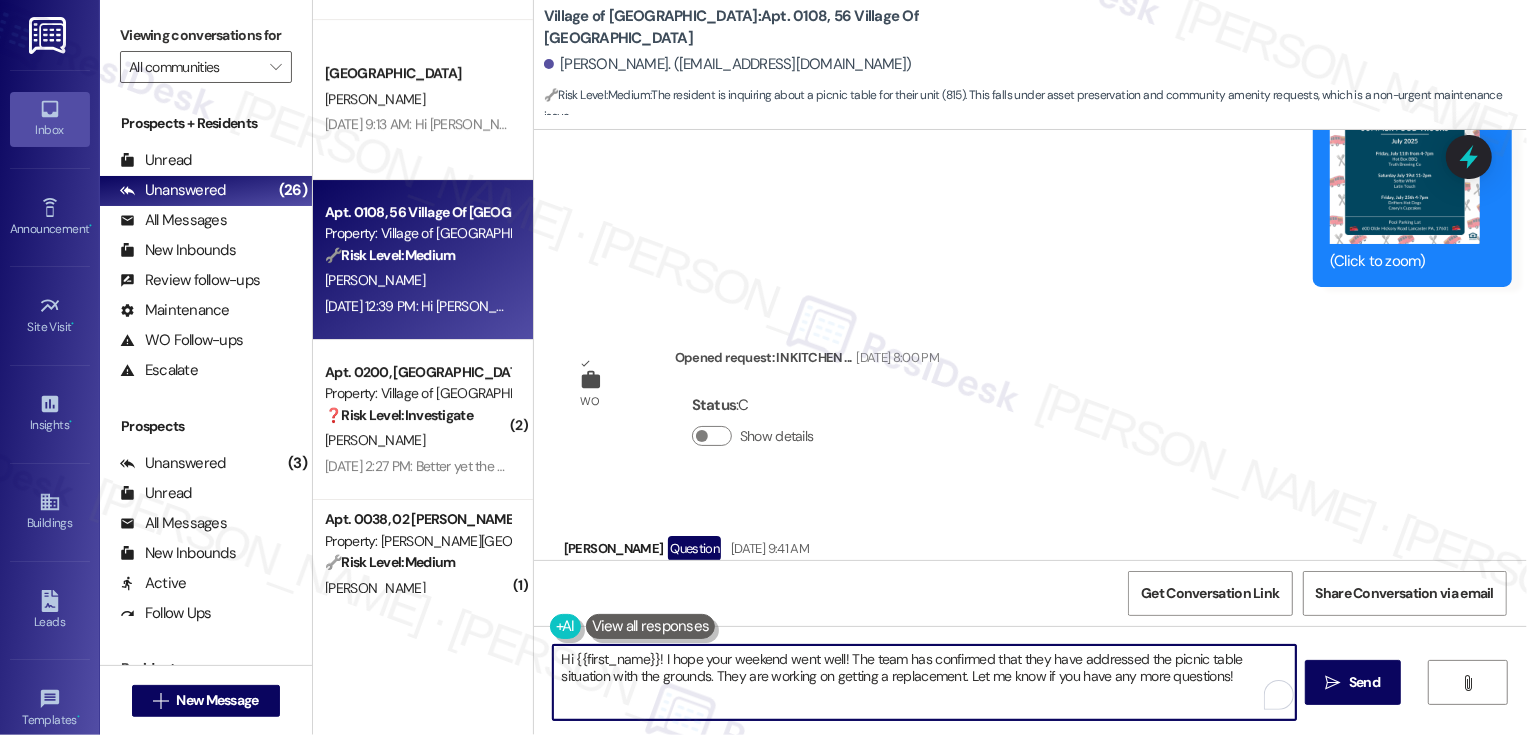 scroll, scrollTop: 32096, scrollLeft: 0, axis: vertical 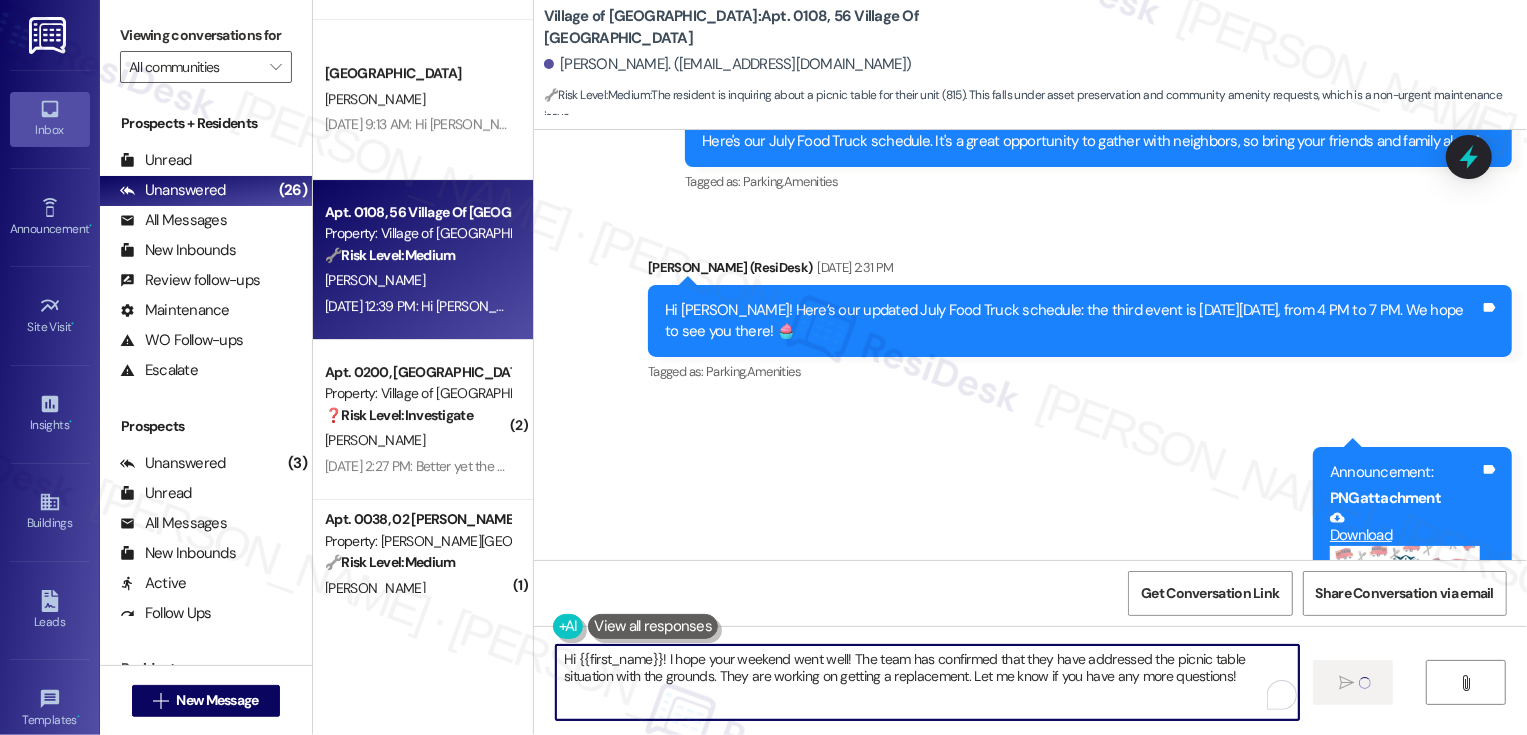 type 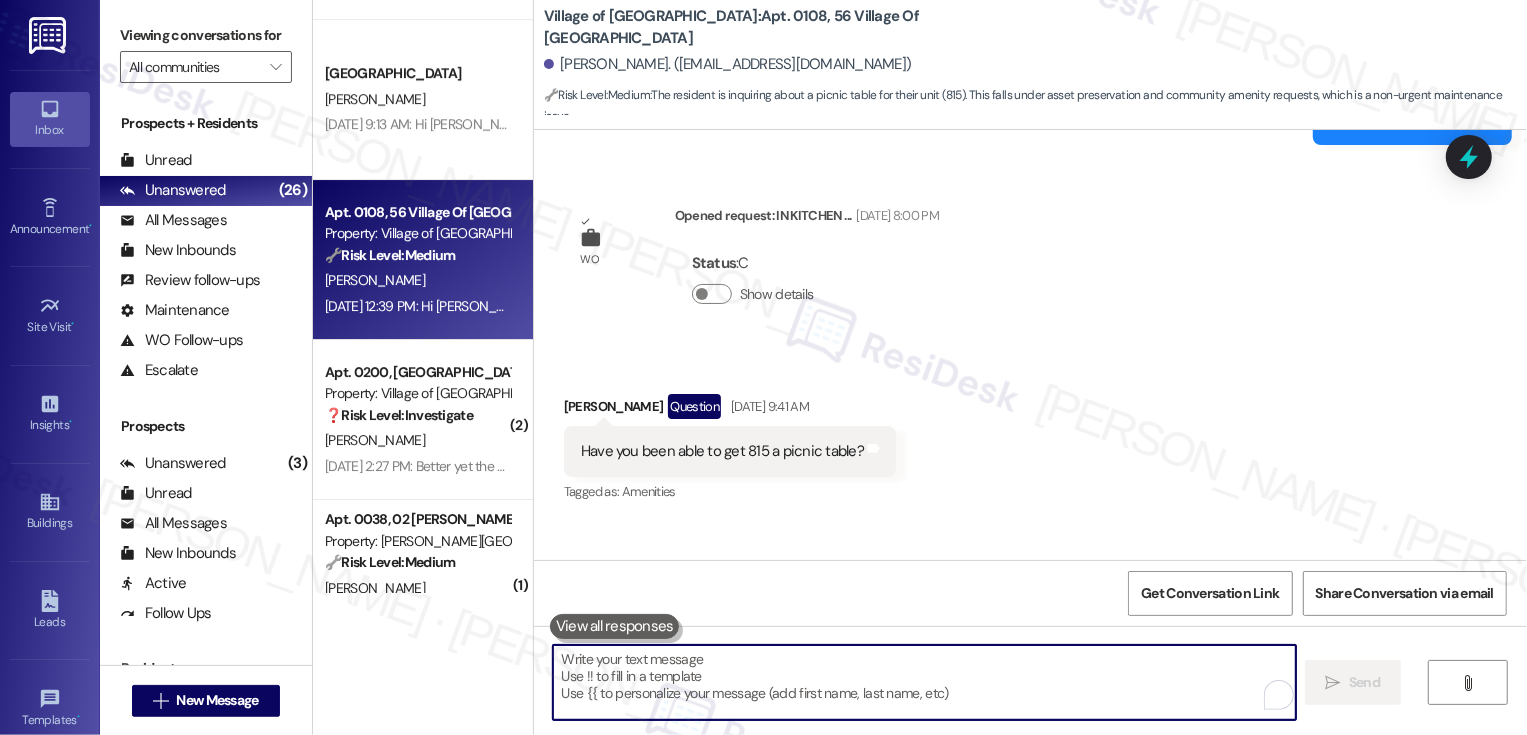scroll, scrollTop: 32257, scrollLeft: 0, axis: vertical 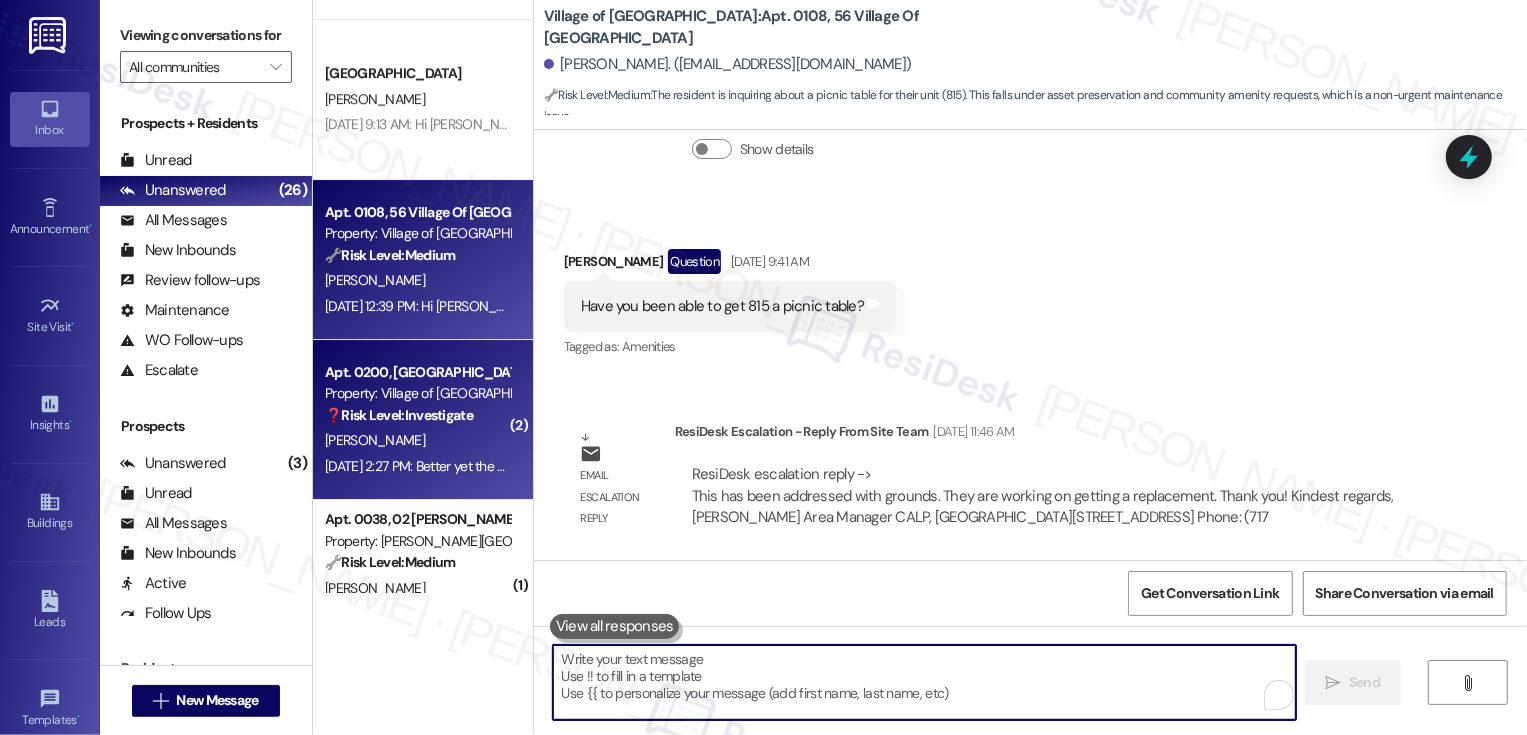 click on "Property: Village of [GEOGRAPHIC_DATA]" at bounding box center (417, 393) 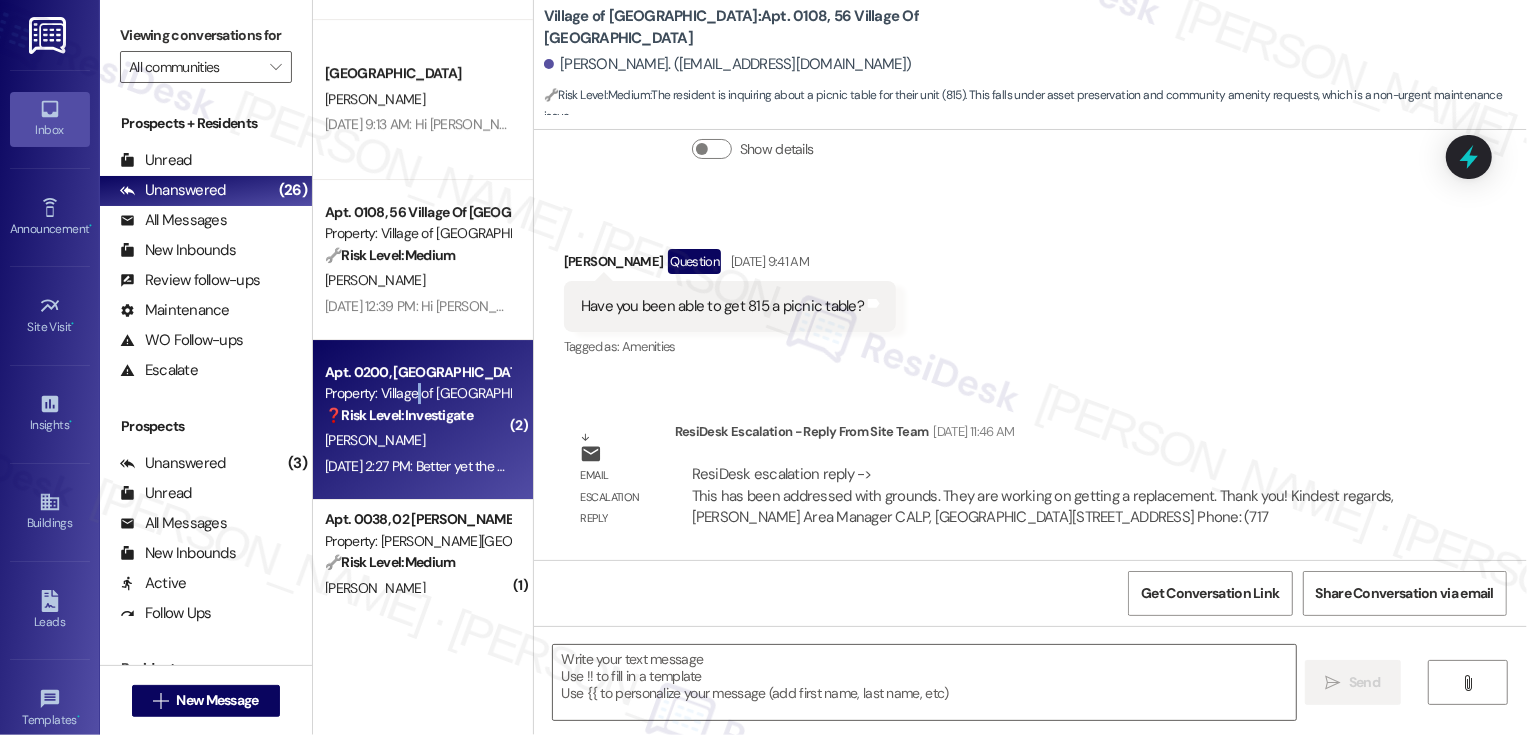 click on "Property: Village of [GEOGRAPHIC_DATA]" at bounding box center (417, 393) 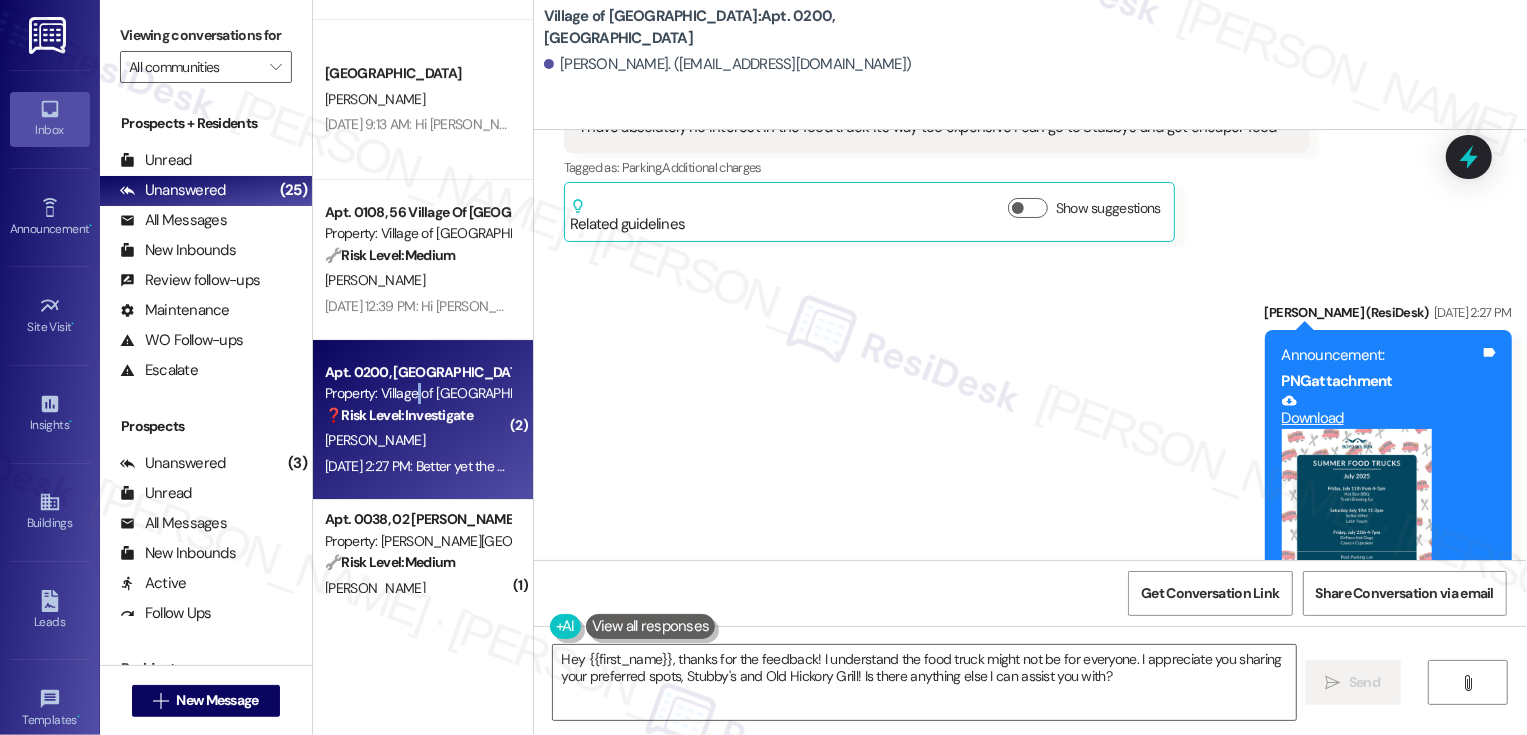 scroll, scrollTop: 19001, scrollLeft: 0, axis: vertical 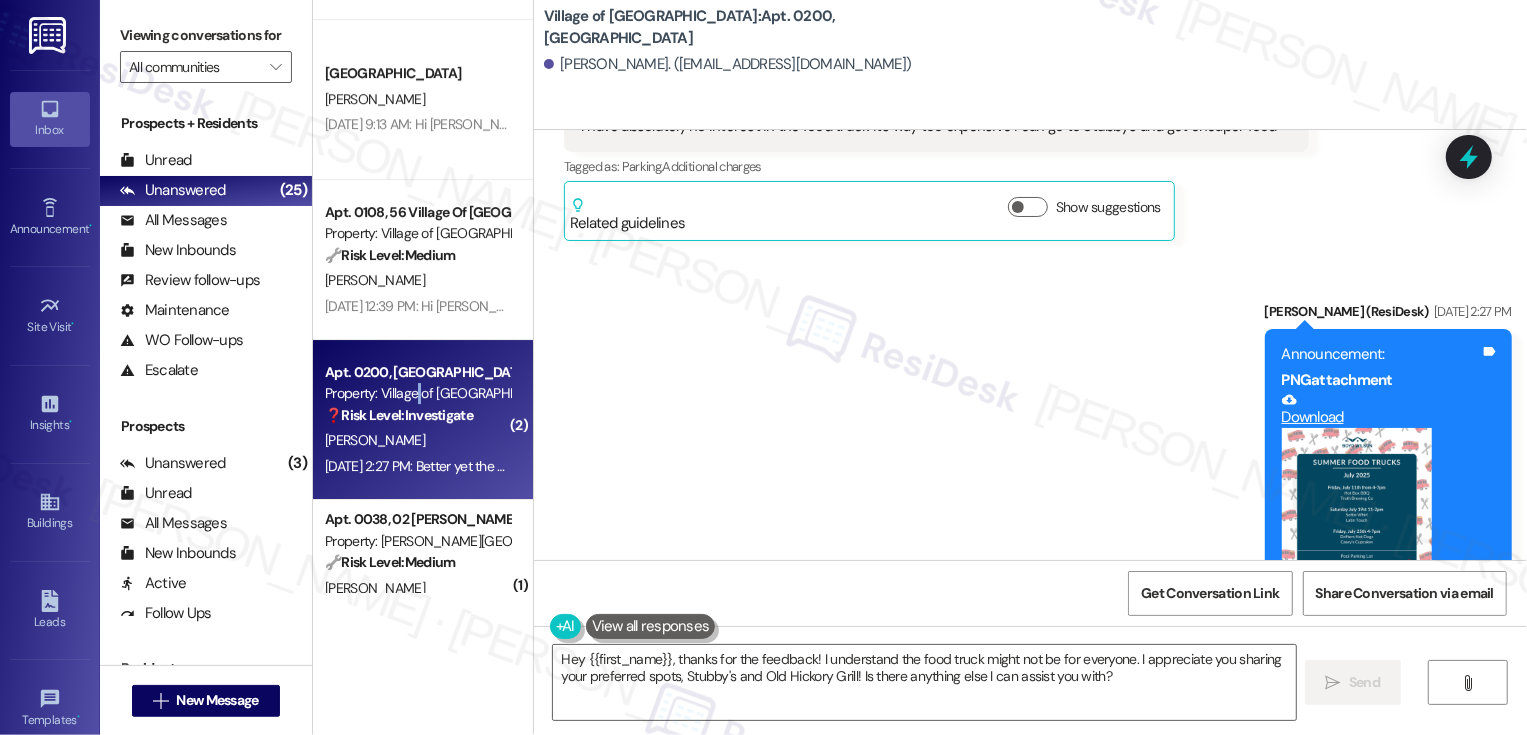 click at bounding box center (1357, 503) 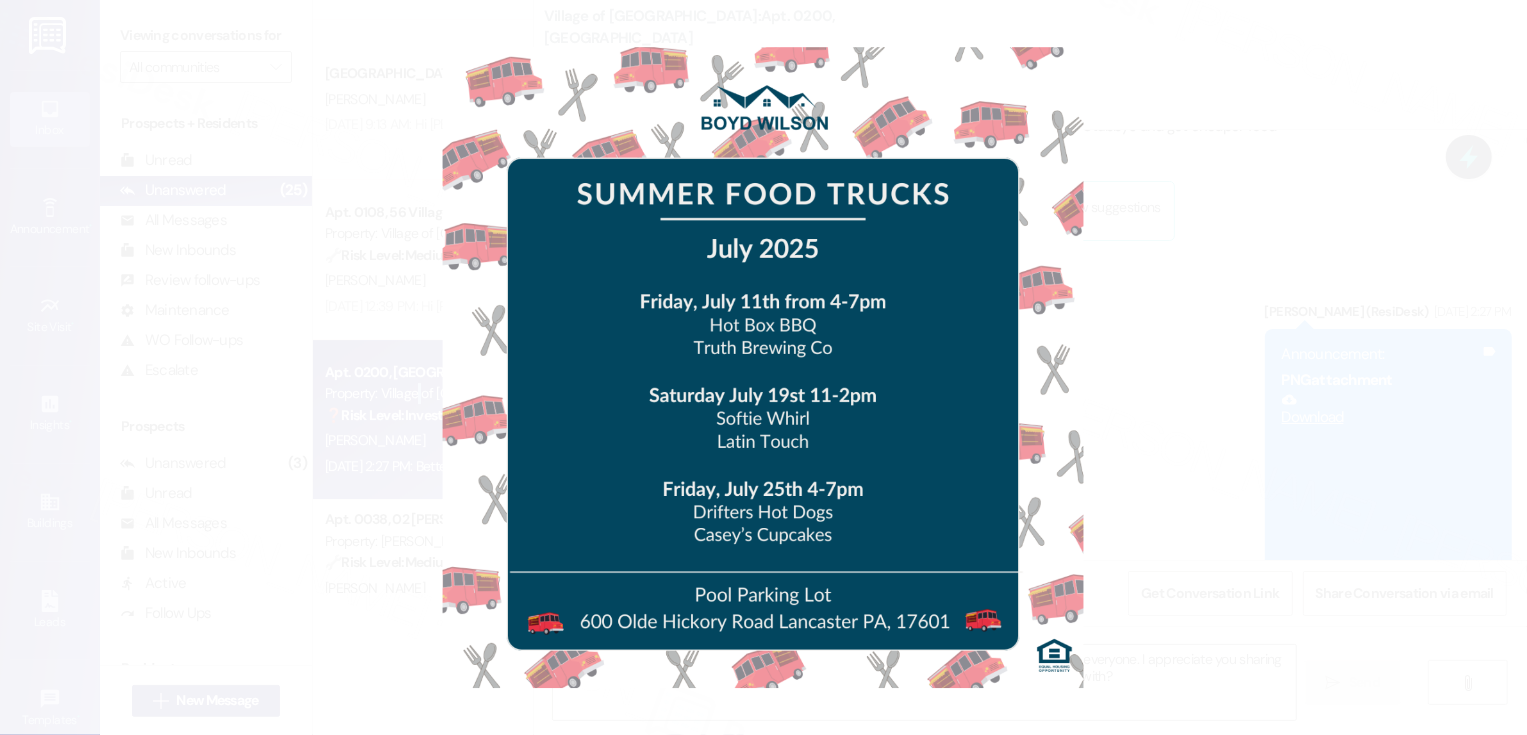 click at bounding box center (763, 367) 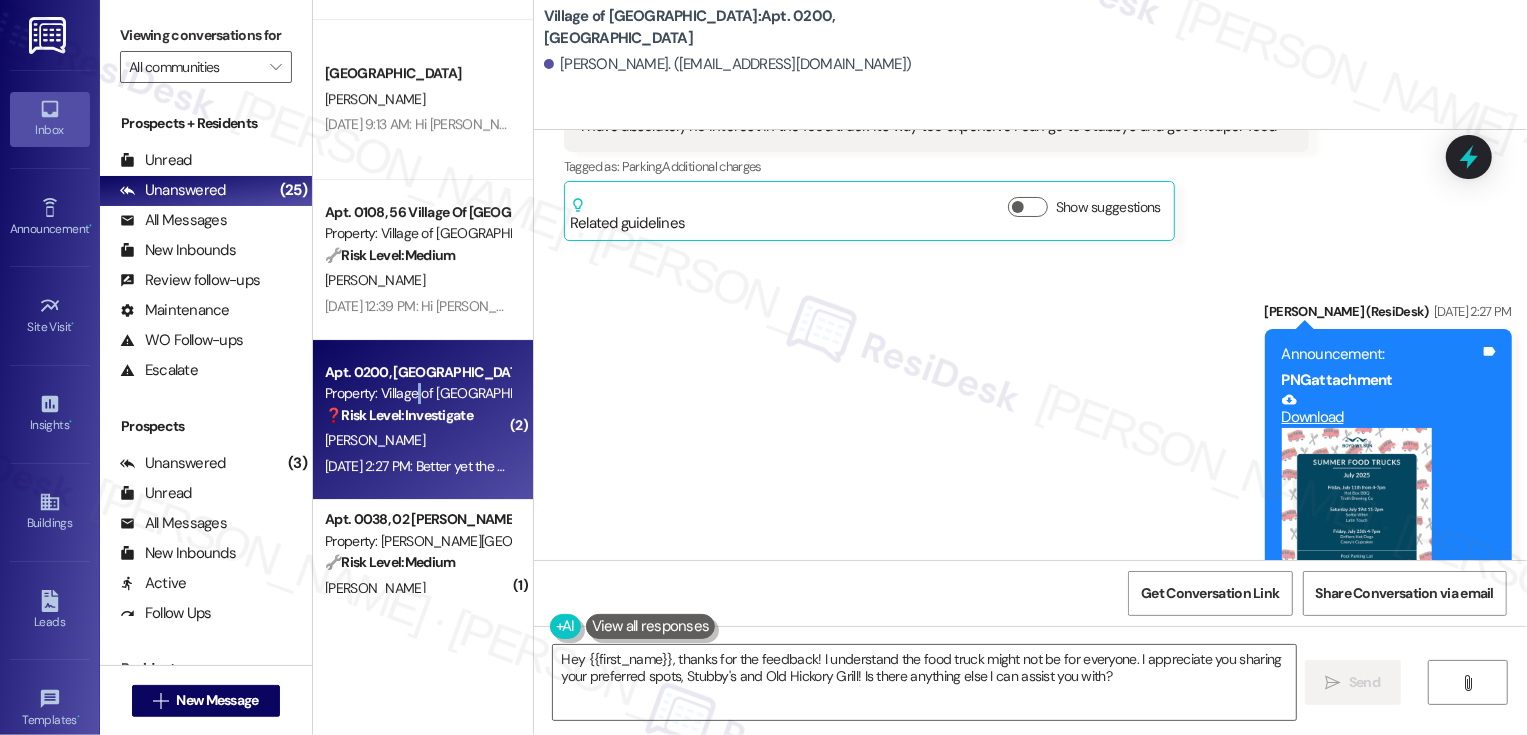 click on "David Brensinger Jul 21, 2025 at 2:27 PM" at bounding box center [841, 695] 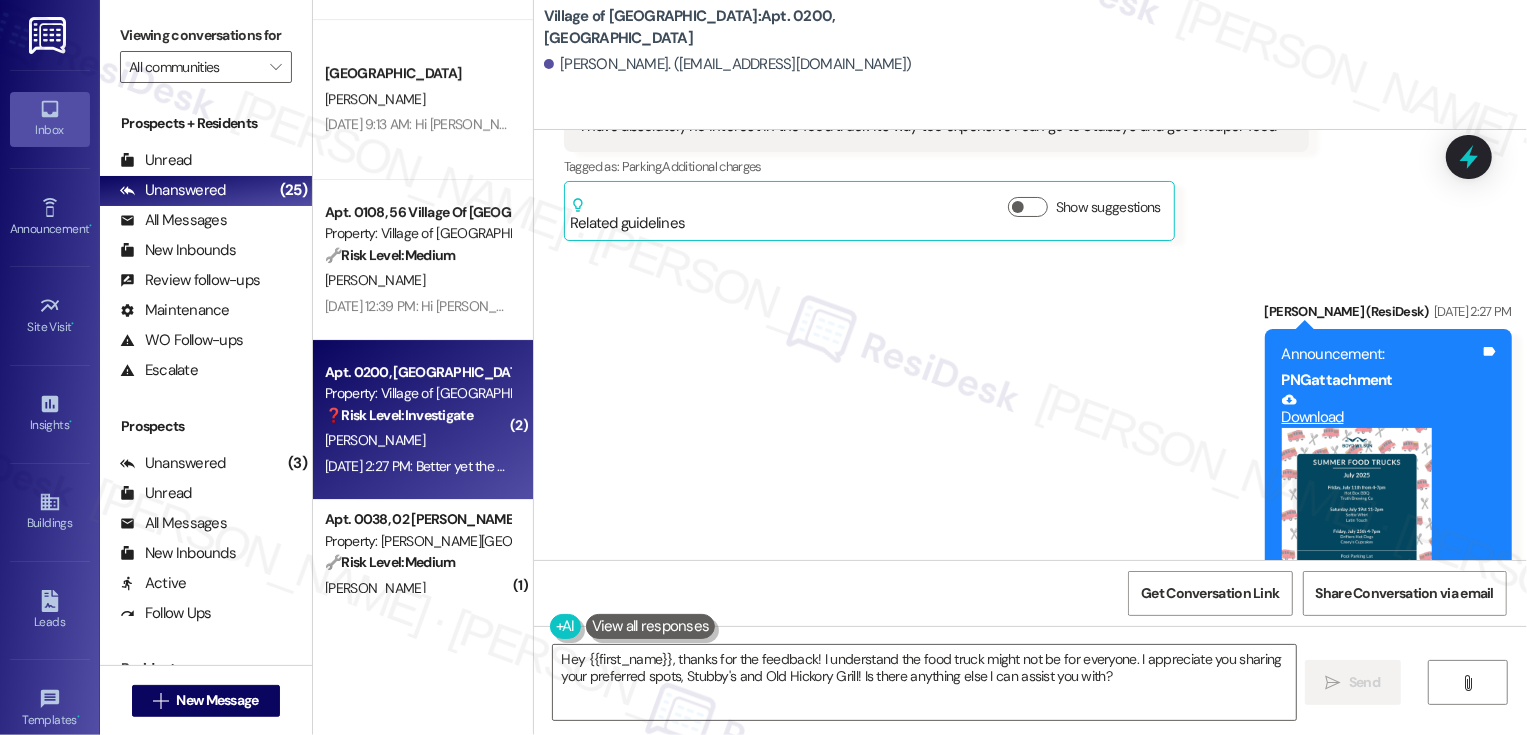 click on "David Brensinger Jul 21, 2025 at 2:27 PM" at bounding box center (841, 695) 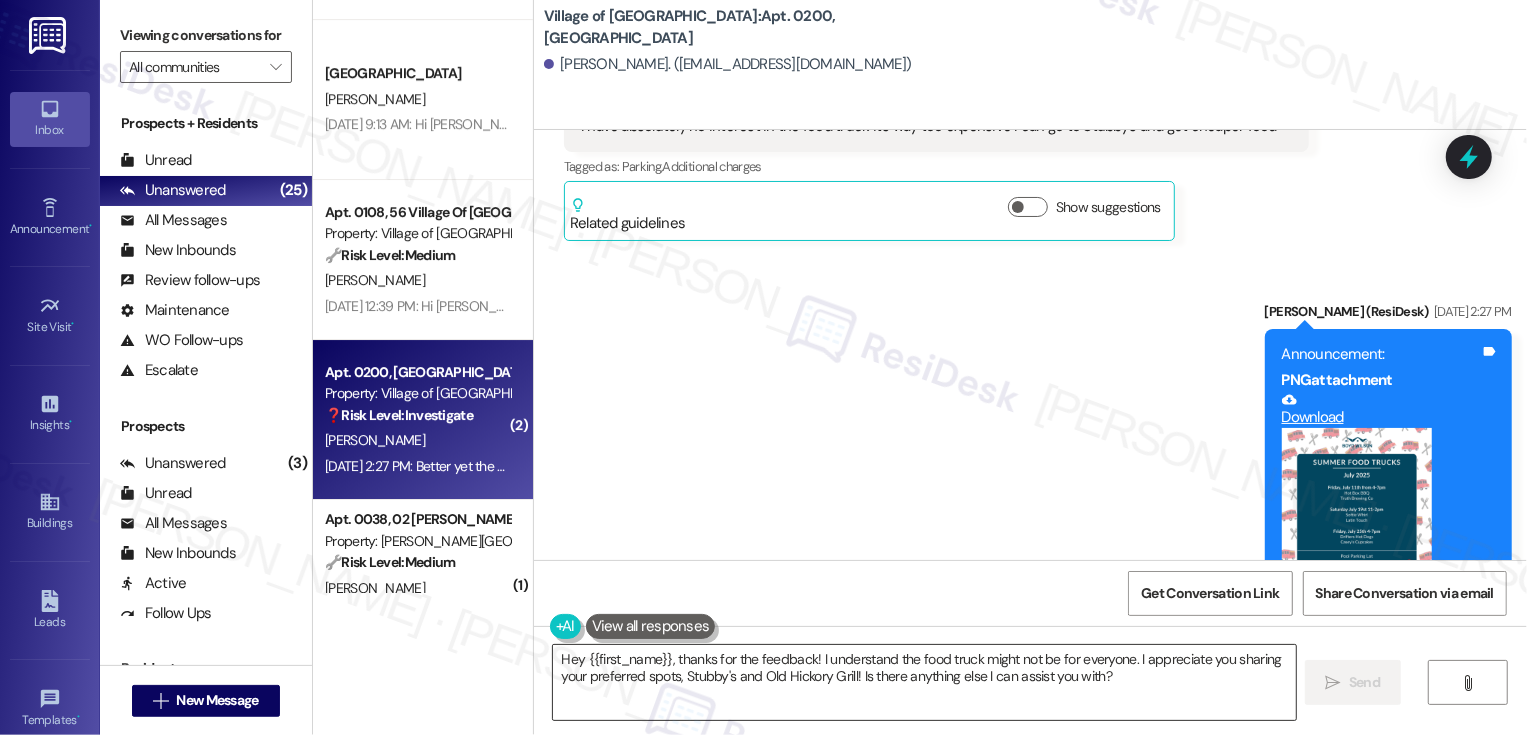click on "Hey {{first_name}}, thanks for the feedback! I understand the food truck might not be for everyone. I appreciate you sharing your preferred spots, Stubby's and Old Hickory Grill! Is there anything else I can assist you with?" at bounding box center (924, 682) 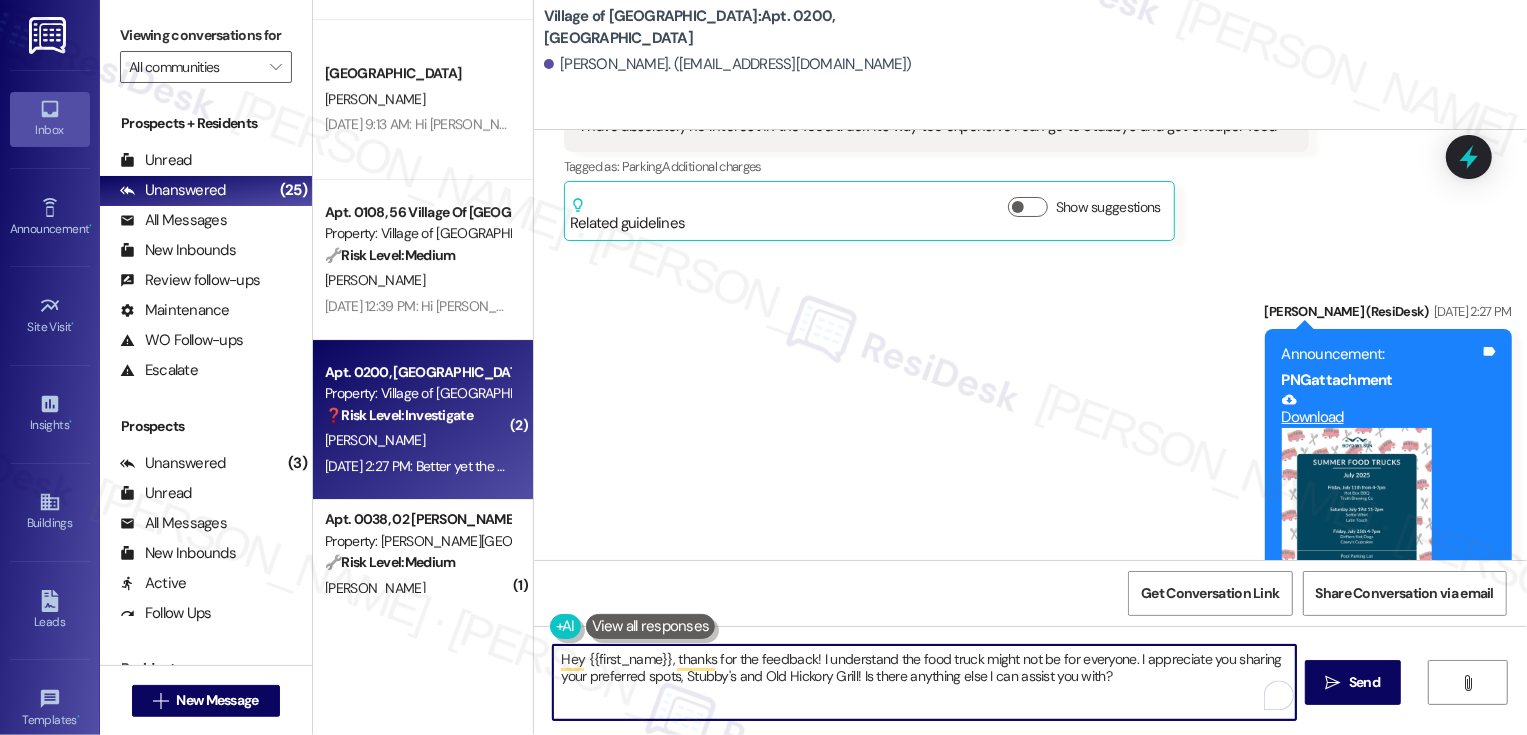 drag, startPoint x: 803, startPoint y: 657, endPoint x: 1139, endPoint y: 674, distance: 336.42978 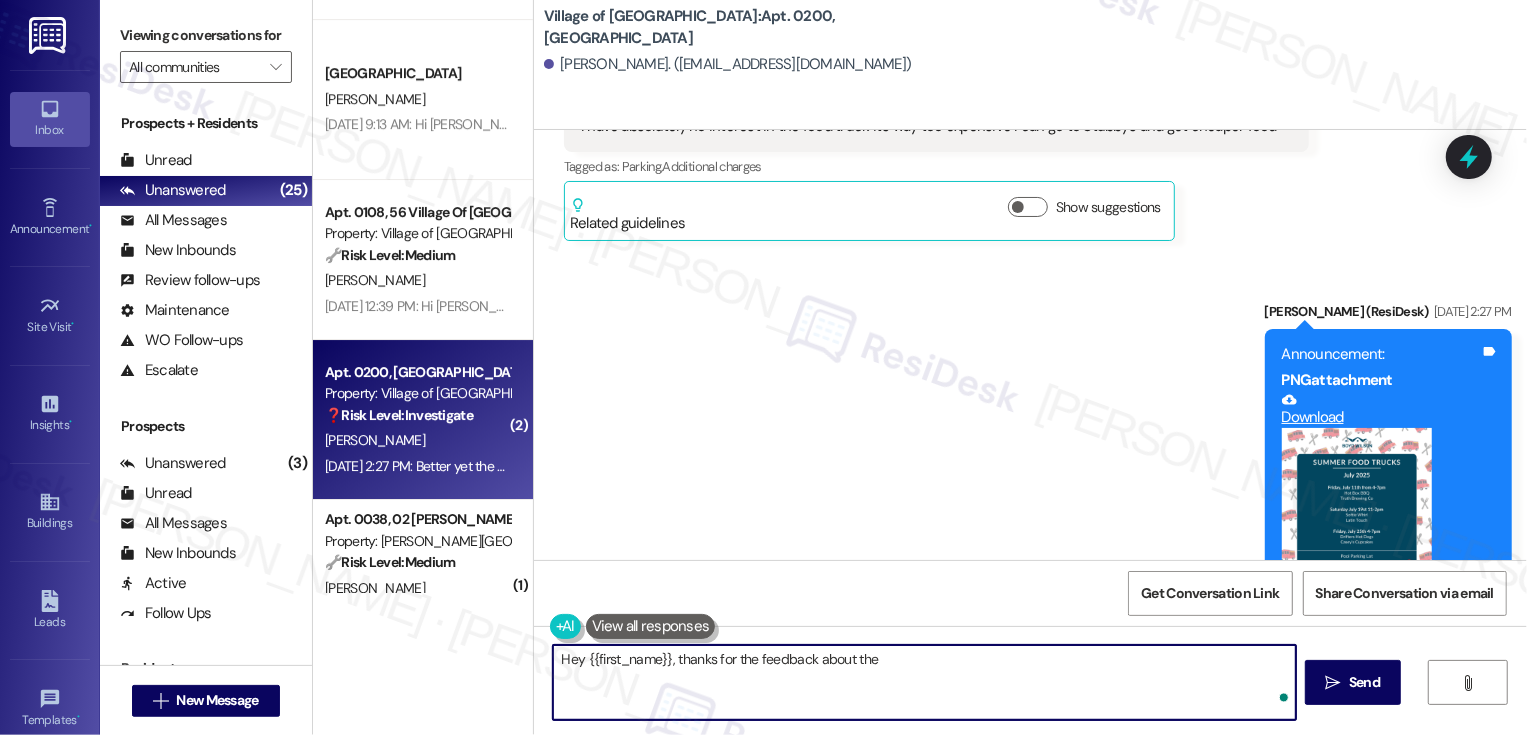 paste on "David" 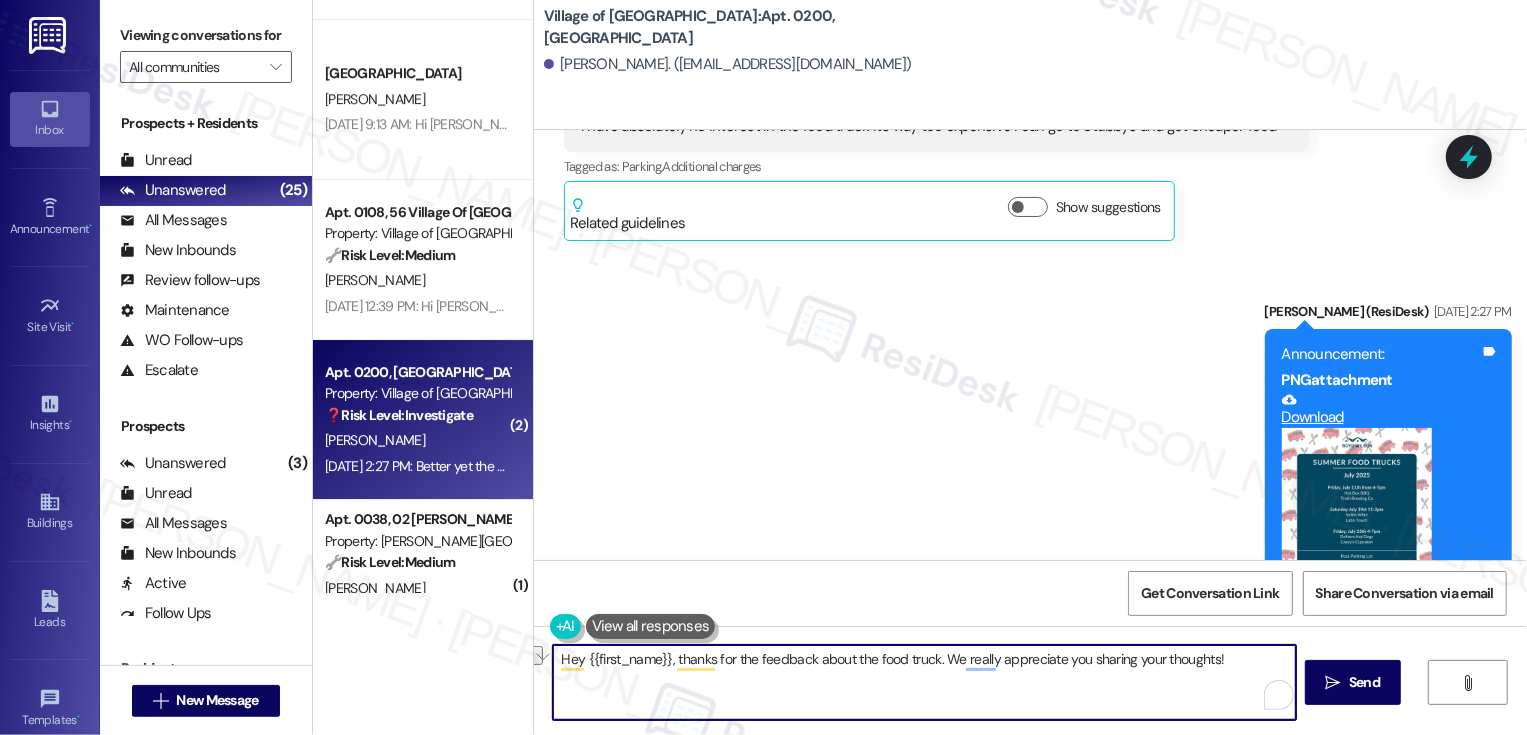 type on "Hey {{first_name}}, thanks for the feedback about the food truck. We really appreciate you sharing your thoughts!" 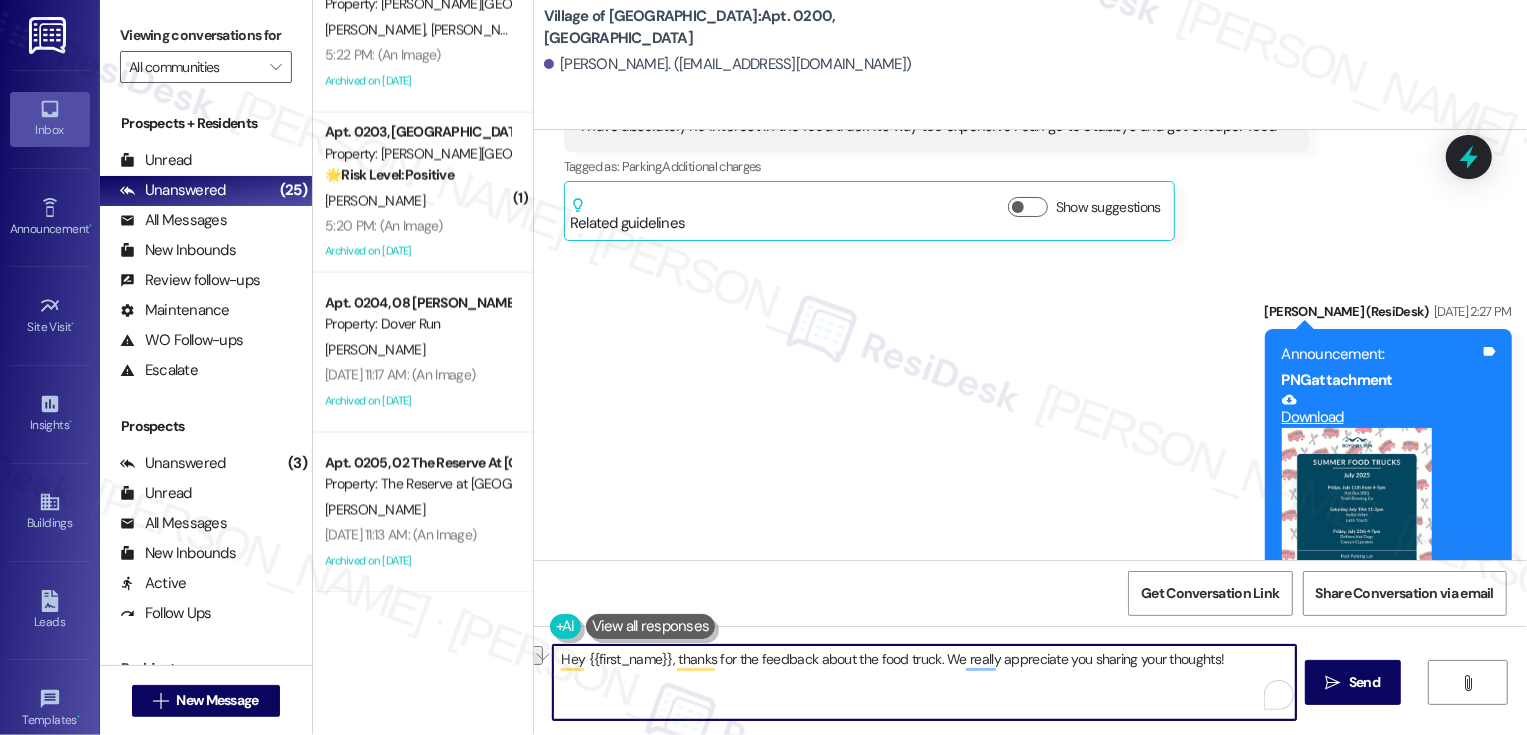 scroll, scrollTop: 2446, scrollLeft: 0, axis: vertical 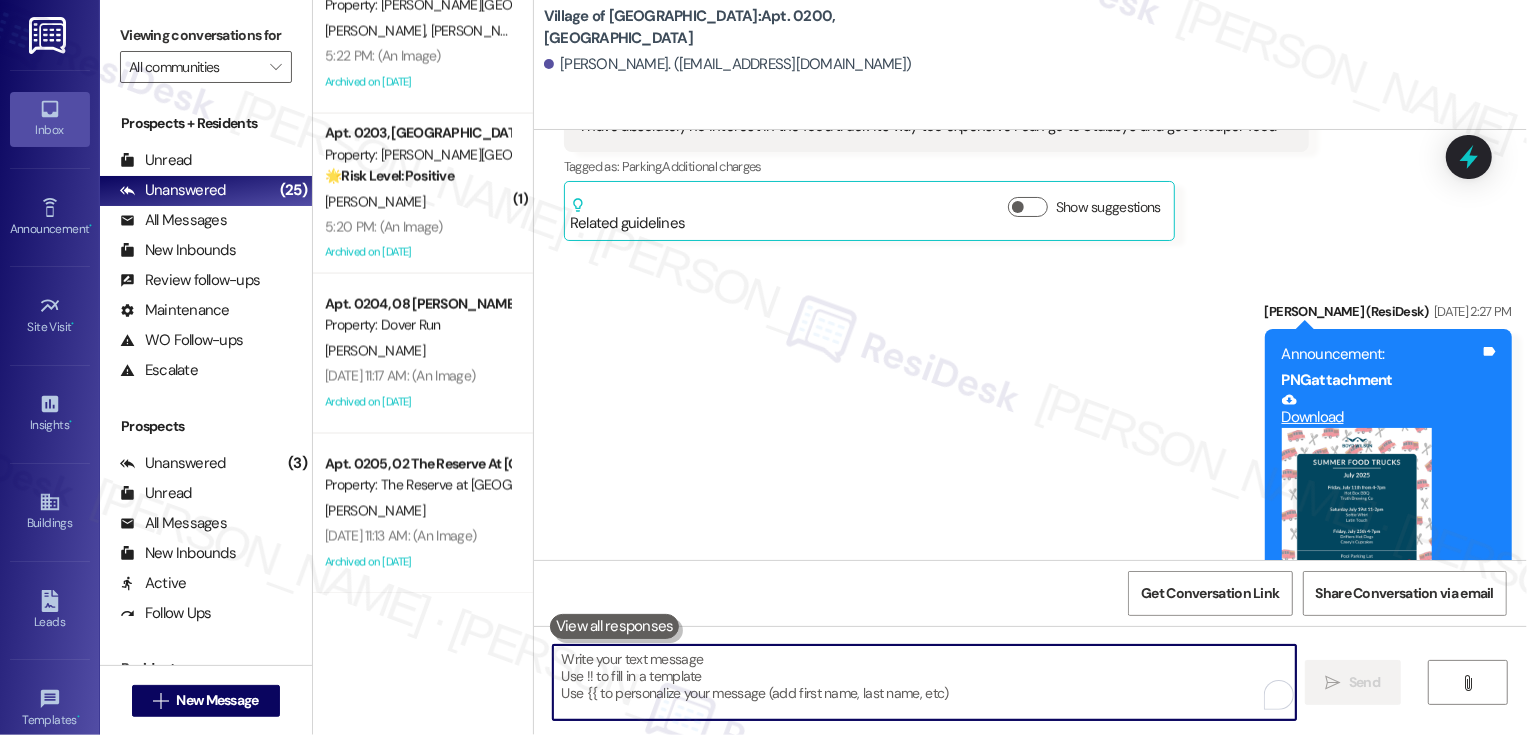 paste on "Hey {{first_name}}, thanks so much for your feedback about the food truck! We really appreciate you taking the time to share your thoughts with us." 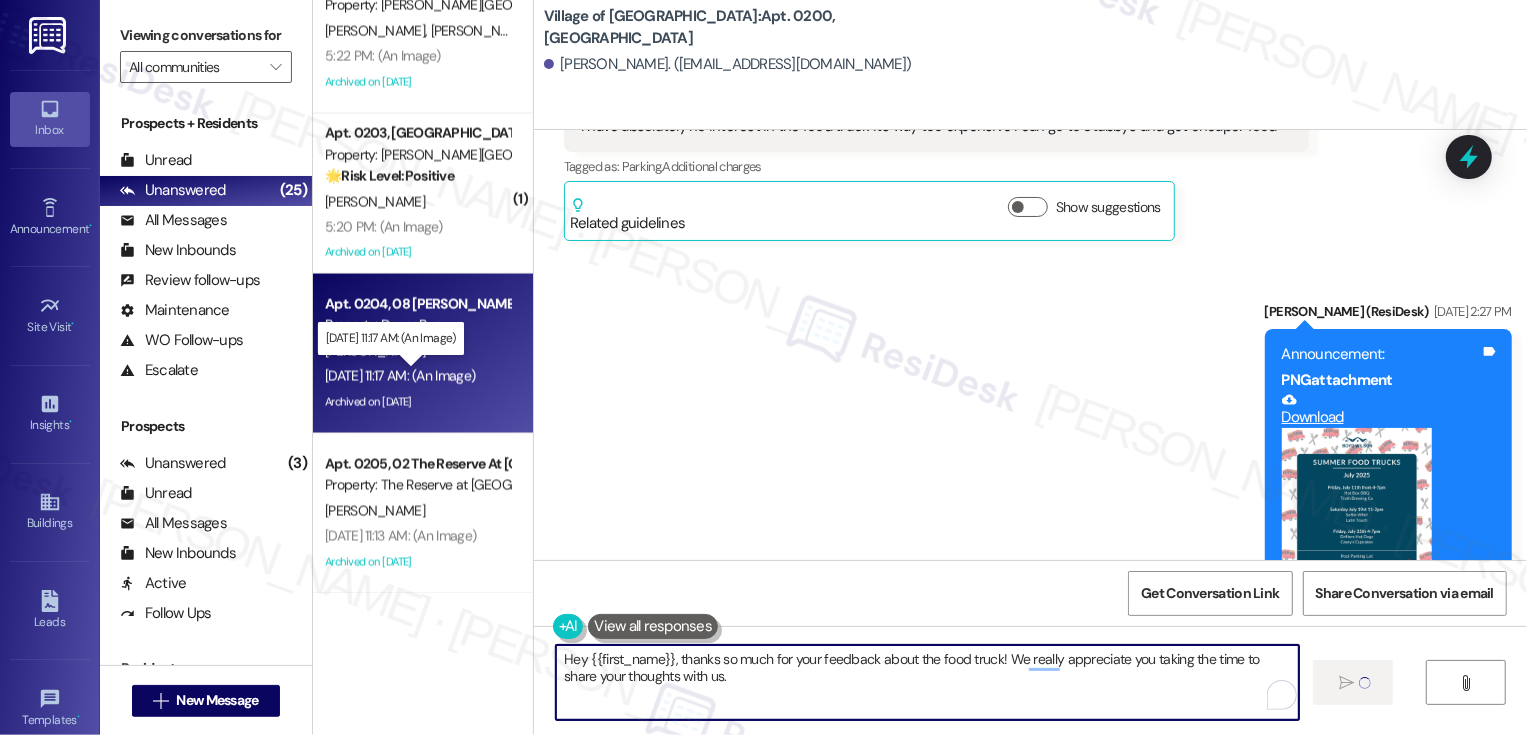 type 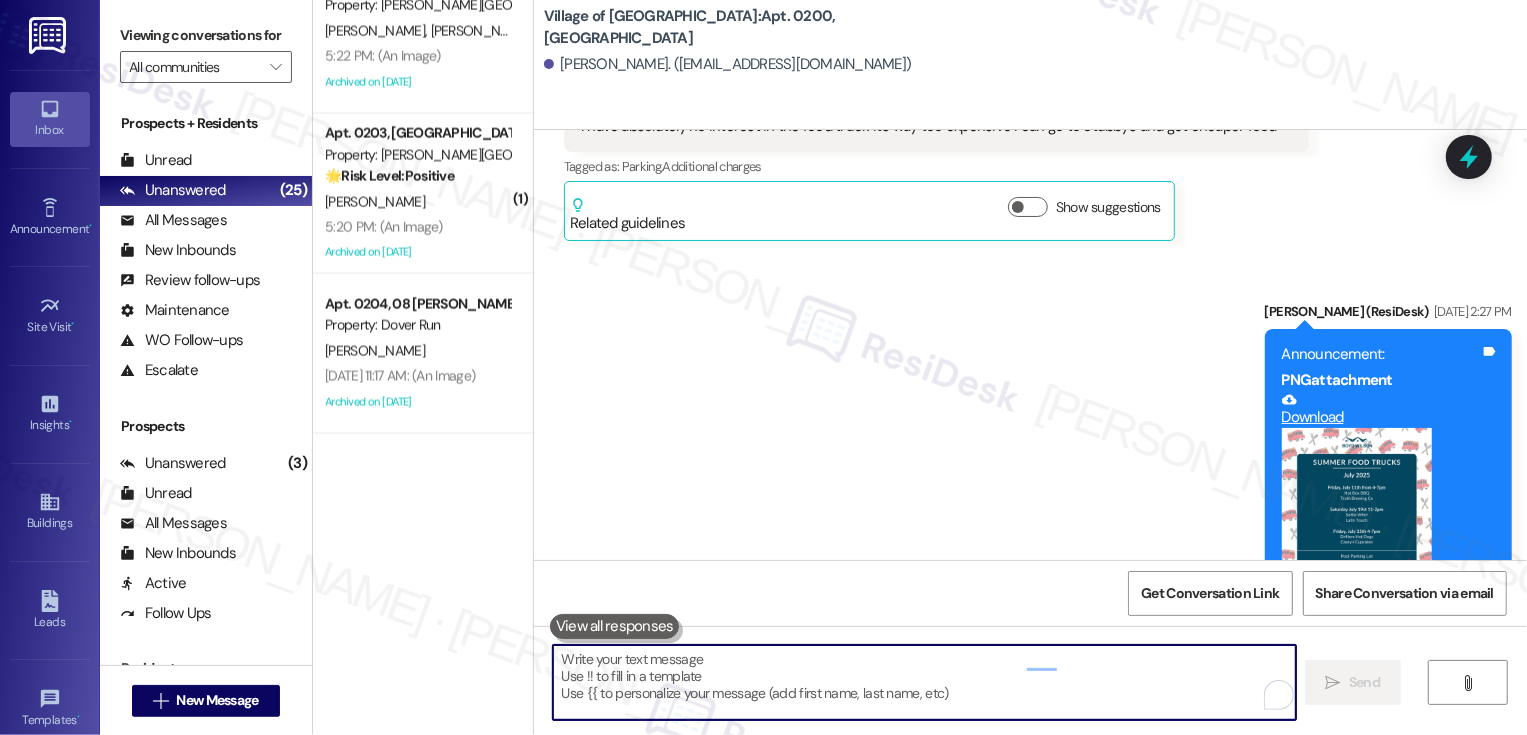 scroll, scrollTop: 2040, scrollLeft: 0, axis: vertical 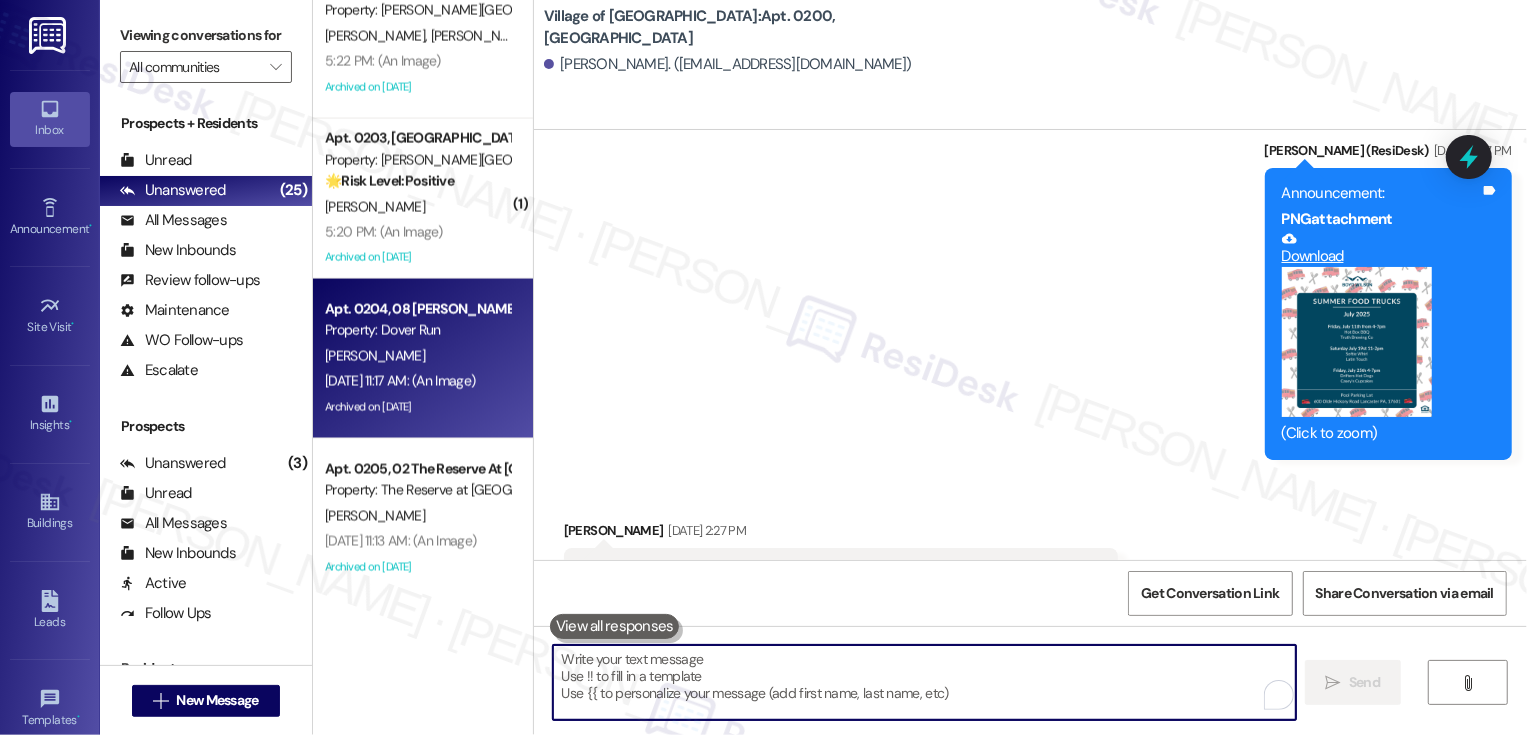 click on "[PERSON_NAME]" at bounding box center (417, 356) 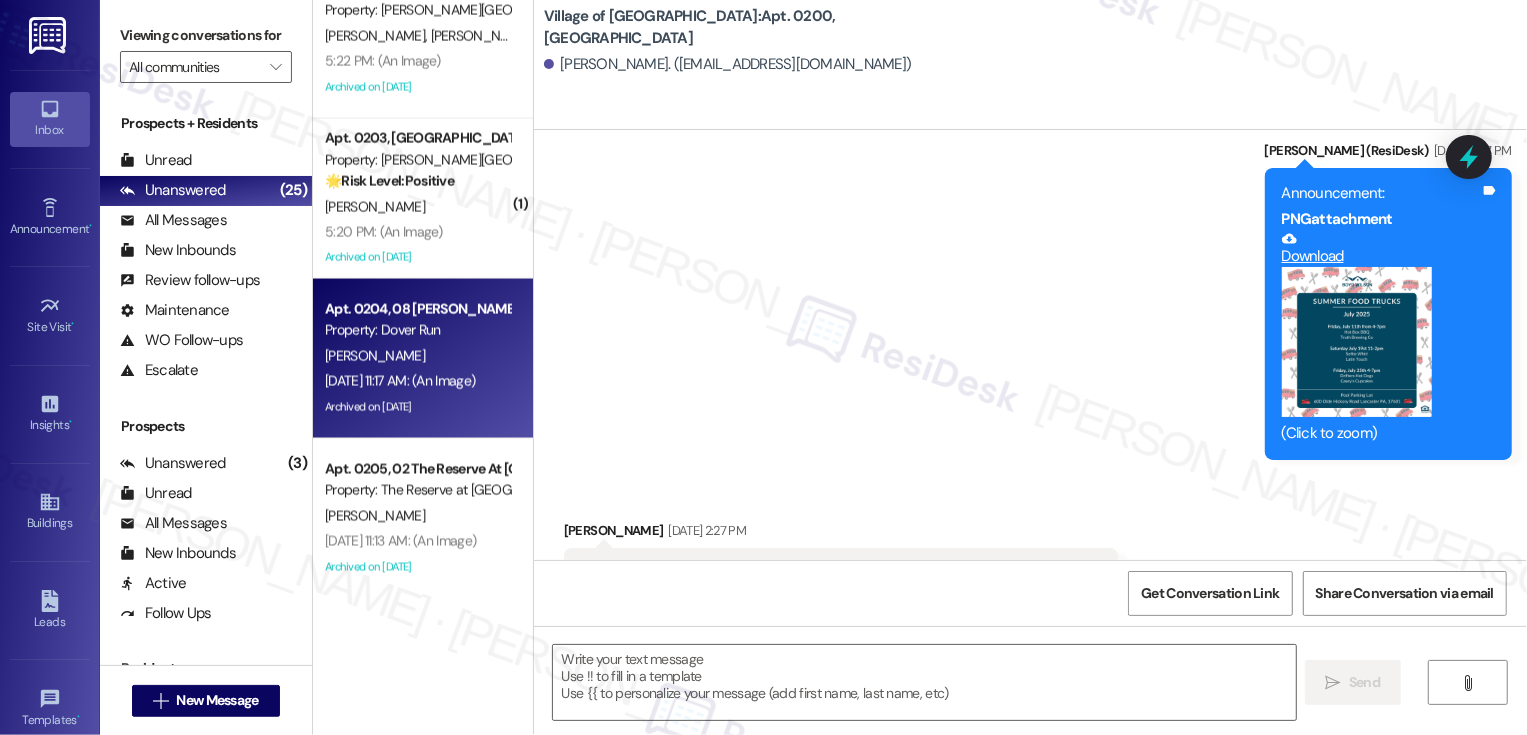 click on "[PERSON_NAME]" at bounding box center (417, 356) 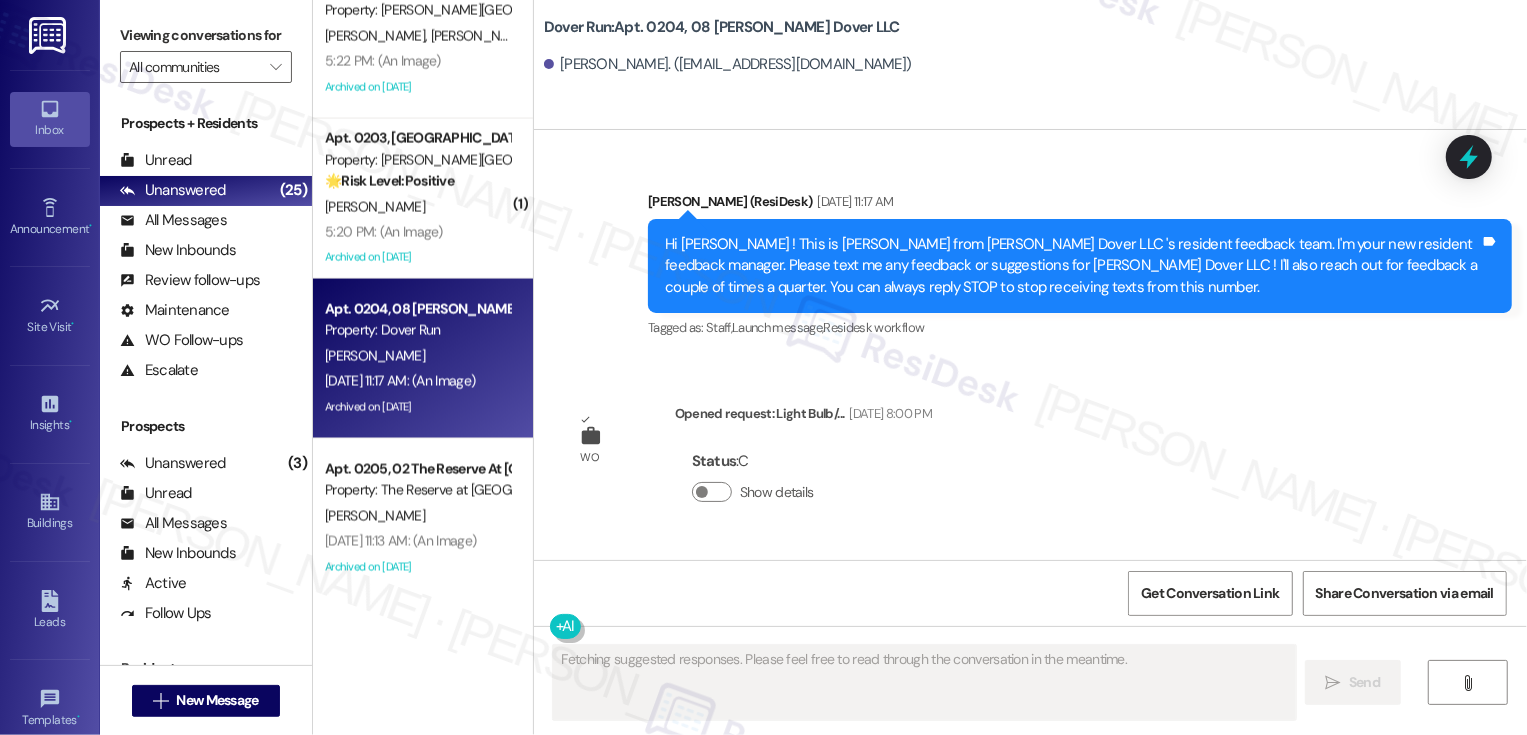 scroll, scrollTop: 27971, scrollLeft: 0, axis: vertical 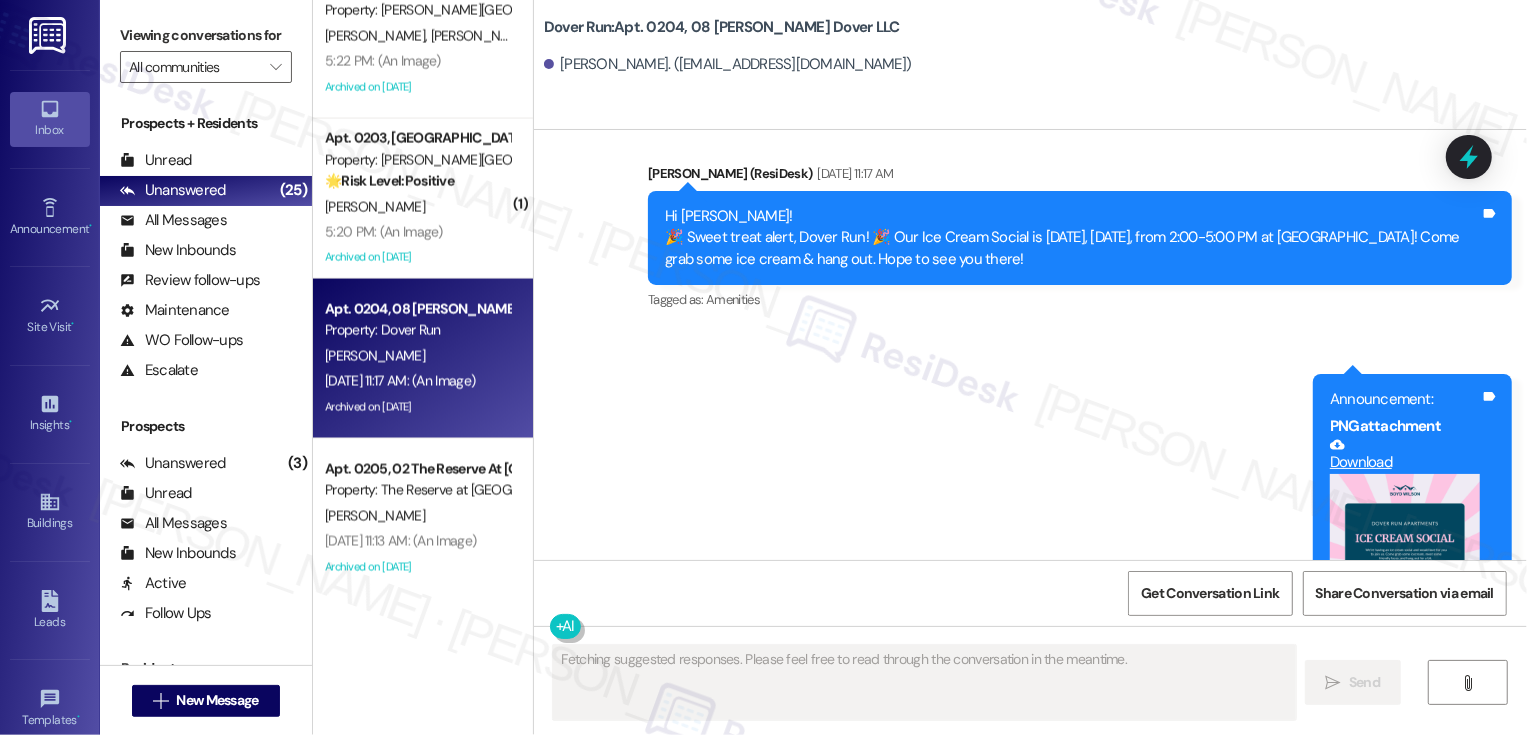type on "Fetching suggested responses. Please feel free to read through the conversation in the meantime." 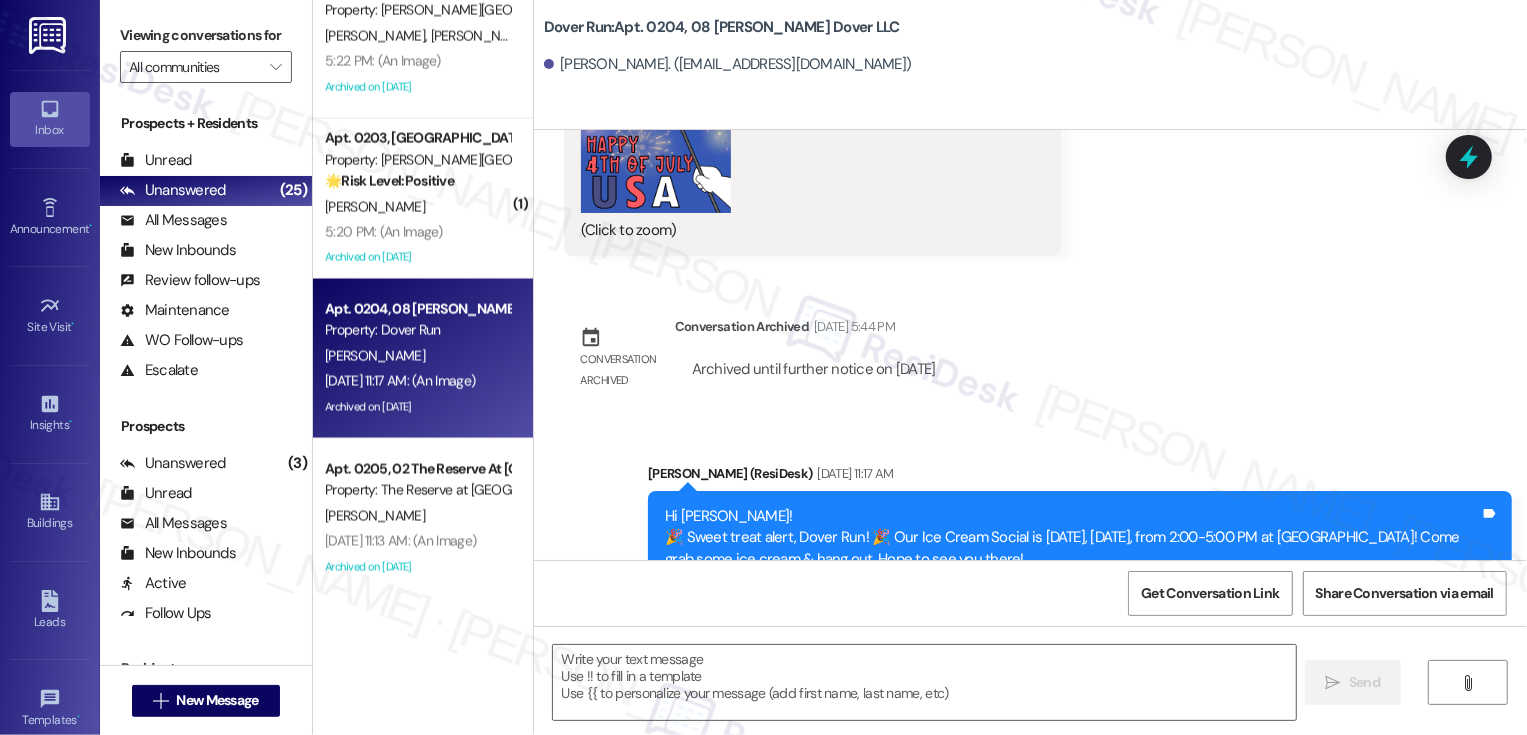 scroll, scrollTop: 27971, scrollLeft: 0, axis: vertical 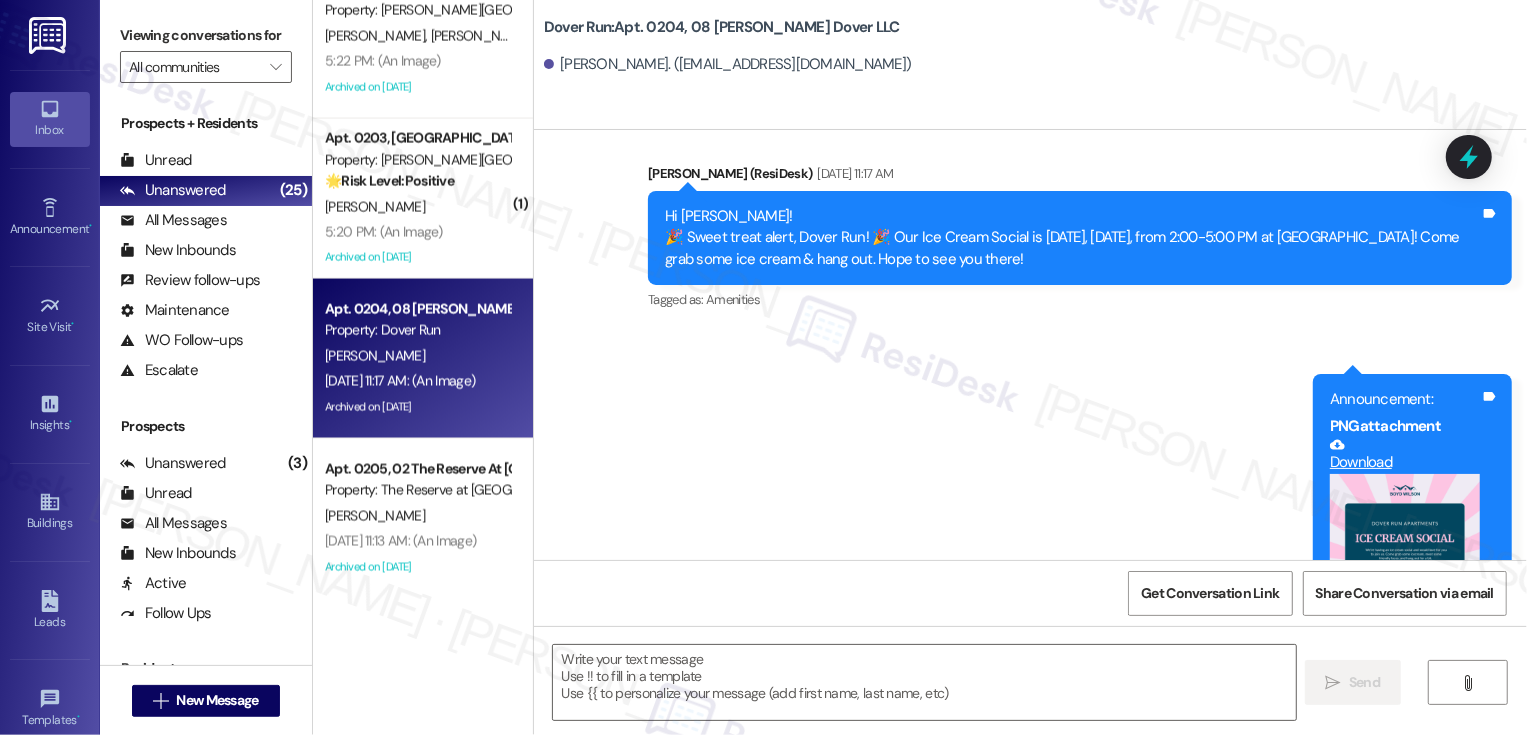 click on "Announcement, sent via SMS Sarah   (ResiDesk) Jul 24, 2025 at 11:17 AM Hi Sandra!
🎉 Sweet treat alert, Dover Run! 🎉 Our Ice Cream Social is TOMORROW, July 25th, from 2:00-5:00 PM at The Clubhouse! Come grab some ice cream & hang out. Hope to see you there! Tags and notes Tagged as:   Amenities Click to highlight conversations about Amenities Announcement, sent via SMS 11:17 AM Sarah   (ResiDesk) Jul 24, 2025 at 11:17 AM Announcement:
PNG  attachment   Download   (Click to zoom) Tags and notes" at bounding box center [1030, 418] 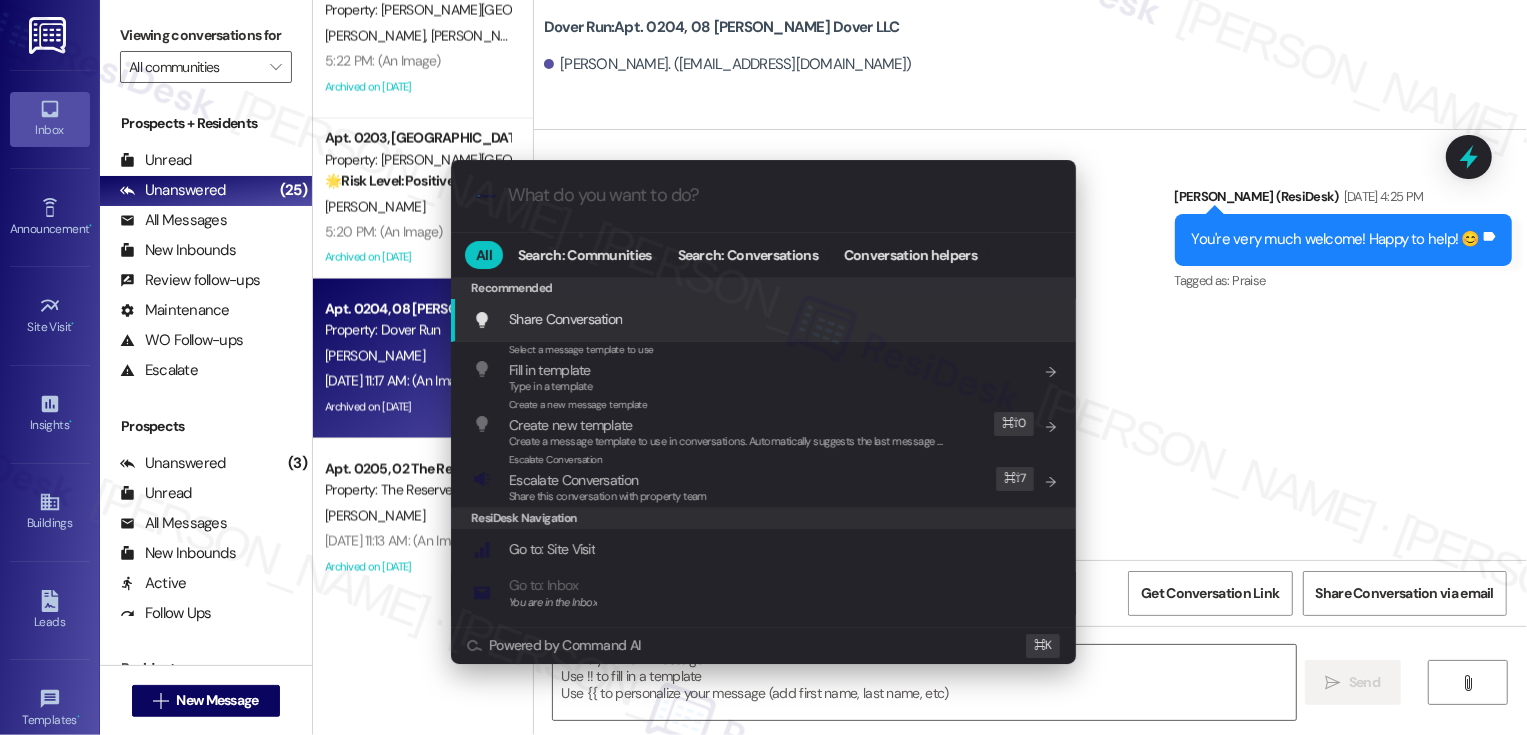 scroll, scrollTop: 27121, scrollLeft: 0, axis: vertical 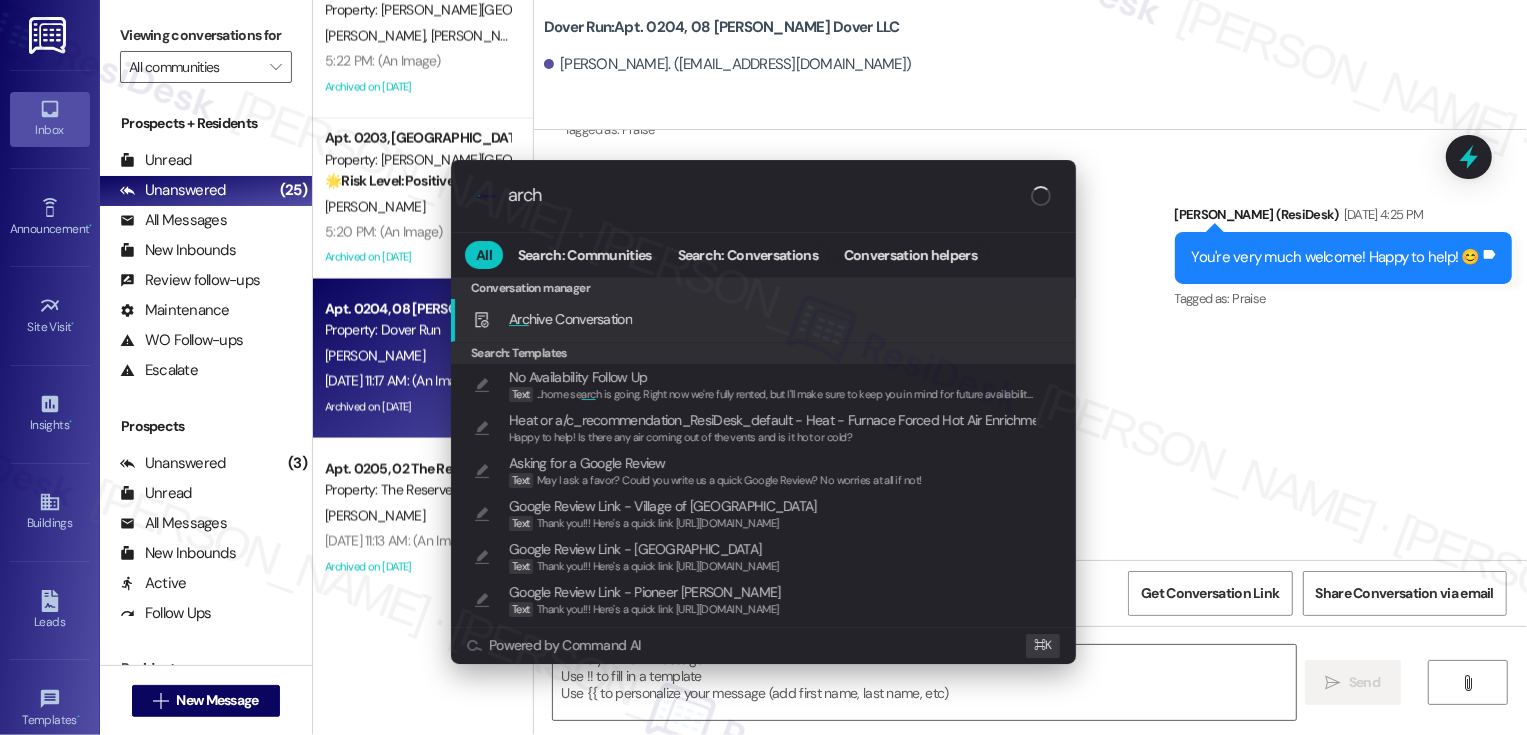 type on "archi" 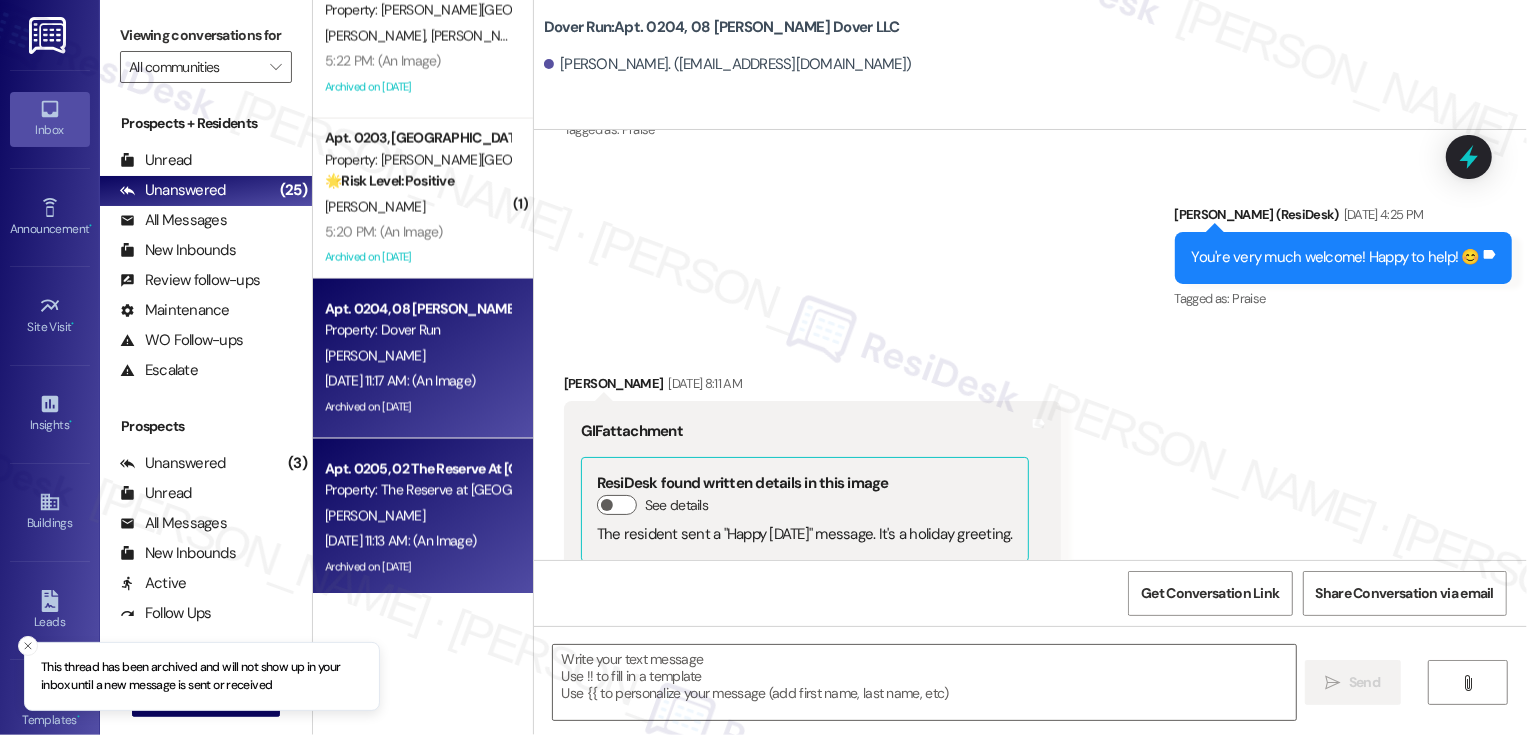 click on "Jul 24, 2025 at 11:13 AM: (An Image) Jul 24, 2025 at 11:13 AM: (An Image)" at bounding box center (400, 541) 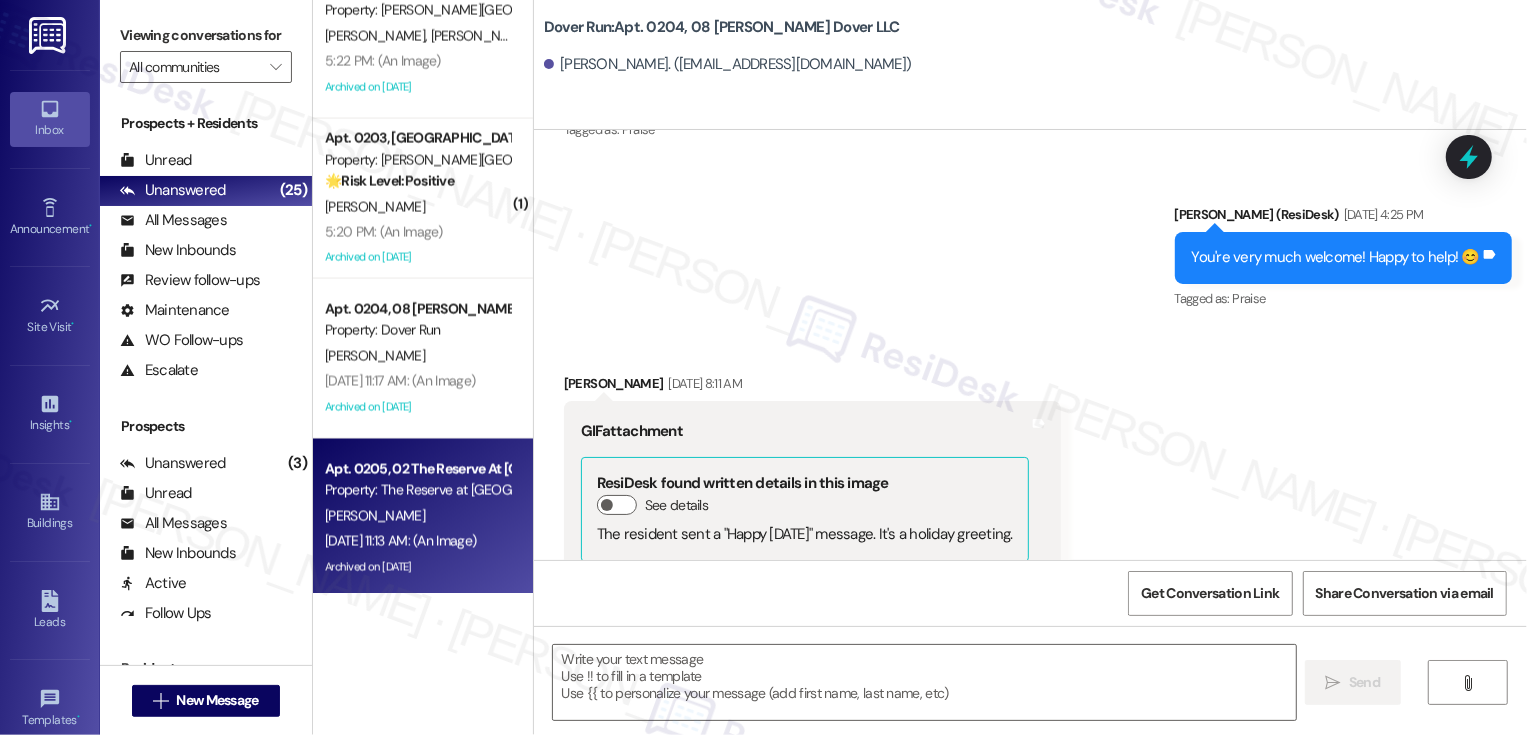 click on "Jul 24, 2025 at 11:13 AM: (An Image) Jul 24, 2025 at 11:13 AM: (An Image)" at bounding box center [400, 541] 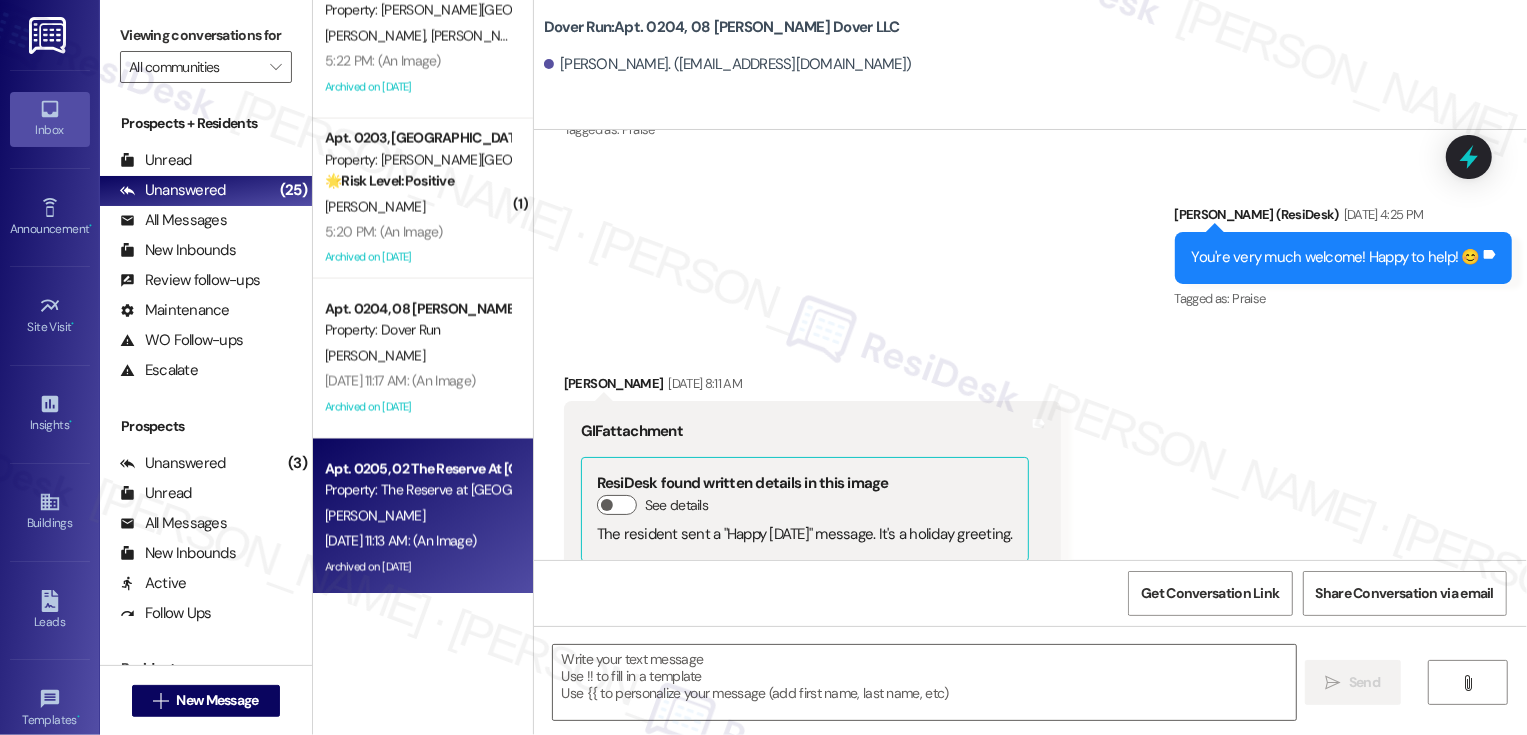 type on "Fetching suggested responses. Please feel free to read through the conversation in the meantime." 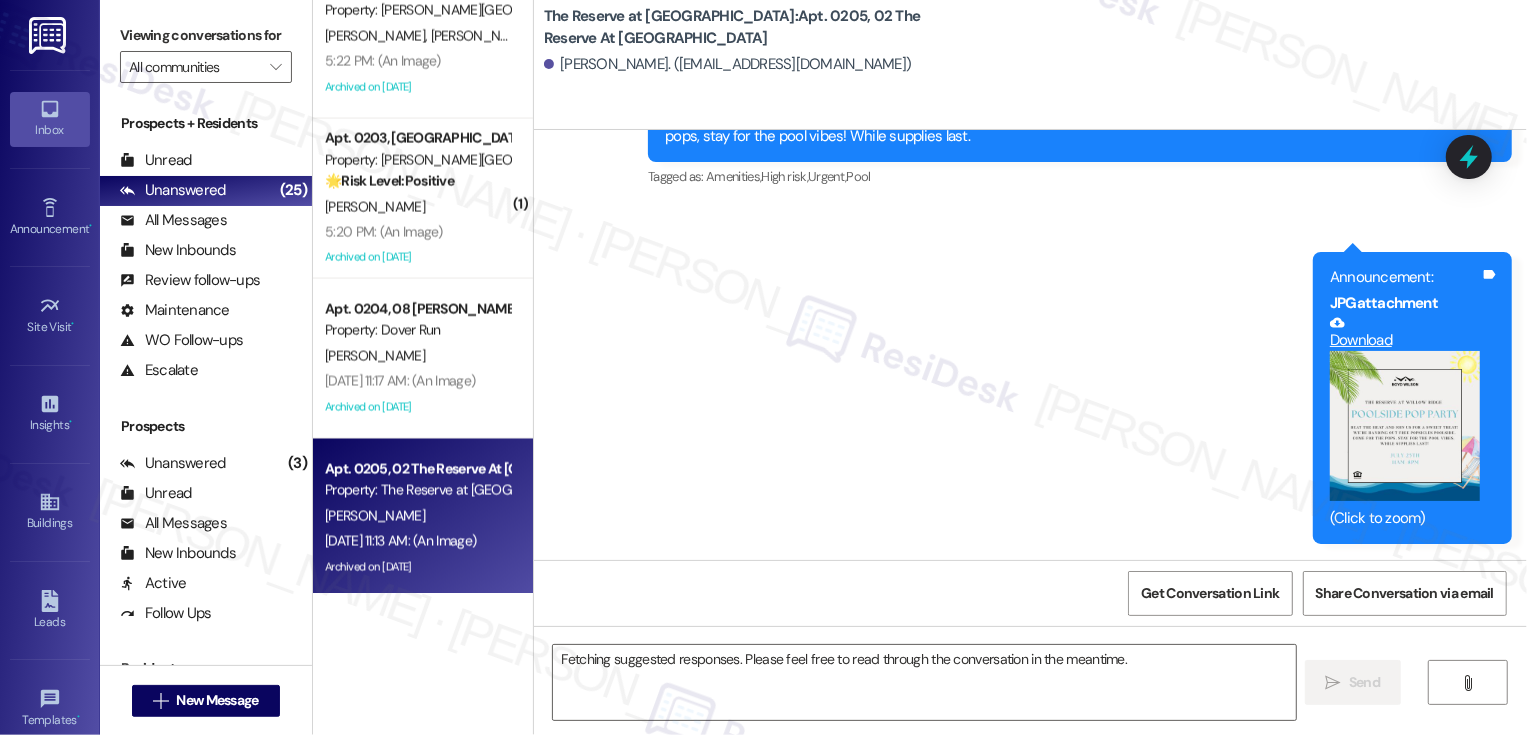 type 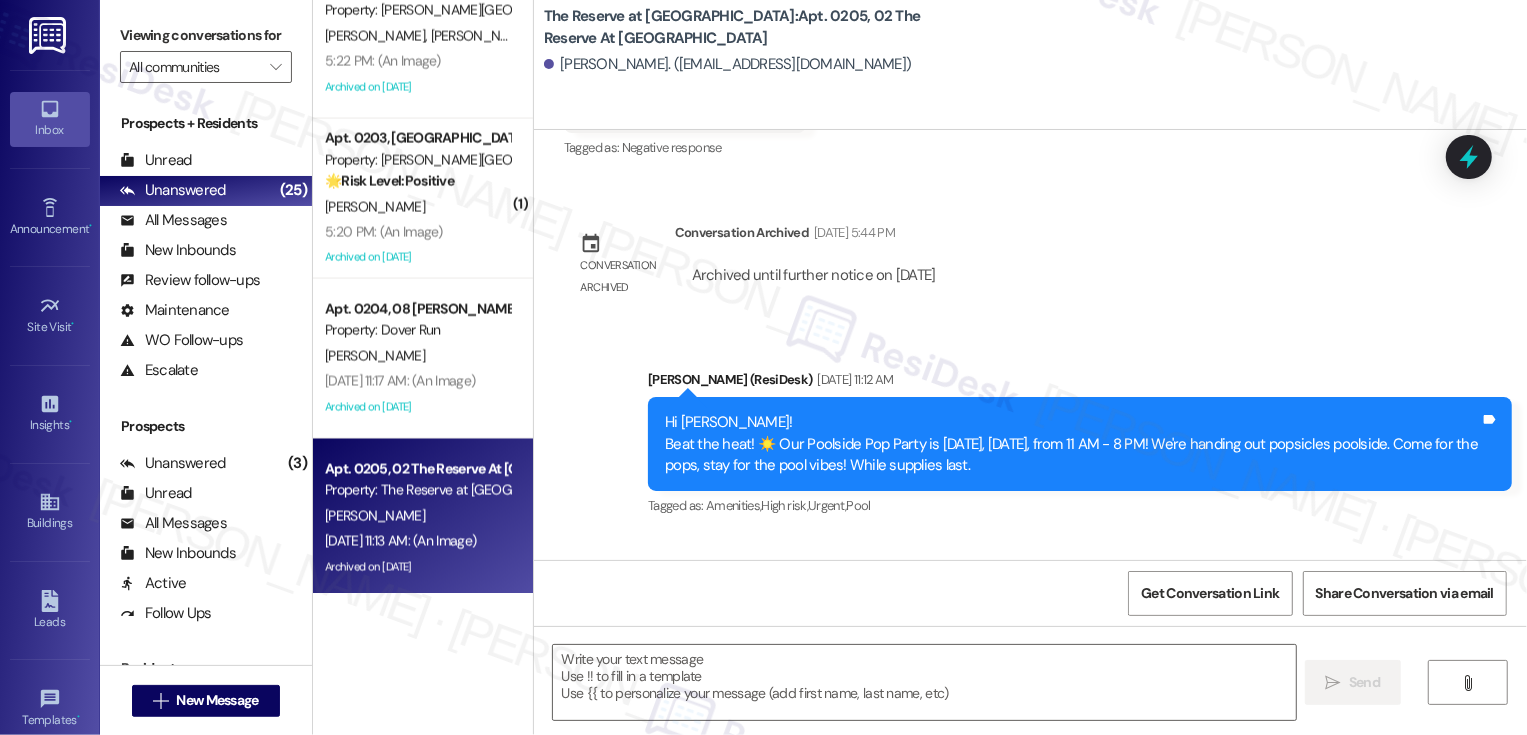 scroll, scrollTop: 1123, scrollLeft: 0, axis: vertical 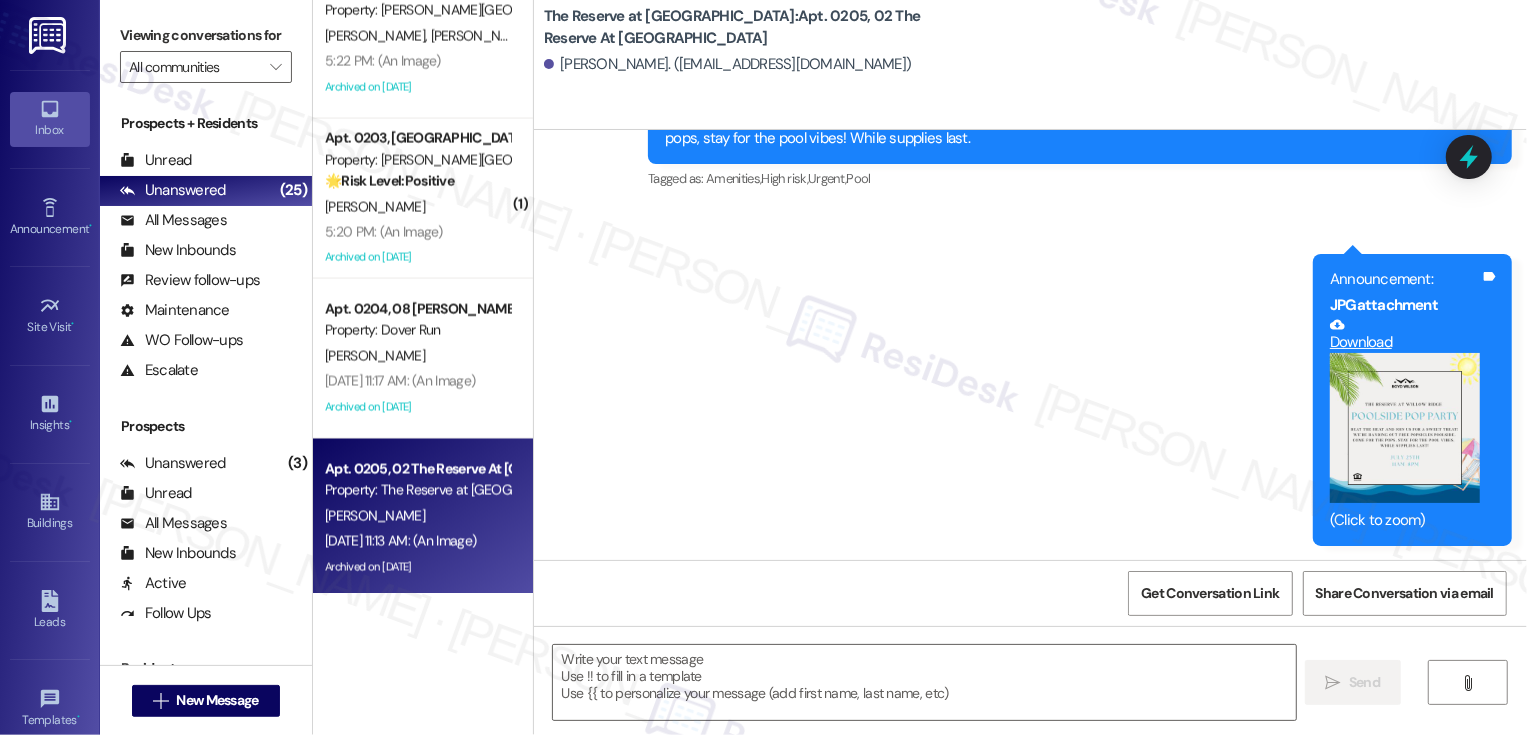 click on "Announcement, sent via SMS Sarah   (ResiDesk) Jul 24, 2025 at 11:12 AM Hi Dean!
Beat the heat! ☀️ Our Poolside Pop Party is TOMORROW, July 25th, from 11 AM - 8 PM! We're handing out popsicles poolside. Come for the pops, stay for the pool vibes! While supplies last. Tags and notes Tagged as:   Amenities ,  Click to highlight conversations about Amenities High risk ,  Click to highlight conversations about High risk Urgent ,  Click to highlight conversations about Urgent Pool Click to highlight conversations about Pool Announcement, sent via SMS 11:13 AM Sarah   (ResiDesk) Jul 24, 2025 at 11:13 AM Announcement:
JPG  attachment   Download   (Click to zoom) Tags and notes" at bounding box center (1030, 279) 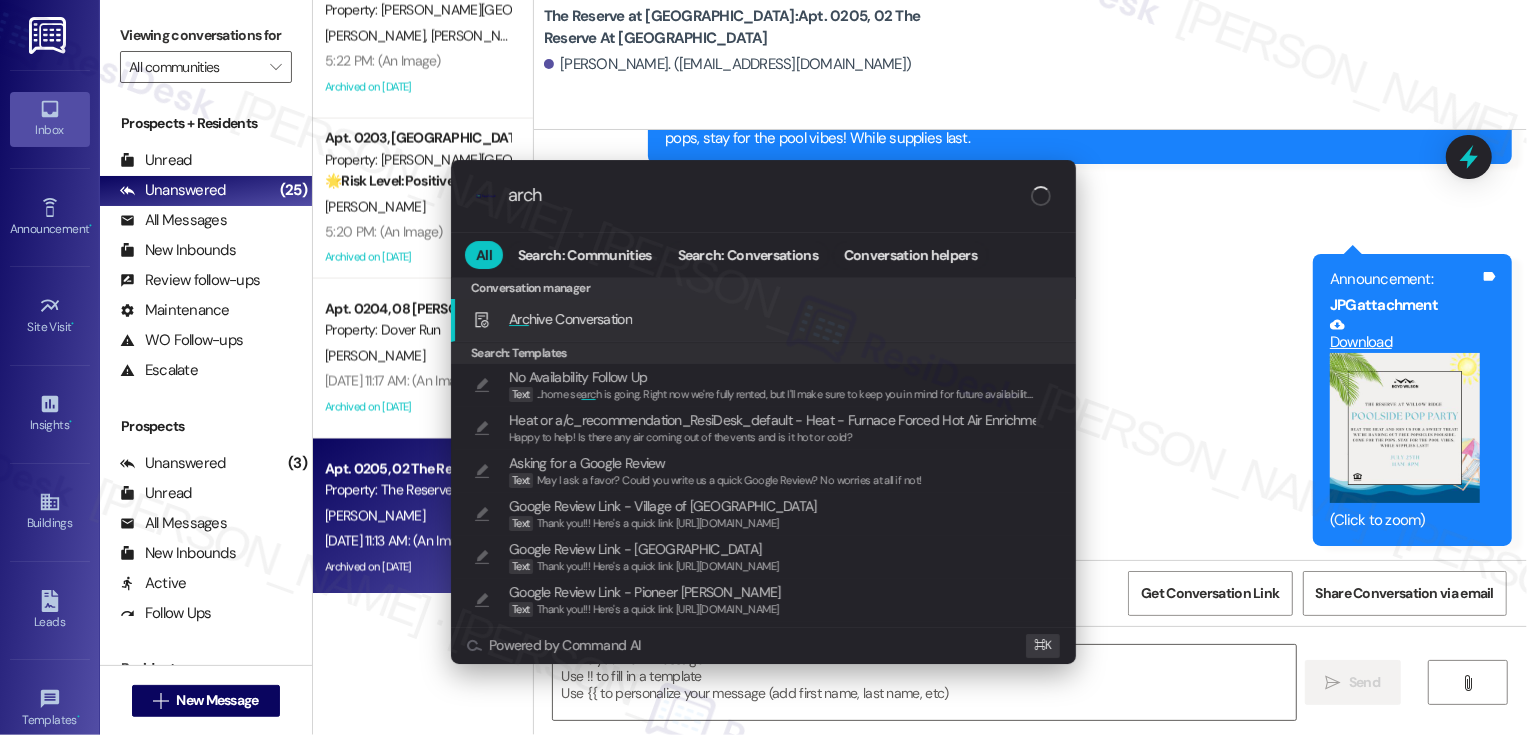 type on "archi" 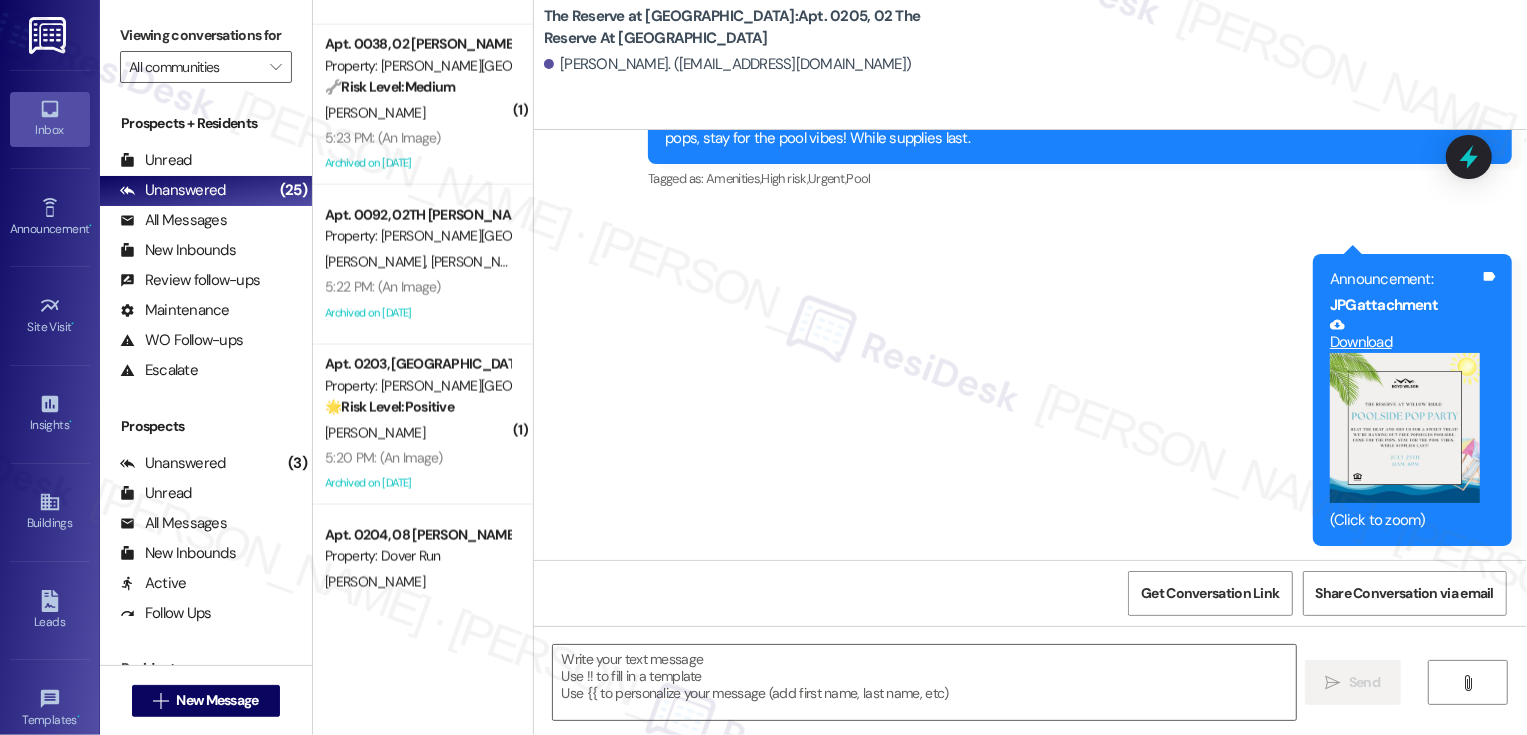 scroll, scrollTop: 2027, scrollLeft: 0, axis: vertical 